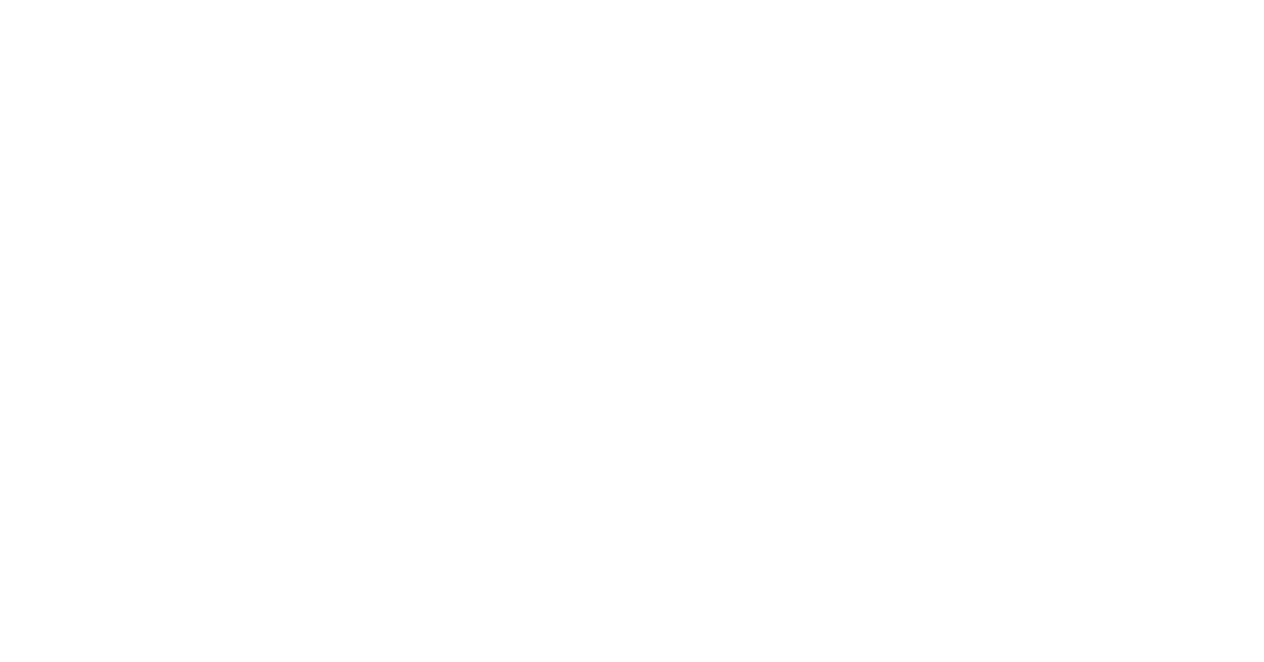 scroll, scrollTop: 0, scrollLeft: 0, axis: both 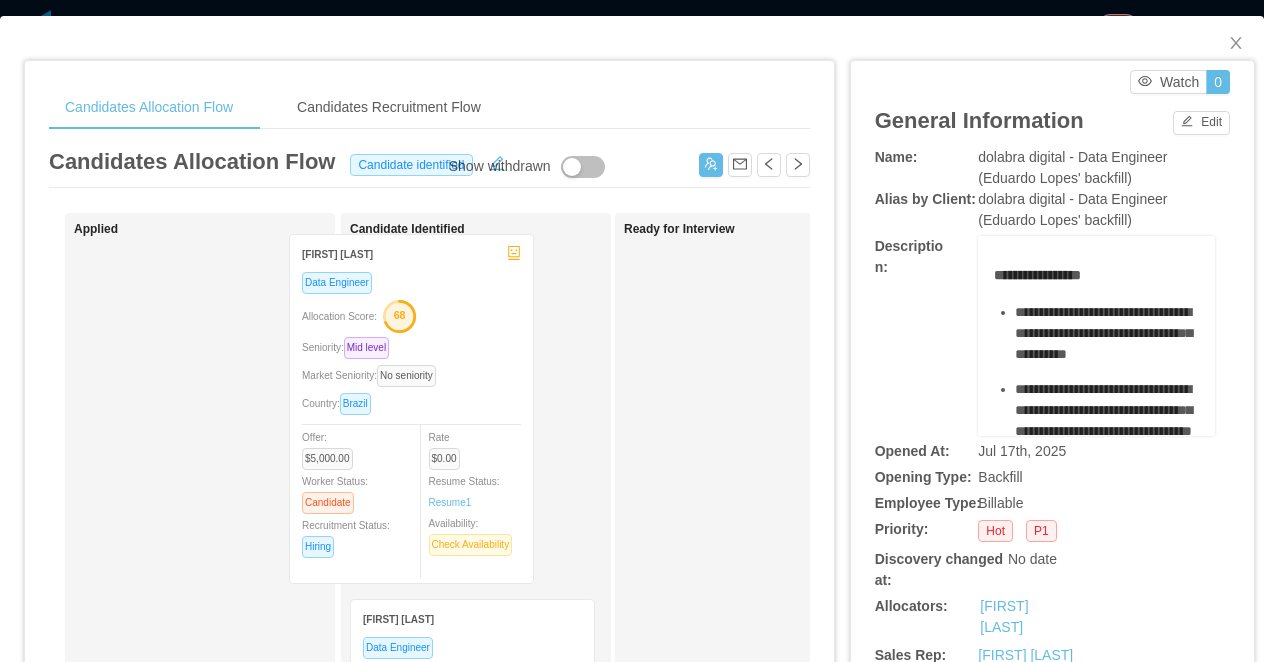 drag, startPoint x: 535, startPoint y: 314, endPoint x: 474, endPoint y: 299, distance: 62.817196 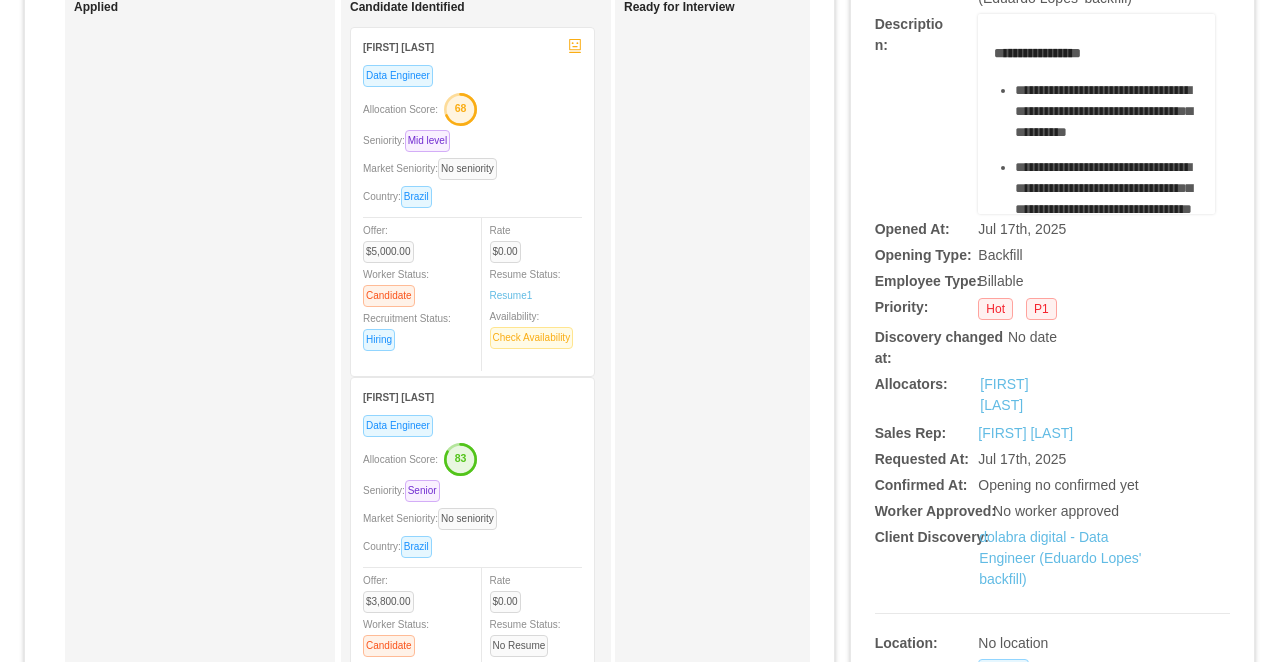 scroll, scrollTop: 352, scrollLeft: 0, axis: vertical 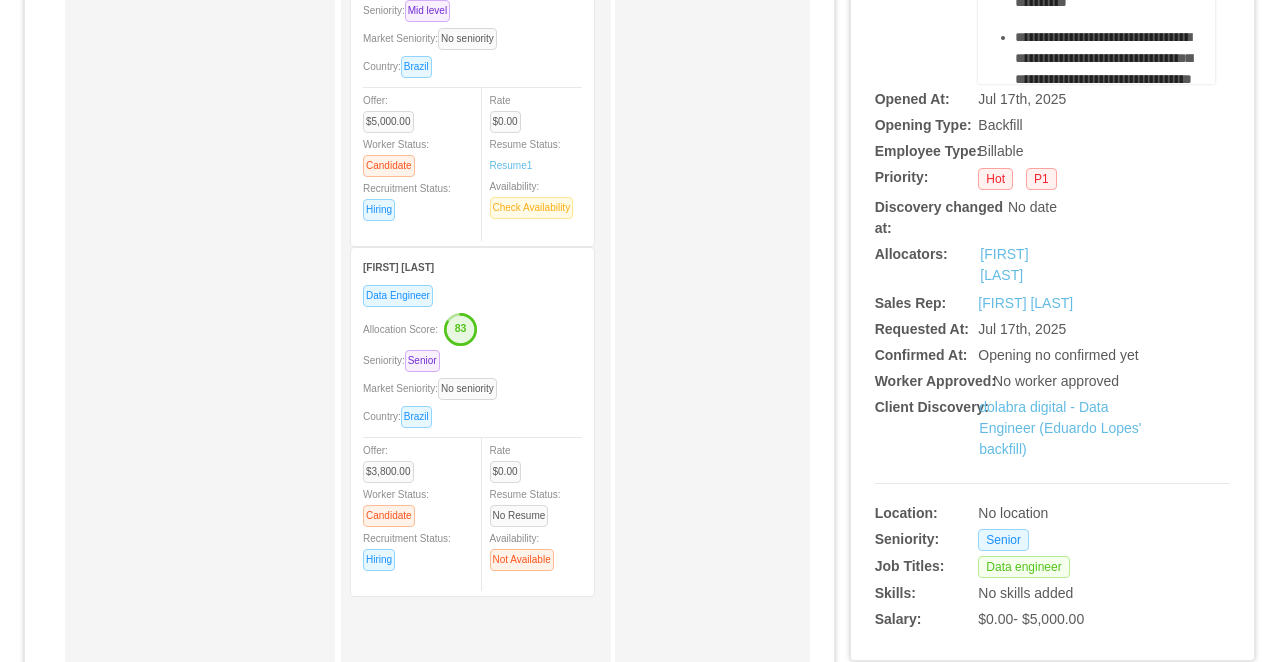 click on "Data Engineer Allocation Score:   83 Seniority:   Senior Market Seniority:   No seniority Country:   Brazil Offer:  $3,800.00 Worker Status:   Candidate Recruitment Status:   Hiring Rate $0.00 Resume Status:   No Resume Availability:     Not Available" at bounding box center (472, 434) 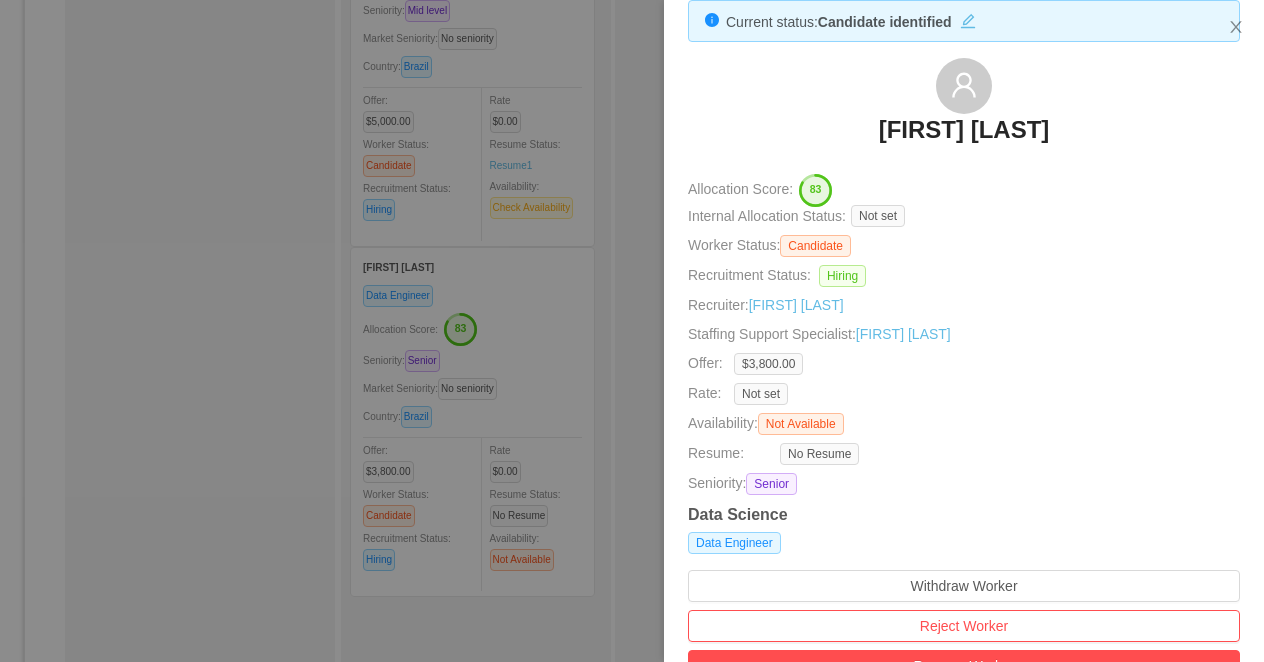scroll, scrollTop: 55, scrollLeft: 0, axis: vertical 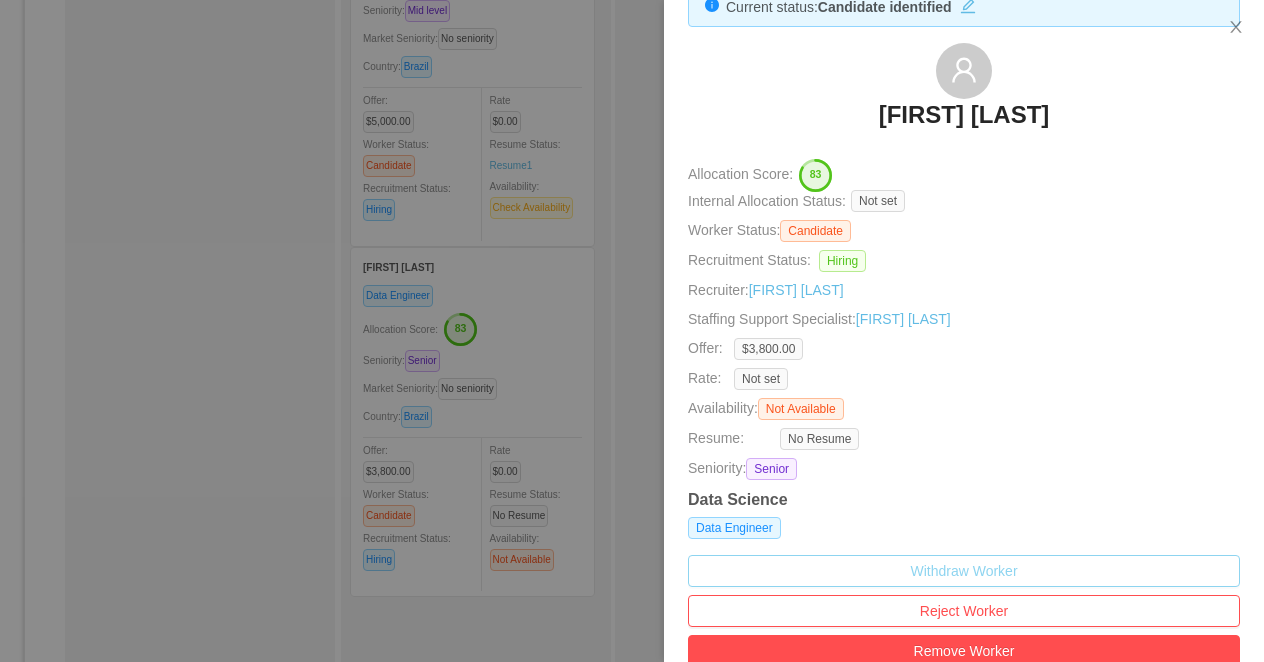 click on "Withdraw Worker" at bounding box center (964, 571) 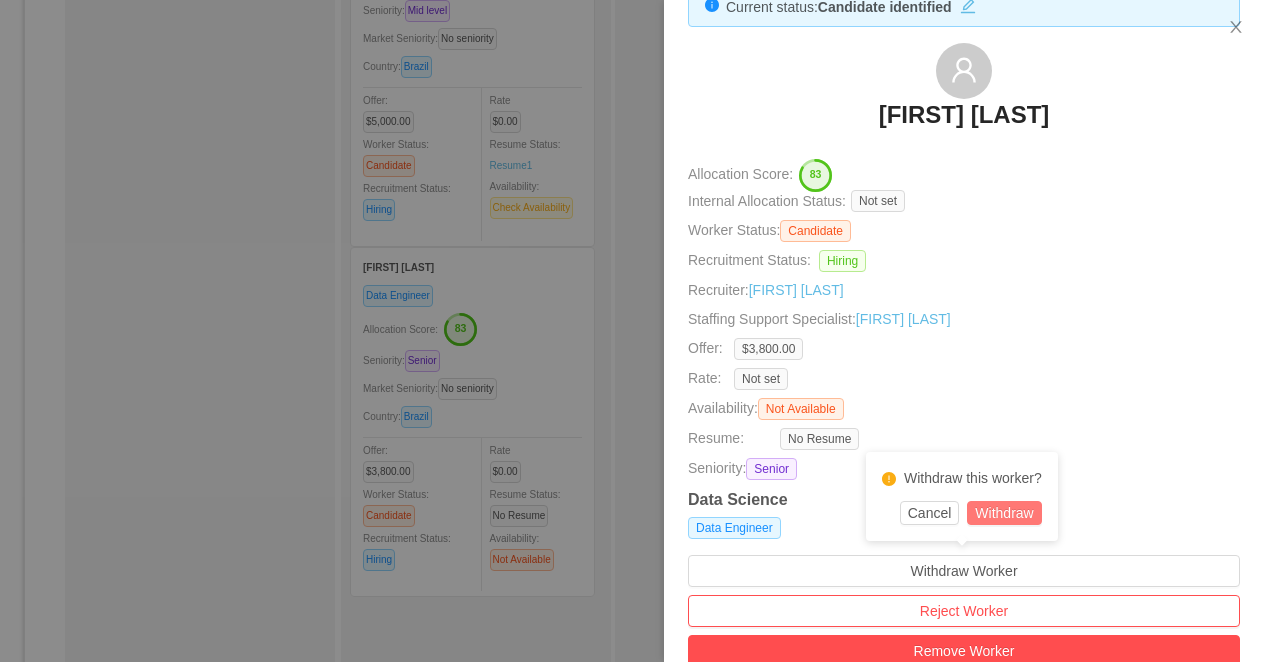 click on "Withdraw" at bounding box center [1004, 513] 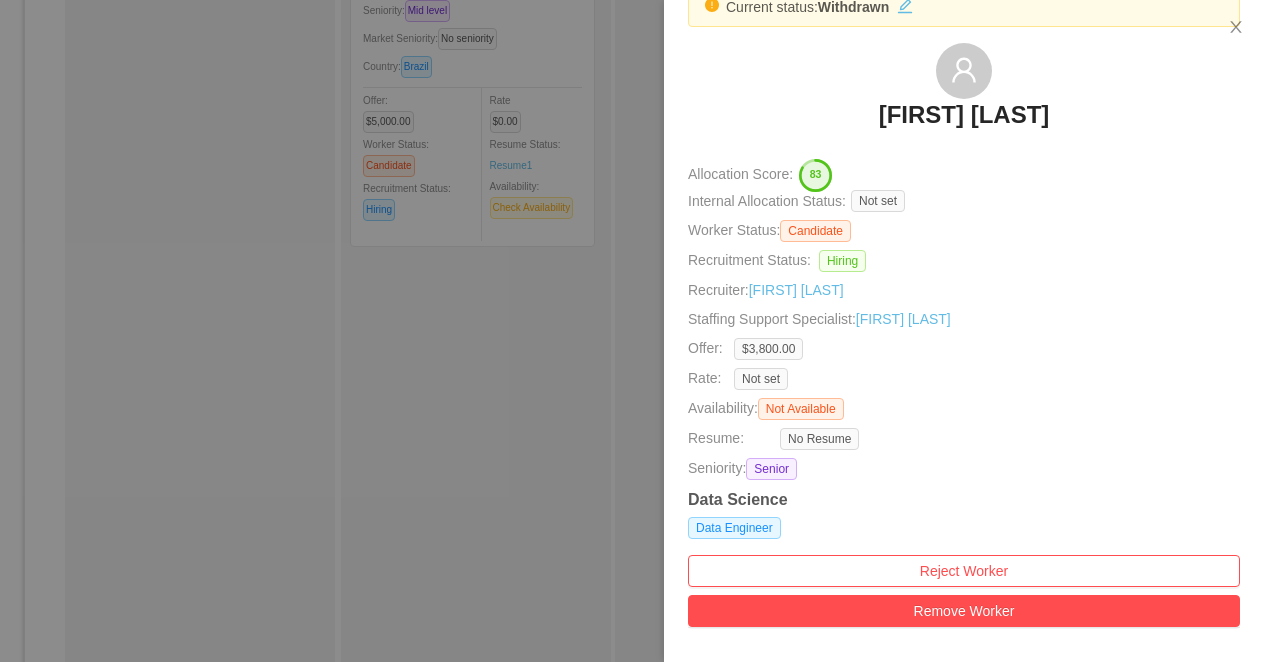 click at bounding box center [632, 331] 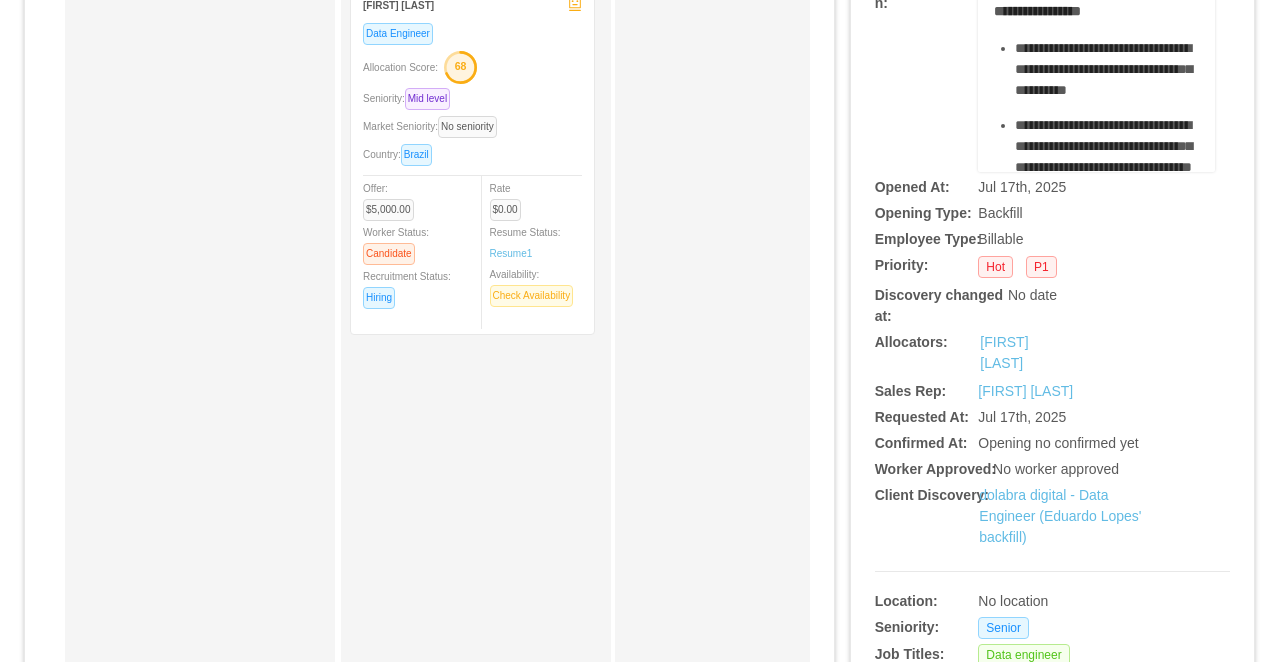 scroll, scrollTop: 0, scrollLeft: 0, axis: both 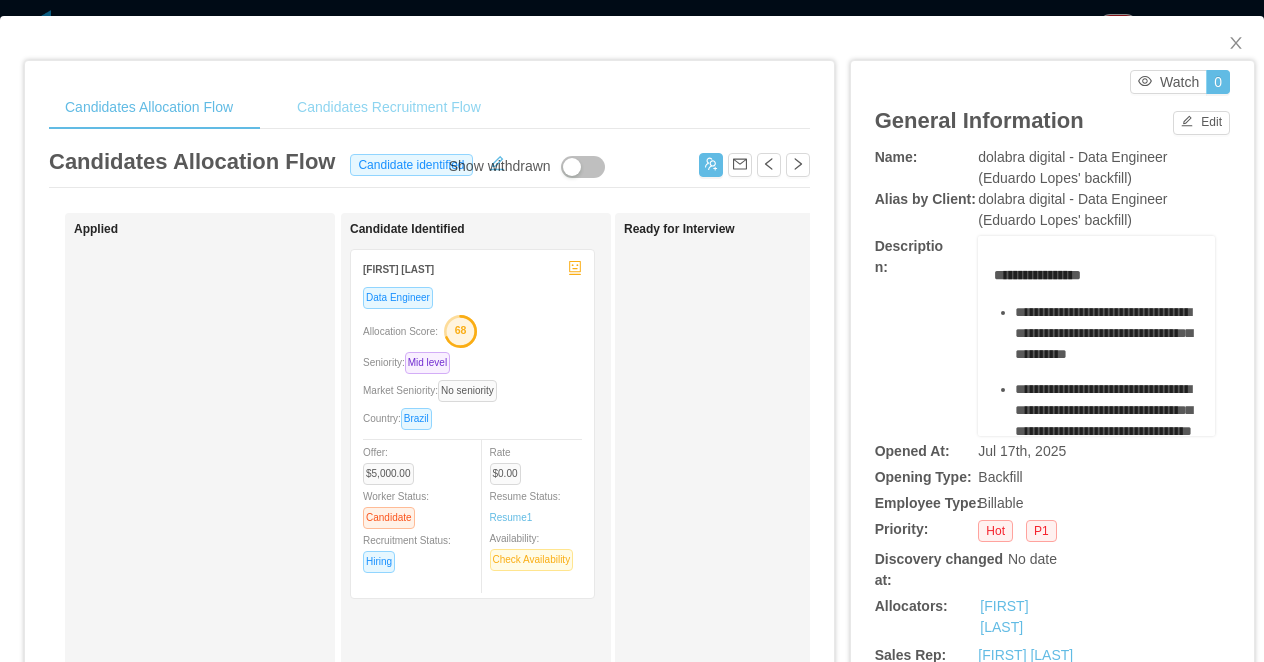 click on "Candidates Recruitment Flow" at bounding box center (389, 107) 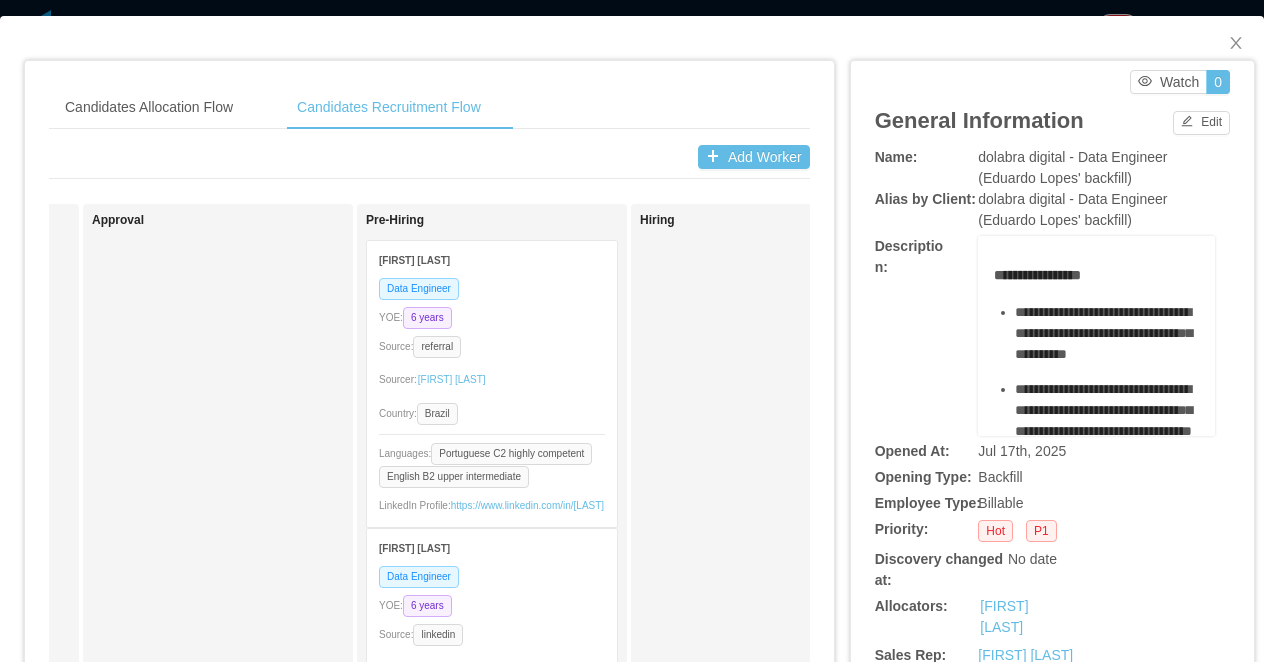 scroll, scrollTop: 0, scrollLeft: 1634, axis: horizontal 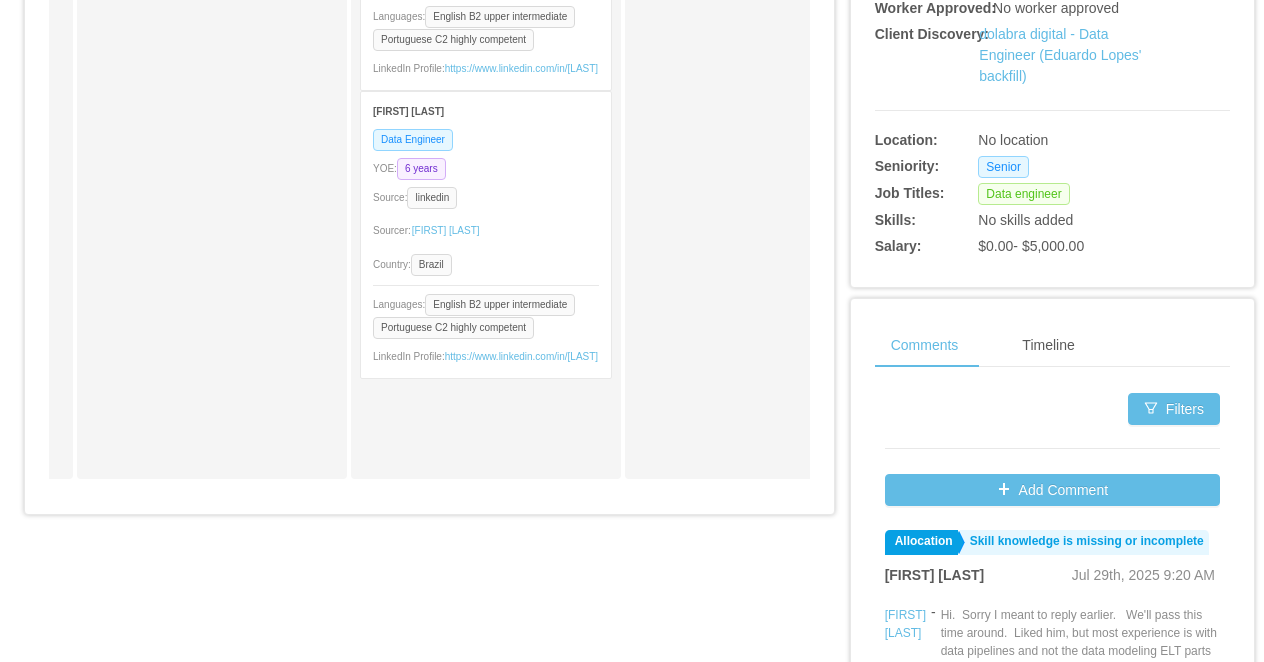 click on "Data Engineer YOE:   6   years Source:   linkedin Sourcer:   [FIRST] [LAST] Country:   [COUNTRY] Languages:   English   B2 upper intermediate Portuguese   C2 highly competent LinkedIn Profile:   https://www.linkedin.com/in/[FIRST]-[LAST]" at bounding box center [486, 253] 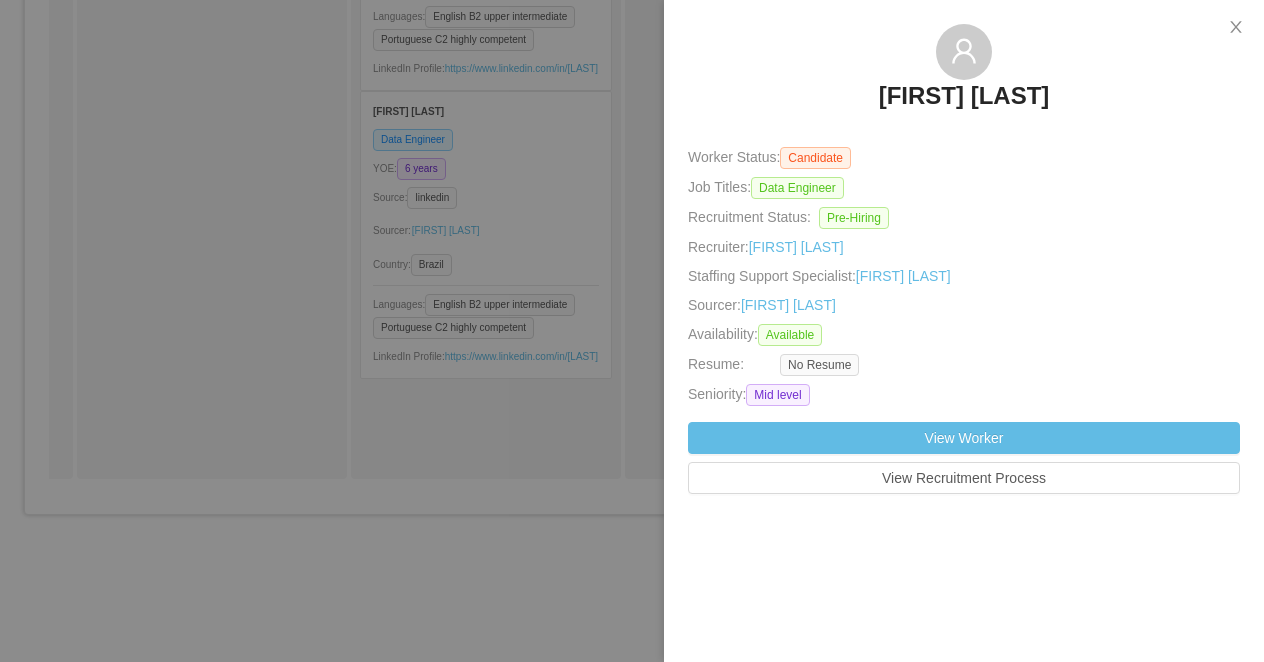 click at bounding box center [632, 331] 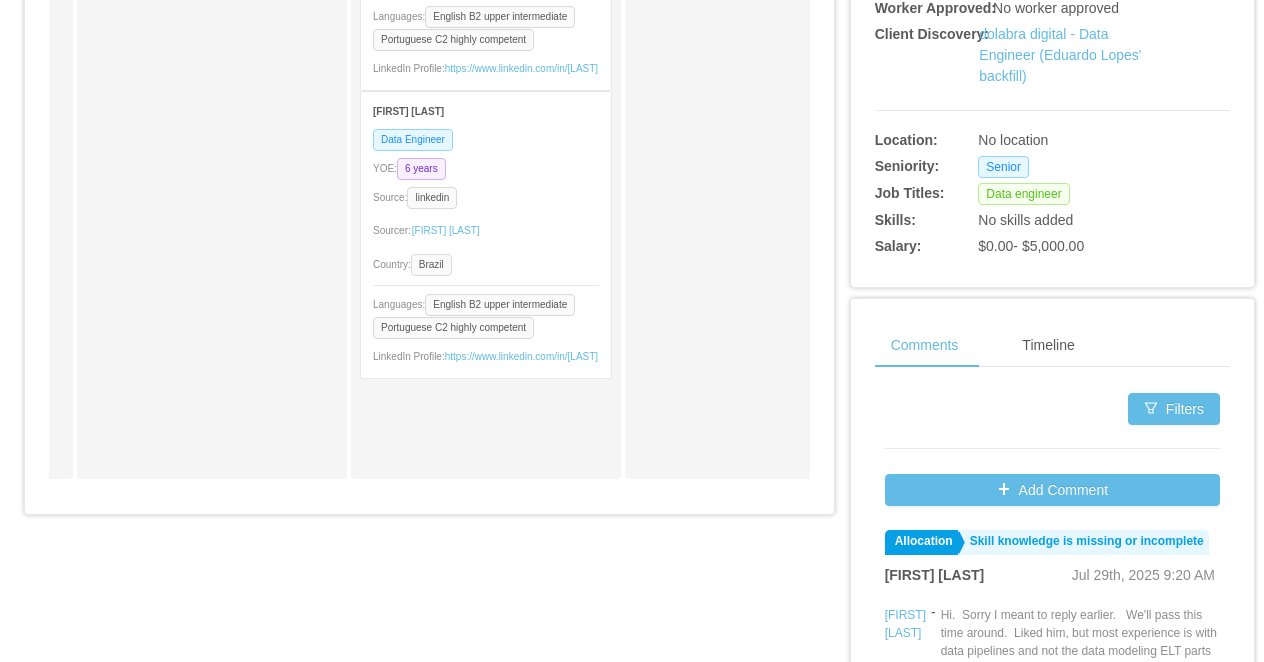 scroll, scrollTop: 0, scrollLeft: 0, axis: both 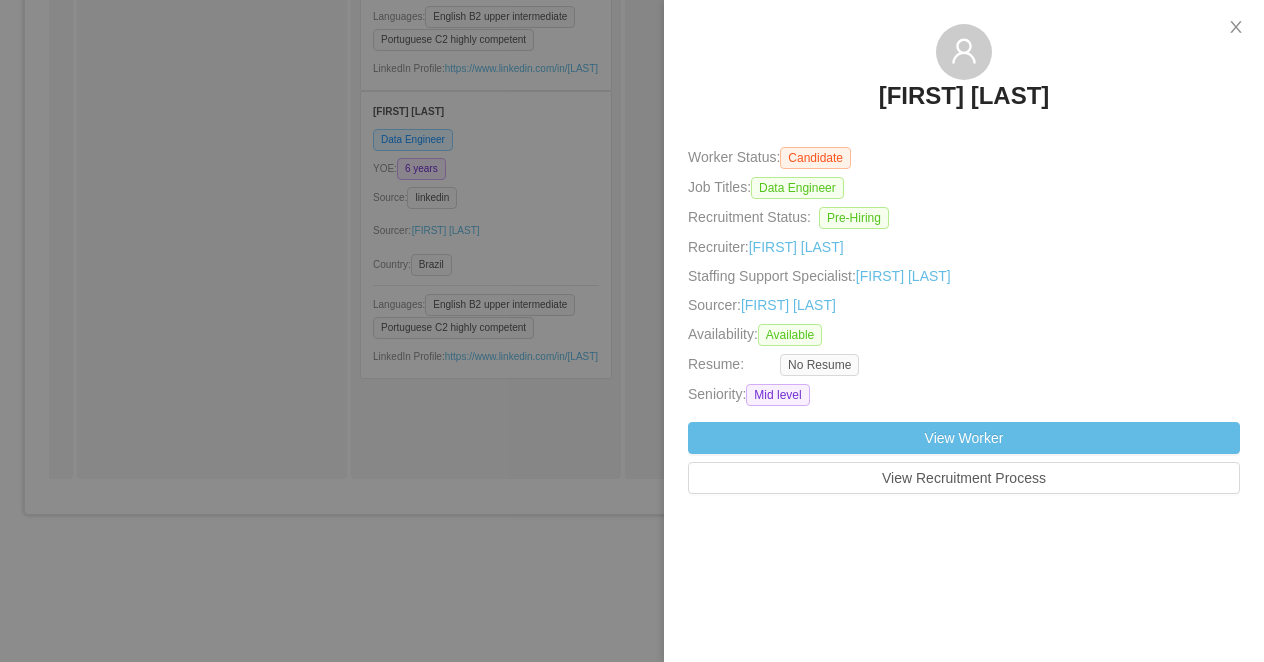 click at bounding box center [632, 331] 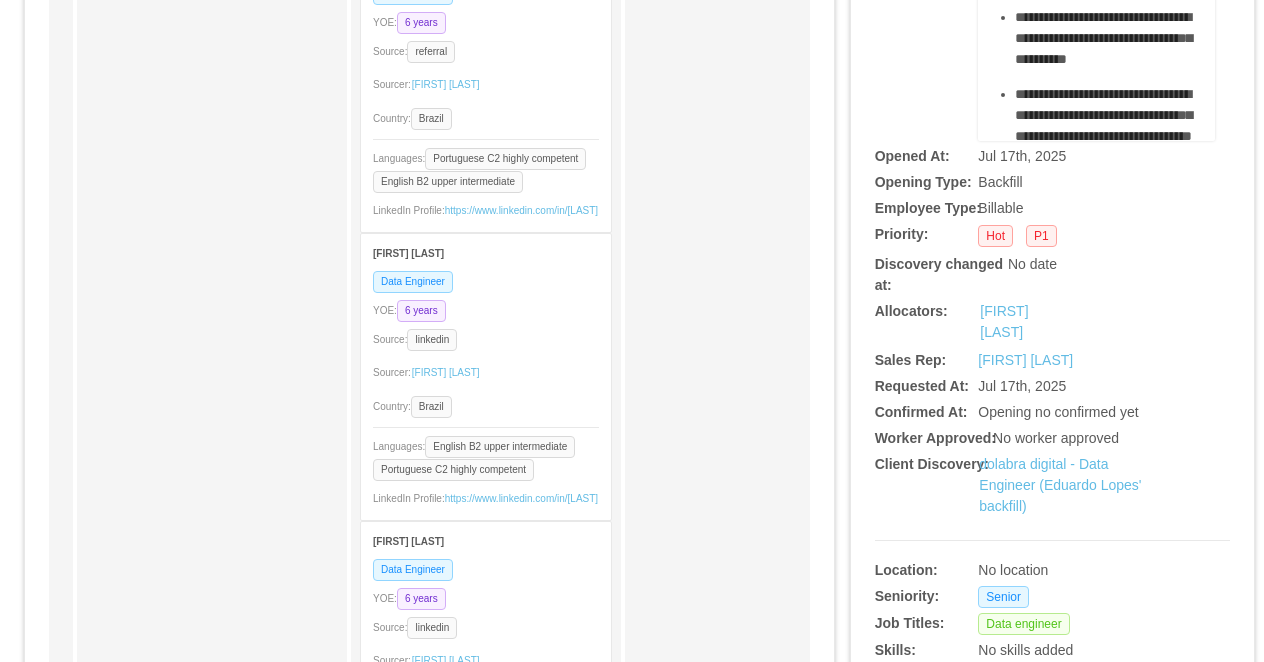 scroll, scrollTop: 235, scrollLeft: 0, axis: vertical 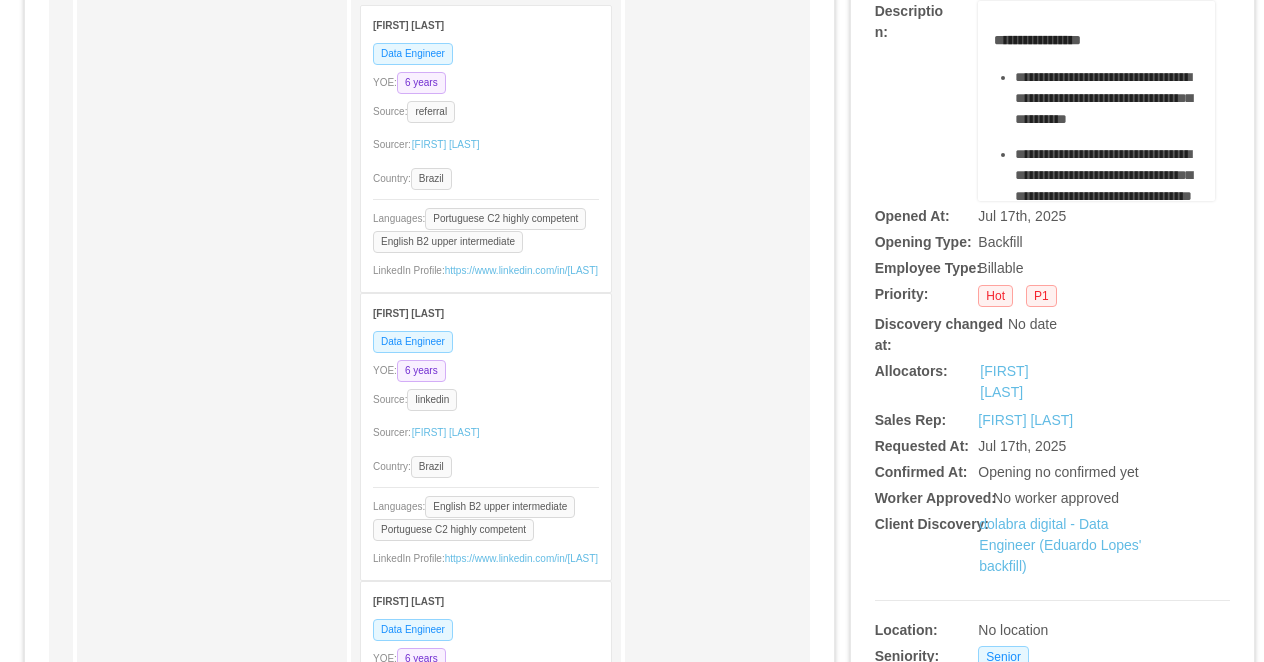 click on "YOE:   6   years" at bounding box center (486, 82) 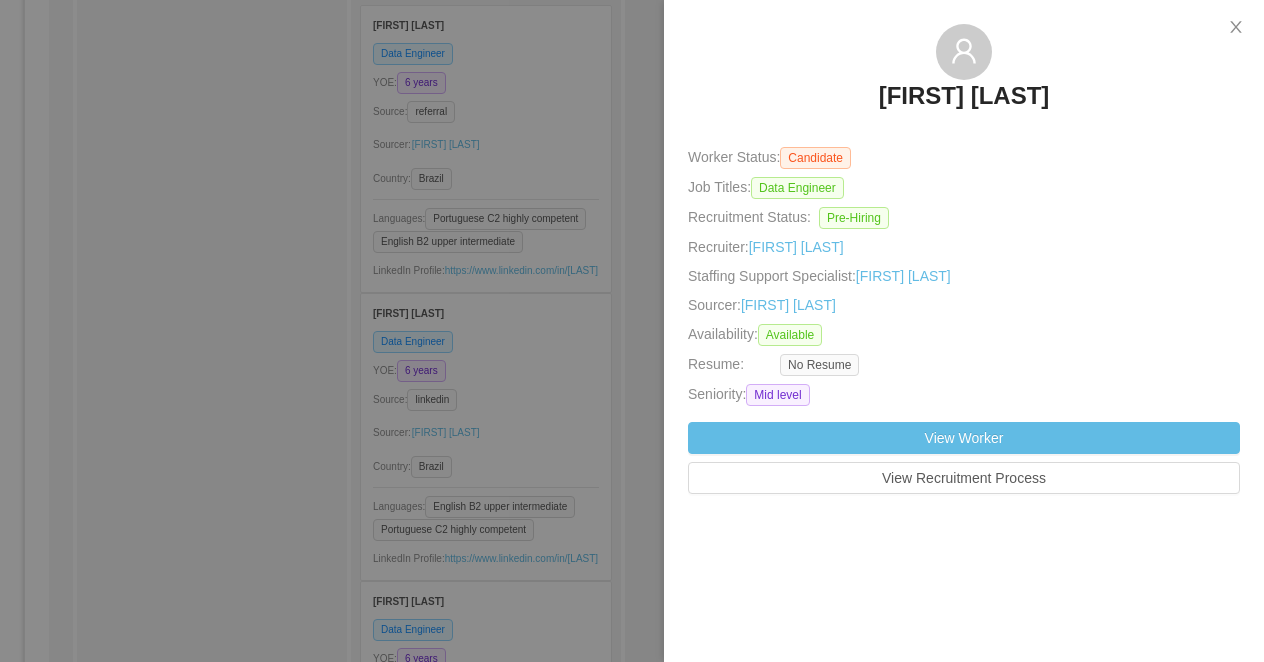 click at bounding box center (632, 331) 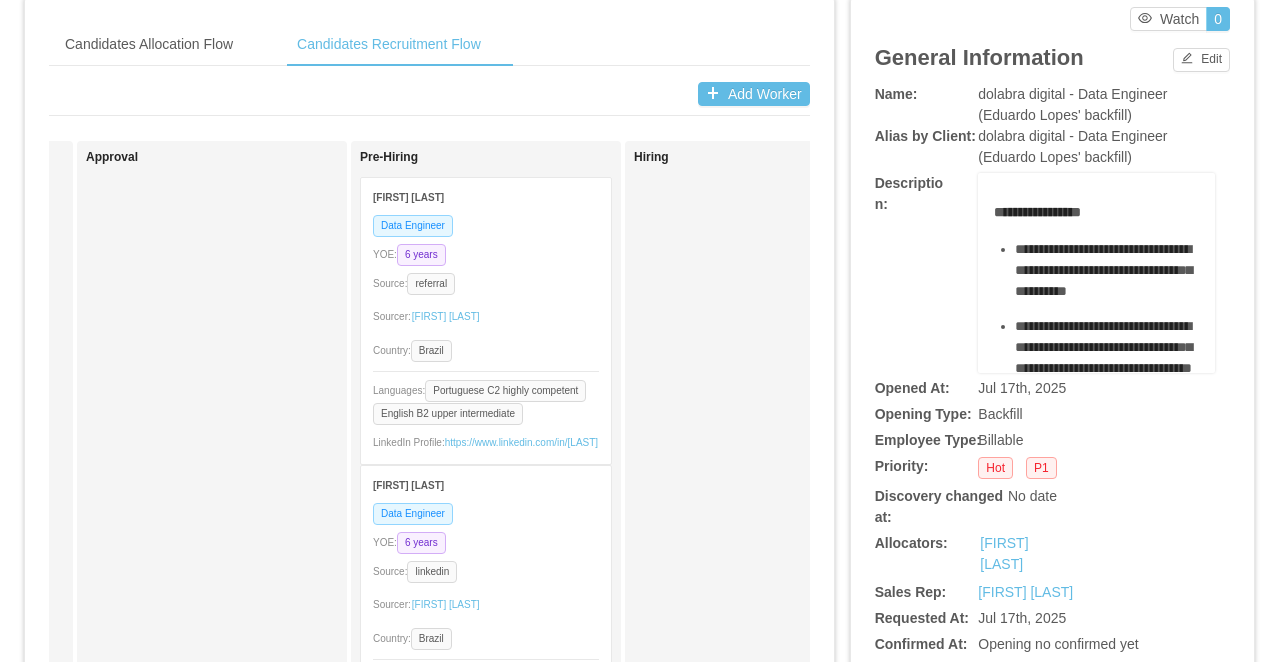 scroll, scrollTop: 0, scrollLeft: 0, axis: both 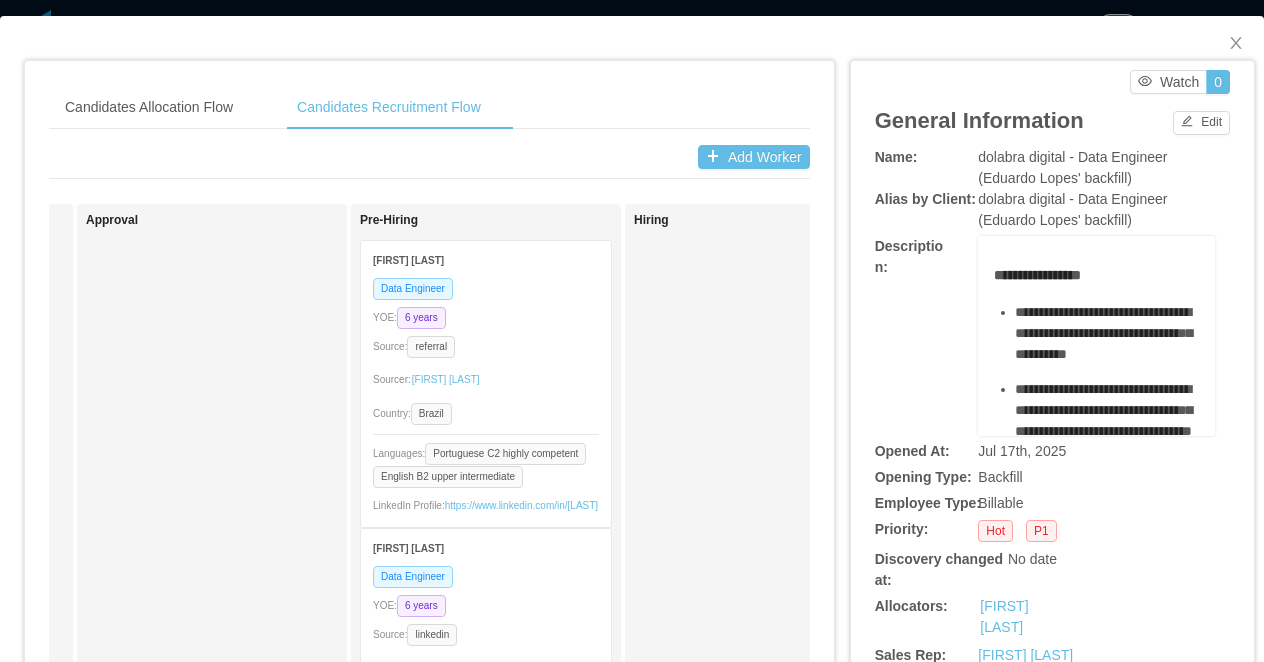 click on "Candidates Allocation Flow Candidates Recruitment Flow  Candidates Allocation Flow   Candidate identified   Show withdrawn Applied Candidate Identified Fernando Nepomuceno Data Engineer Allocation Score:   68 Seniority:   Mid level Market Seniority:   No seniority Country:   Brazil Offer:  $5,000.00 Worker Status:   Candidate Recruitment Status:   Hiring Rate $0.00 Resume Status:   Resume  1 Availability:     Check Availability Ready for Interview Waiting for Client Approval Approved Discarded Rejected Johnny Rodriguez Monge Data Engineer Allocation Score:   42 Seniority:   Mid level Market Seniority:   No seniority Country:   No country Offer:  $5,500.00 Worker Status:   Candidate Recruitment Status:   Hiring Rate $9,200.00 Resume Status:   Resume  1 Availability:     Available Add Worker Sourced Jobsity Interview Tech Screening André Luiz Sevilha Data Engineer YOE:   12   years Source:   linkedin Sourcer:   Martin Roldan Country:   Brazil Languages:   English   C1 advanced Portuguese" at bounding box center [632, 331] 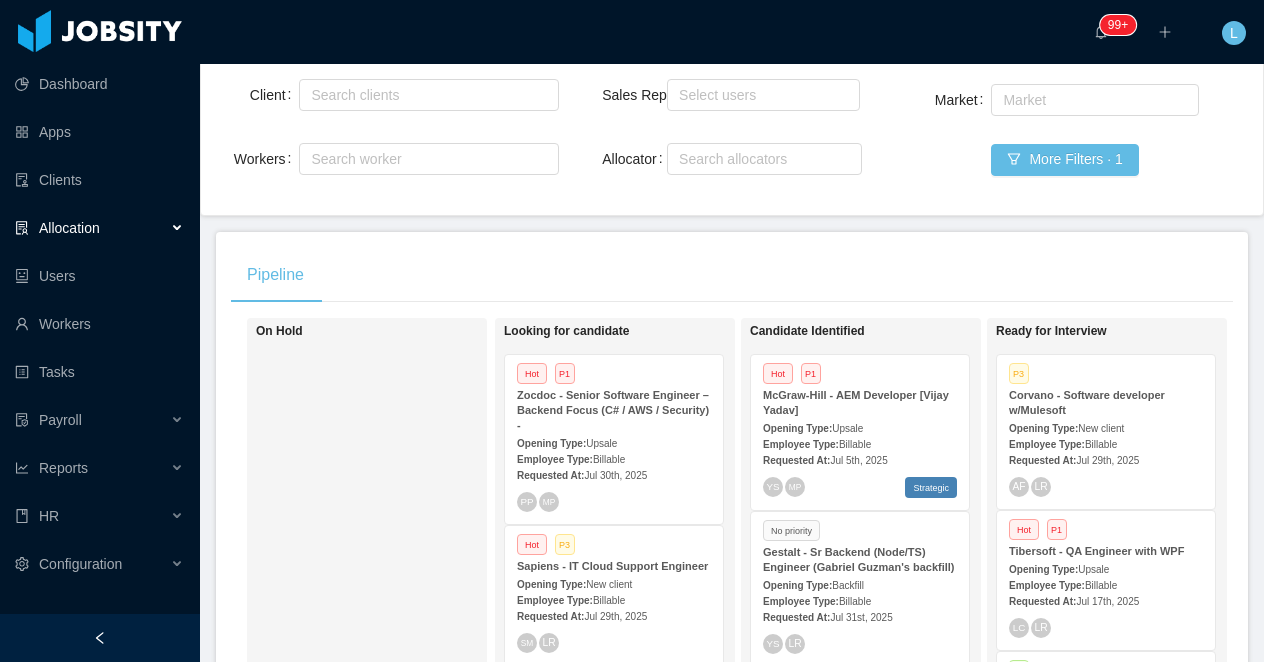 scroll, scrollTop: 294, scrollLeft: 0, axis: vertical 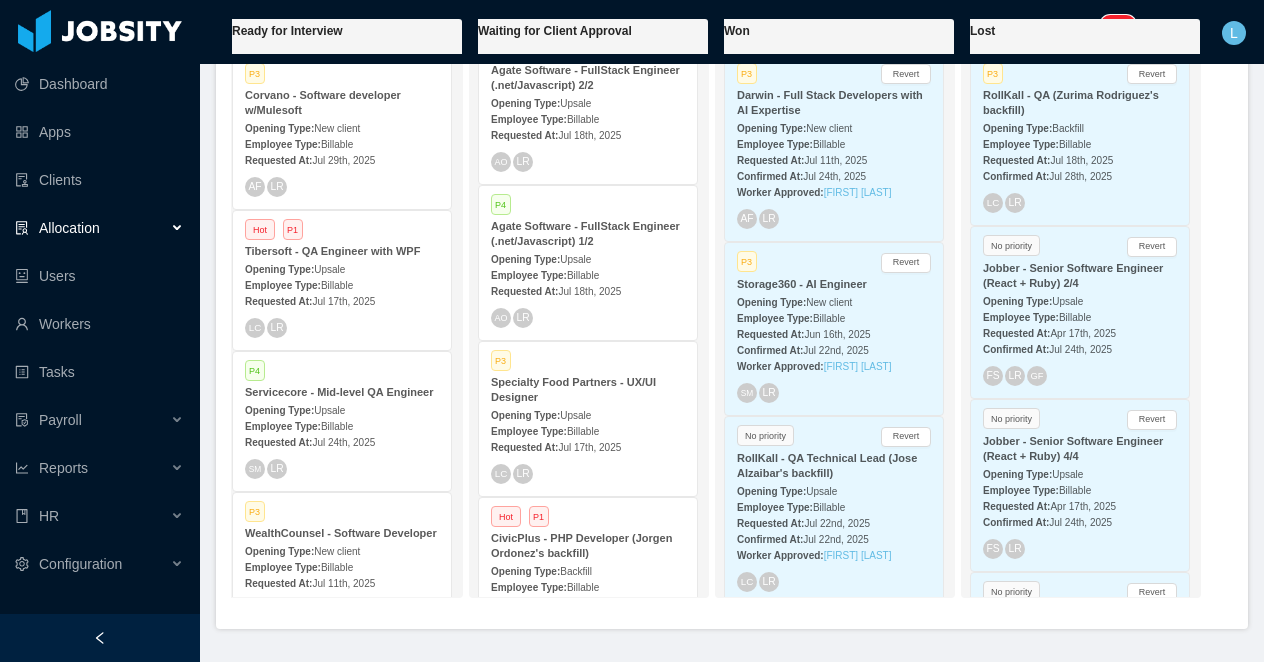click on "CivicPlus - PHP Developer (Jorgen Ordonez's backfill)" at bounding box center [581, 545] 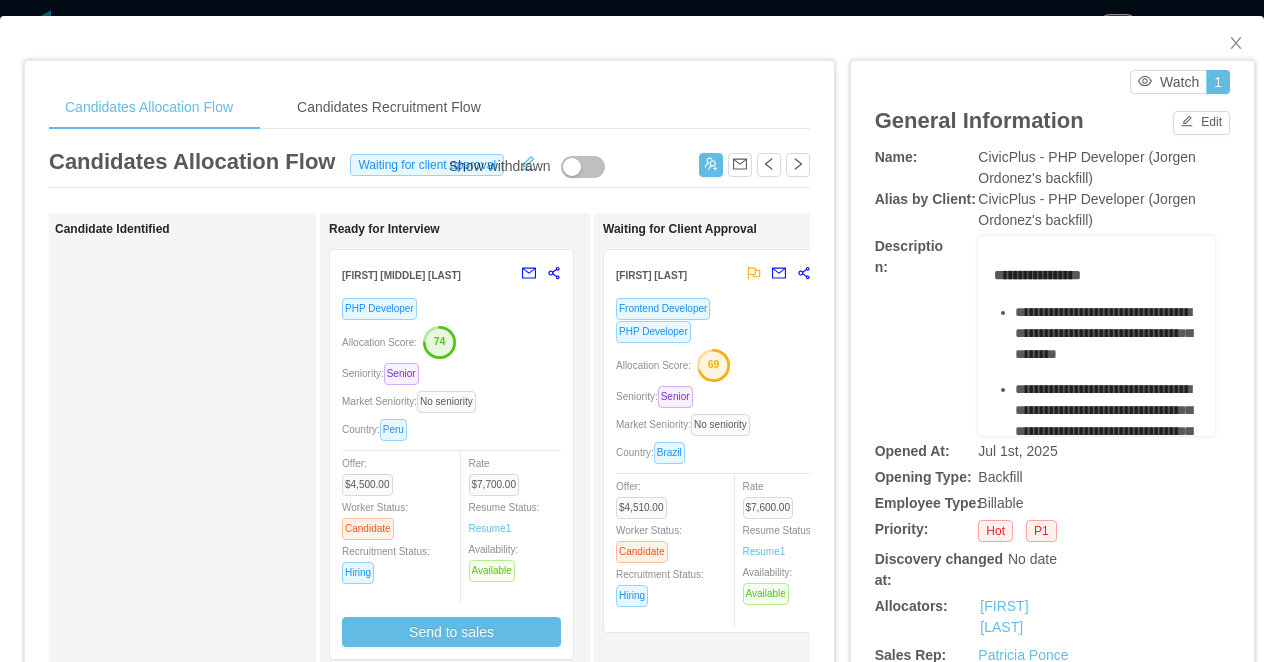 scroll, scrollTop: 0, scrollLeft: 611, axis: horizontal 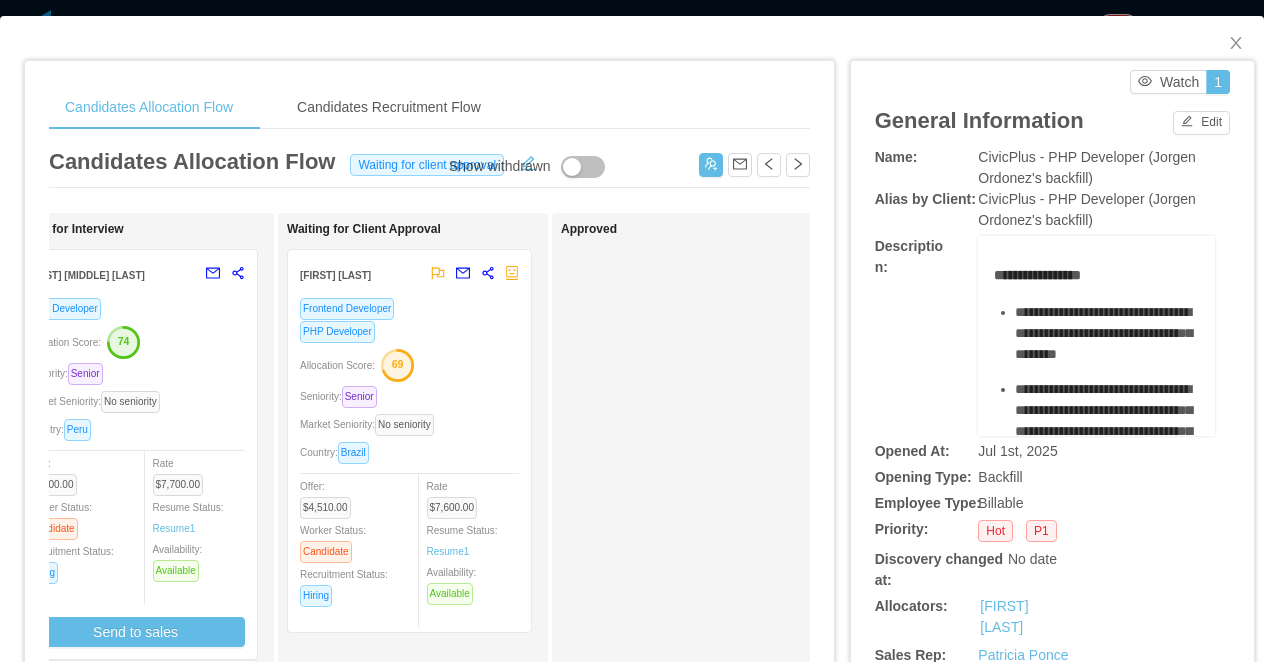 click on "Frontend Developer PHP Developer Allocation Score:   69 Seniority:   Senior Market Seniority:   No seniority Country:   Brazil Offer:  $4,510.00 Worker Status:   Candidate Recruitment Status:   Hiring Rate $7,600.00 Resume Status:   Resume  1 Availability:     Available" at bounding box center [409, 458] 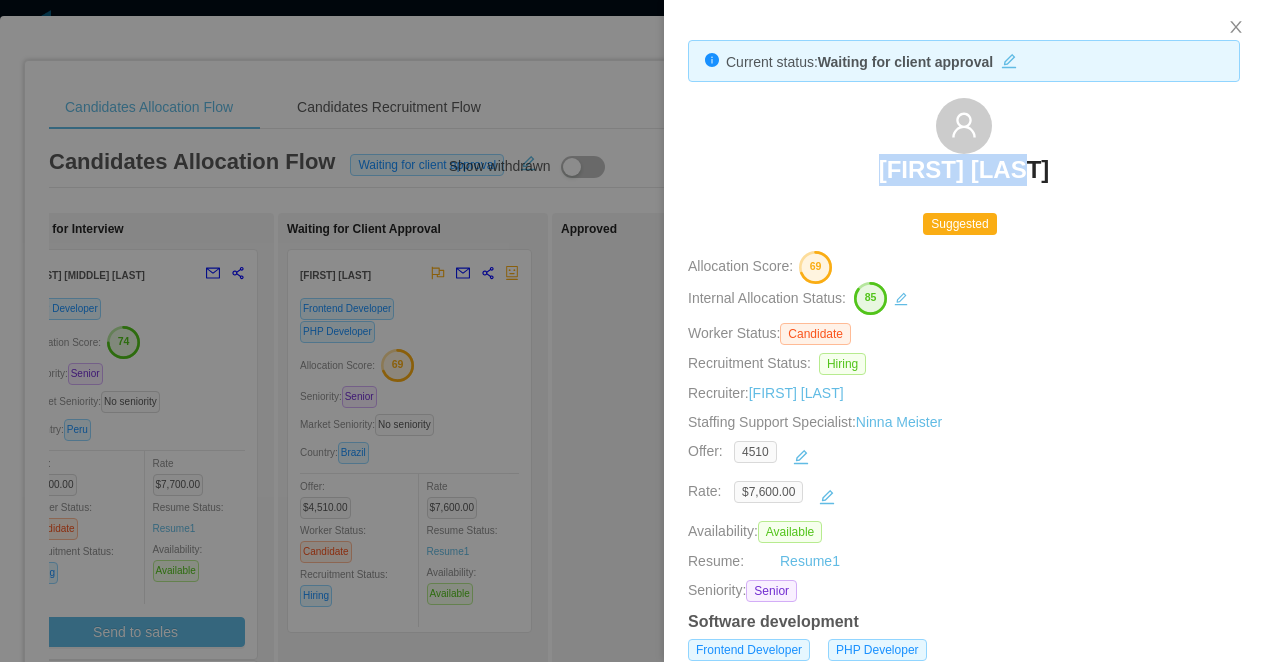 drag, startPoint x: 867, startPoint y: 173, endPoint x: 896, endPoint y: 192, distance: 34.669872 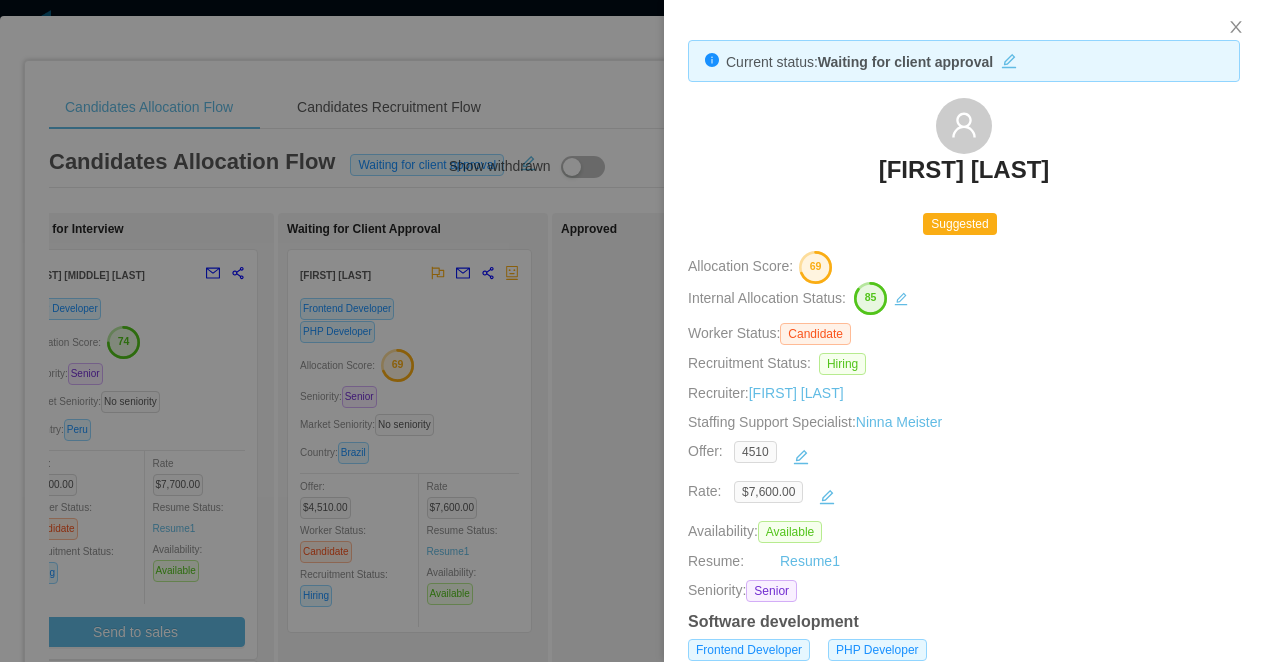 click at bounding box center (632, 331) 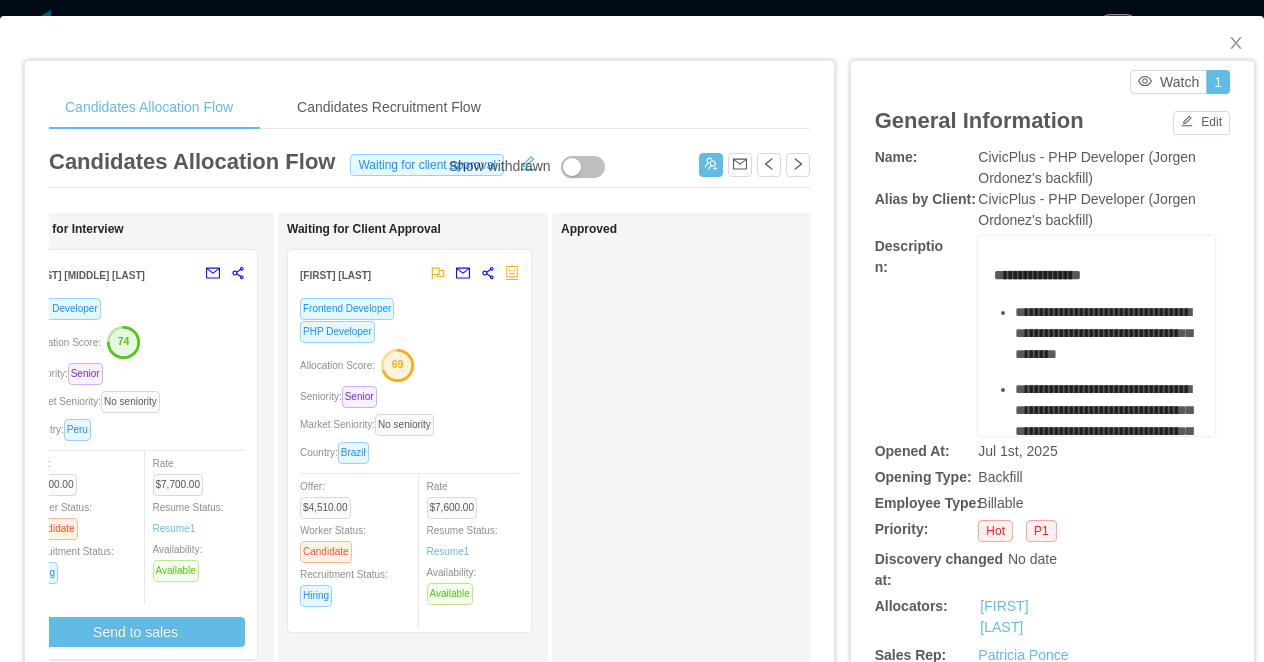 click on "Candidates Allocation Flow Candidates Recruitment Flow  Candidates Allocation Flow   Waiting for client approval   Show withdrawn Applied Yasmin Guimarães PHP Developer ReactJS Developer Seniority:   Junior Market Seniority:   No seniority Country:   Brazil Offer:  $5,000.00 Worker Status:   Candidate Recruitment Status:   Jobsity interview Rate $0.00 Resume Status:   Resume  1 Availability:     Check Availability Acacio Magno Ferreira PHP Developer Seniority:   Senior Market Seniority:   No seniority Country:   Brazil Offer:  $4,500.00 Worker Status:   Candidate Recruitment Status:   Hiring Rate $0.00 Resume Status:   No Resume Availability:     Not Available Candidate Identified Ready for Interview Gian Marco Llasaca PHP Developer Allocation Score:   74 Seniority:   Senior Market Seniority:   No seniority Country:   Peru Offer:  $4,500.00 Worker Status:   Candidate Recruitment Status:   Hiring Rate $7,700.00 Resume Status:   Resume  1 Availability:     Available Send to sales 37 Rate" at bounding box center [632, 331] 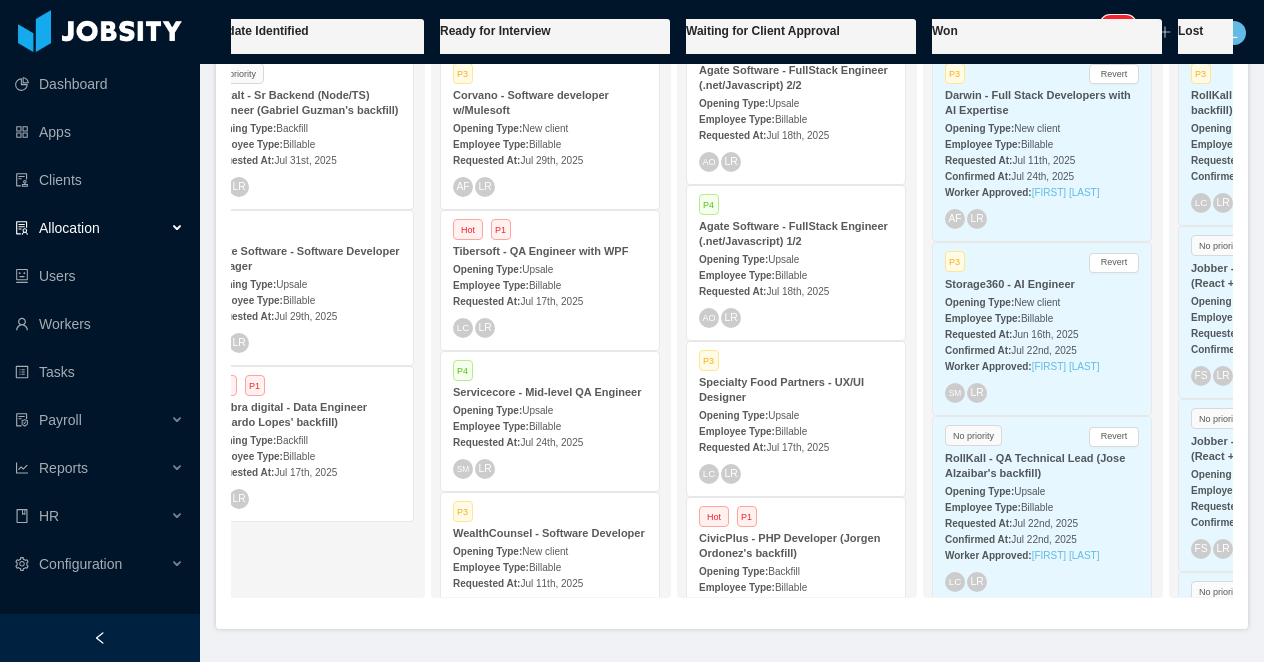 scroll, scrollTop: 0, scrollLeft: 532, axis: horizontal 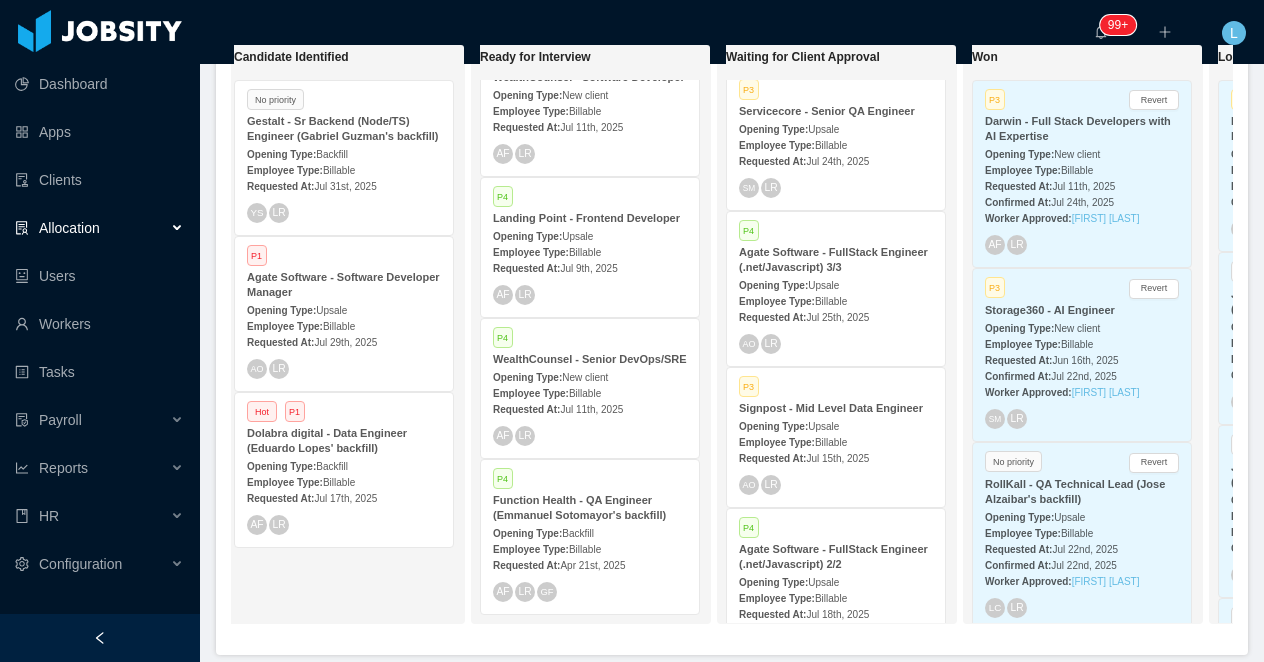 click on "Dolabra digital - Data Engineer (Eduardo Lopes' backfill)" at bounding box center (327, 440) 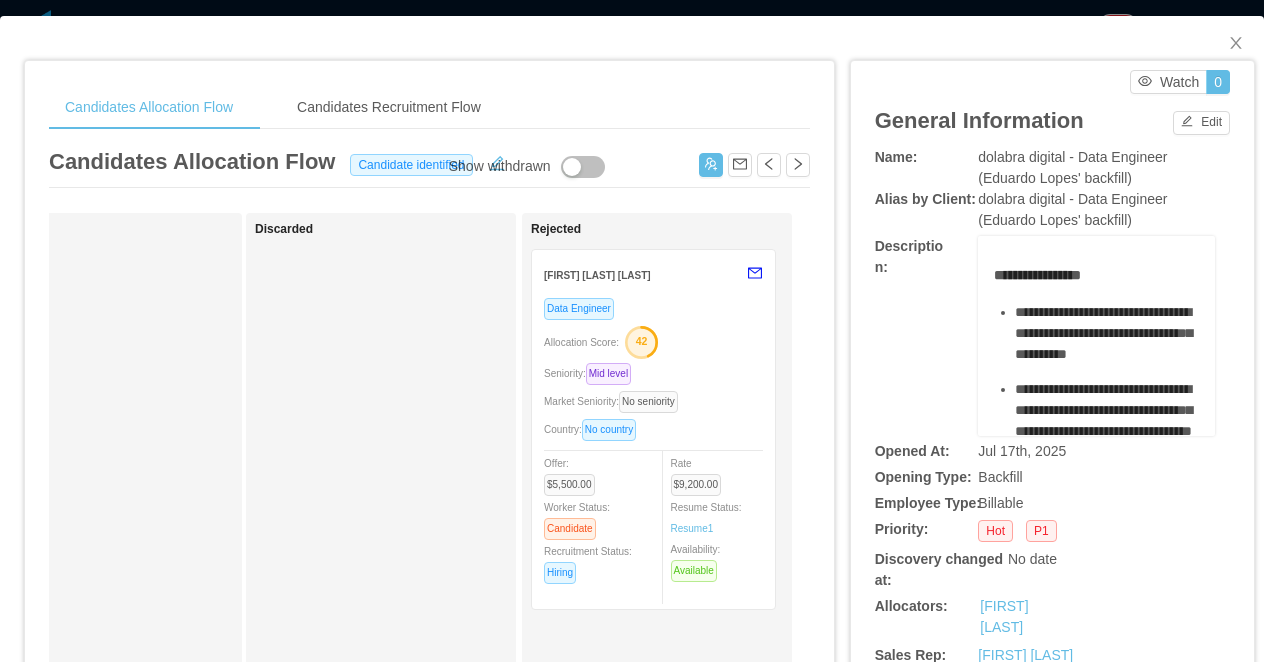 scroll, scrollTop: 0, scrollLeft: 1205, axis: horizontal 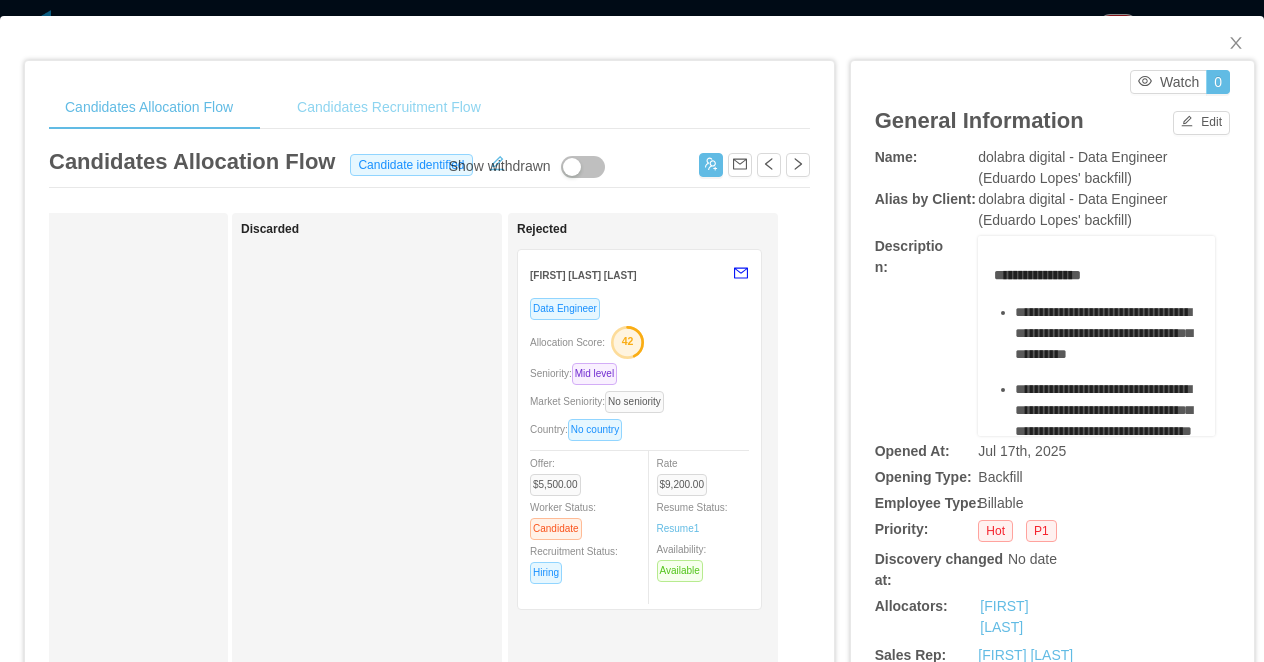 click on "Candidates Recruitment Flow" at bounding box center (389, 107) 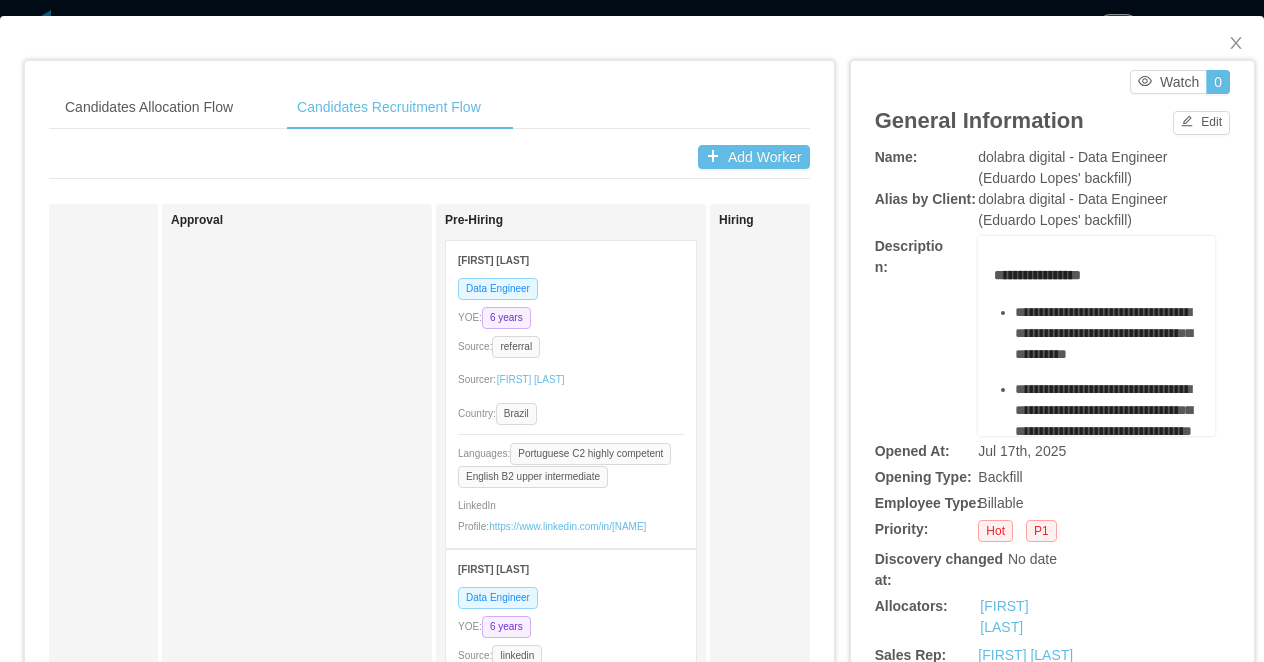 scroll, scrollTop: 0, scrollLeft: 1896, axis: horizontal 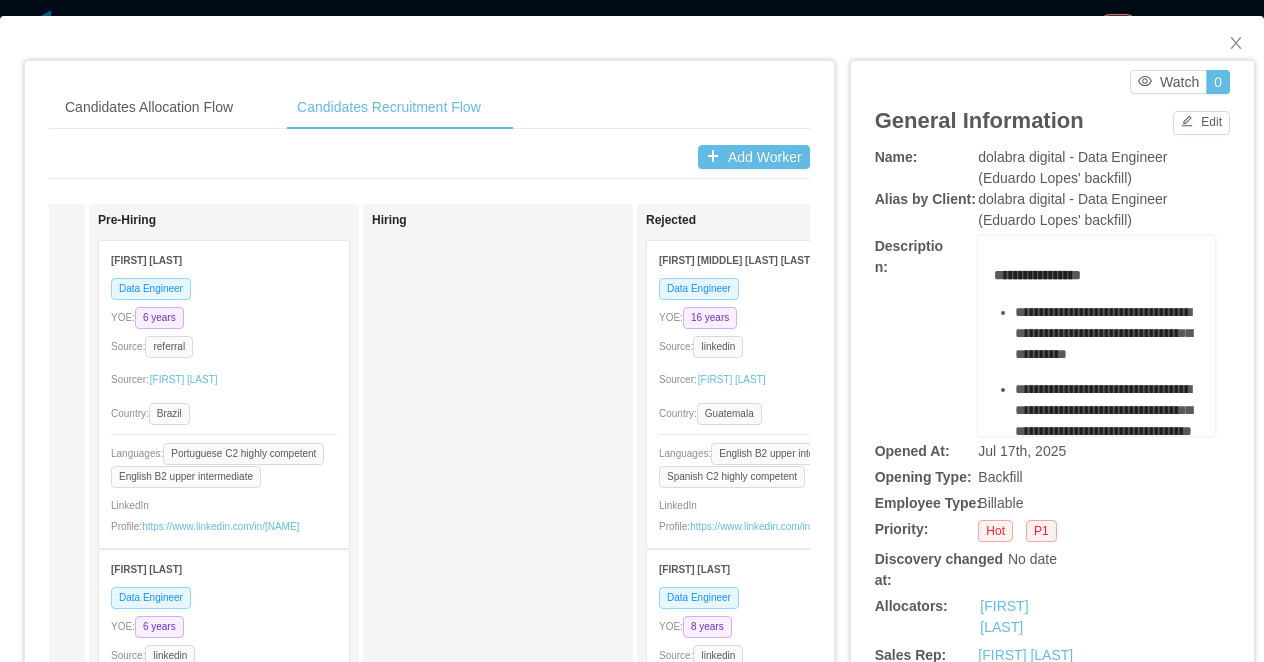 click on "YOE:   6   years" at bounding box center [224, 317] 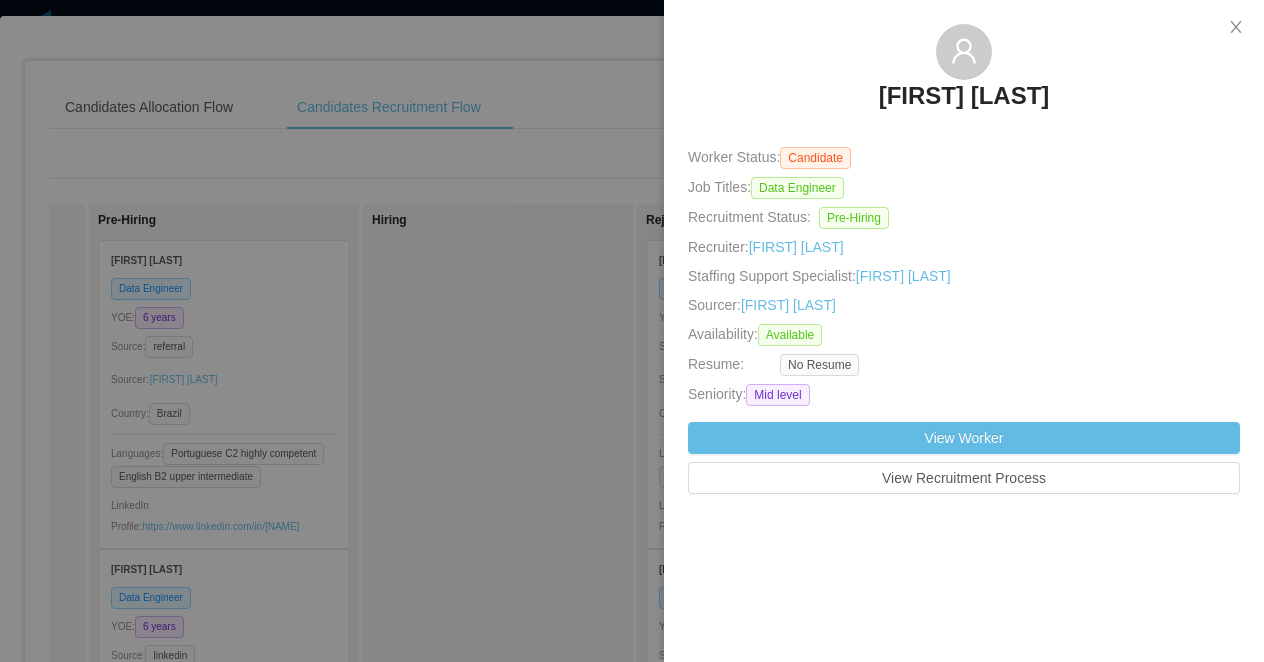 click on "Lays Lima" at bounding box center (964, 96) 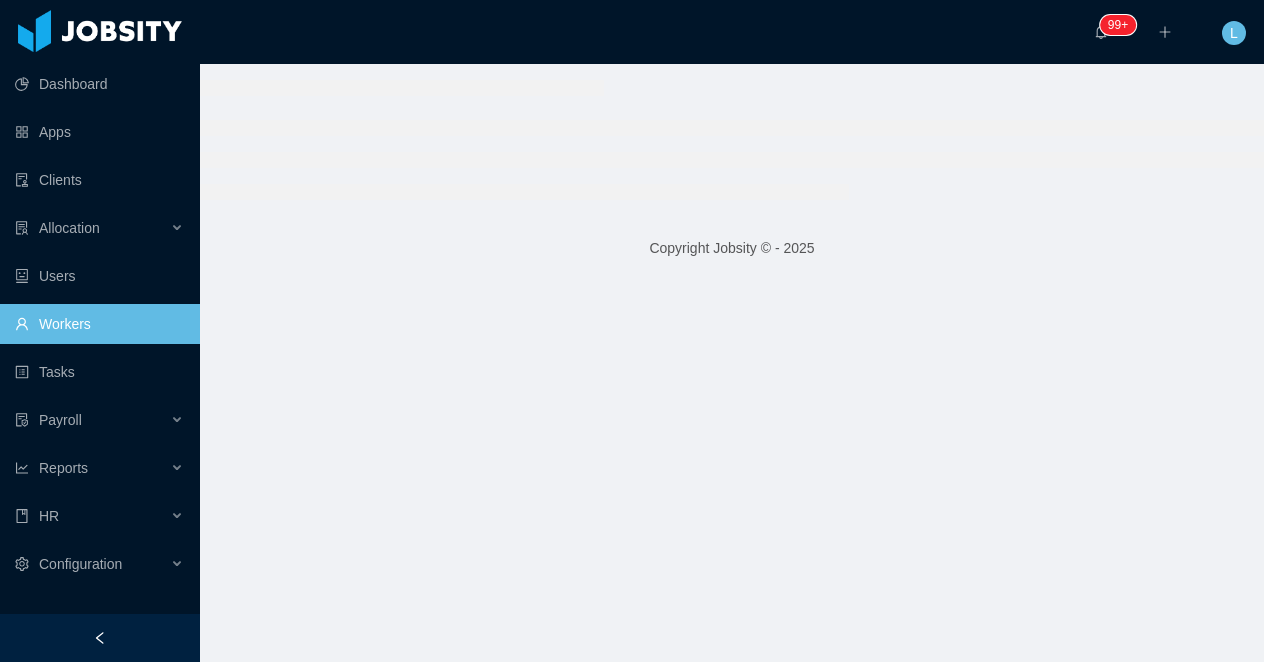scroll, scrollTop: 0, scrollLeft: 0, axis: both 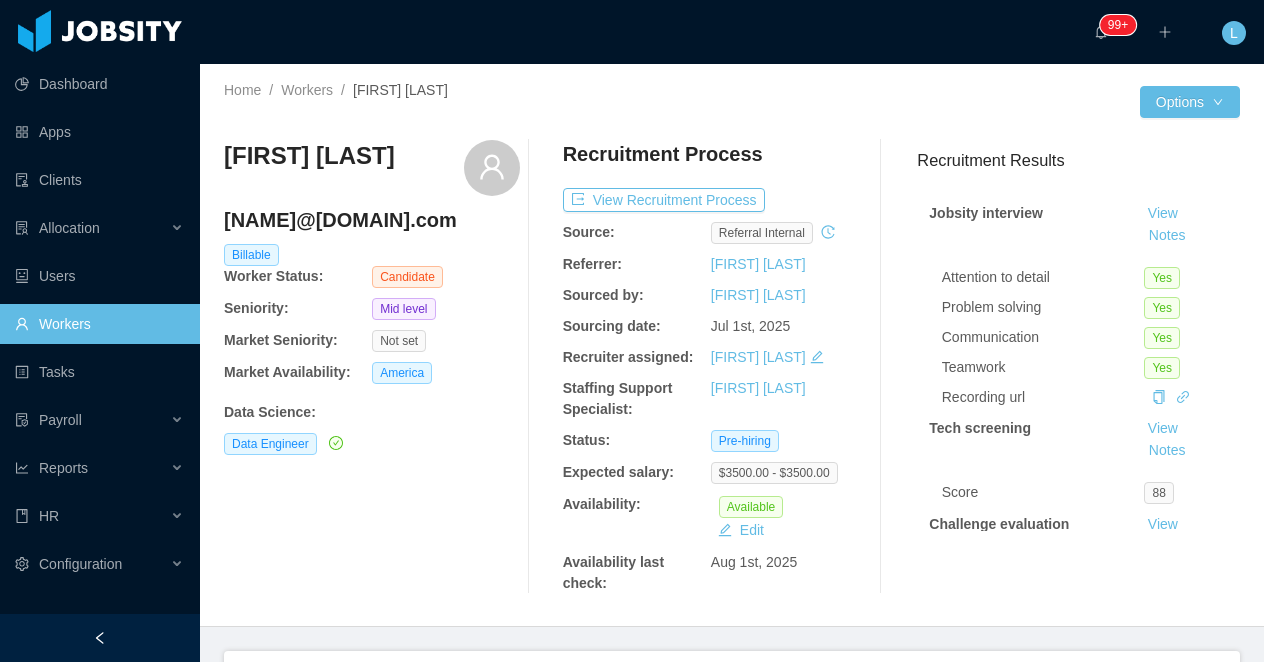 drag, startPoint x: 837, startPoint y: 263, endPoint x: 694, endPoint y: 262, distance: 143.0035 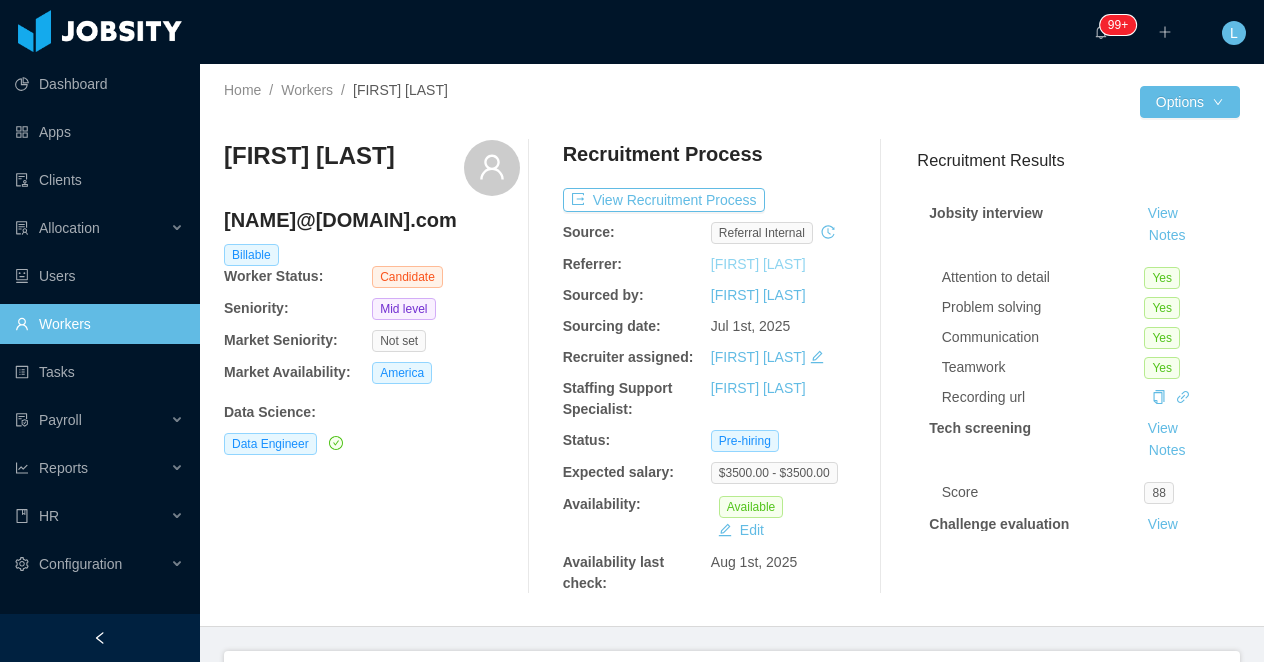 click on "[FIRST] [LAST]" at bounding box center [758, 264] 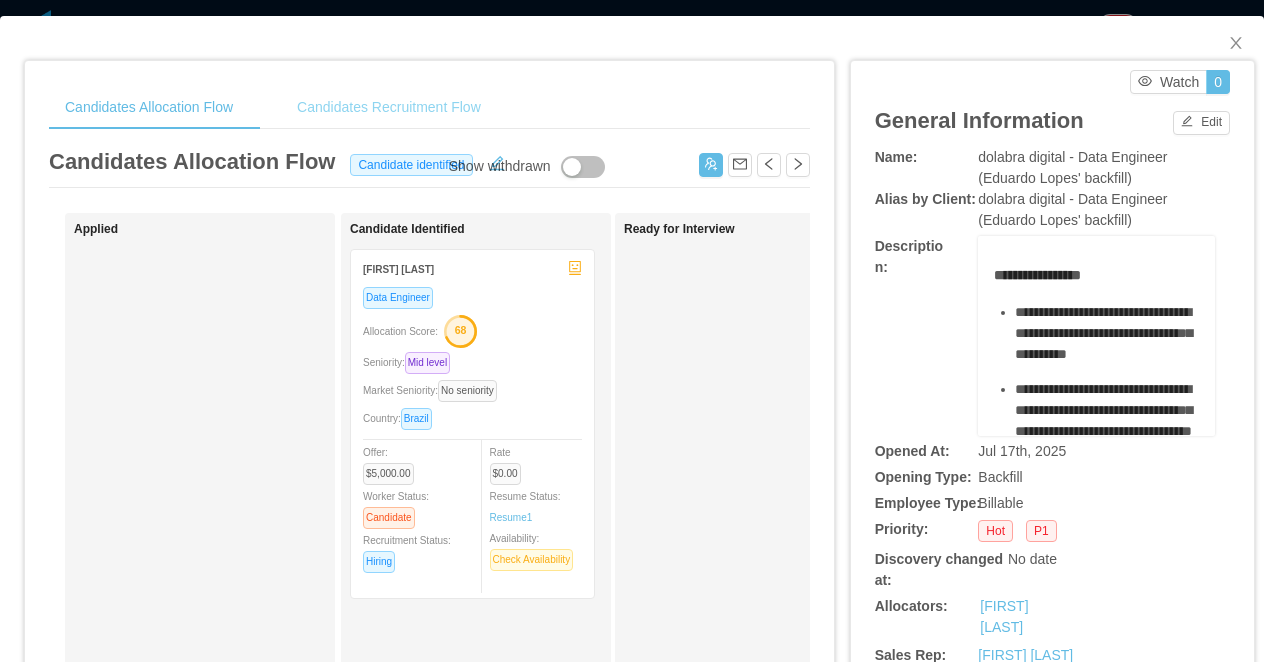 click on "Candidates Recruitment Flow" at bounding box center (389, 107) 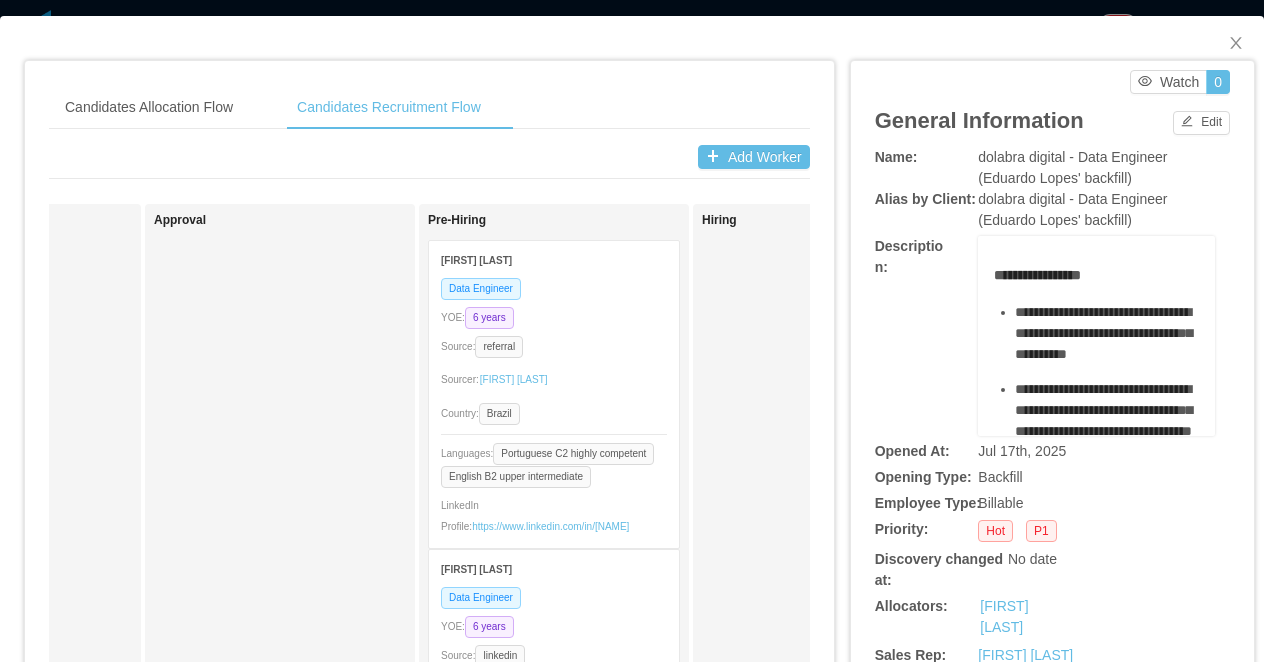 scroll, scrollTop: 0, scrollLeft: 1586, axis: horizontal 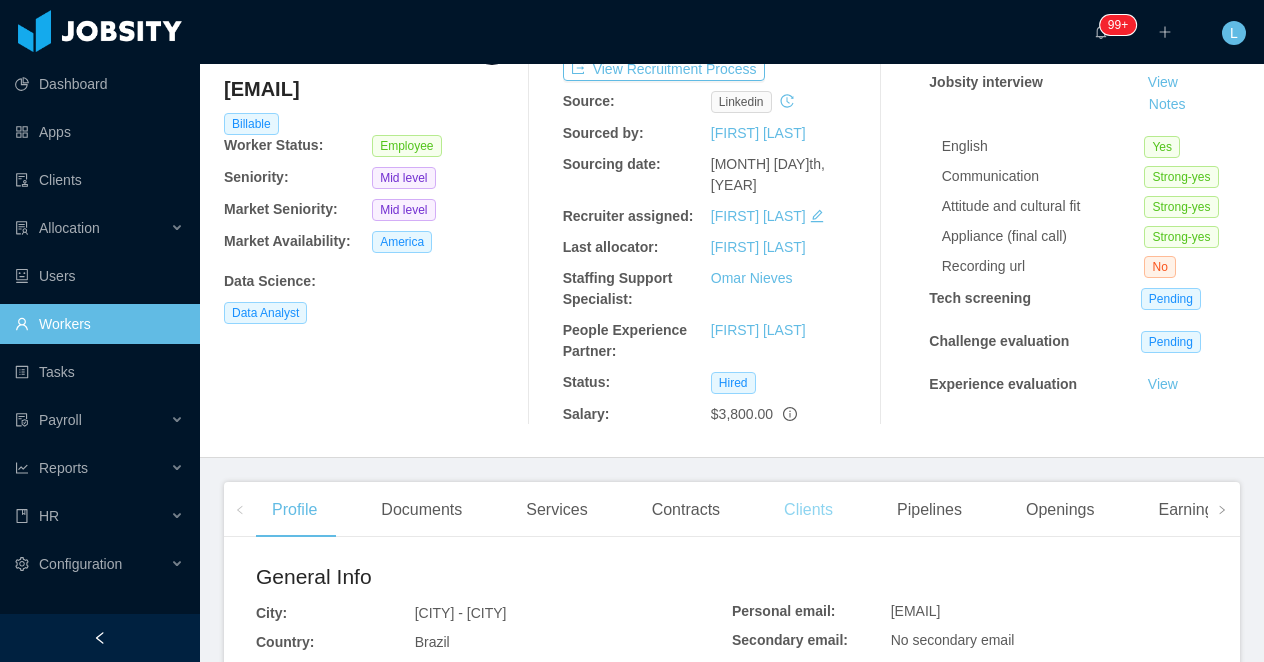 click on "Clients" at bounding box center [808, 510] 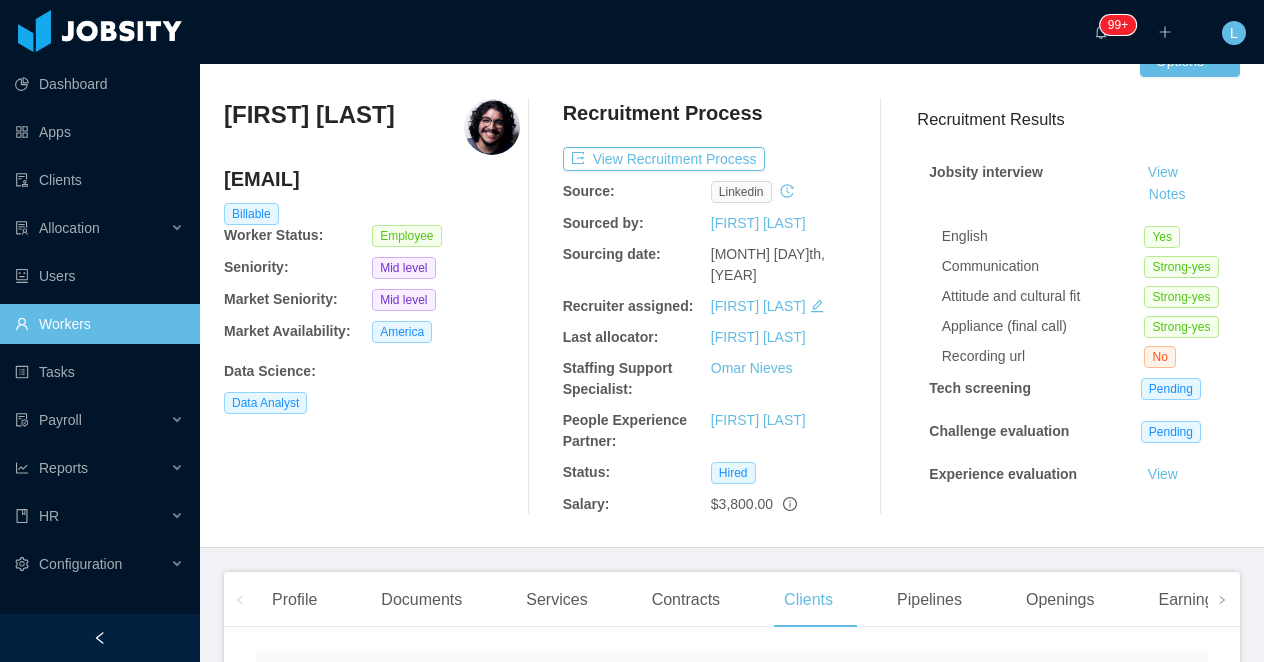 scroll, scrollTop: 25, scrollLeft: 0, axis: vertical 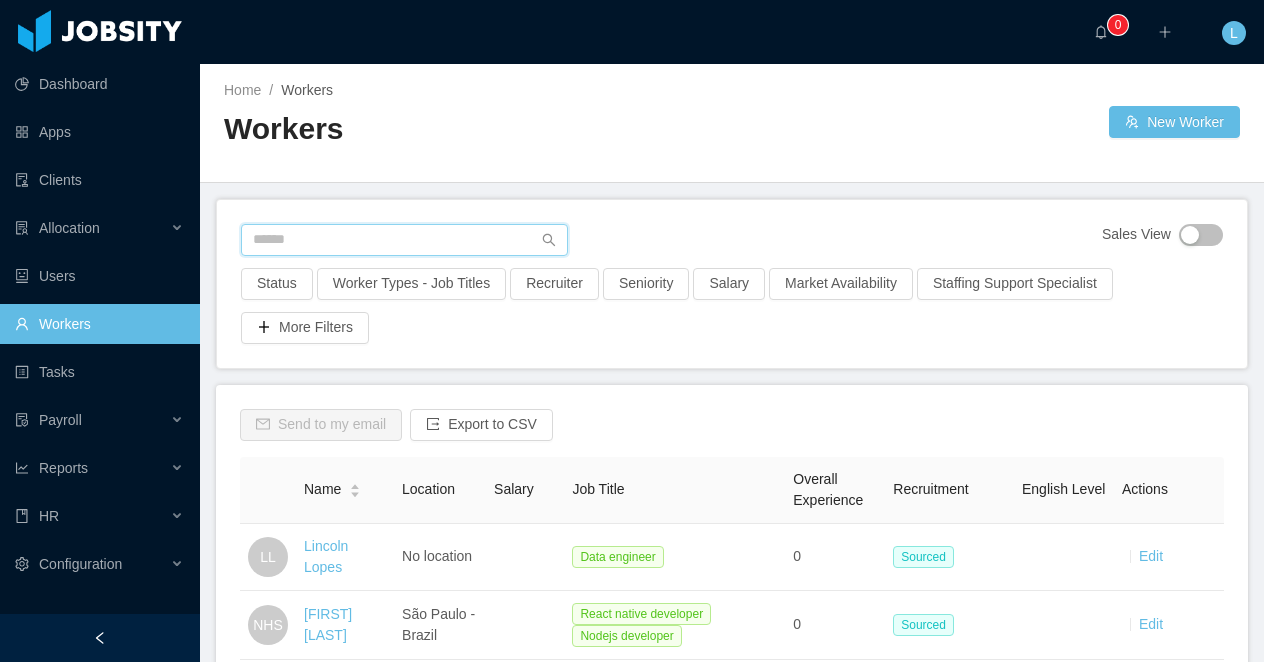click at bounding box center (404, 240) 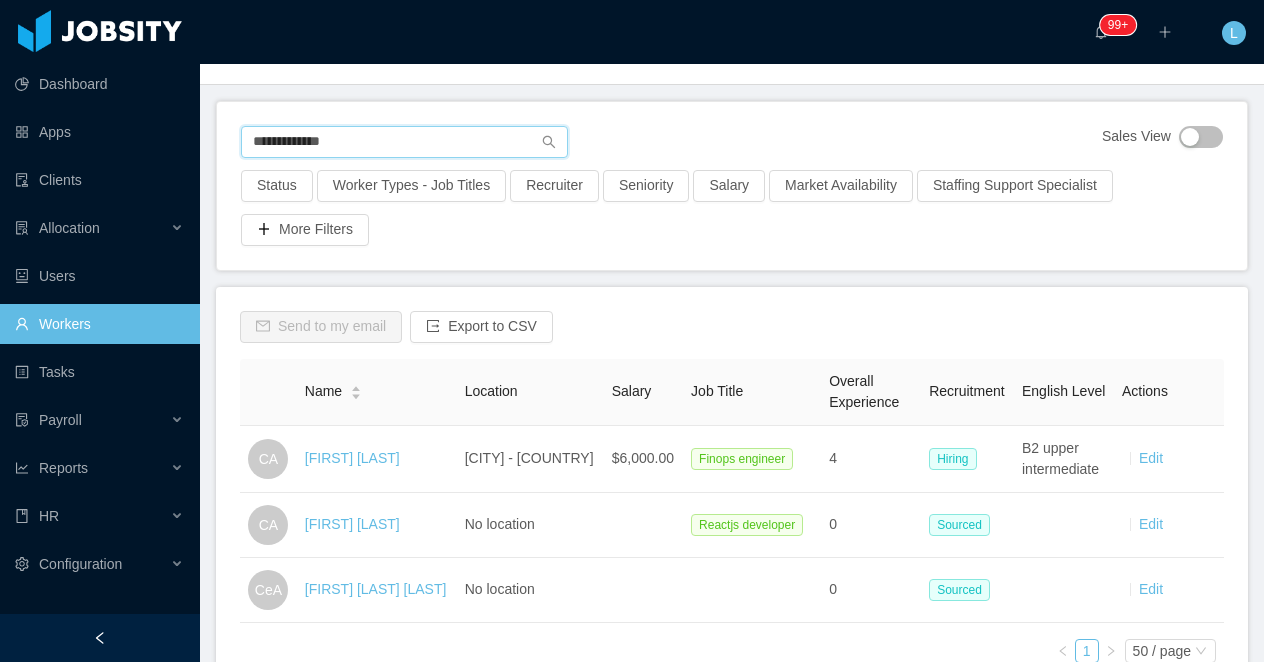 scroll, scrollTop: 138, scrollLeft: 0, axis: vertical 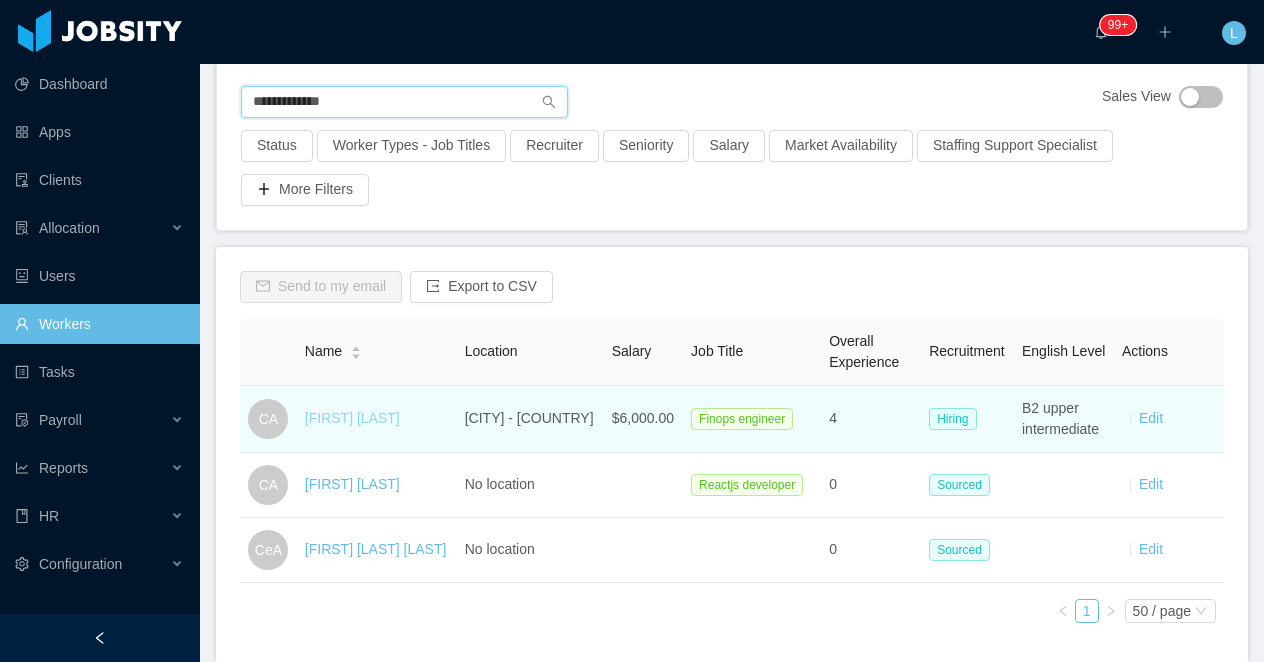 type on "**********" 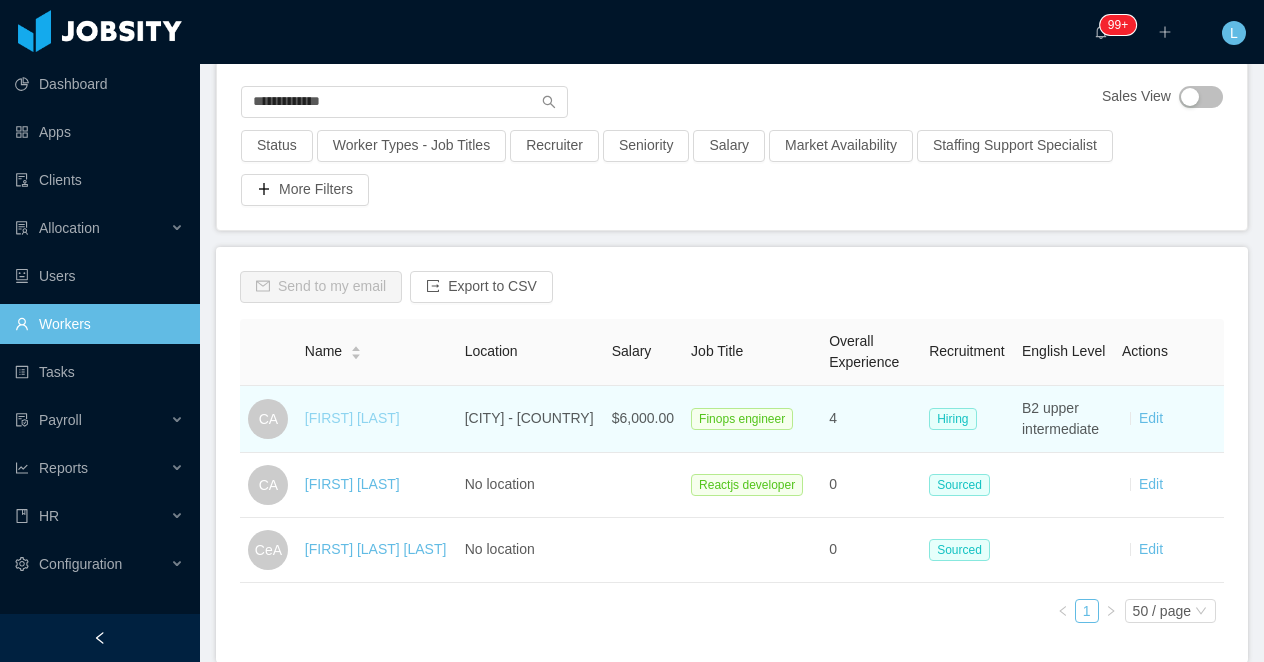 click on "Camila Amaral" at bounding box center [352, 418] 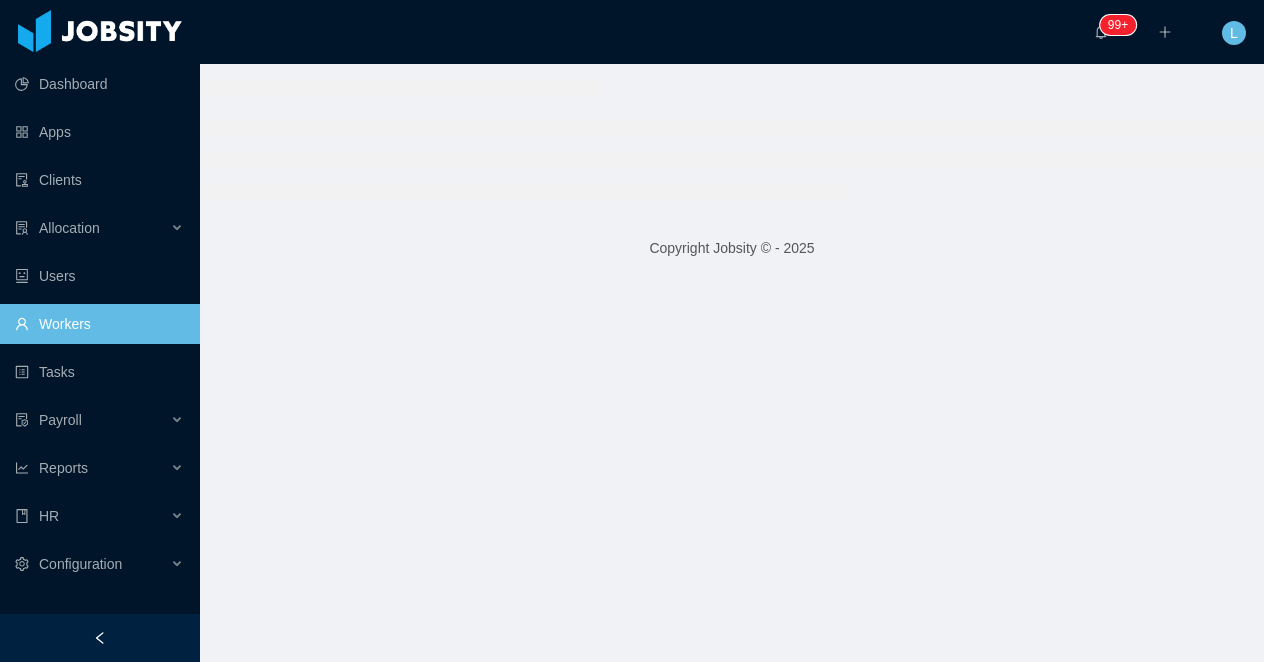scroll, scrollTop: 0, scrollLeft: 0, axis: both 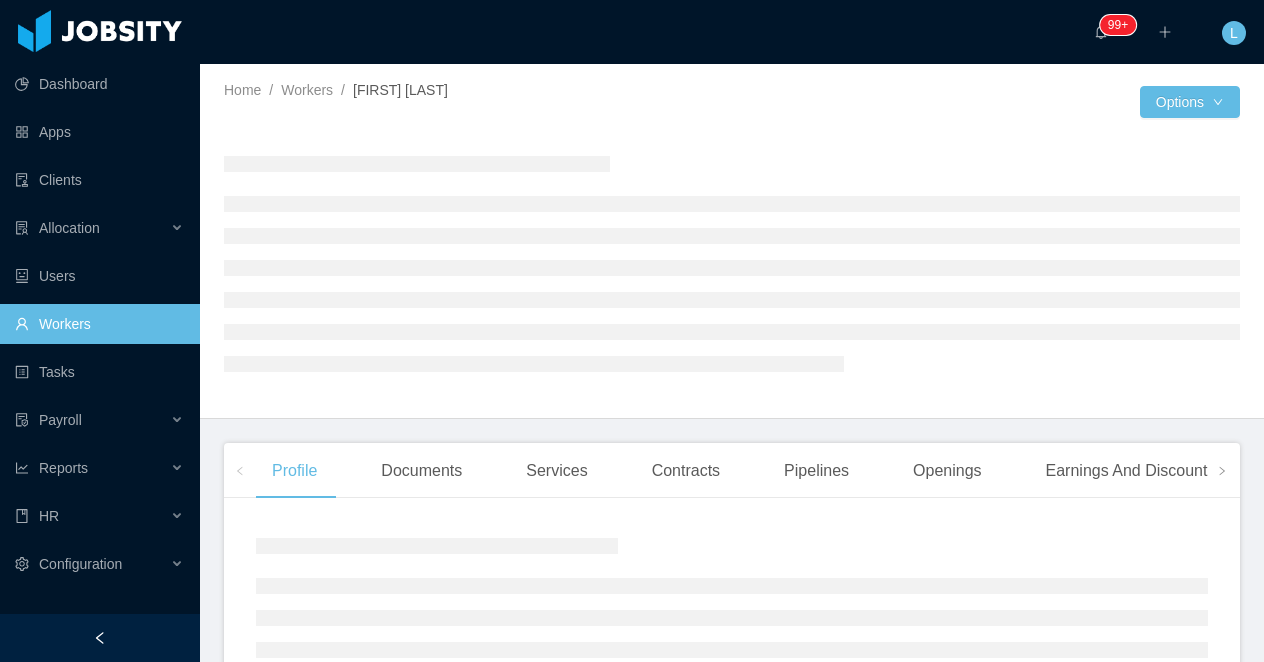 click at bounding box center [100, 638] 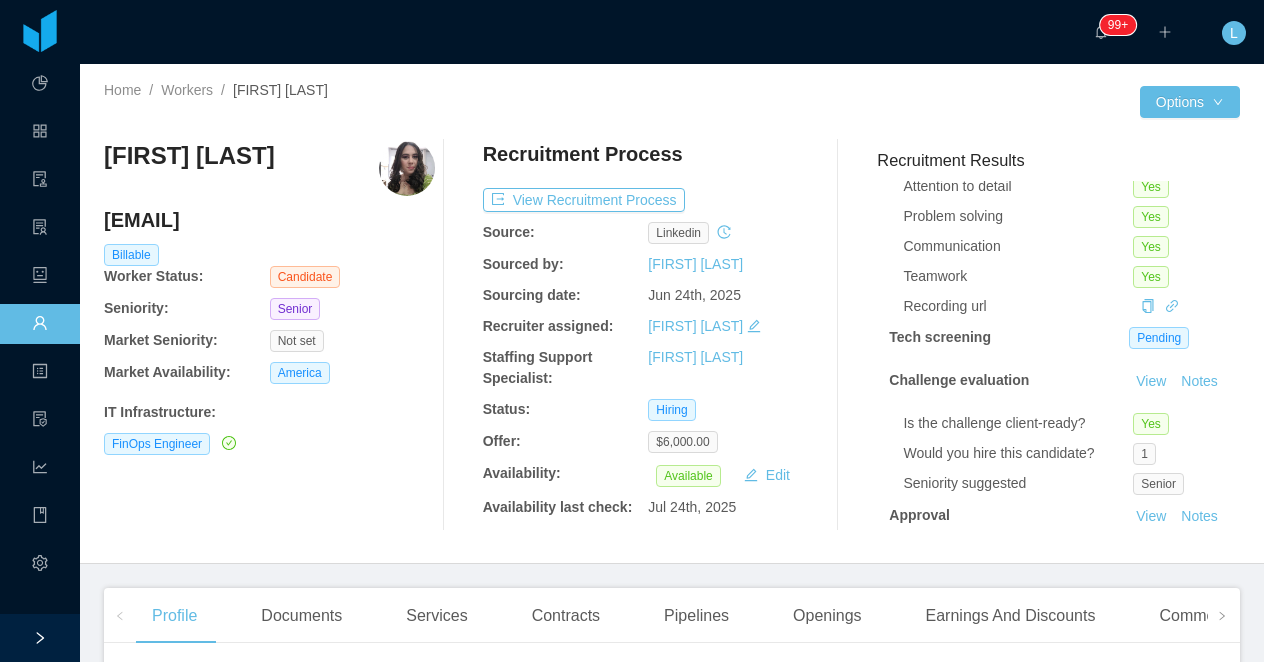 scroll, scrollTop: 184, scrollLeft: 0, axis: vertical 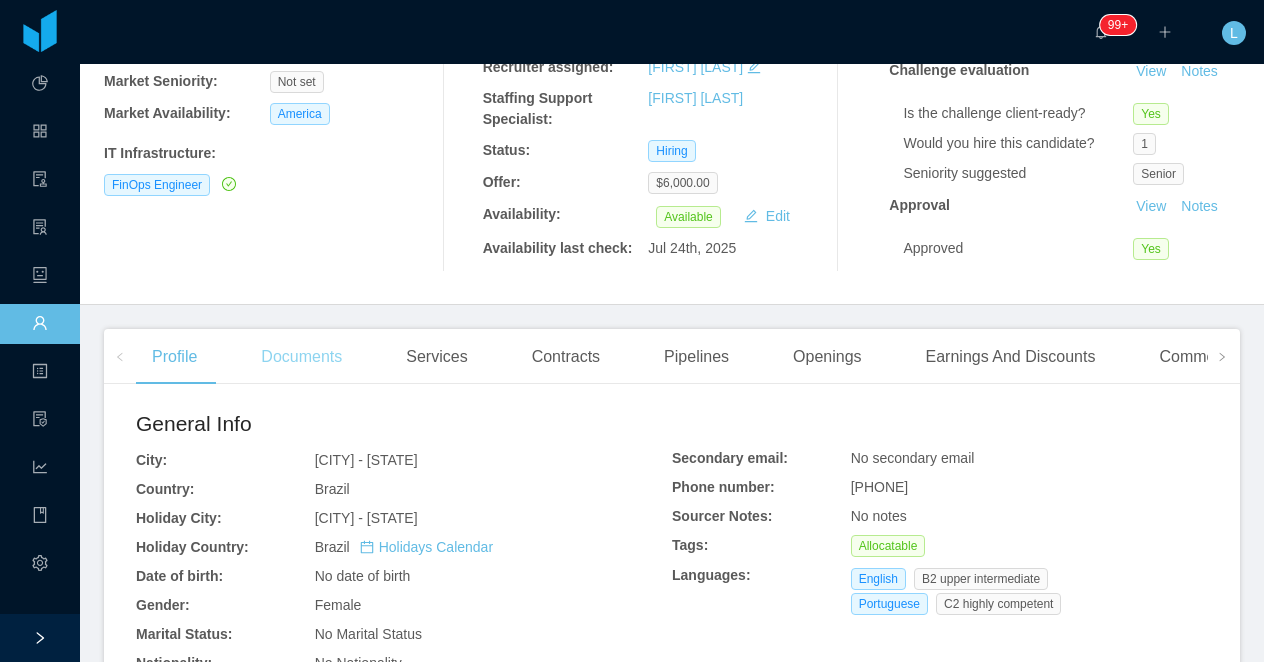 click on "Documents" at bounding box center [301, 357] 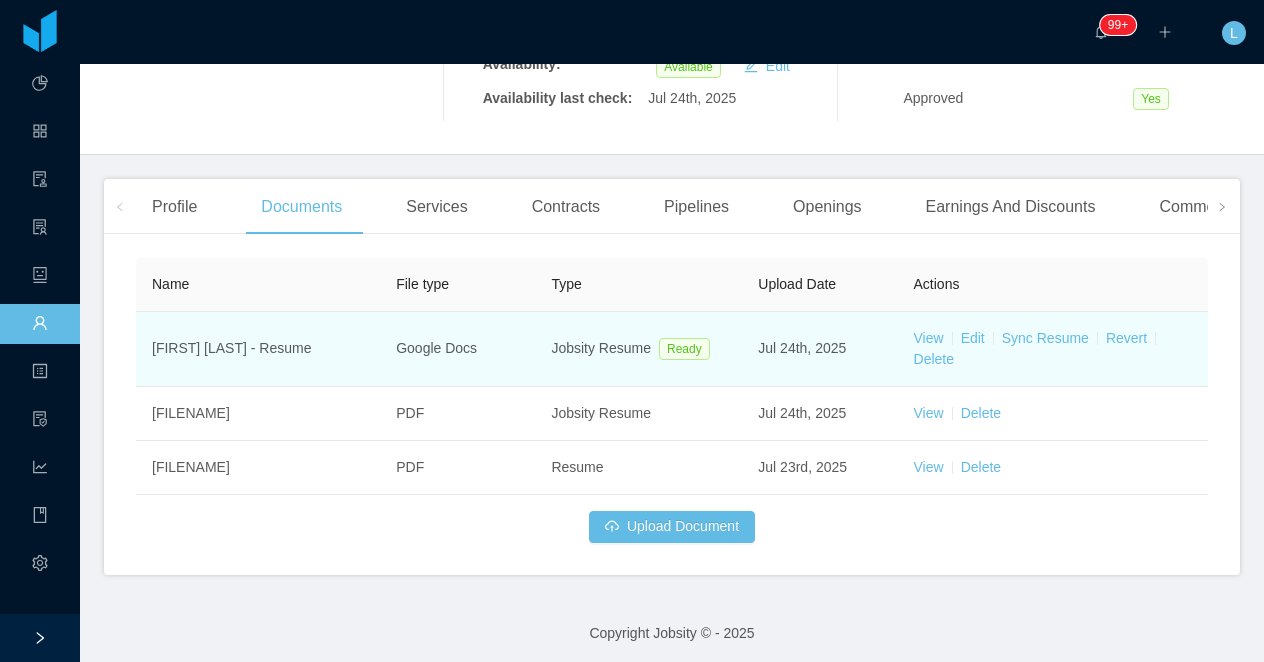 scroll, scrollTop: 457, scrollLeft: 0, axis: vertical 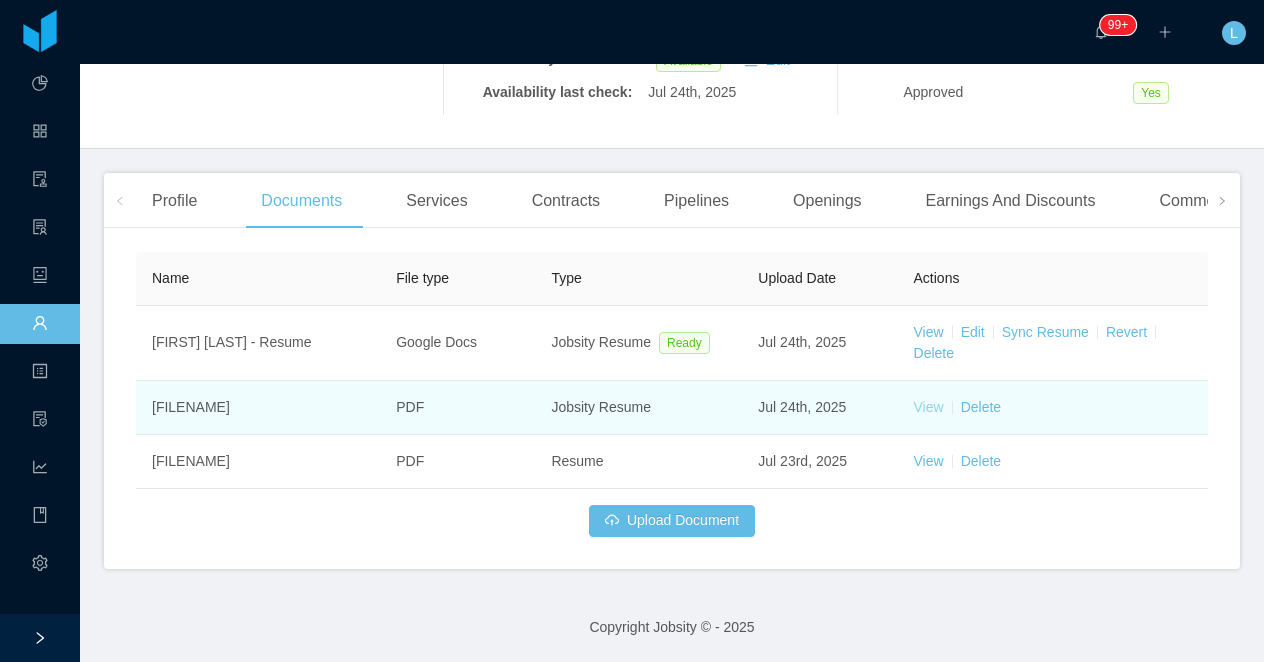 click on "View" at bounding box center (929, 407) 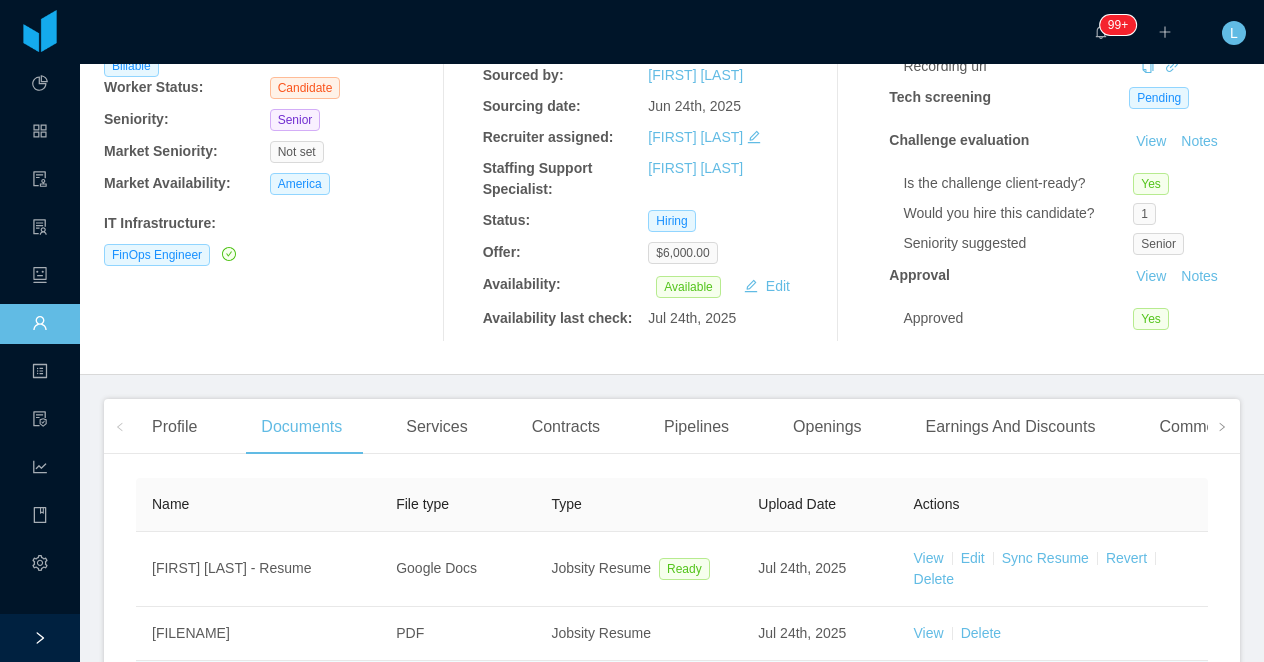 scroll, scrollTop: 0, scrollLeft: 0, axis: both 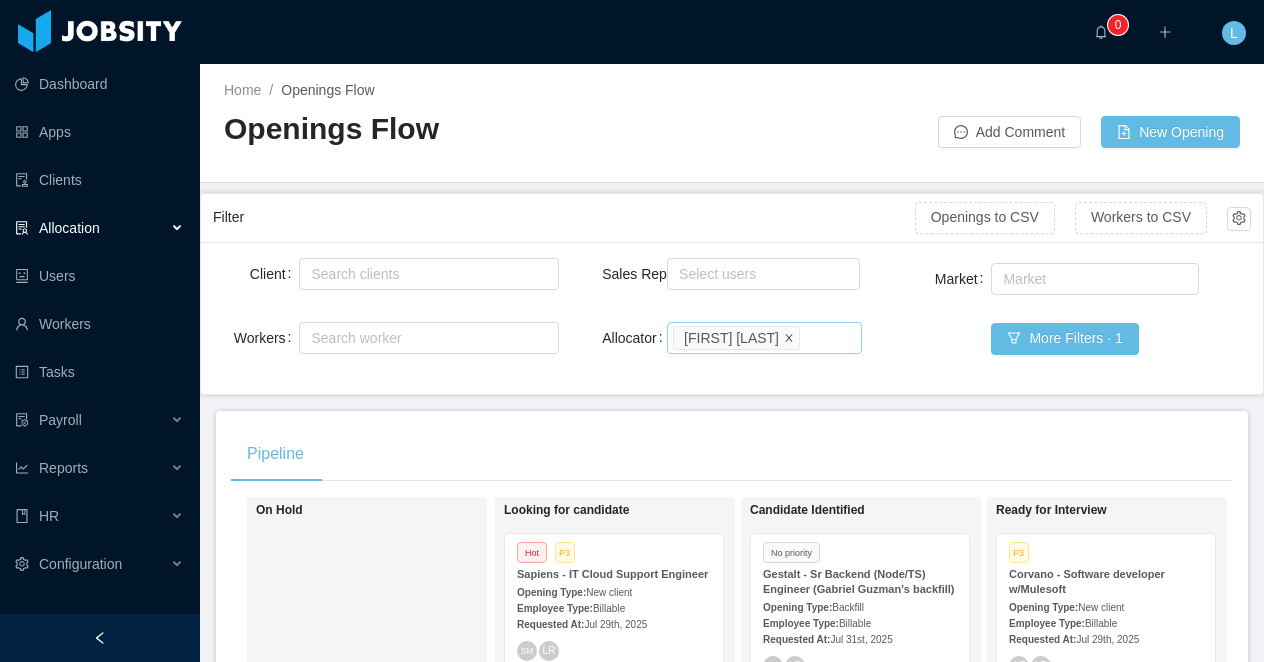 click 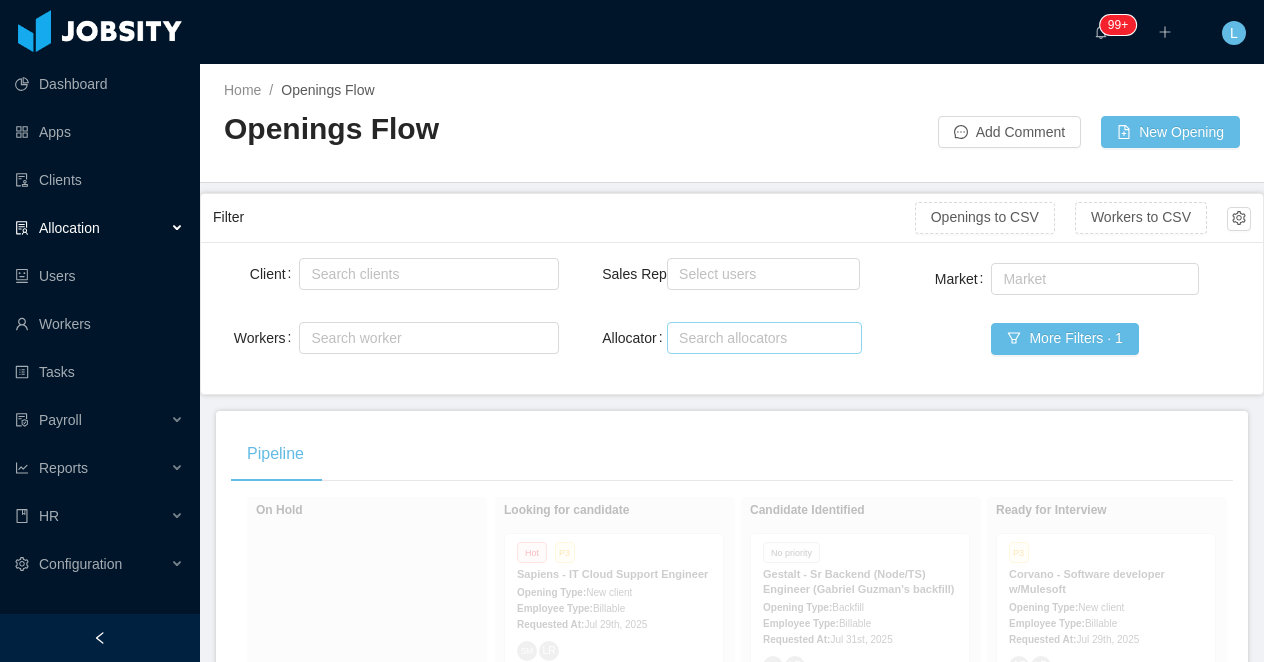 click at bounding box center (100, 638) 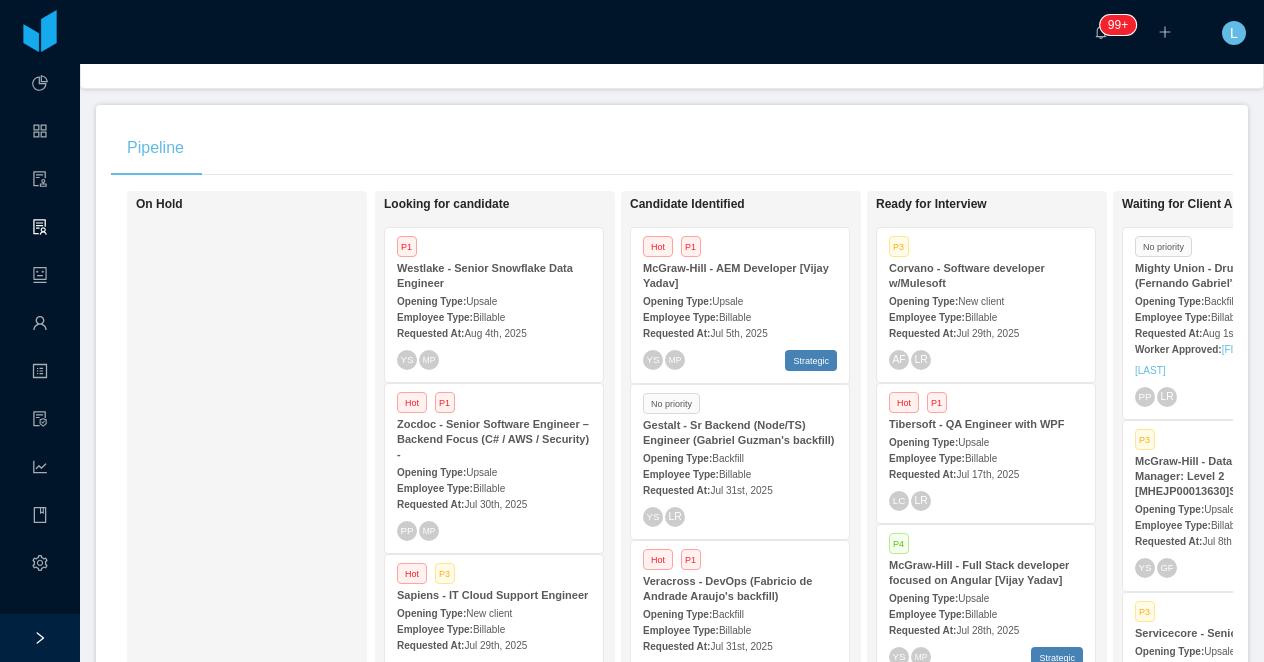 scroll, scrollTop: 338, scrollLeft: 0, axis: vertical 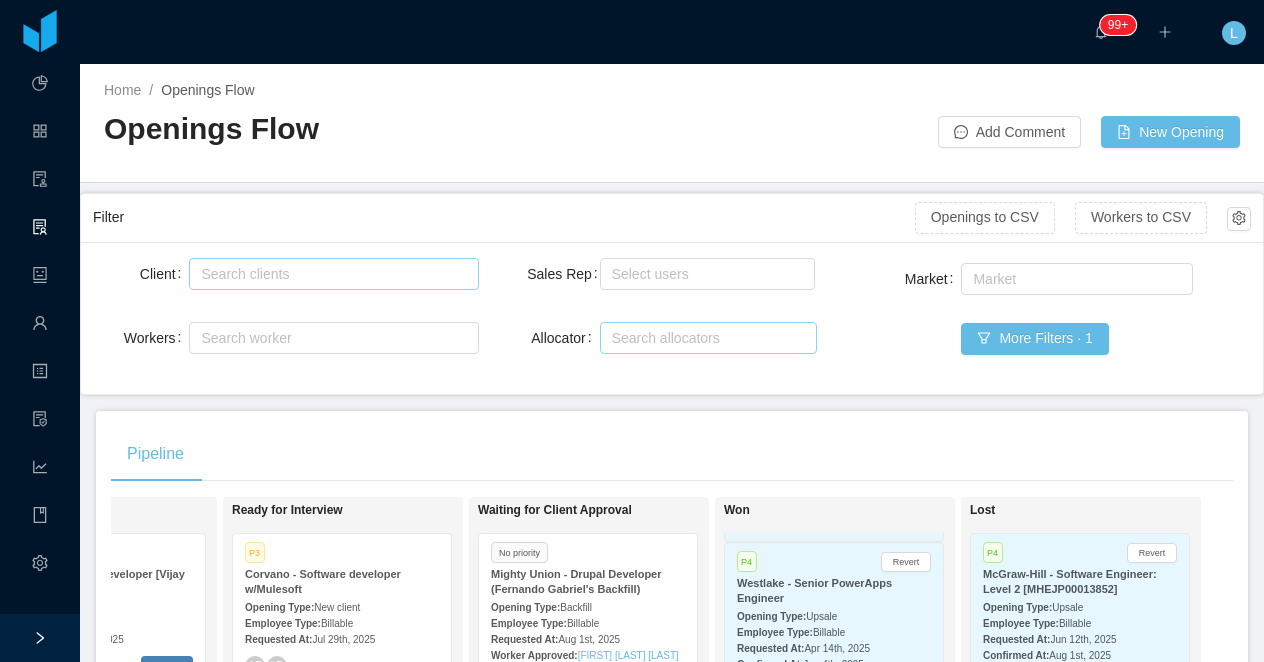click on "Search clients" at bounding box center [330, 274] 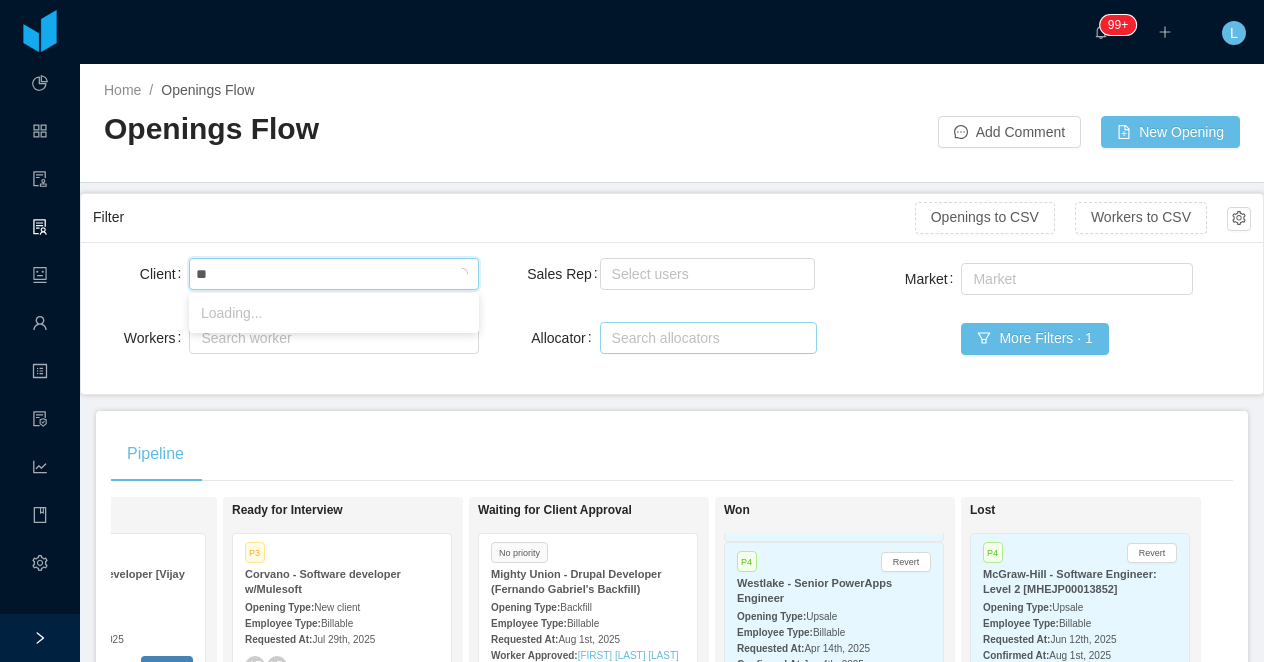 type on "***" 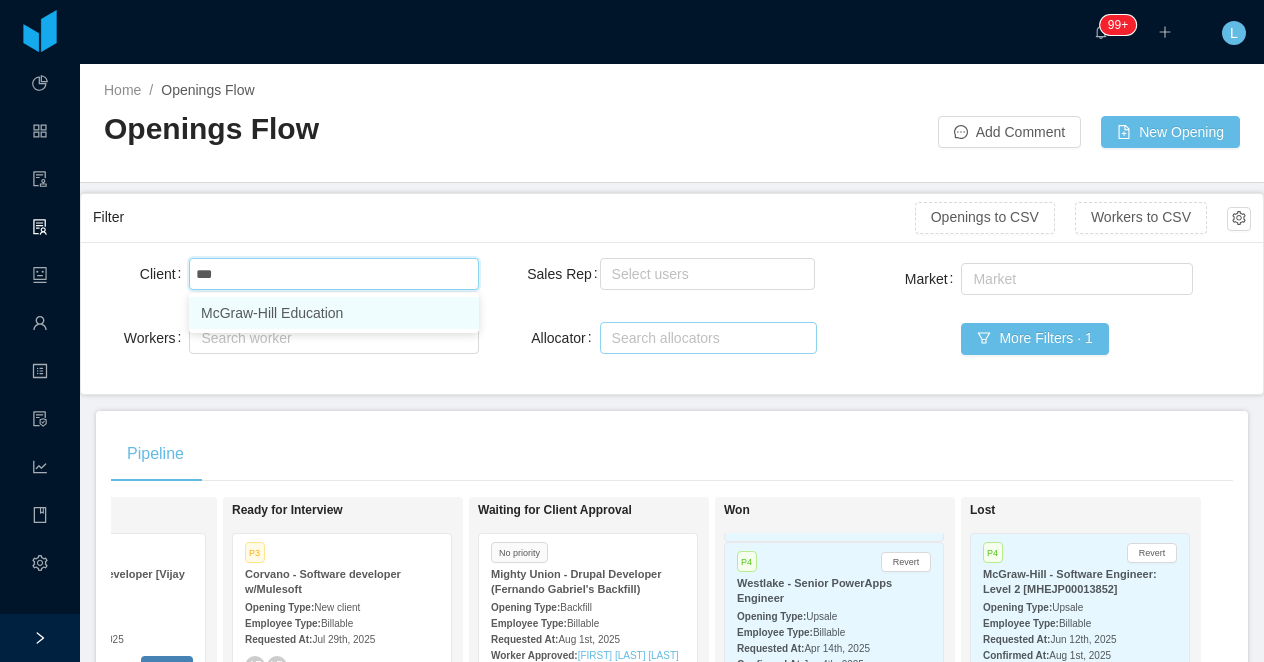 click on "McGraw-Hill Education" at bounding box center [334, 313] 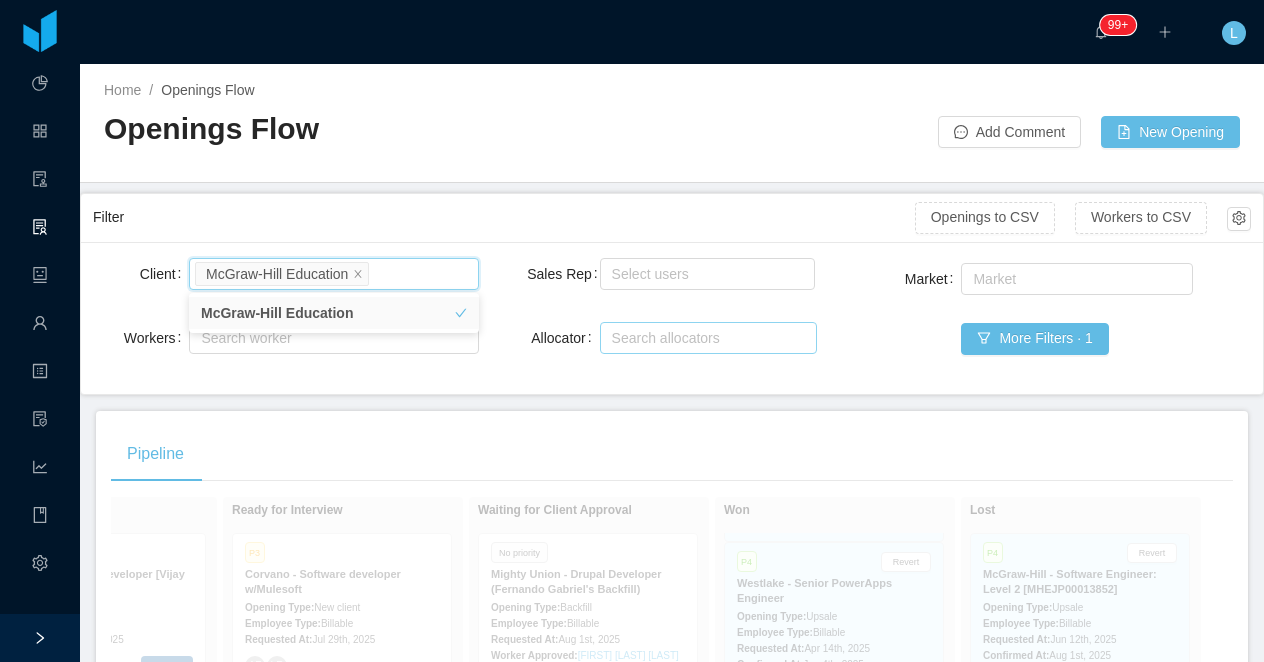 click on "Filter" at bounding box center (504, 217) 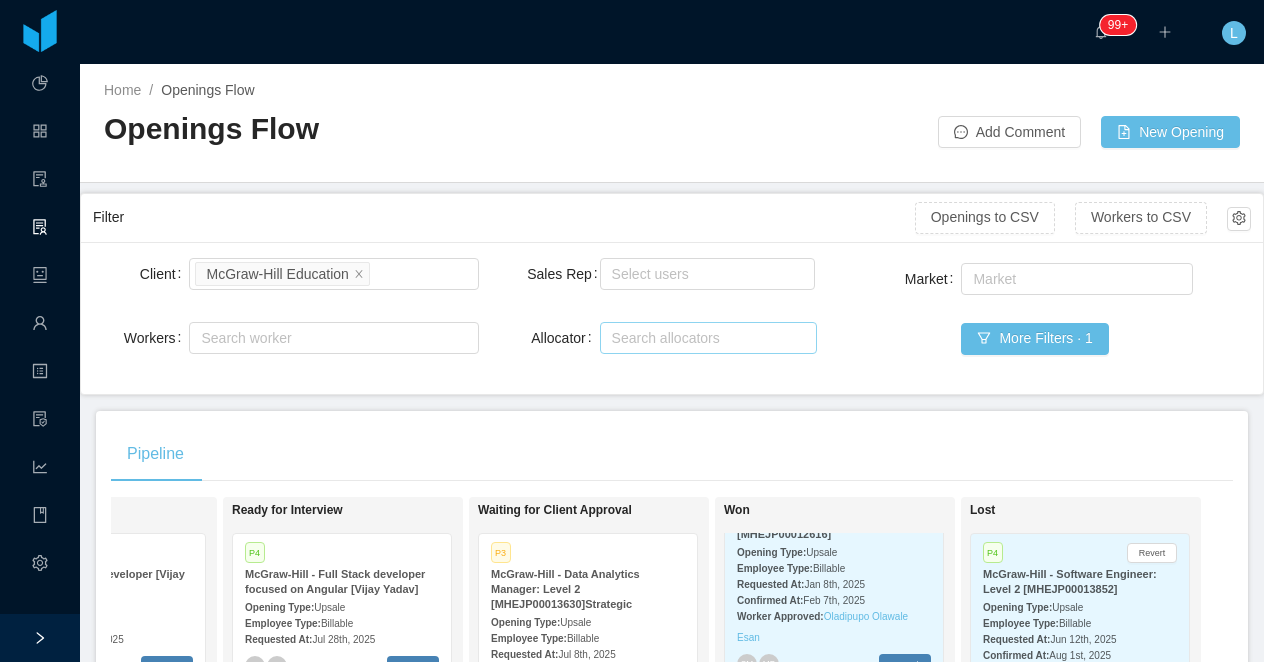 scroll, scrollTop: 5959, scrollLeft: 0, axis: vertical 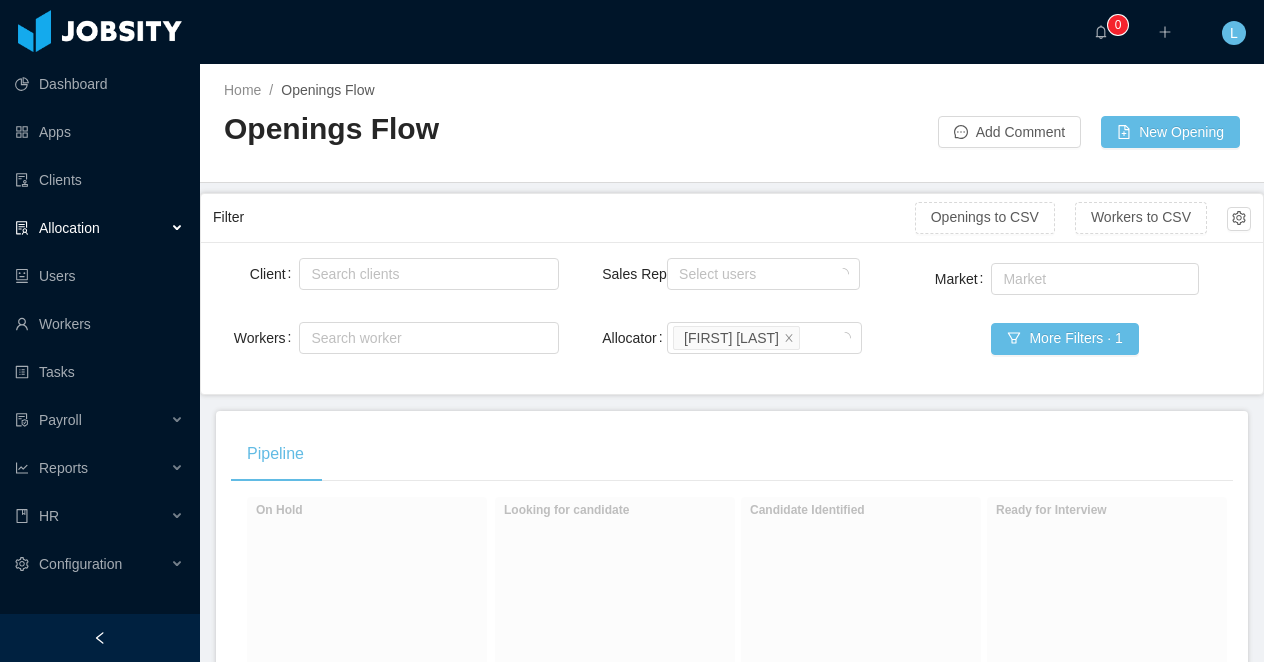 click at bounding box center [100, 638] 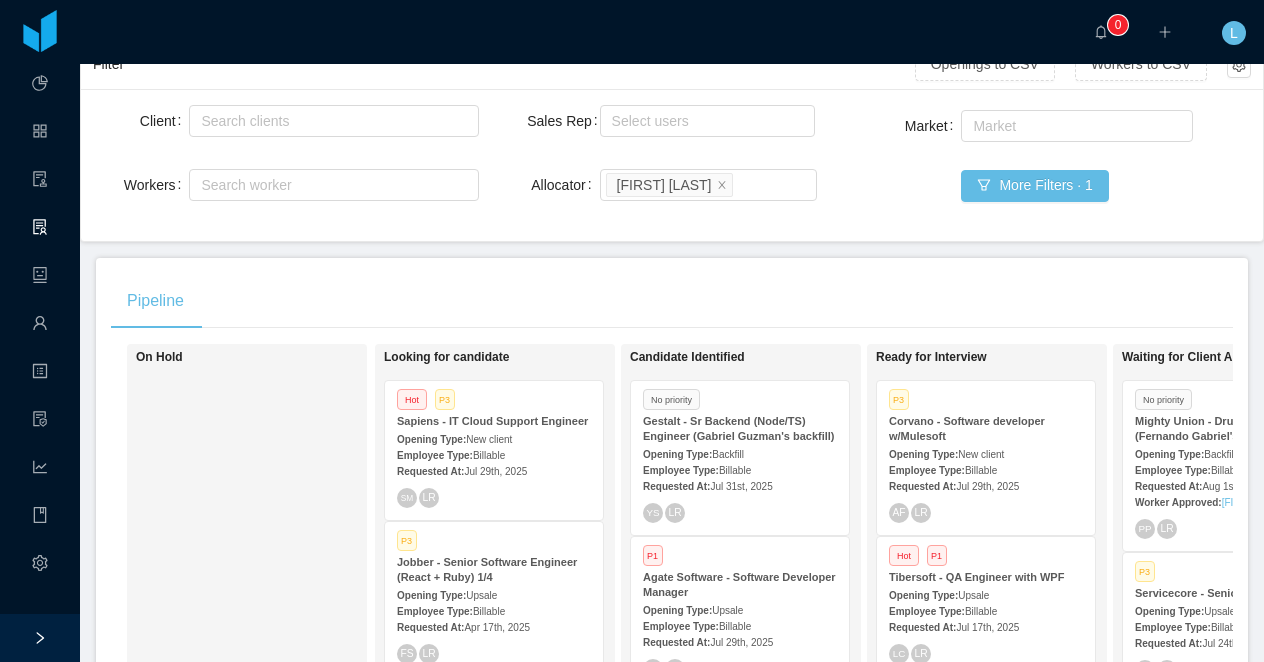 scroll, scrollTop: 270, scrollLeft: 0, axis: vertical 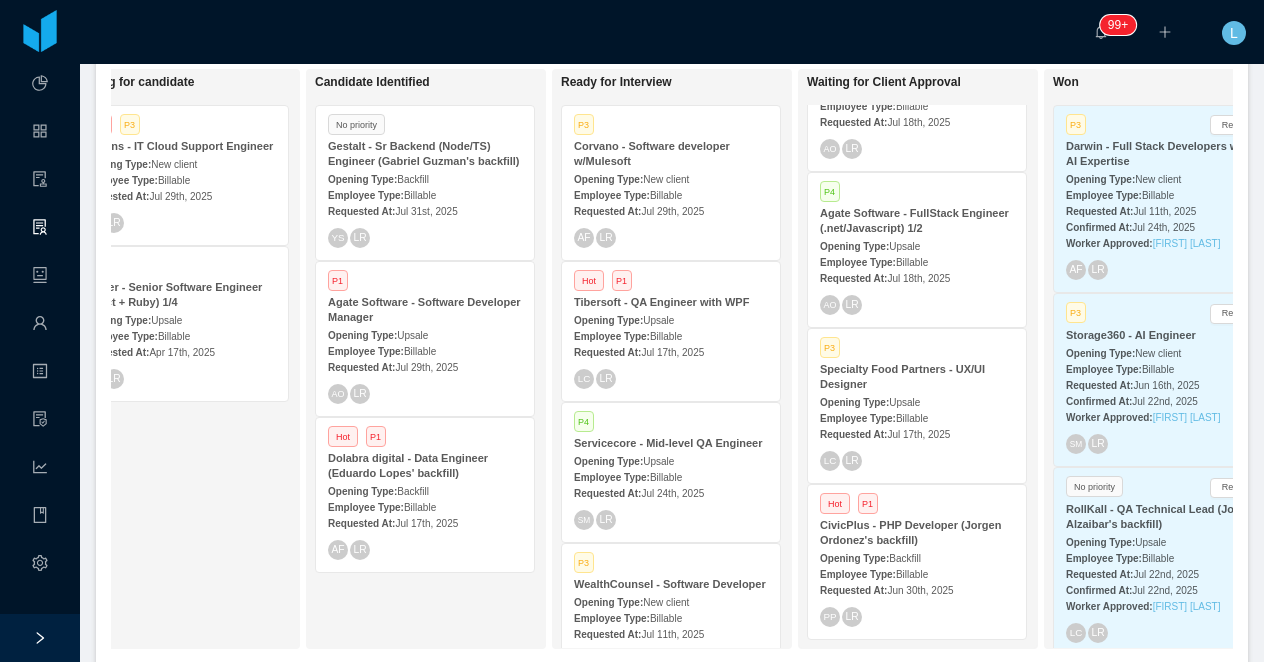 click on "Dolabra digital - Data Engineer (Eduardo Lopes' backfill)" at bounding box center [408, 465] 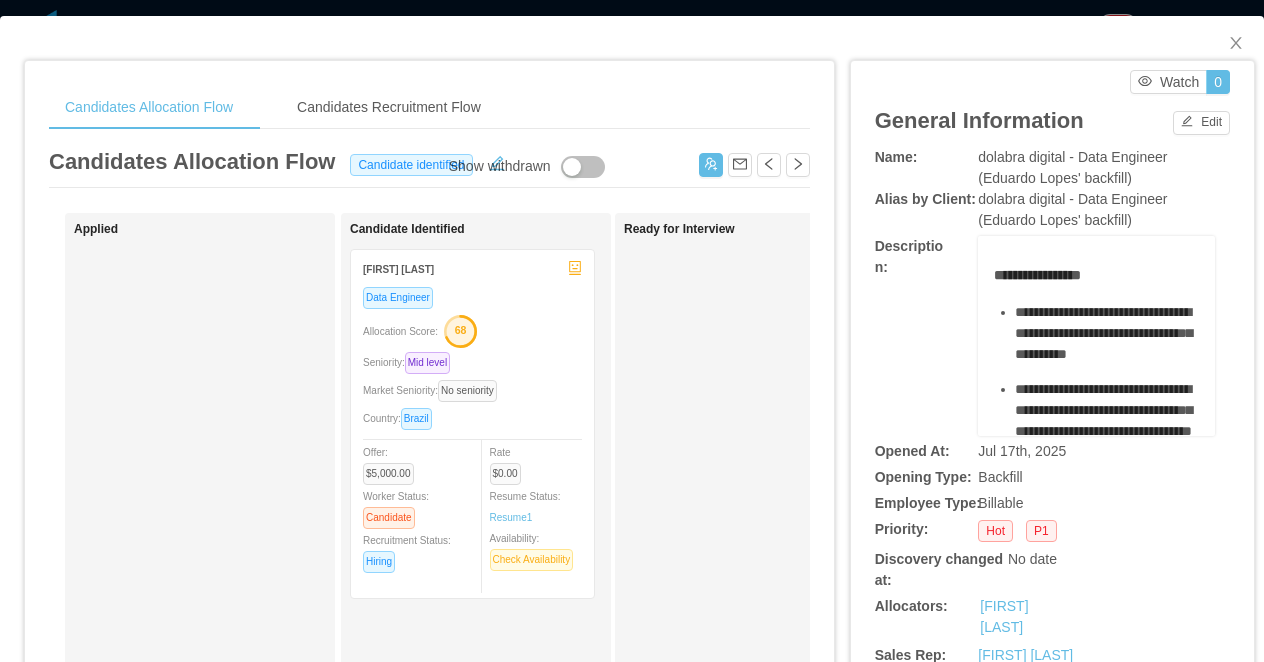 scroll, scrollTop: 0, scrollLeft: 224, axis: horizontal 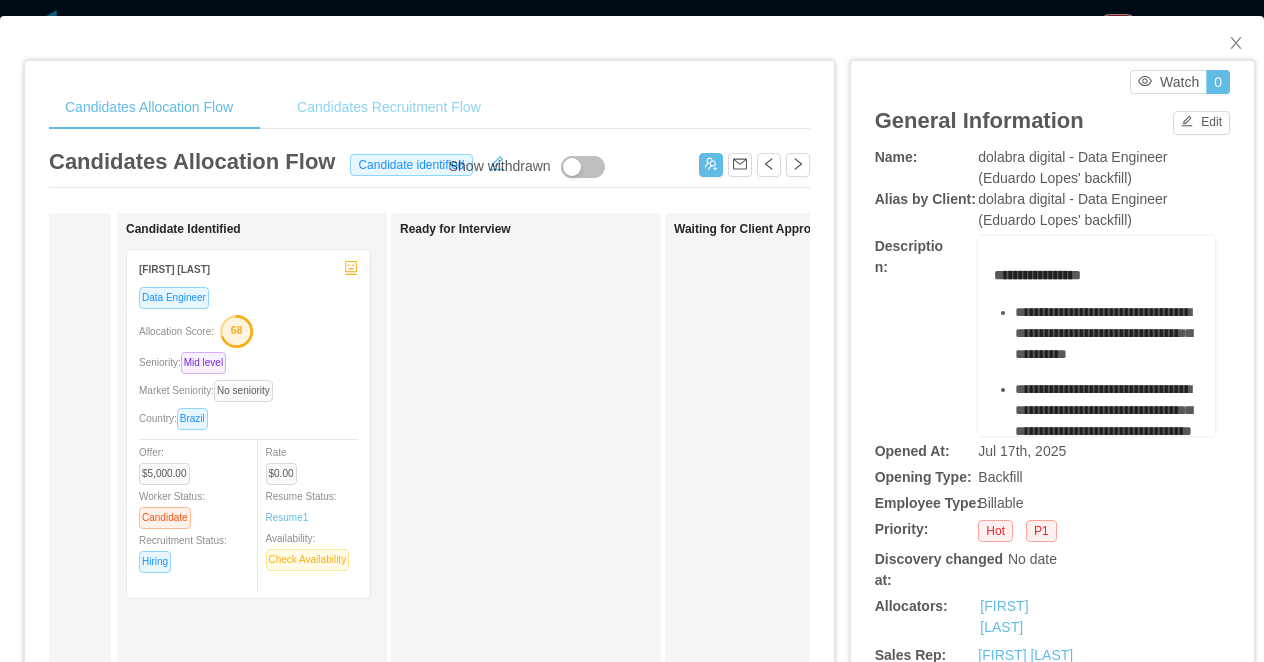 click on "Candidates Recruitment Flow" at bounding box center [389, 107] 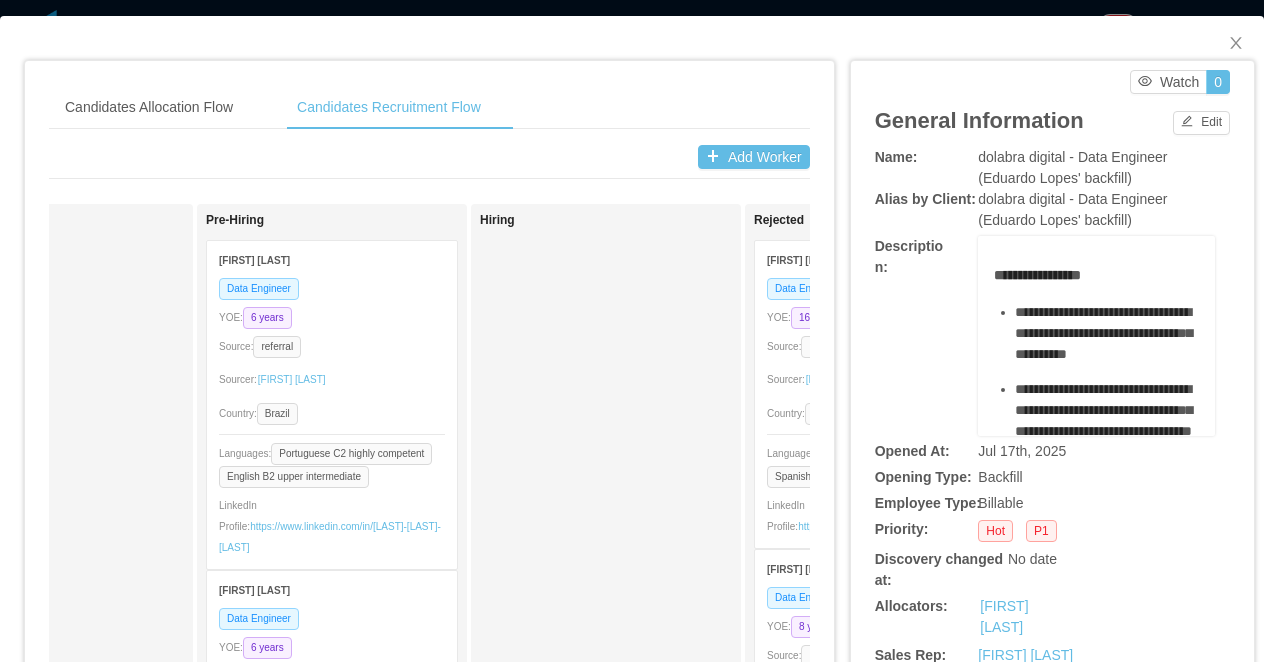 scroll, scrollTop: 0, scrollLeft: 1835, axis: horizontal 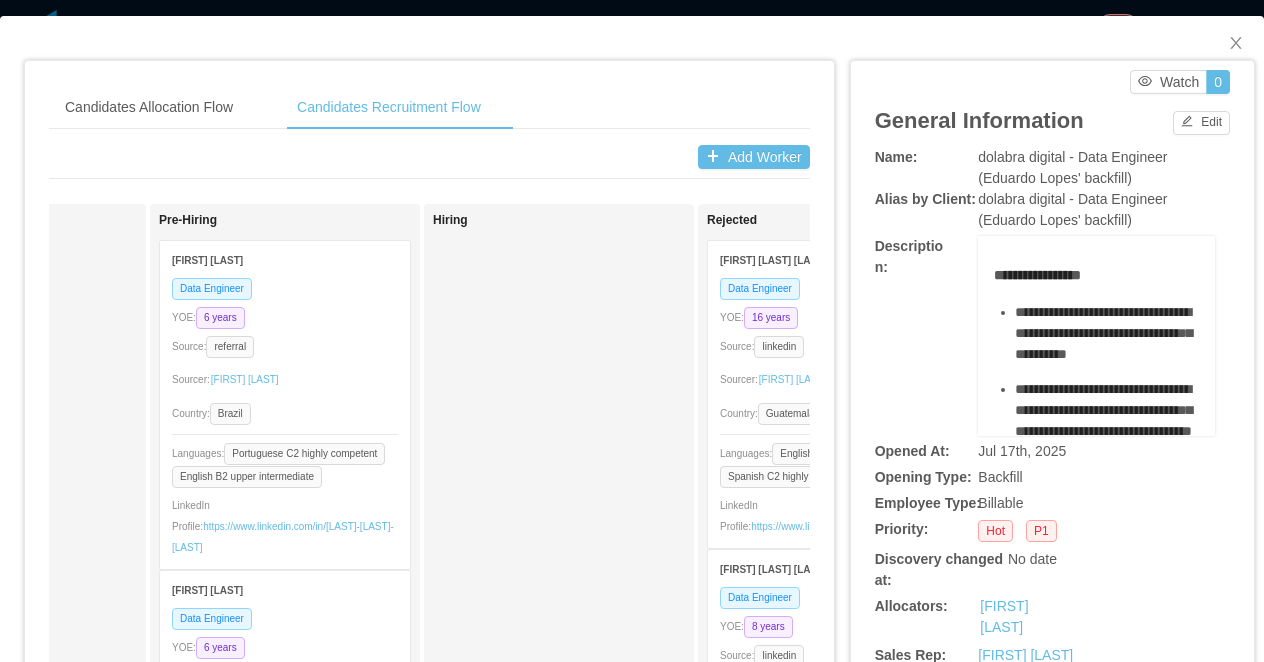 click on "Data Engineer YOE:   6   years Source:   referral Sourcer:   [FIRST] [LAST] Country:   [COUNTRY] Languages:   Portuguese   C2 highly competent English   B2 upper intermediate LinkedIn Profile:   https://www.linkedin.com/in/[FIRST]-[LAST]" at bounding box center [285, 423] 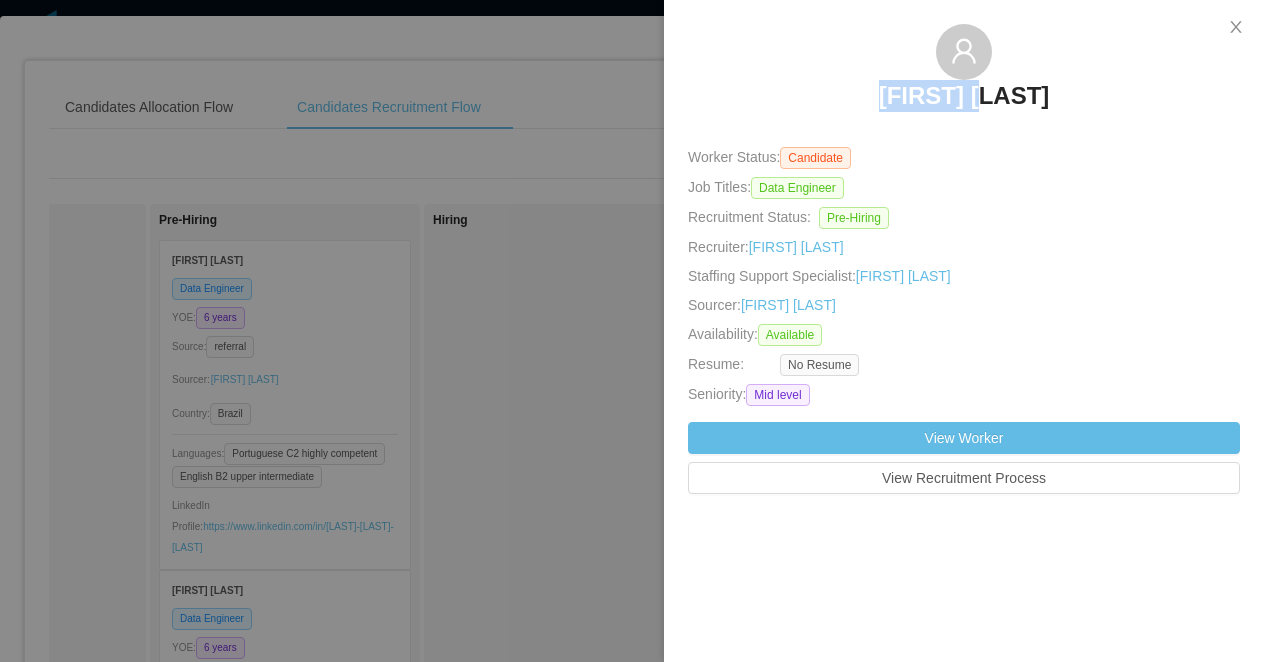 drag, startPoint x: 887, startPoint y: 92, endPoint x: 926, endPoint y: 122, distance: 49.20366 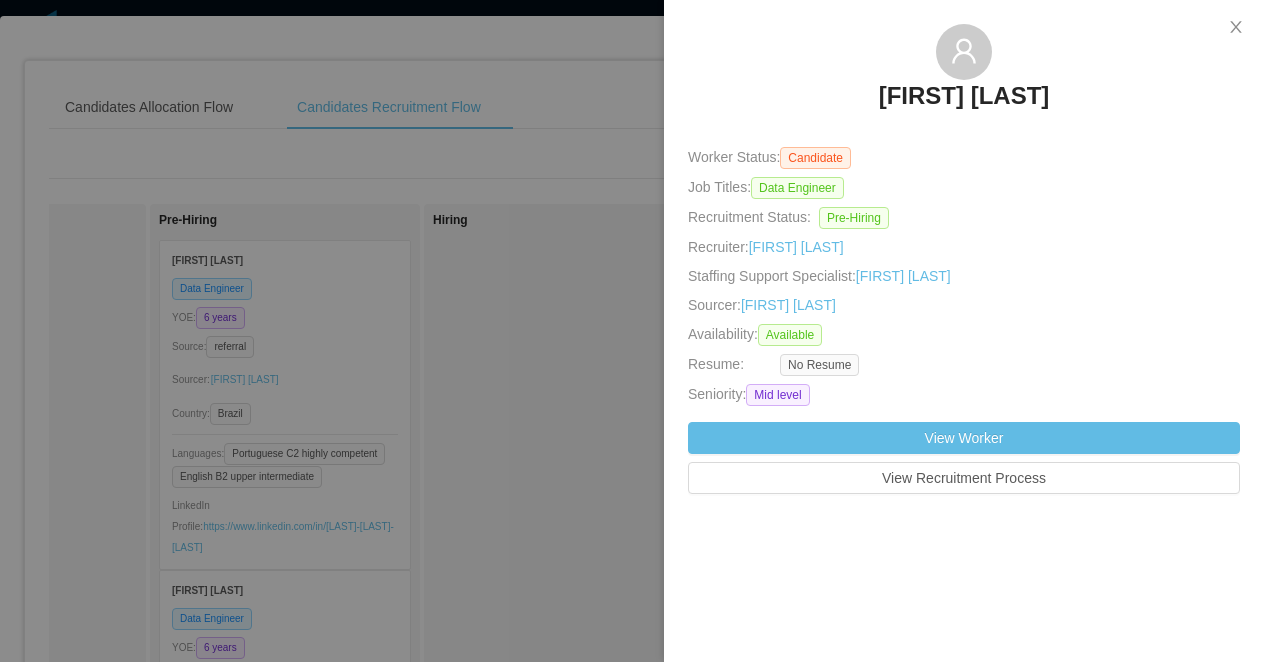click at bounding box center [632, 331] 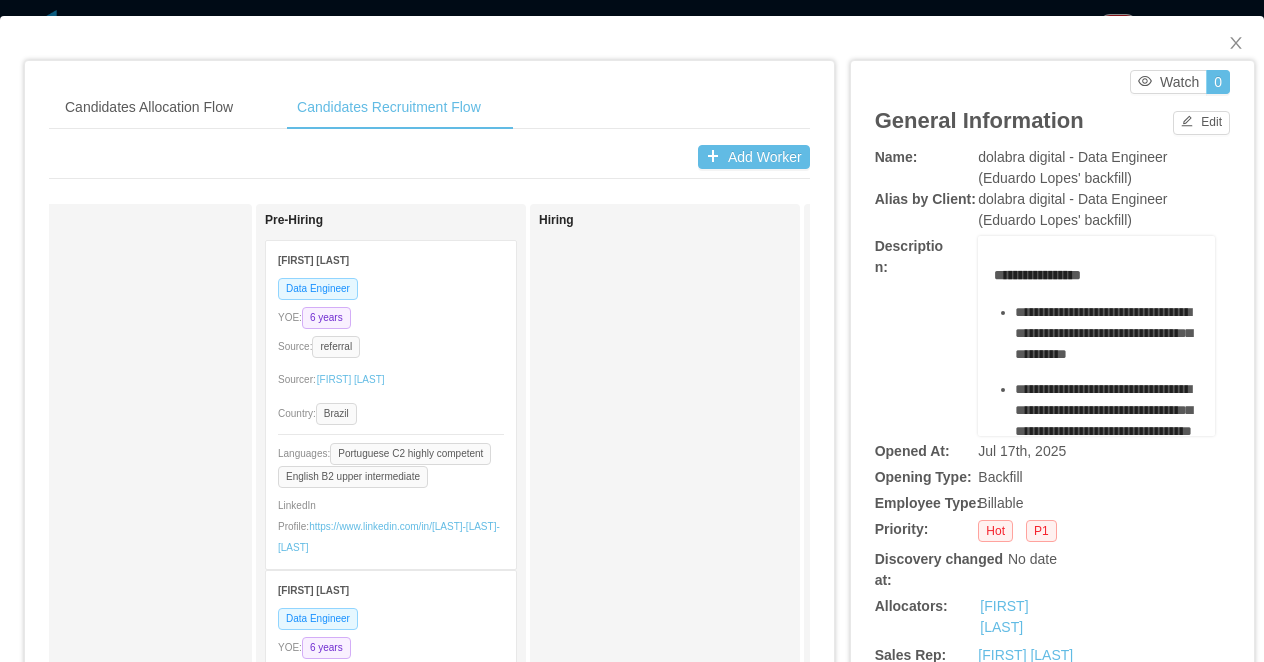 scroll, scrollTop: 0, scrollLeft: 1547, axis: horizontal 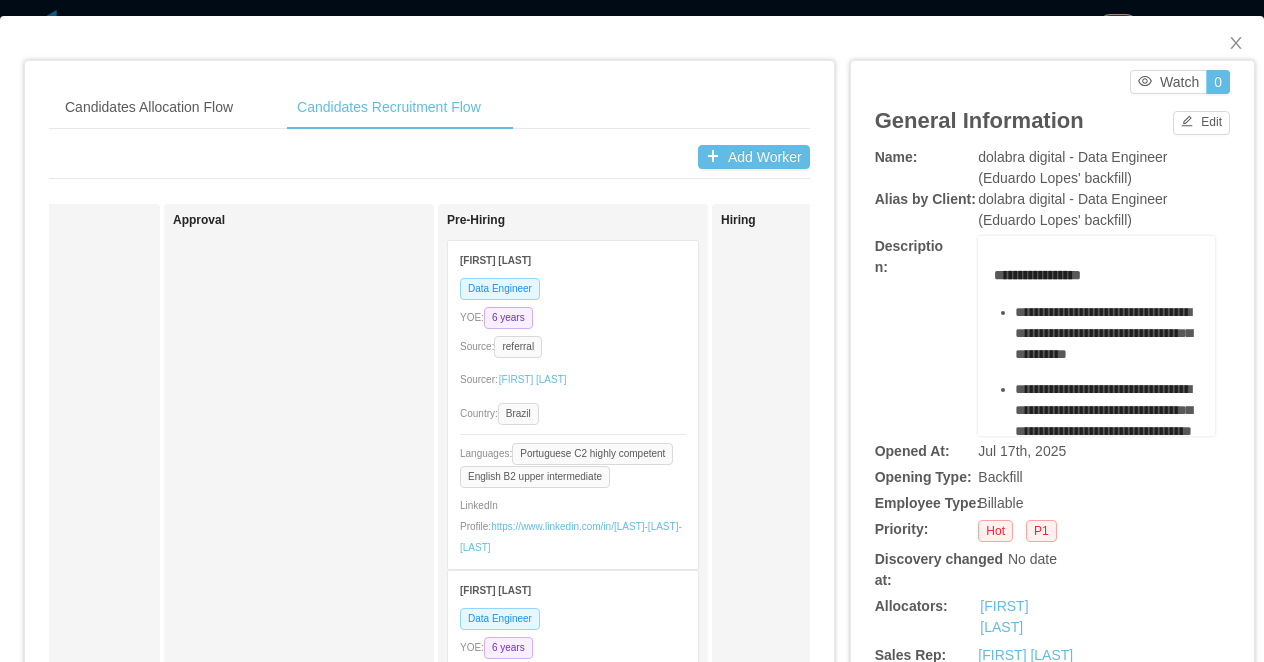 click on "Data Engineer" at bounding box center (573, 618) 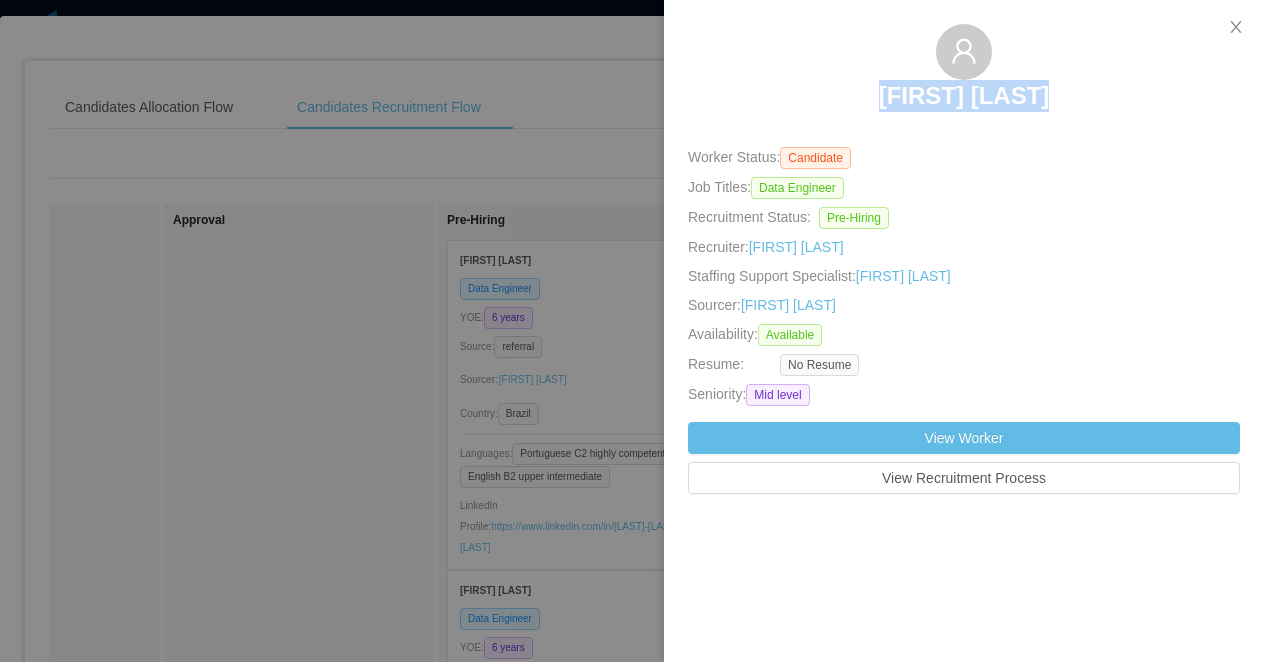 drag, startPoint x: 1106, startPoint y: 107, endPoint x: 845, endPoint y: 81, distance: 262.2918 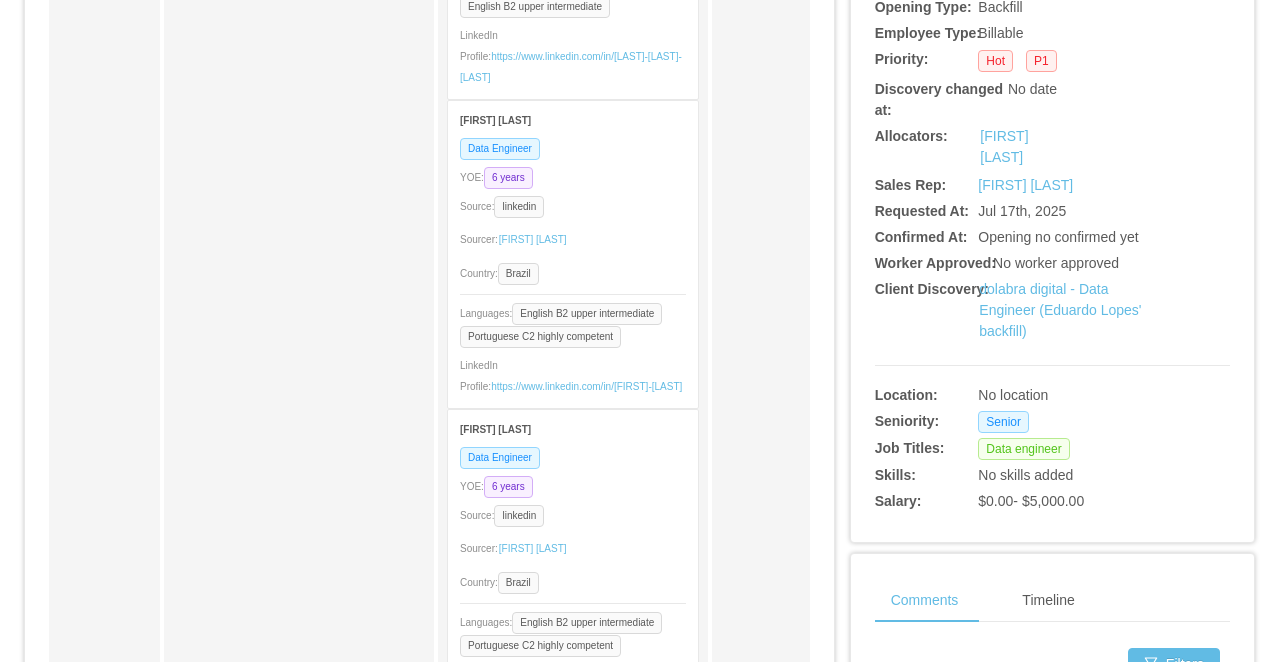 scroll, scrollTop: 548, scrollLeft: 0, axis: vertical 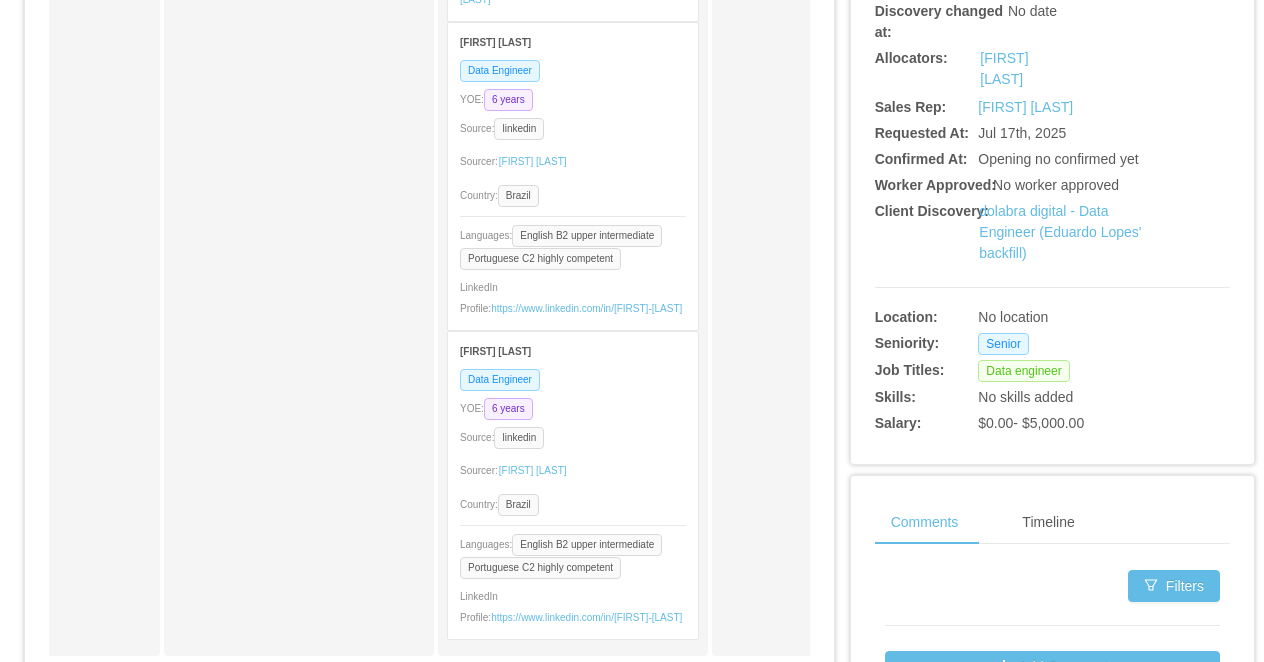 click on "Data Engineer YOE:   6   years Source:   linkedin Sourcer:   Angela Barboza Country:   Brazil Languages:   English   B2 upper intermediate Portuguese   C2 highly competent LinkedIn Profile:   https://www.linkedin.com/in/fernando-arzenares" at bounding box center [573, 503] 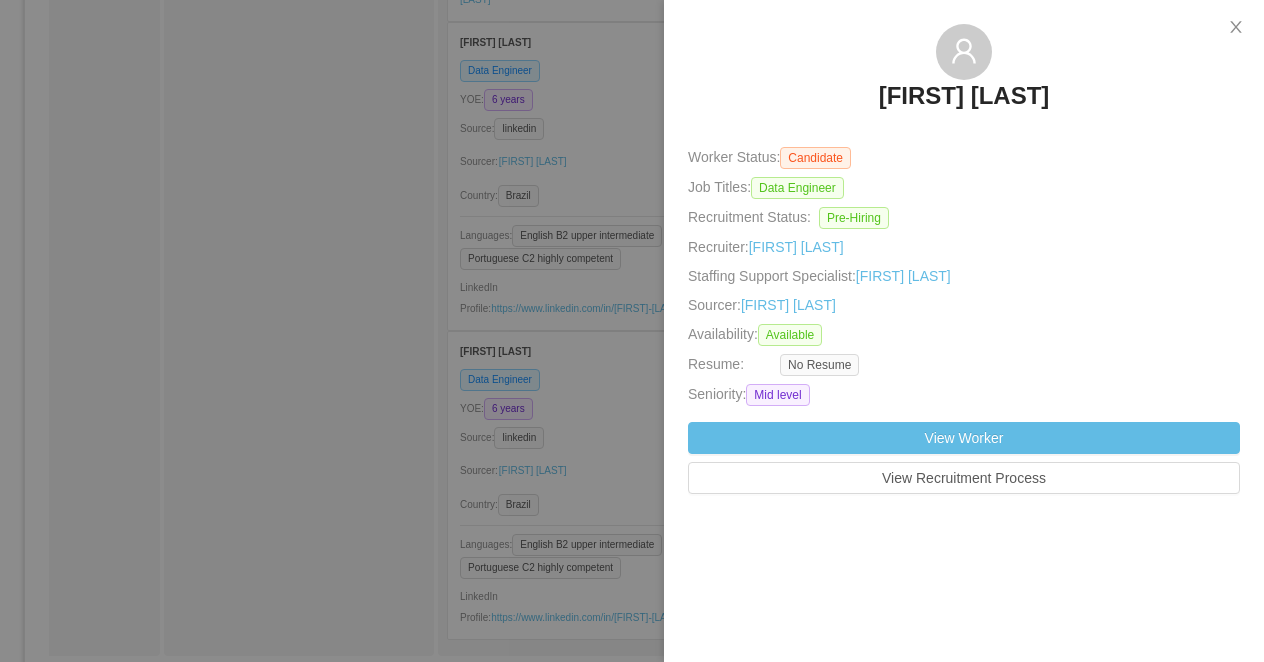 drag, startPoint x: 1111, startPoint y: 98, endPoint x: 738, endPoint y: 95, distance: 373.01205 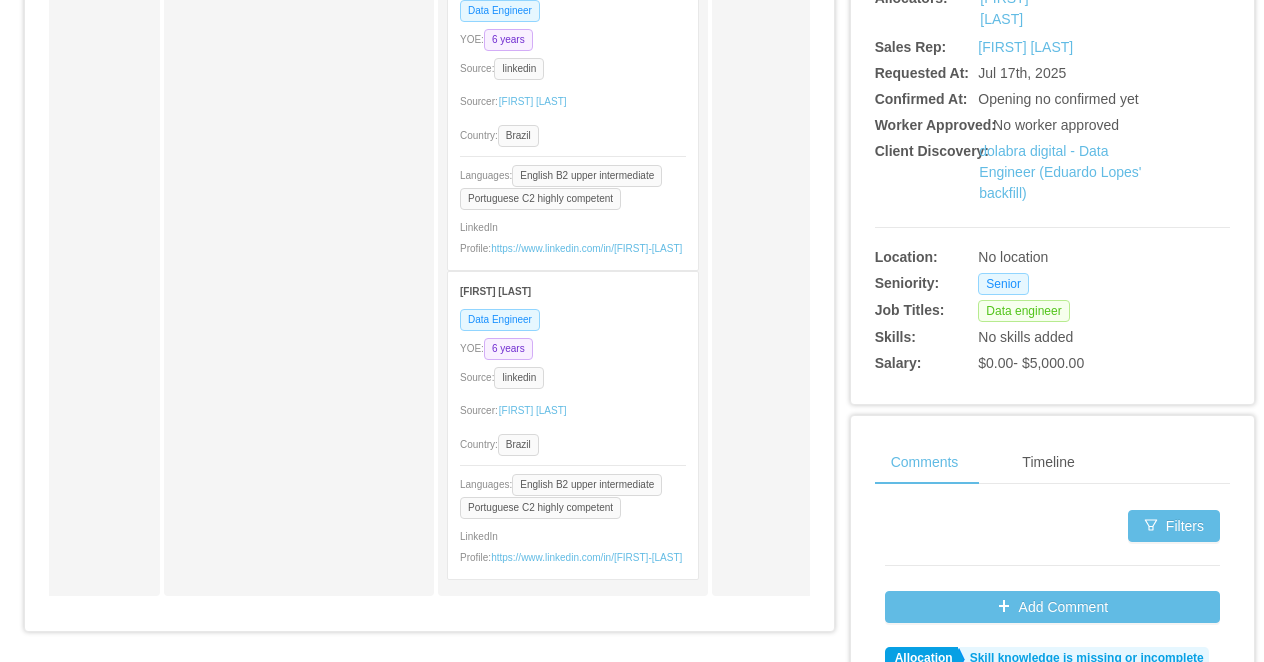 scroll, scrollTop: 721, scrollLeft: 0, axis: vertical 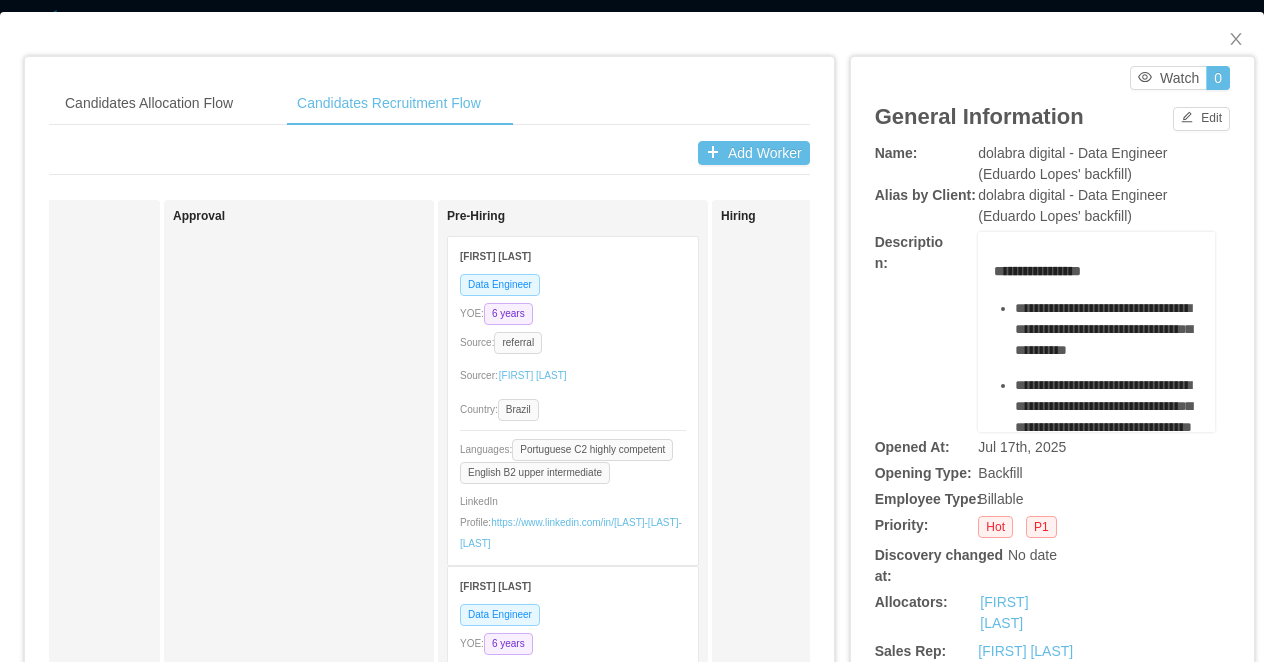 click on "Candidates Allocation Flow Candidates Recruitment Flow  Candidates Allocation Flow   Candidate identified   Show withdrawn Applied Candidate Identified Fernando Nepomuceno Data Engineer Allocation Score:   68 Seniority:   Mid level Market Seniority:   No seniority Country:   Brazil Offer:  $5,000.00 Worker Status:   Candidate Recruitment Status:   Hiring Rate $0.00 Resume Status:   Resume  1 Availability:     Check Availability Ready for Interview Waiting for Client Approval Approved Discarded Rejected Johnny Rodriguez Monge Data Engineer Allocation Score:   42 Seniority:   Mid level Market Seniority:   No seniority Country:   No country Offer:  $5,500.00 Worker Status:   Candidate Recruitment Status:   Hiring Rate $9,200.00 Resume Status:   Resume  1 Availability:     Available Add Worker Sourced Jobsity Interview Tech Screening André Luiz Sevilha Data Engineer YOE:   12   years Source:   linkedin Sourcer:   Martin Roldan Country:   Brazil Languages:   English   C1 advanced Portuguese" at bounding box center (632, 331) 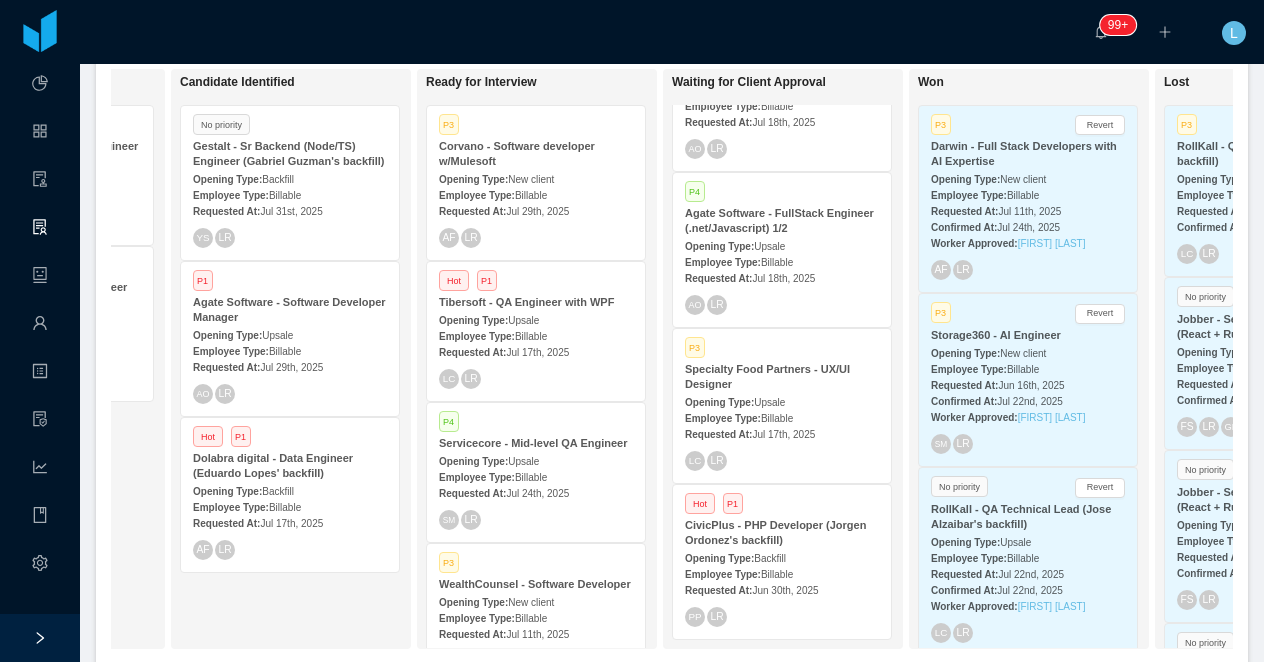 scroll, scrollTop: 0, scrollLeft: 479, axis: horizontal 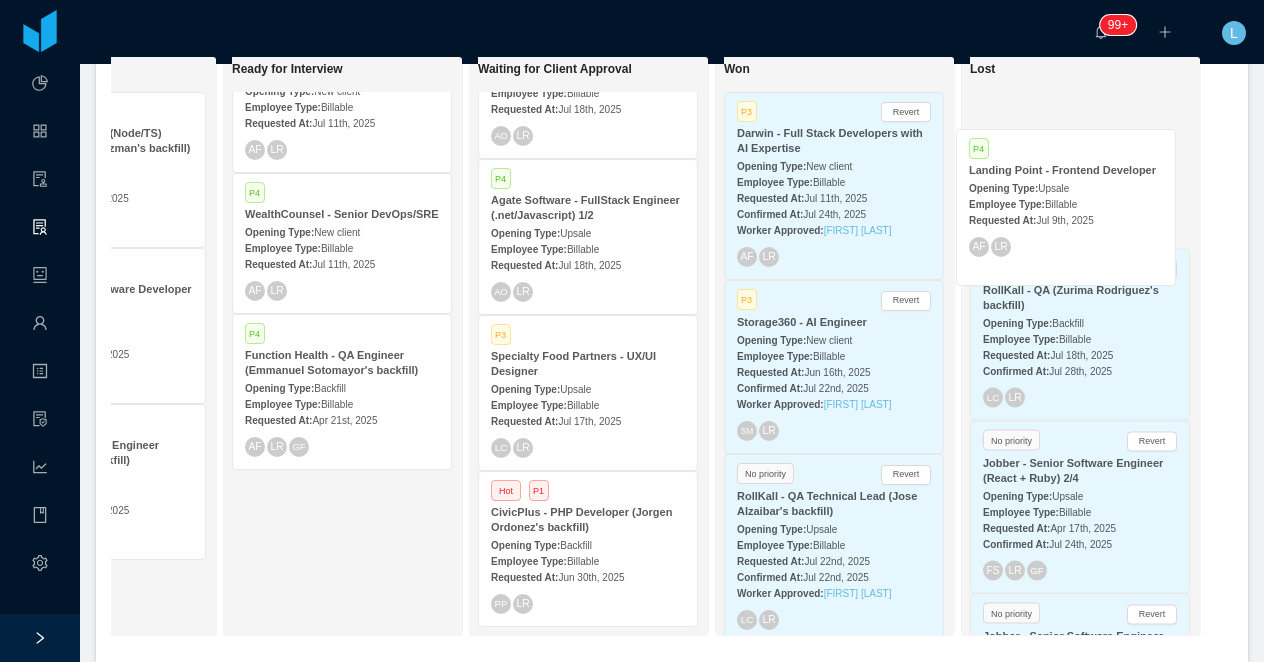 drag, startPoint x: 282, startPoint y: 224, endPoint x: 1006, endPoint y: 196, distance: 724.54126 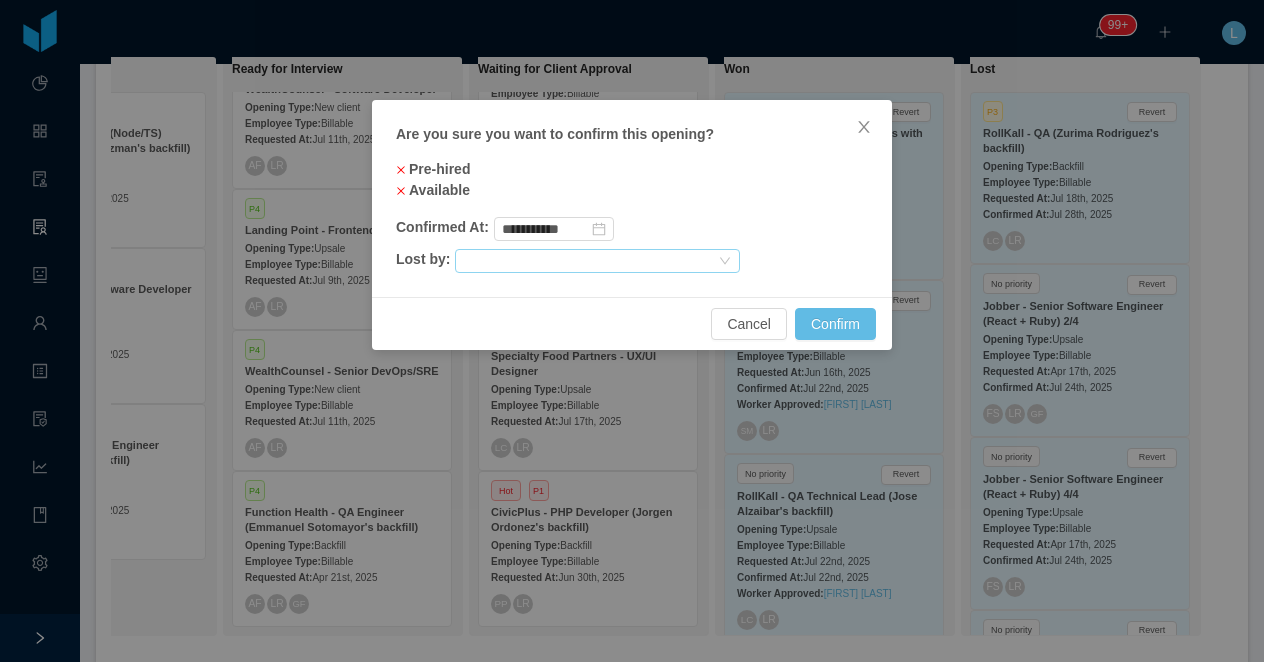 click at bounding box center (589, 261) 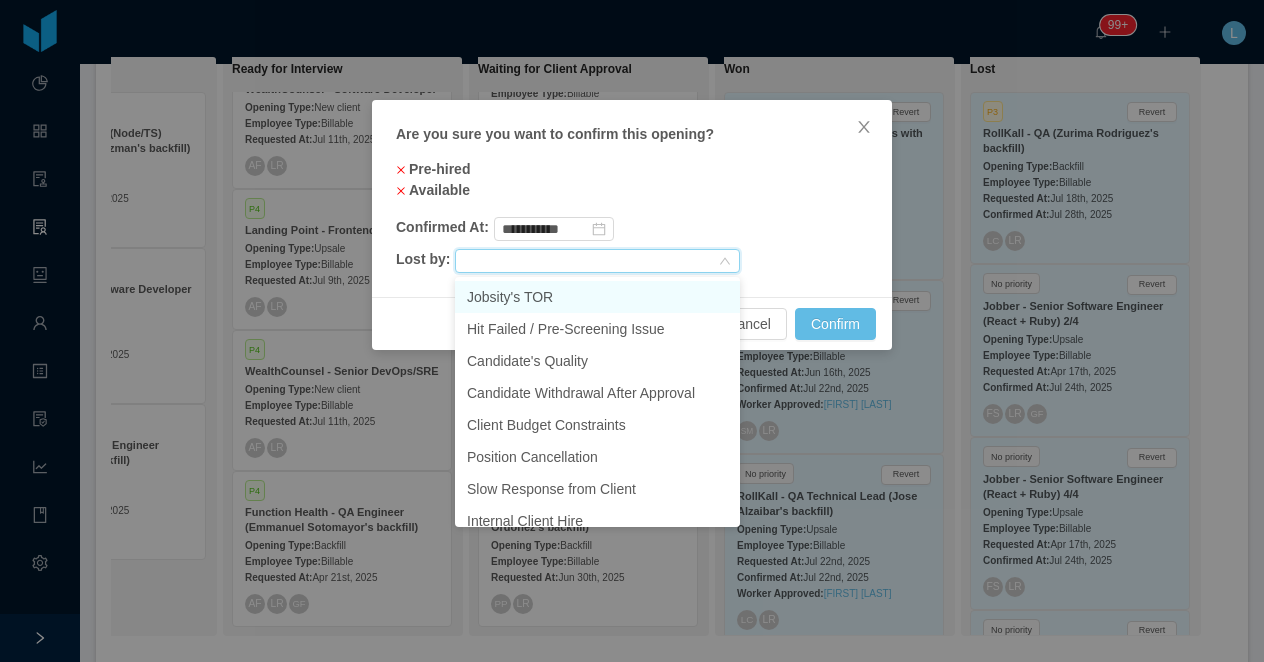 click on "Jobsity's TOR" at bounding box center [597, 297] 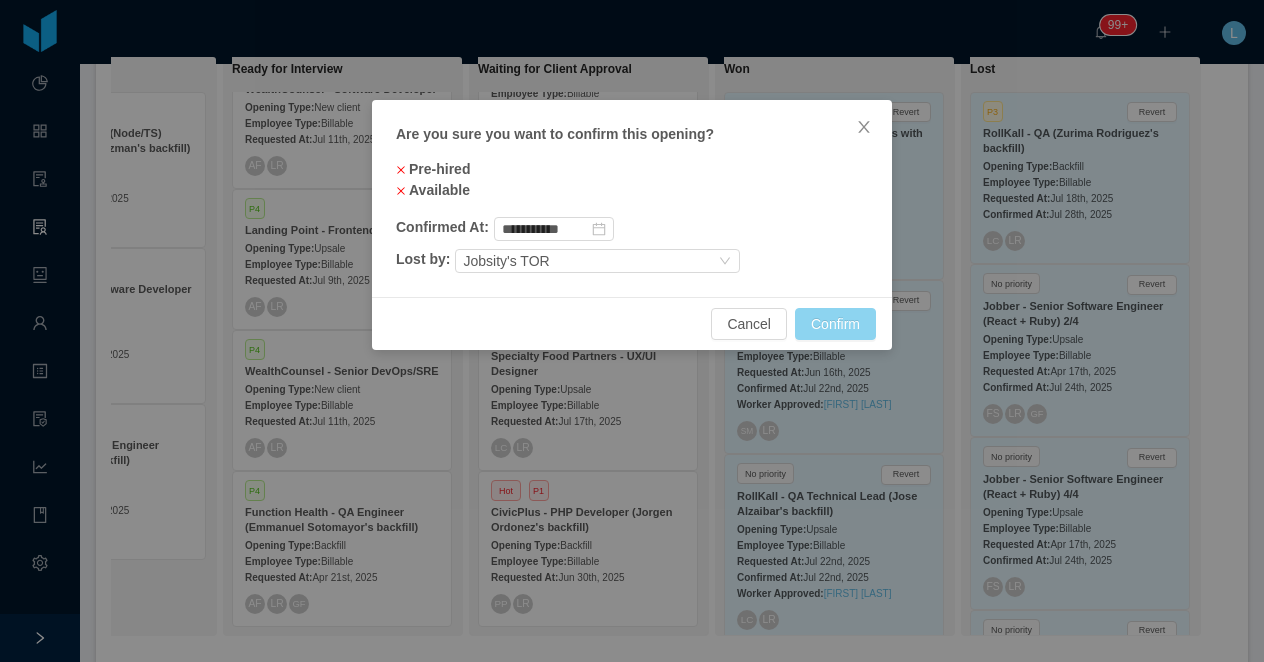 click on "Confirm" at bounding box center [835, 324] 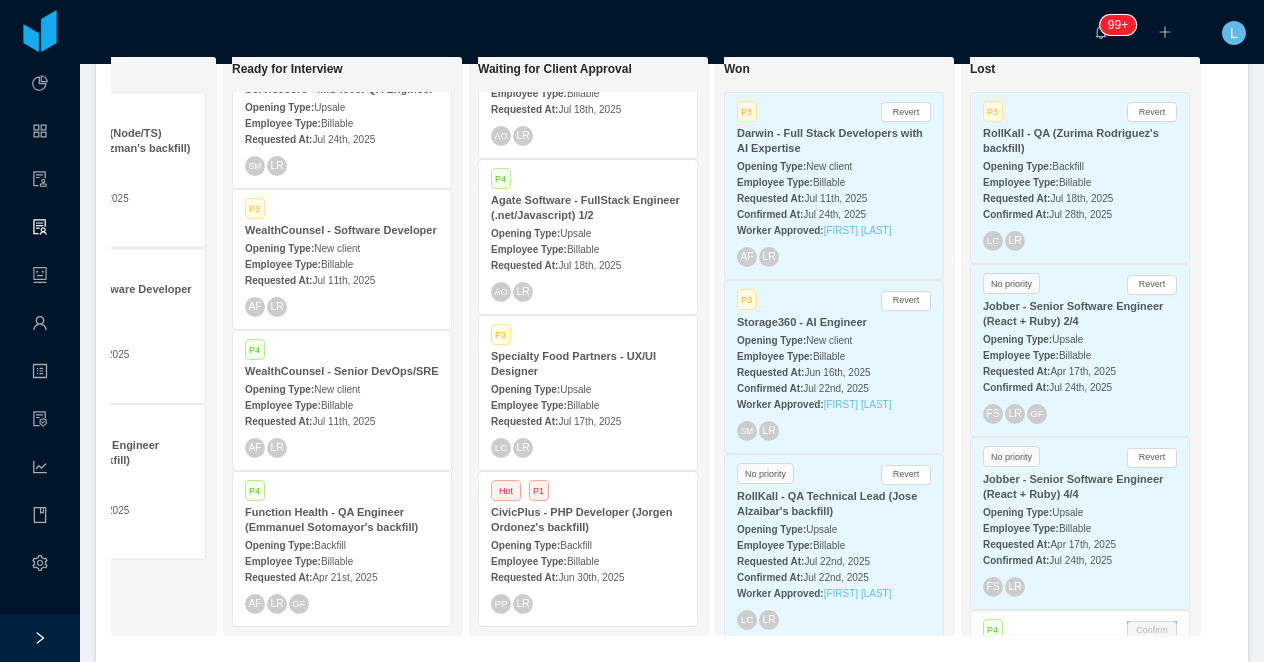 scroll, scrollTop: 389, scrollLeft: 0, axis: vertical 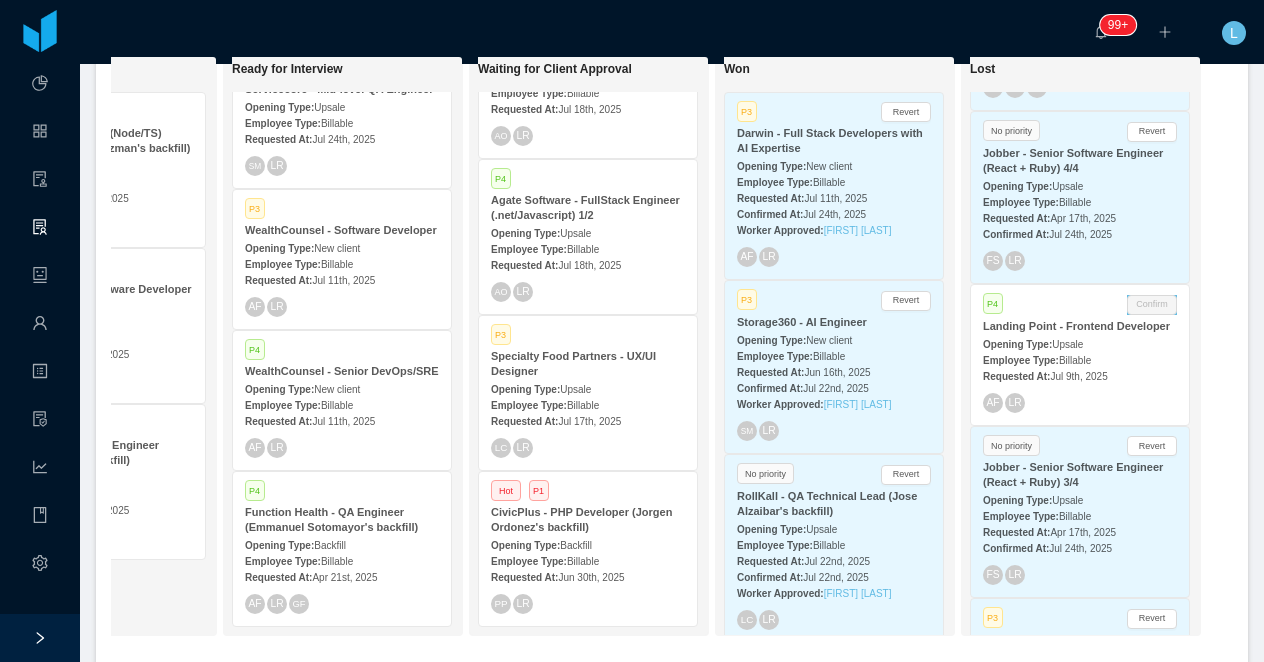 click on "Opening Type:   Upsale" at bounding box center [1080, 343] 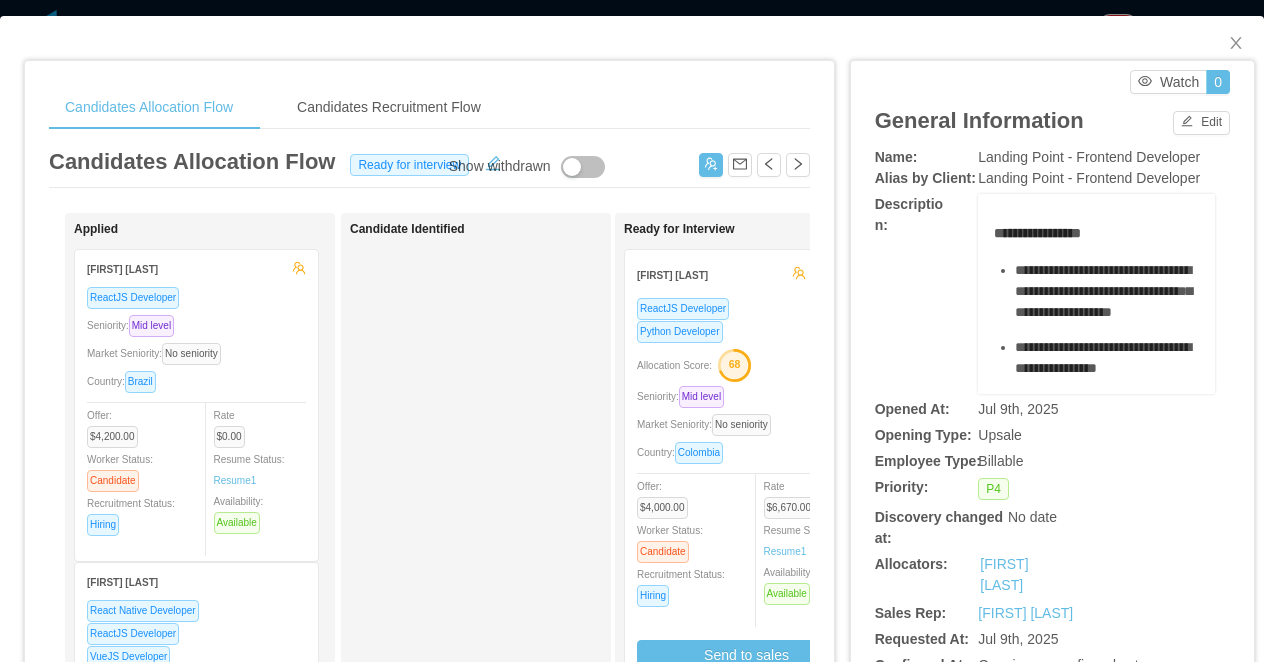 click on "Candidates Allocation Flow Candidates Recruitment Flow  Candidates Allocation Flow   Ready for interview   Show withdrawn Applied João Bezerra ReactJS Developer Seniority:   Mid level Market Seniority:   No seniority Country:   Brazil Offer:  $4,200.00 Worker Status:   Candidate Recruitment Status:   Hiring Rate $0.00 Resume Status:   Resume  1 Availability:     Available Vítor Rodrigues React Native Developer ReactJS Developer VueJS Developer Seniority:   Junior Market Seniority:   No seniority Country:   Brazil Offer:  $3,000.00 Worker Status:   Candidate Recruitment Status:   Pre-hiring Rate $0.00 Resume Status:   No Resume Availability:     Check Availability Candidate Identified Ready for Interview Isabella Serna ReactJS Developer Python Developer Allocation Score:   68 Seniority:   Mid level Market Seniority:   No seniority Country:   Colombia Offer:  $4,000.00 Worker Status:   Candidate Recruitment Status:   Hiring Rate $6,670.00 Resume Status:   Resume  1 Availability:     53 1" at bounding box center [632, 331] 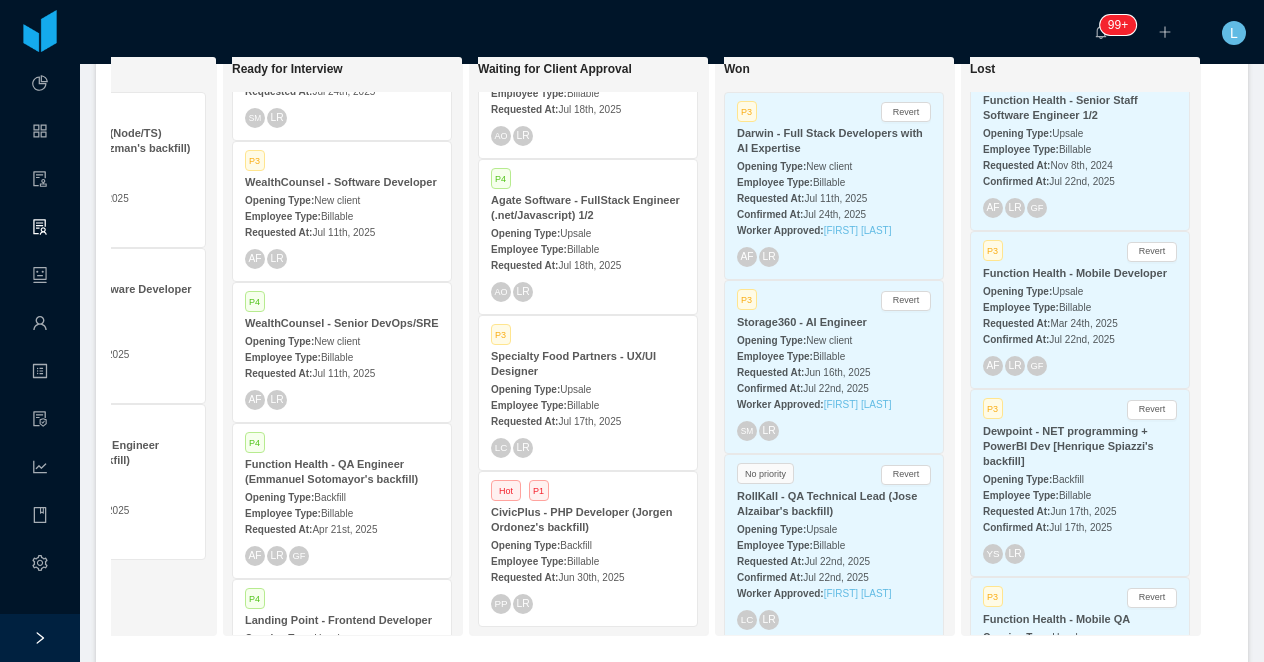 scroll, scrollTop: 662, scrollLeft: 0, axis: vertical 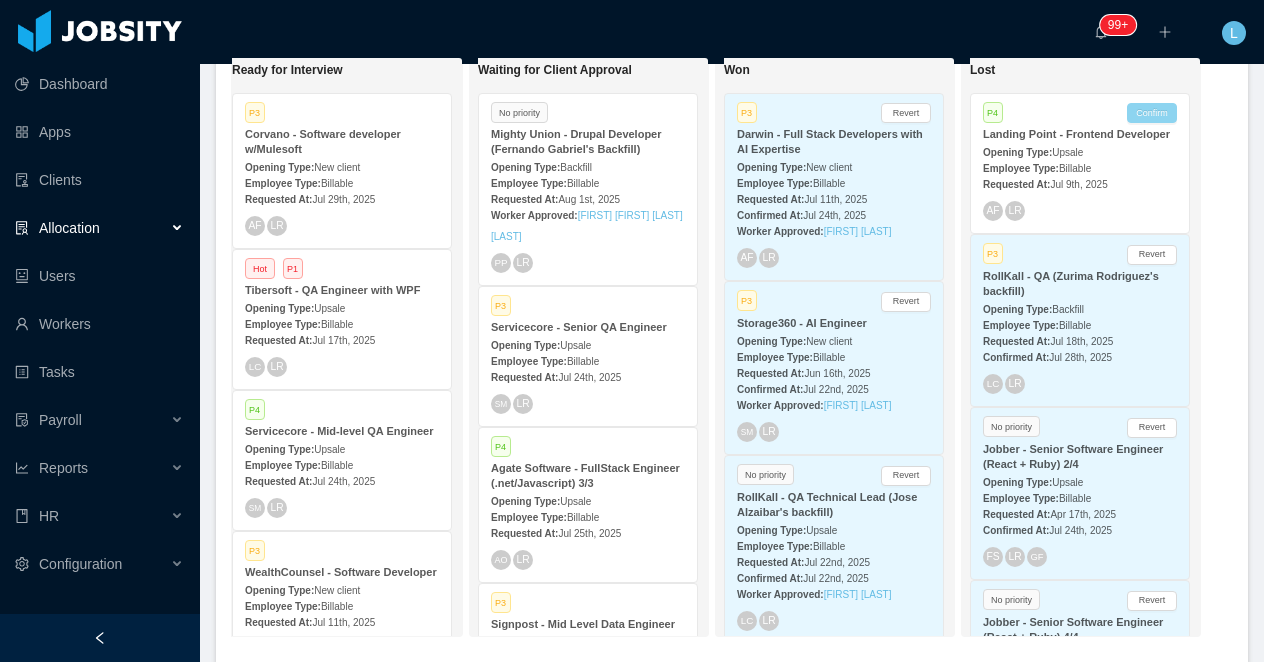 click on "Confirm" at bounding box center (1152, 113) 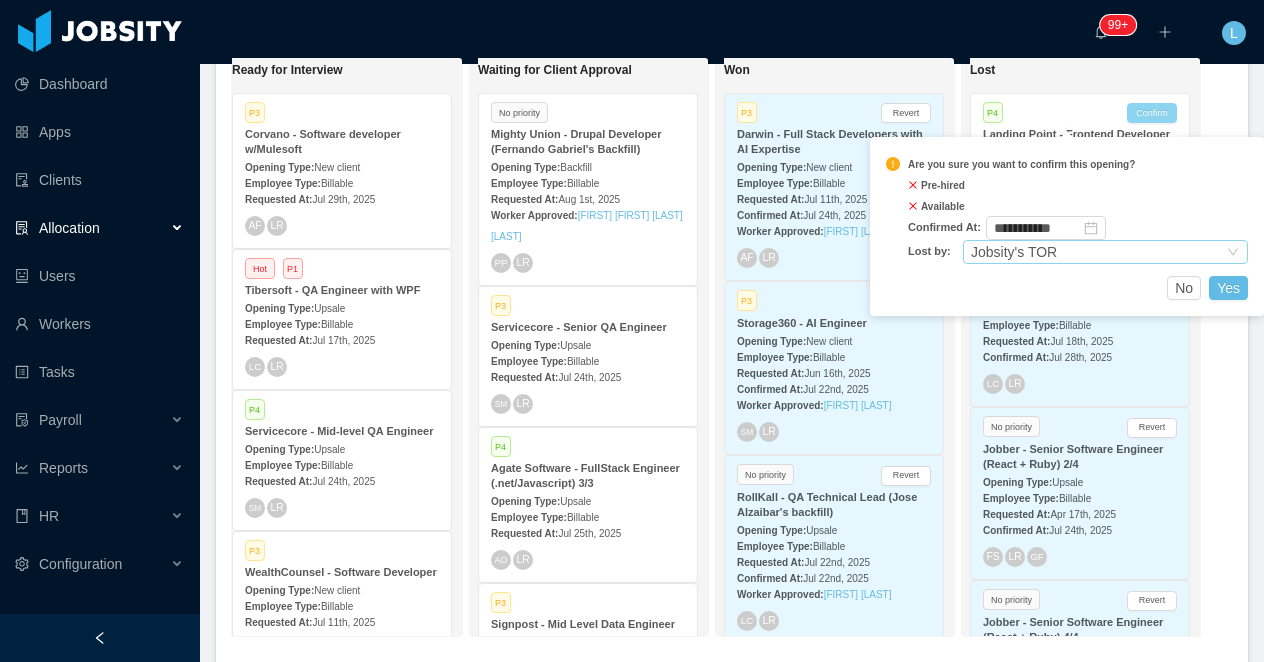 click on "Jobsity's TOR" at bounding box center (1014, 252) 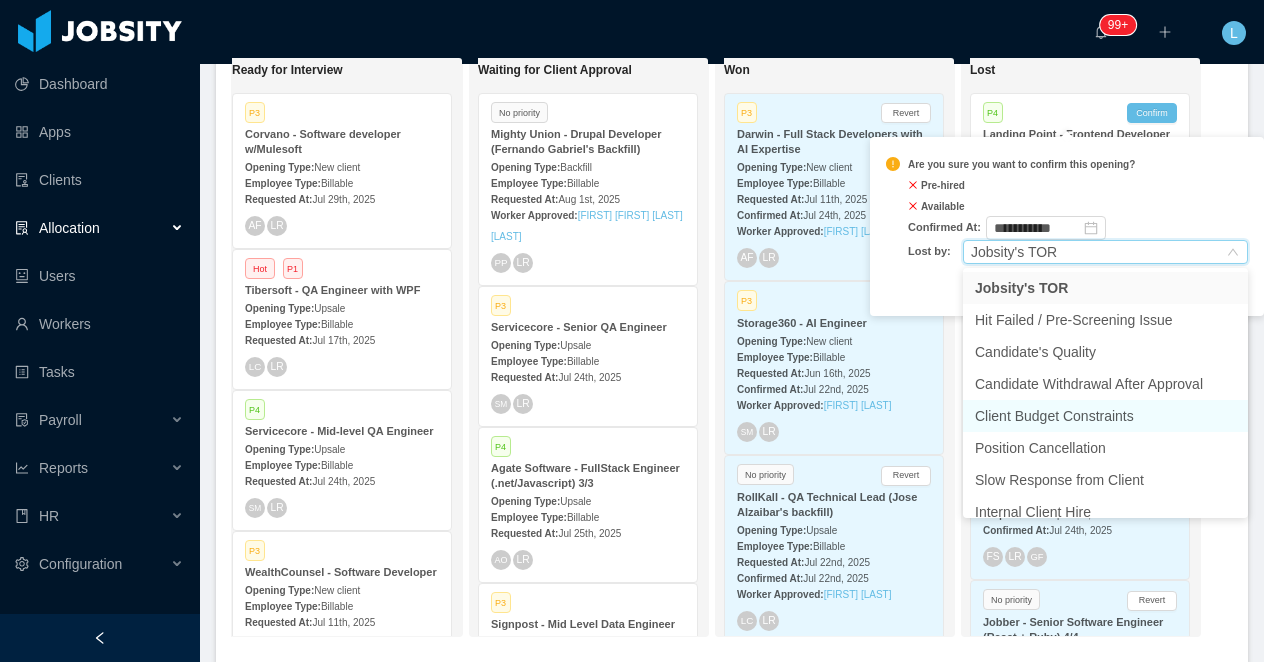 click on "Client Budget Constraints" at bounding box center [1105, 416] 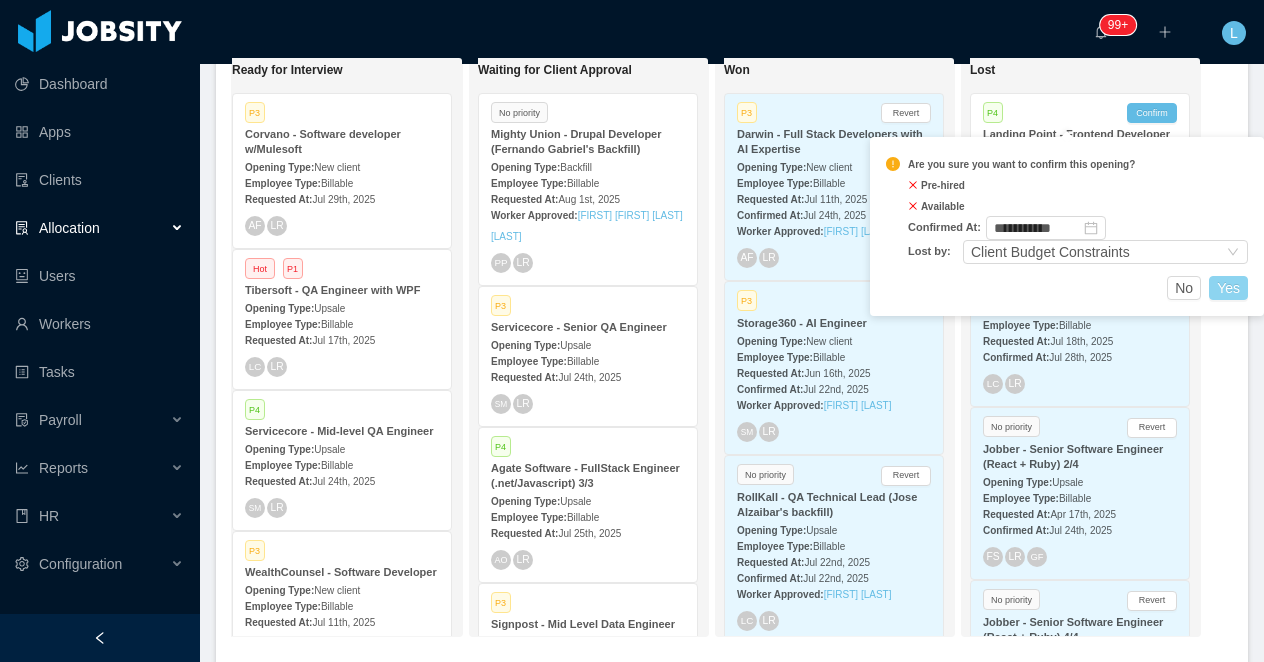 click on "Yes" at bounding box center (1228, 288) 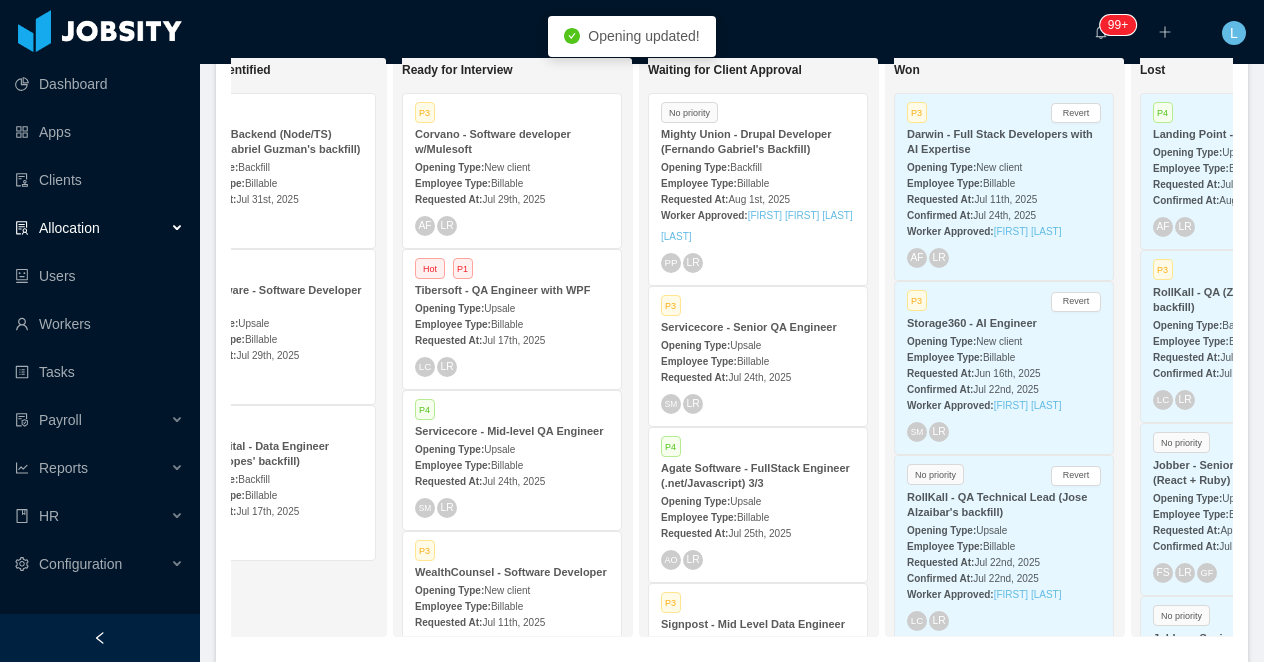 scroll, scrollTop: 0, scrollLeft: 588, axis: horizontal 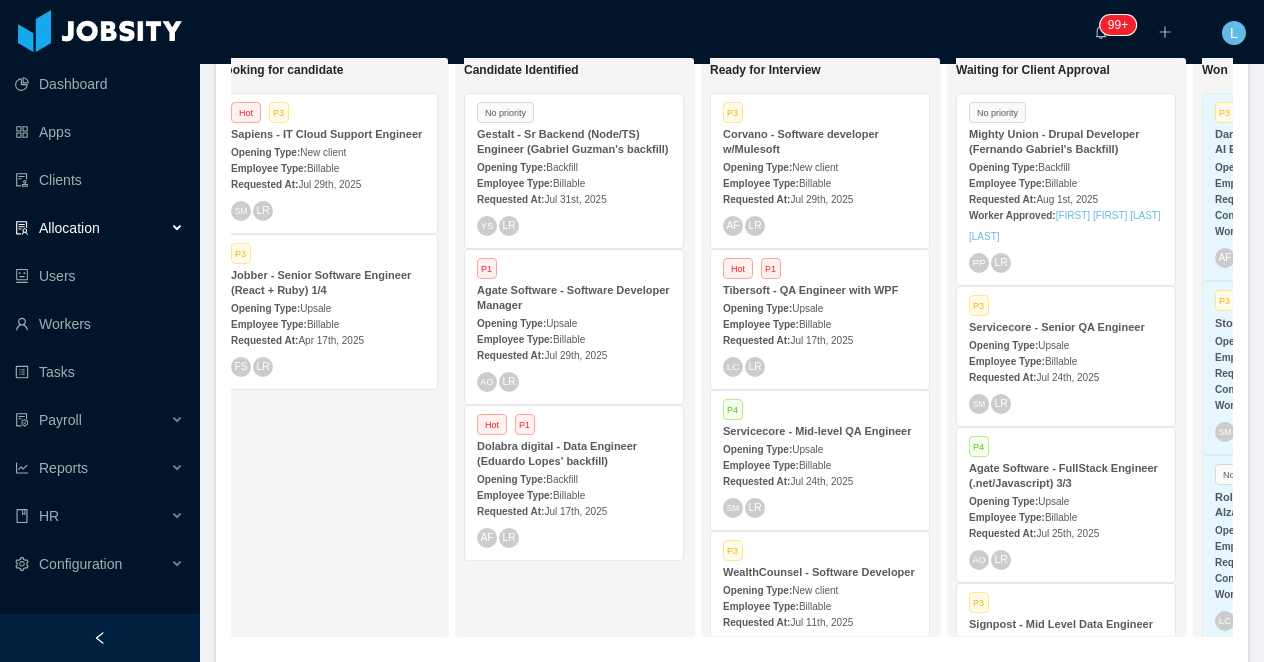 click on "Gestalt - Sr Backend (Node/TS) Engineer (Gabriel Guzman's backfill)" at bounding box center (573, 141) 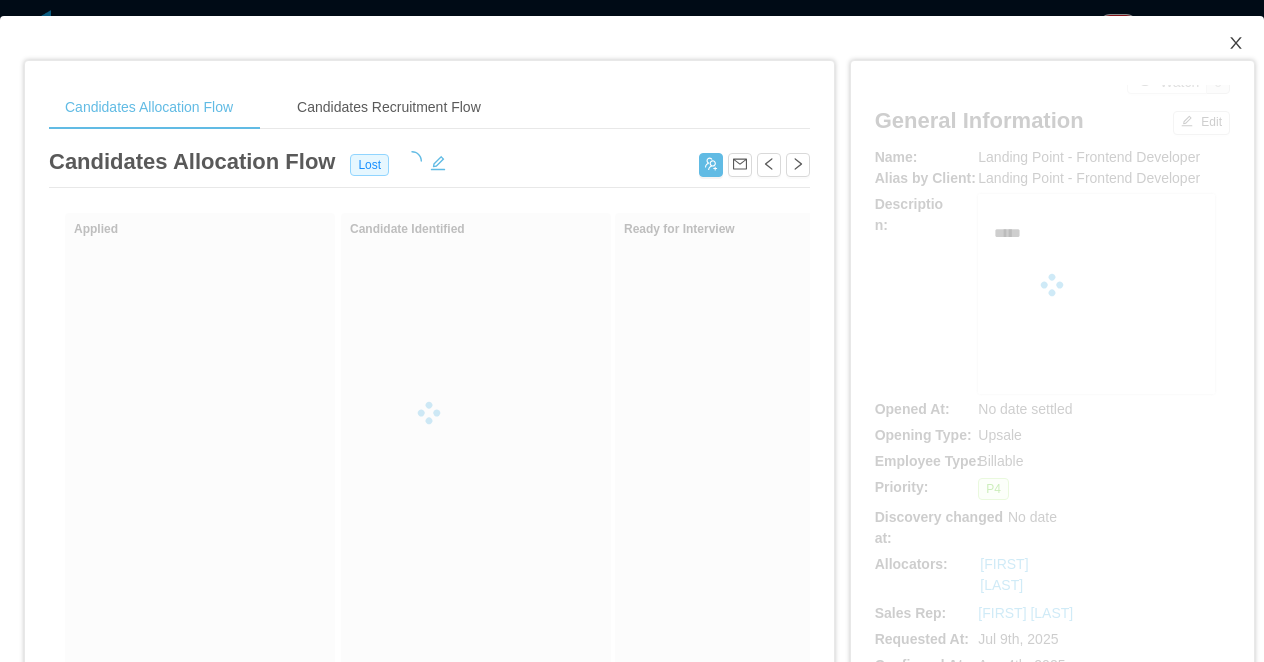 click 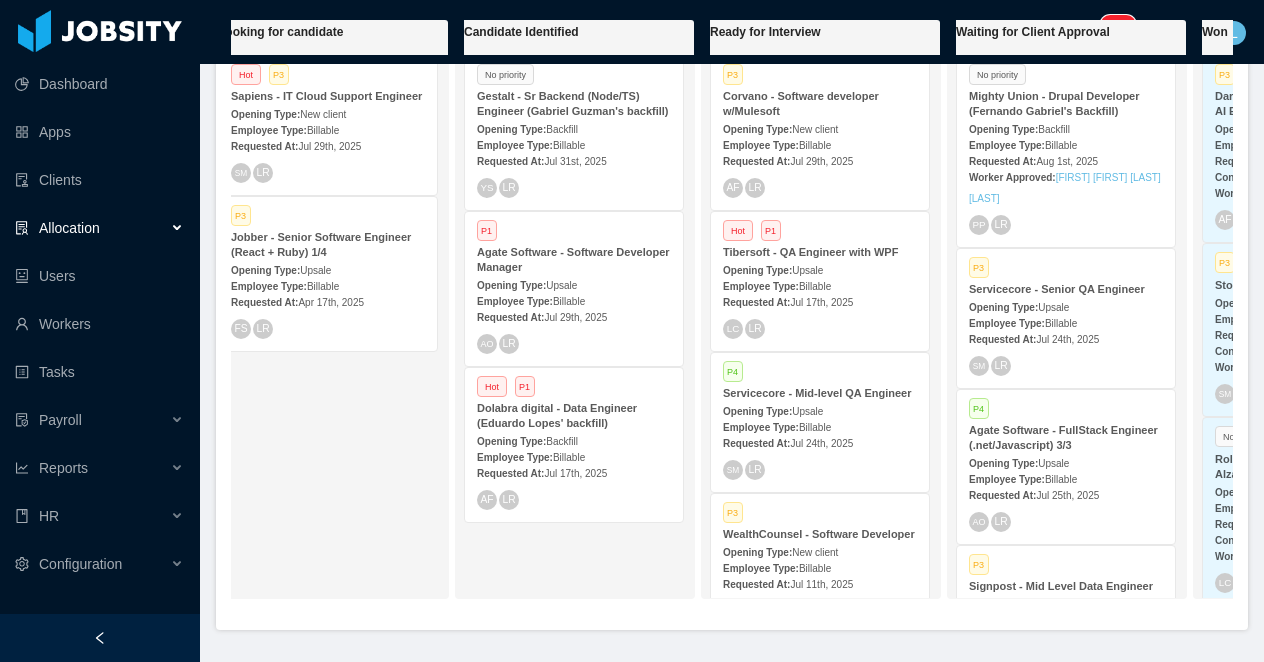 scroll, scrollTop: 479, scrollLeft: 0, axis: vertical 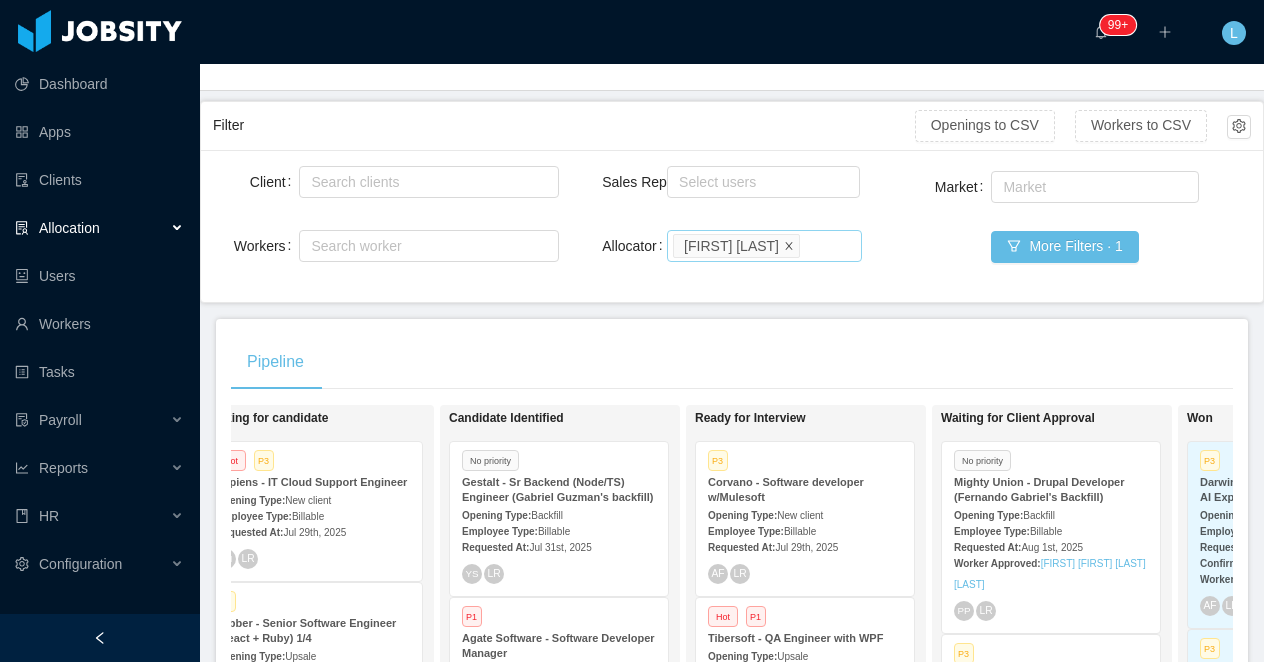 click 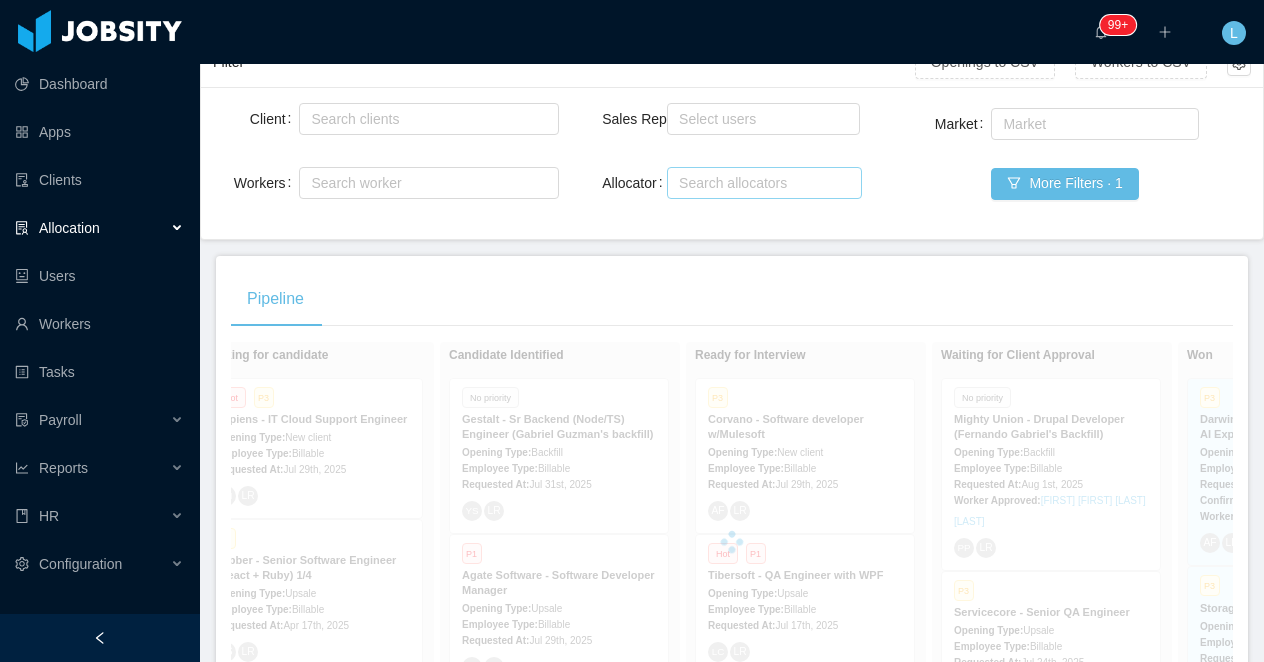 scroll, scrollTop: 149, scrollLeft: 0, axis: vertical 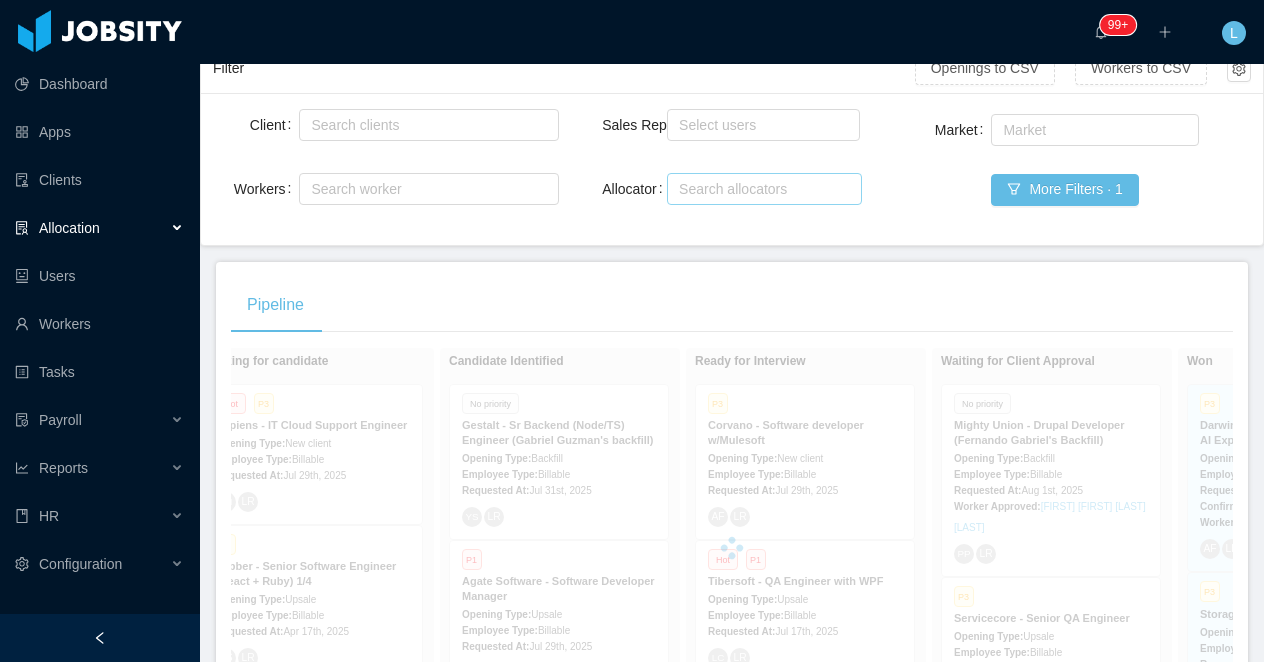 click on "Client Search clients   Workers Search worker   Sales Rep Select users   Allocator Search allocators   Market Market   More Filters · 1" at bounding box center (732, 169) 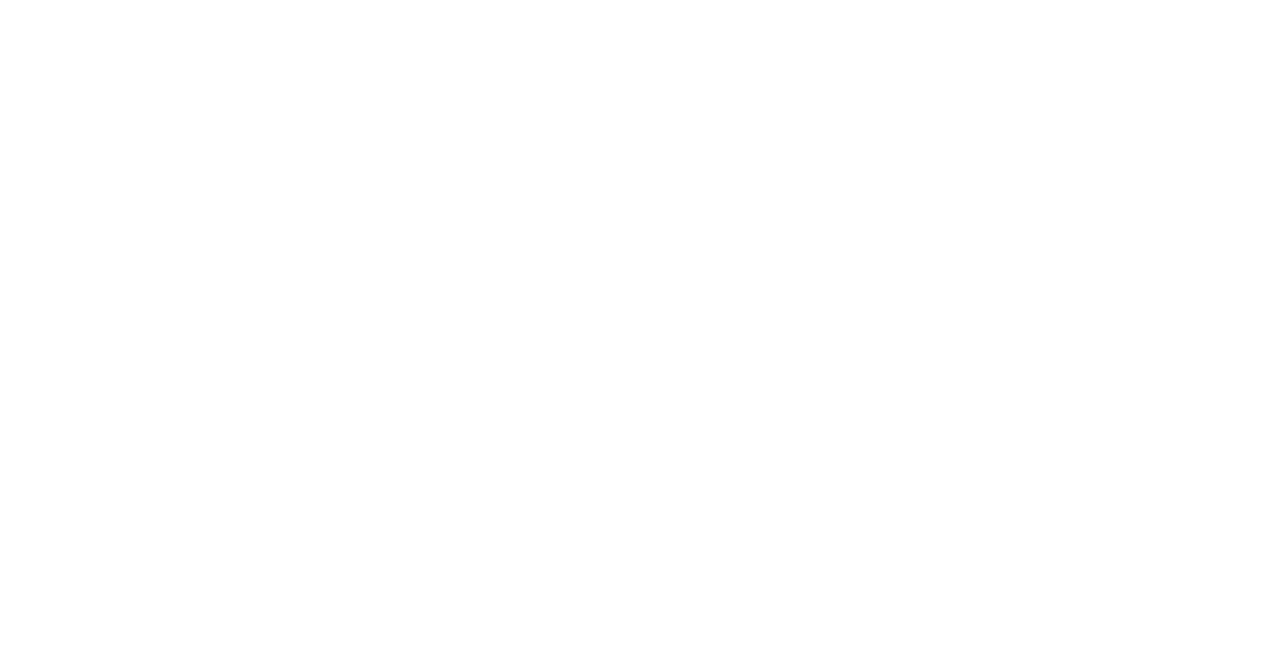 scroll, scrollTop: 0, scrollLeft: 0, axis: both 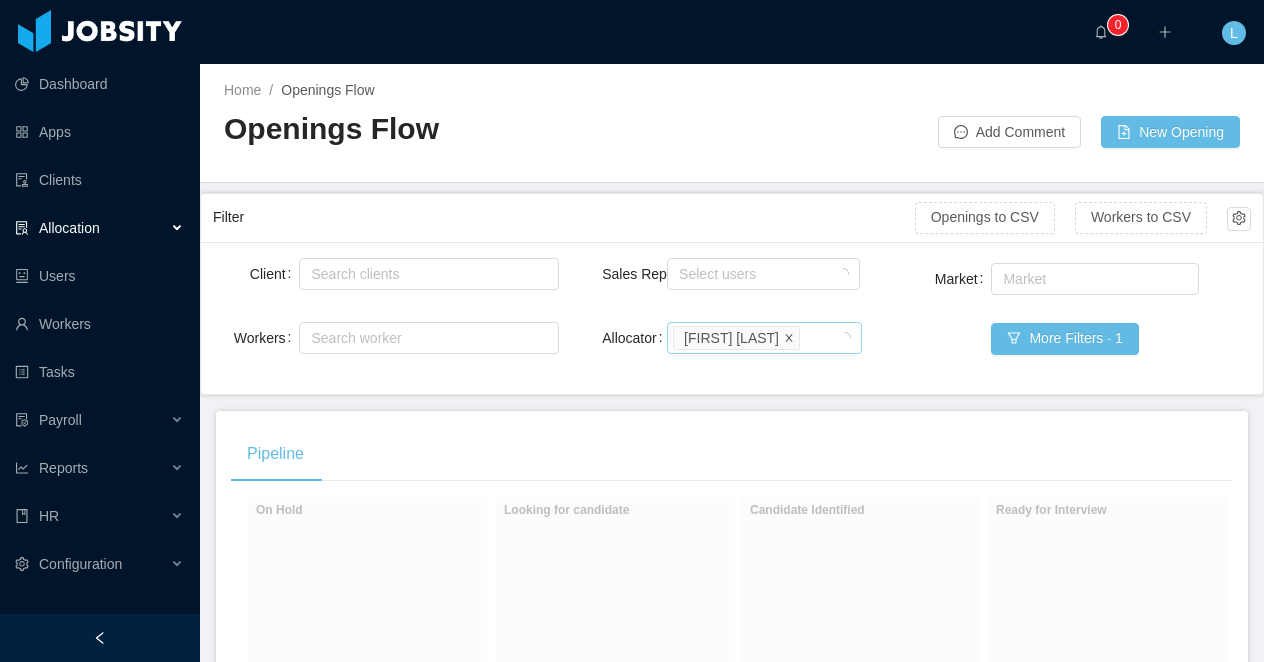 click 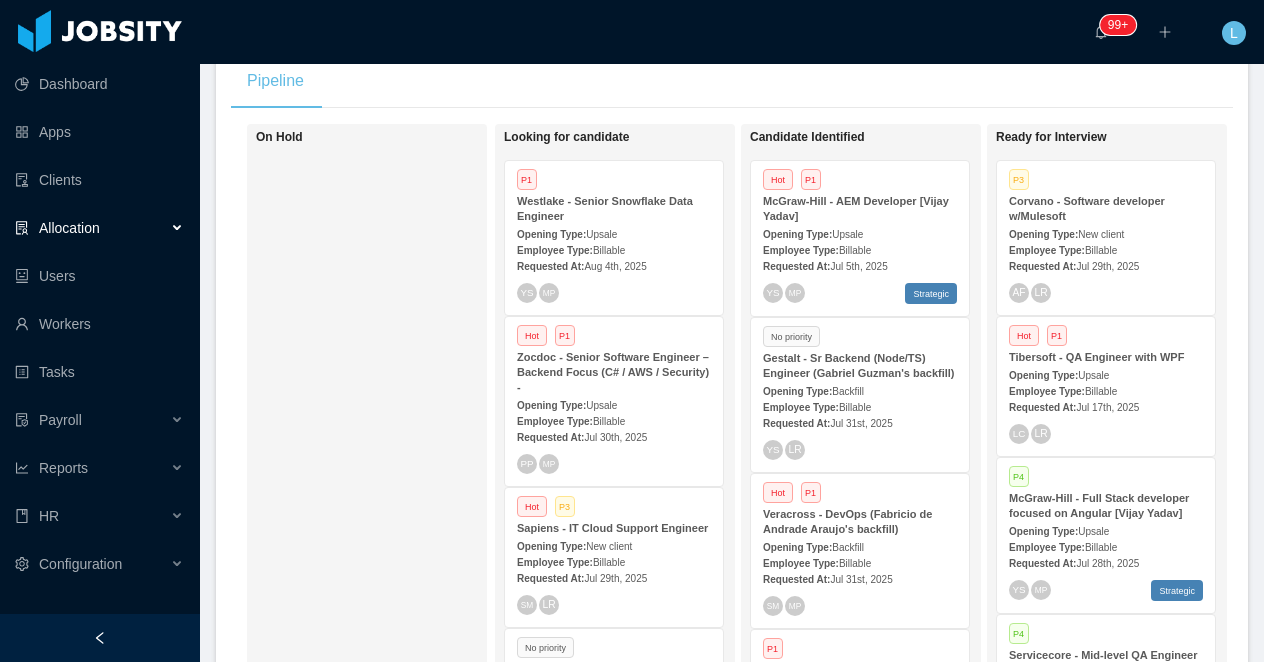 scroll, scrollTop: 374, scrollLeft: 0, axis: vertical 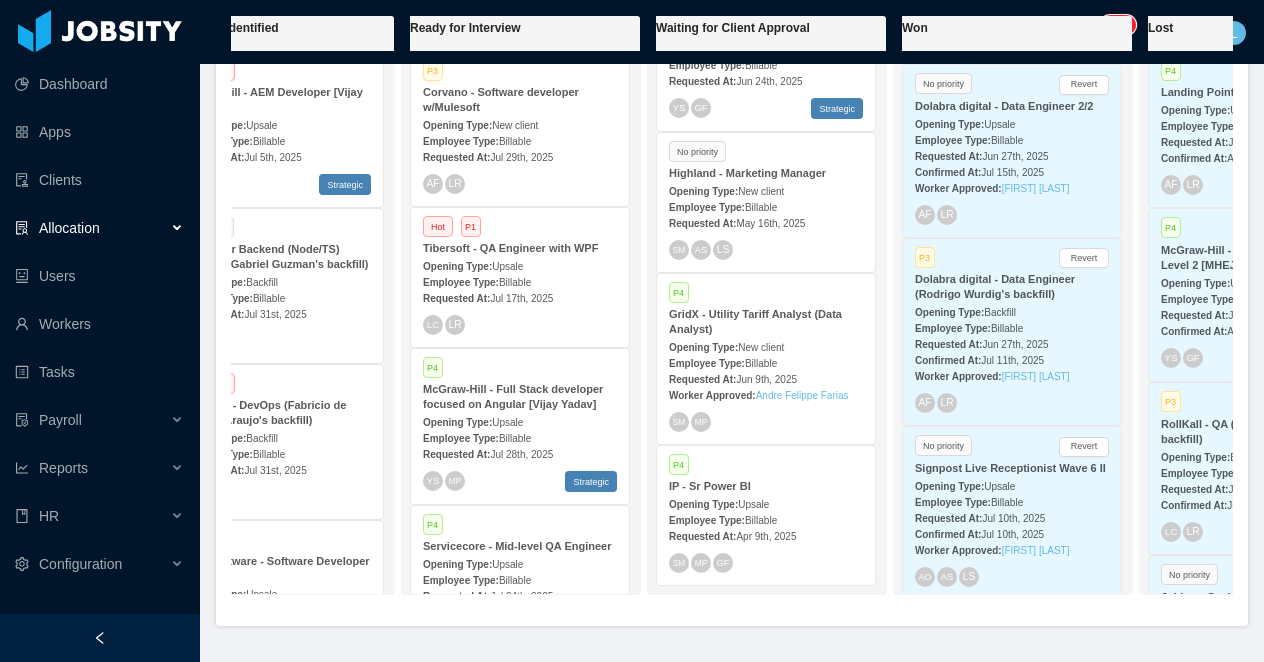click on "Employee Type:   Billable" at bounding box center [766, 519] 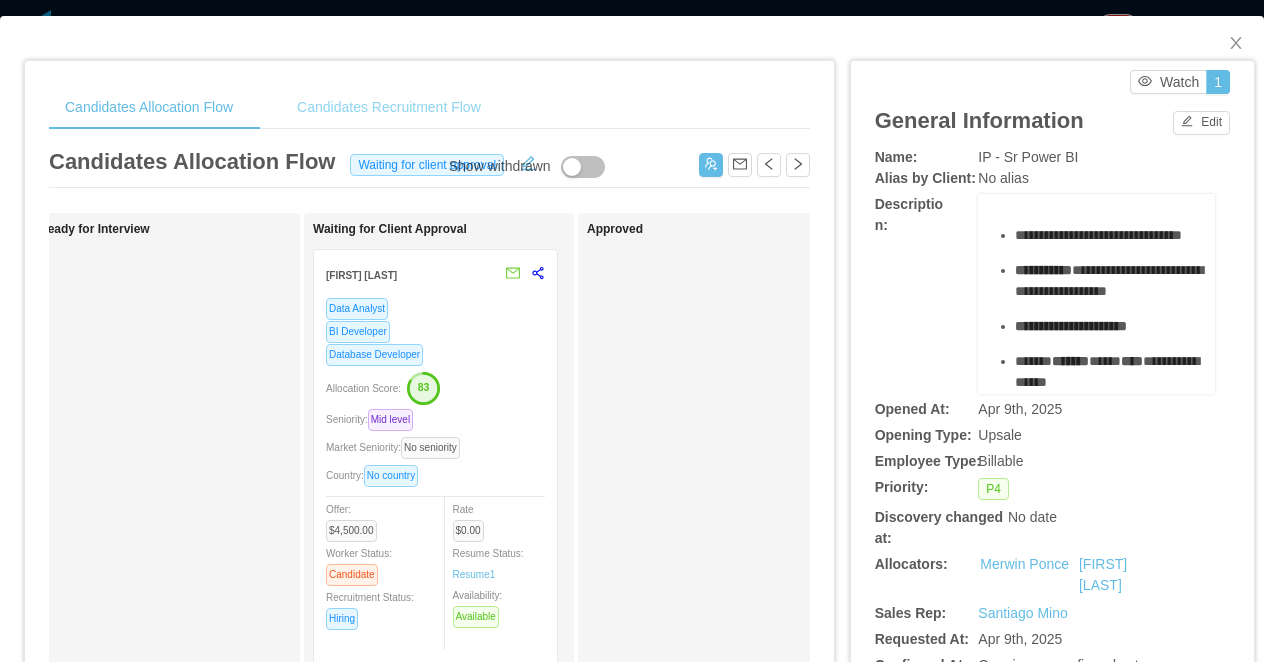 scroll, scrollTop: 0, scrollLeft: 498, axis: horizontal 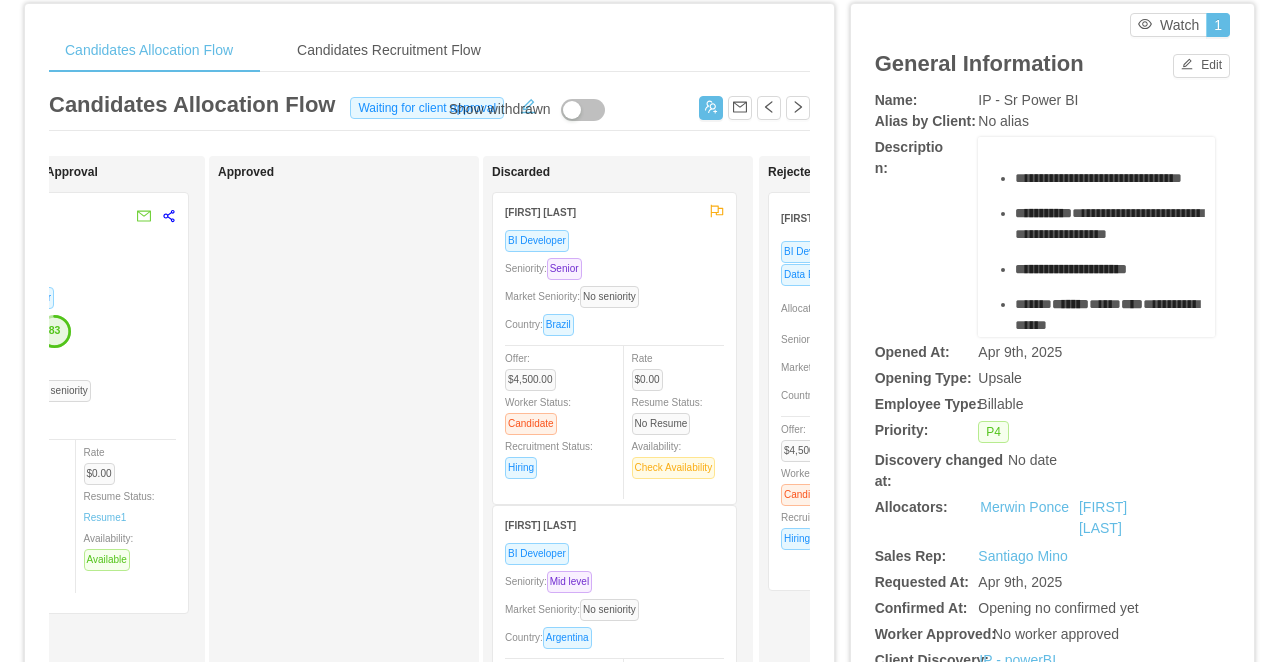 click at bounding box center (583, 110) 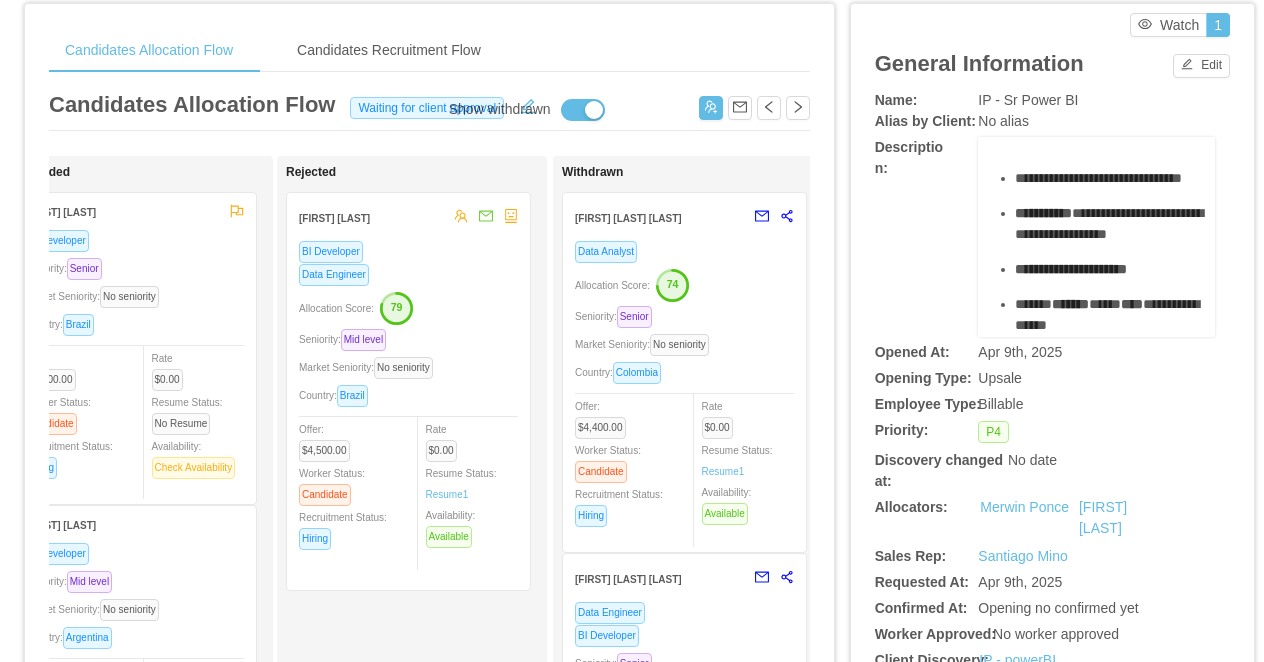 scroll, scrollTop: 0, scrollLeft: 1479, axis: horizontal 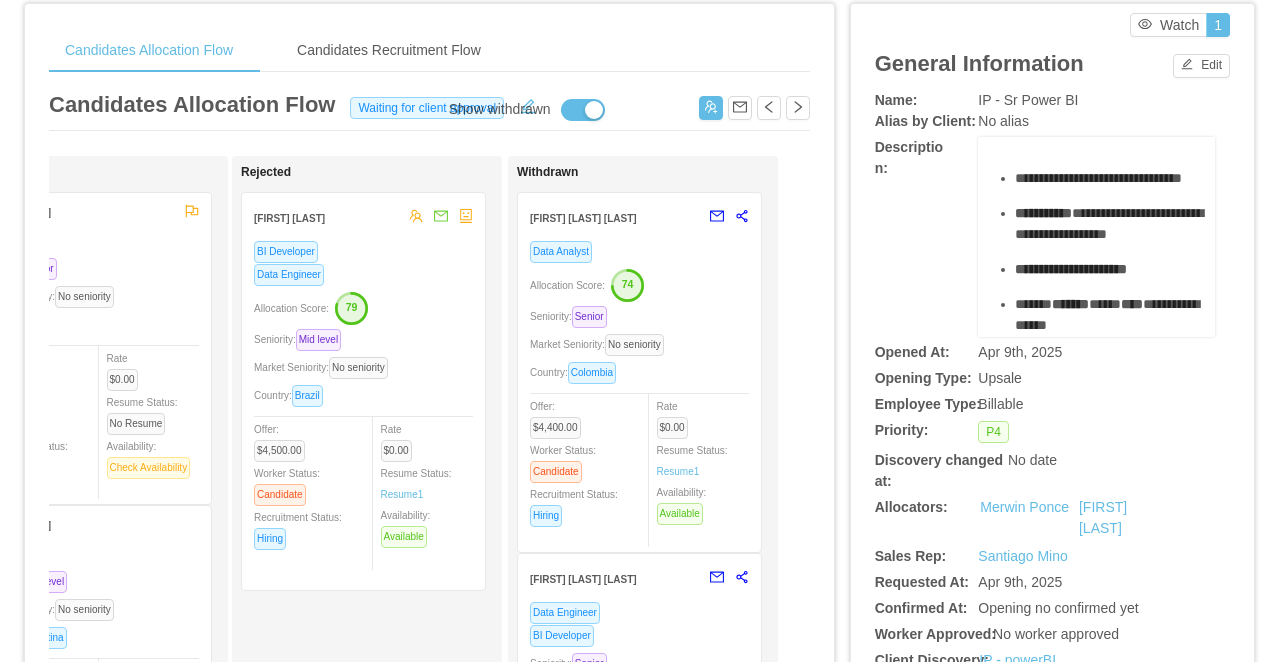 click on "Data Analyst Allocation Score:   74 Seniority:   Senior Market Seniority:   No seniority Country:   Colombia Offer:  $4,400.00 Worker Status:   Candidate Recruitment Status:   Hiring Rate $0.00 Resume Status:   Resume  1 Availability:     Available" at bounding box center [639, 390] 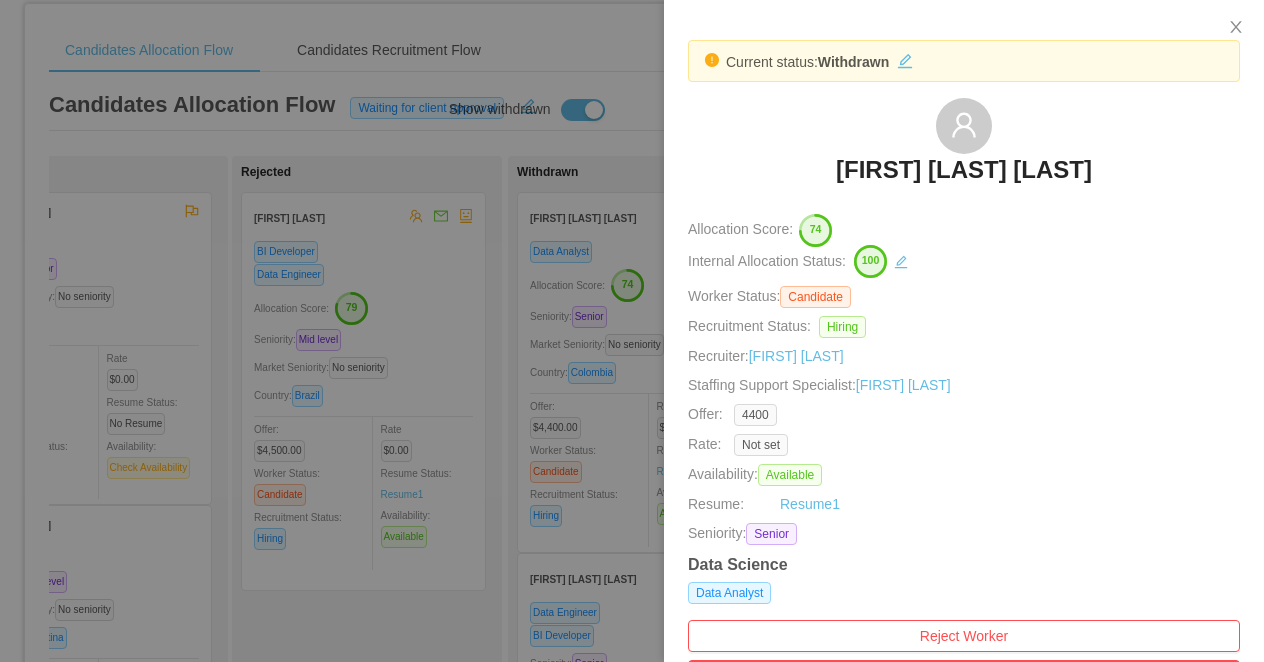 click 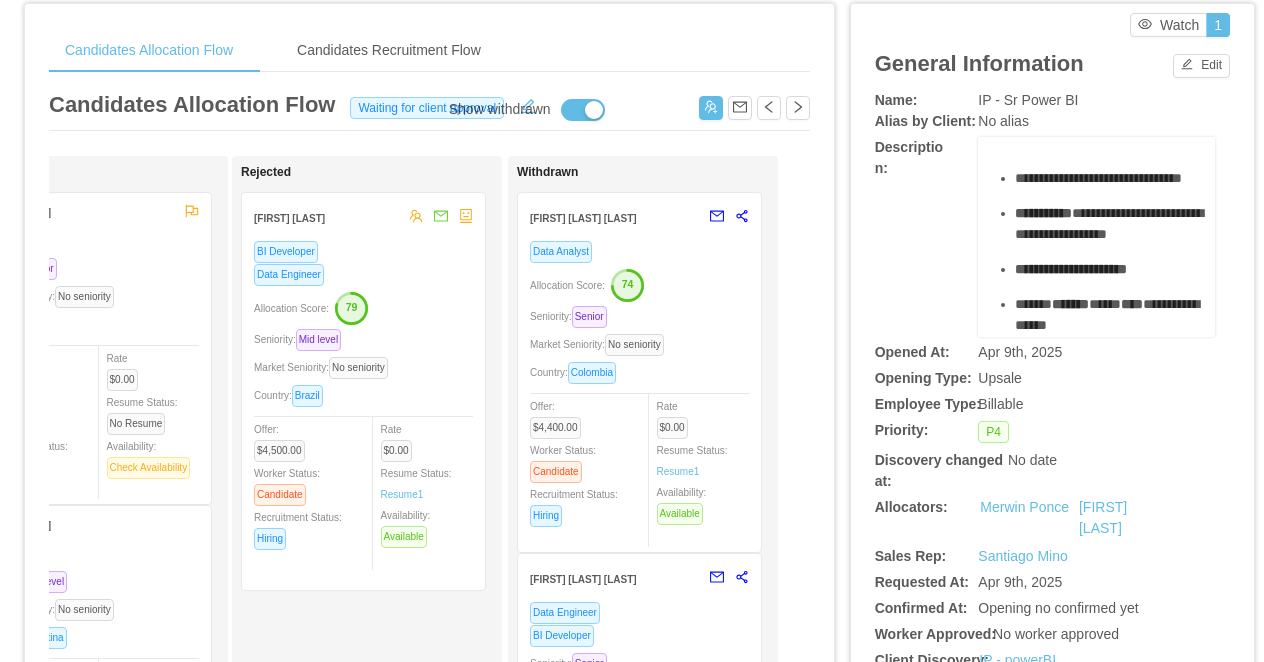 scroll, scrollTop: 0, scrollLeft: 0, axis: both 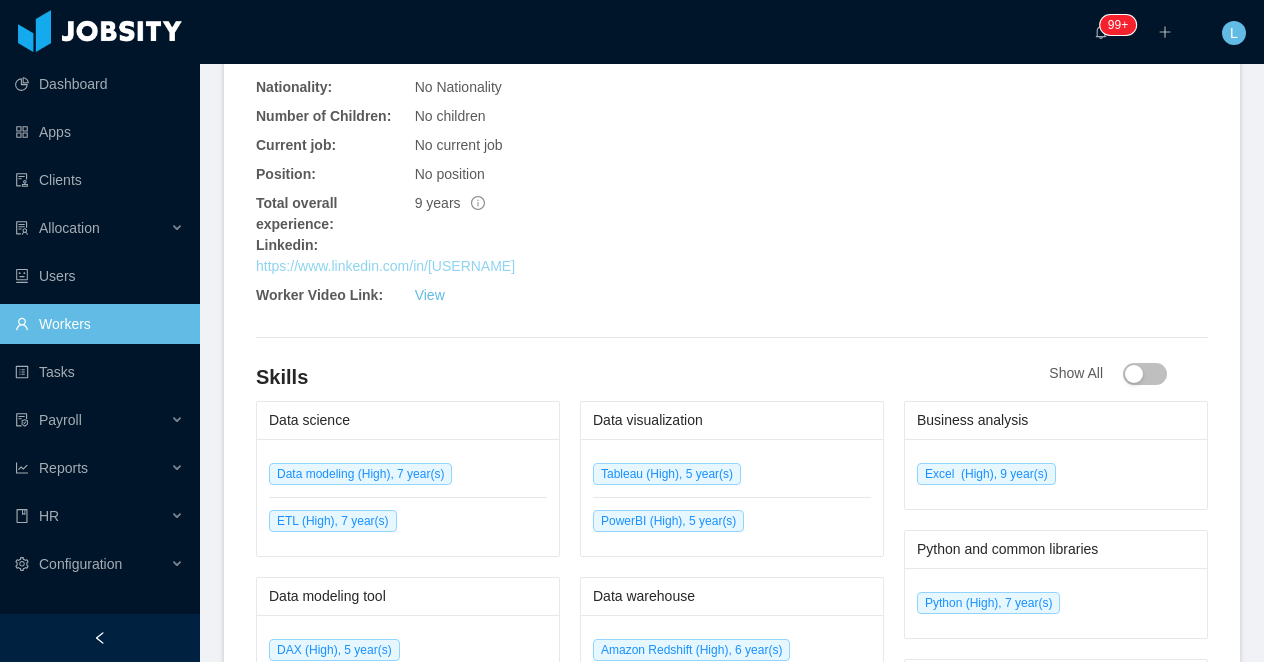 click on "https://www.linkedin.com/in/[USERNAME]" at bounding box center [385, 266] 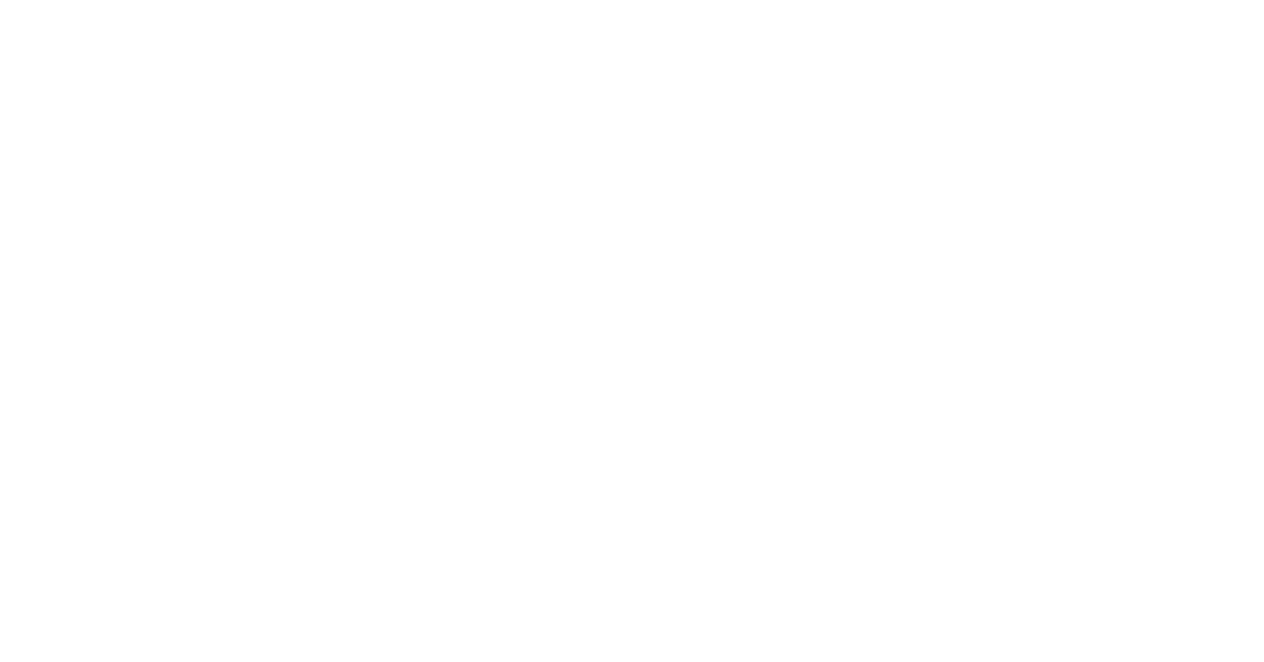 scroll, scrollTop: 0, scrollLeft: 0, axis: both 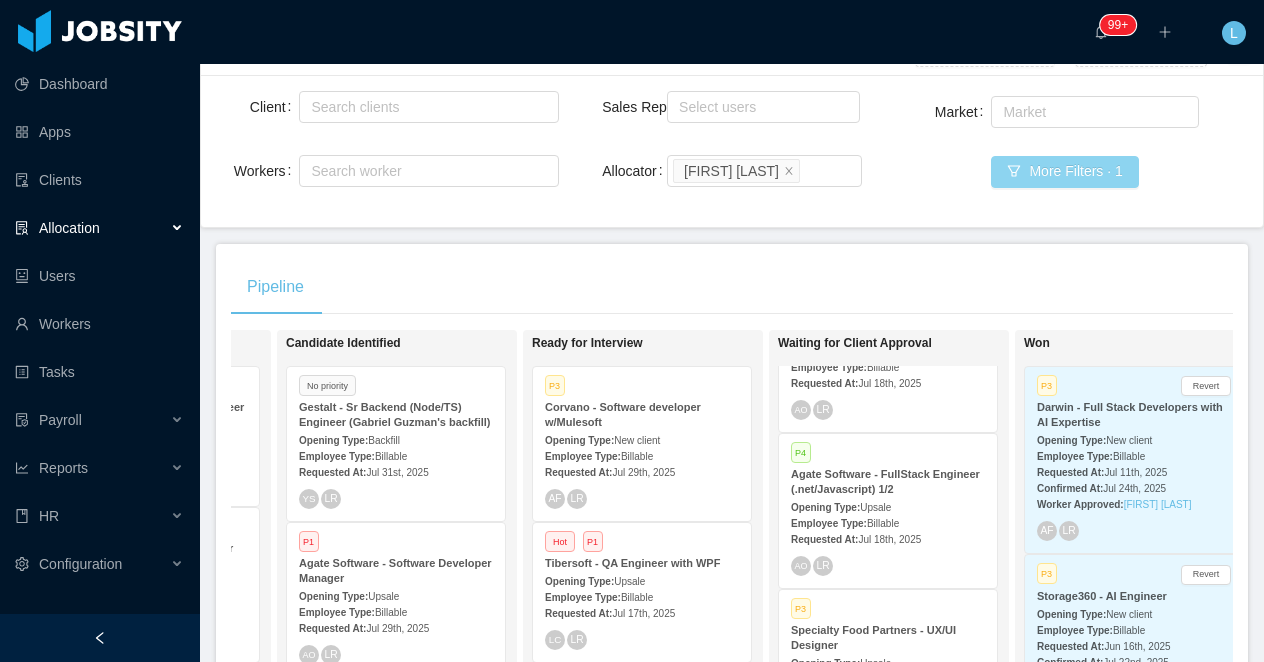 click on "More Filters · 1" at bounding box center [1064, 172] 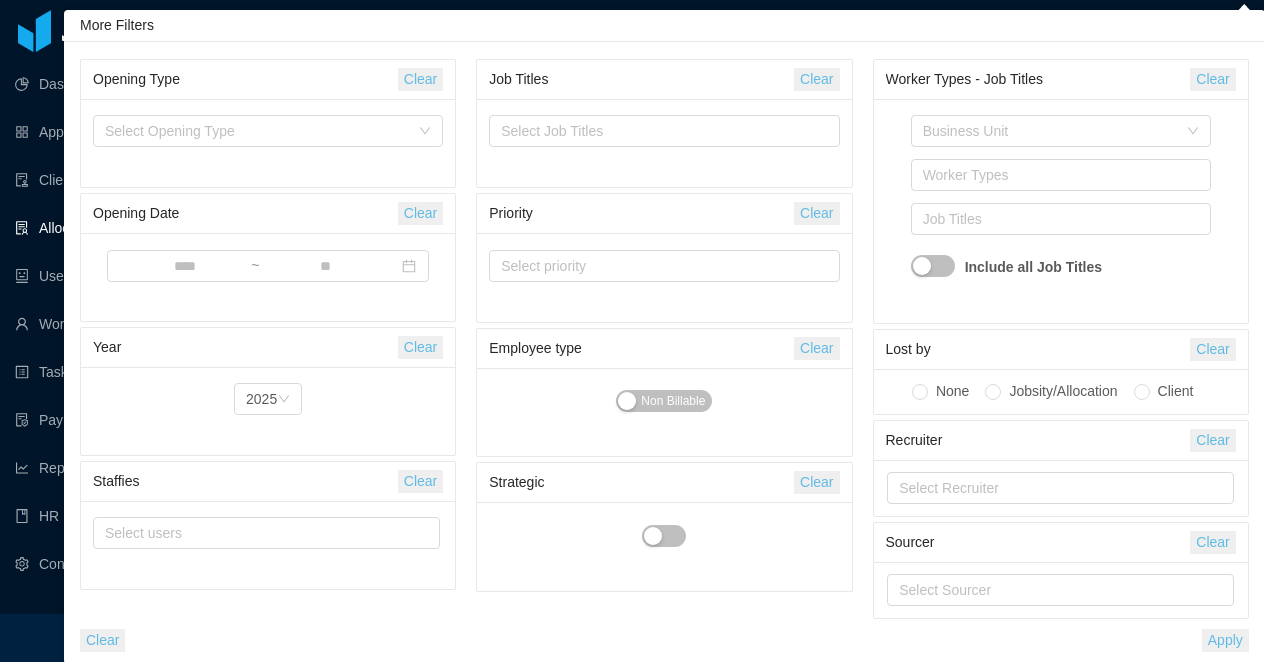 click on "More Filters" at bounding box center (664, 26) 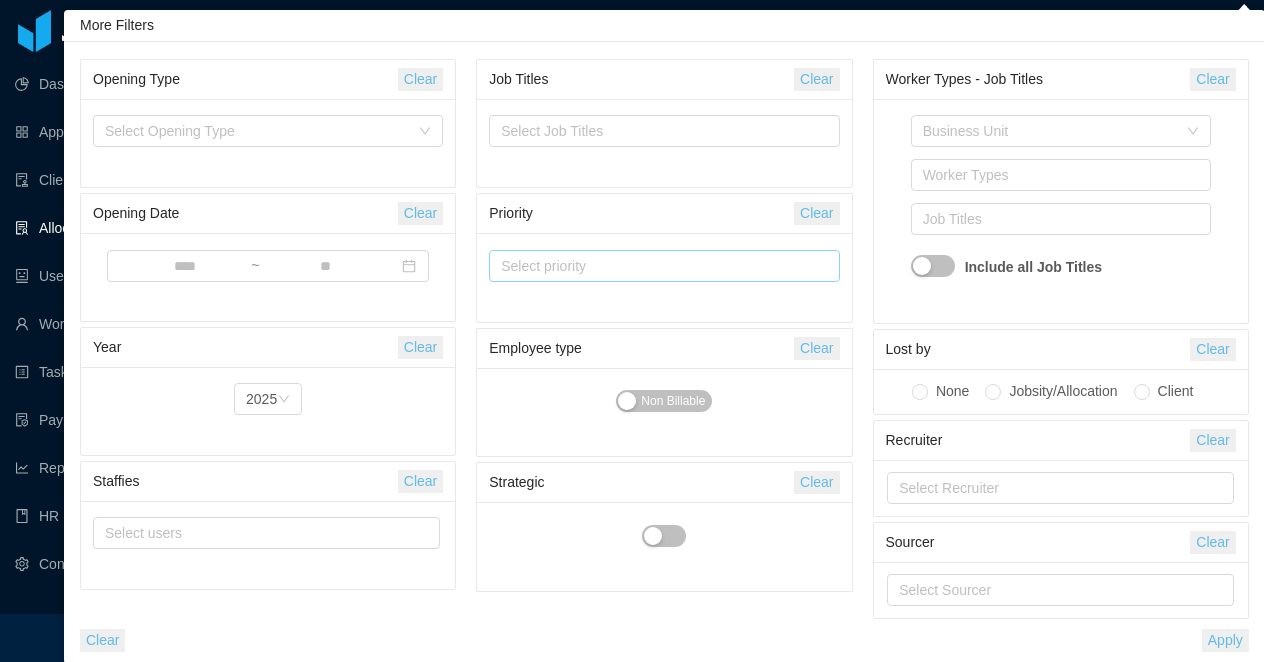 click on "Select priority" at bounding box center (655, 266) 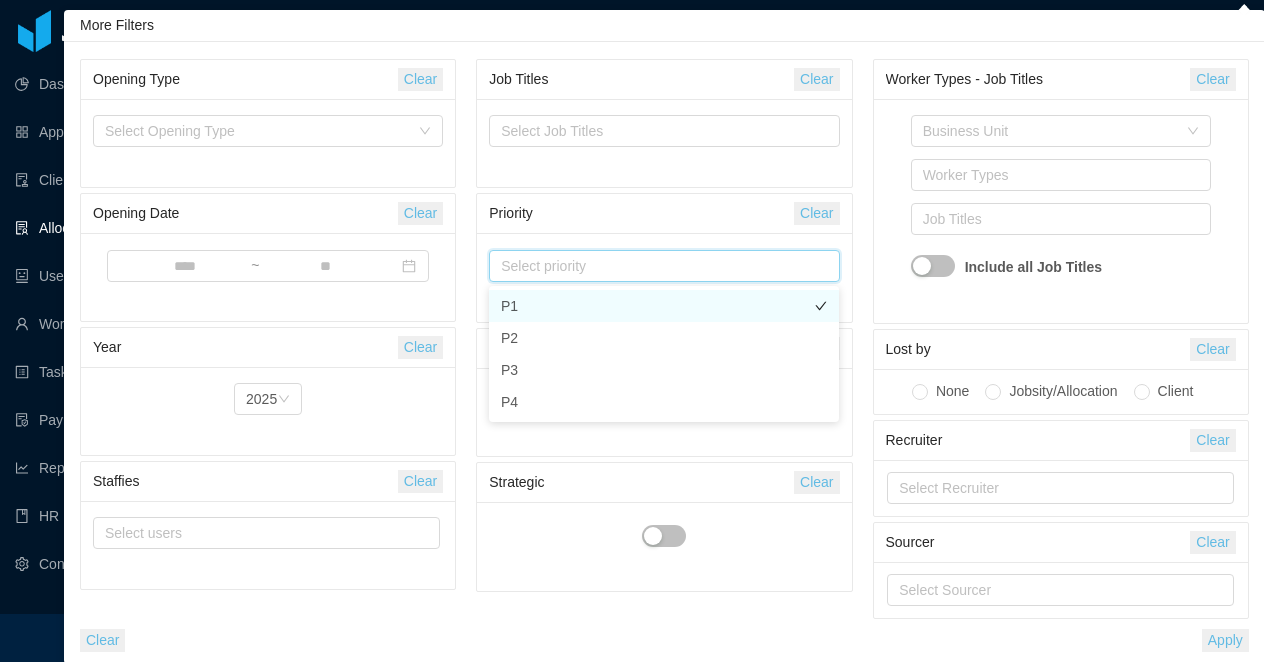 click on "P1" at bounding box center (664, 306) 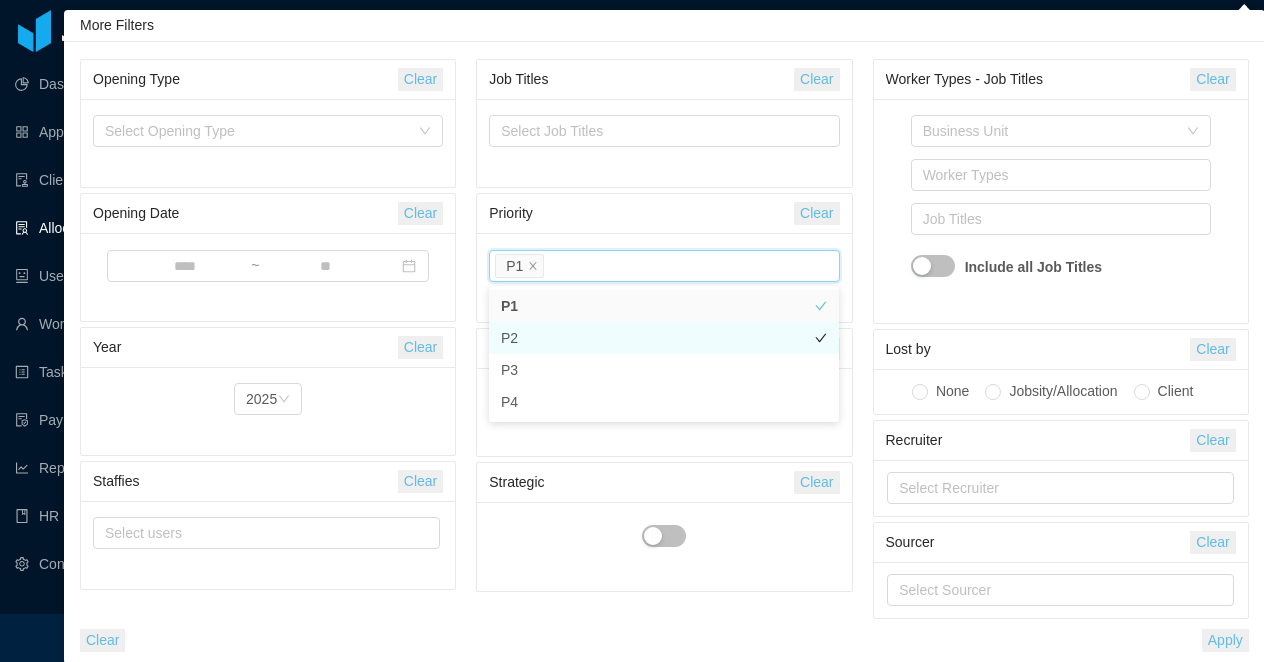 click on "P2" at bounding box center (664, 338) 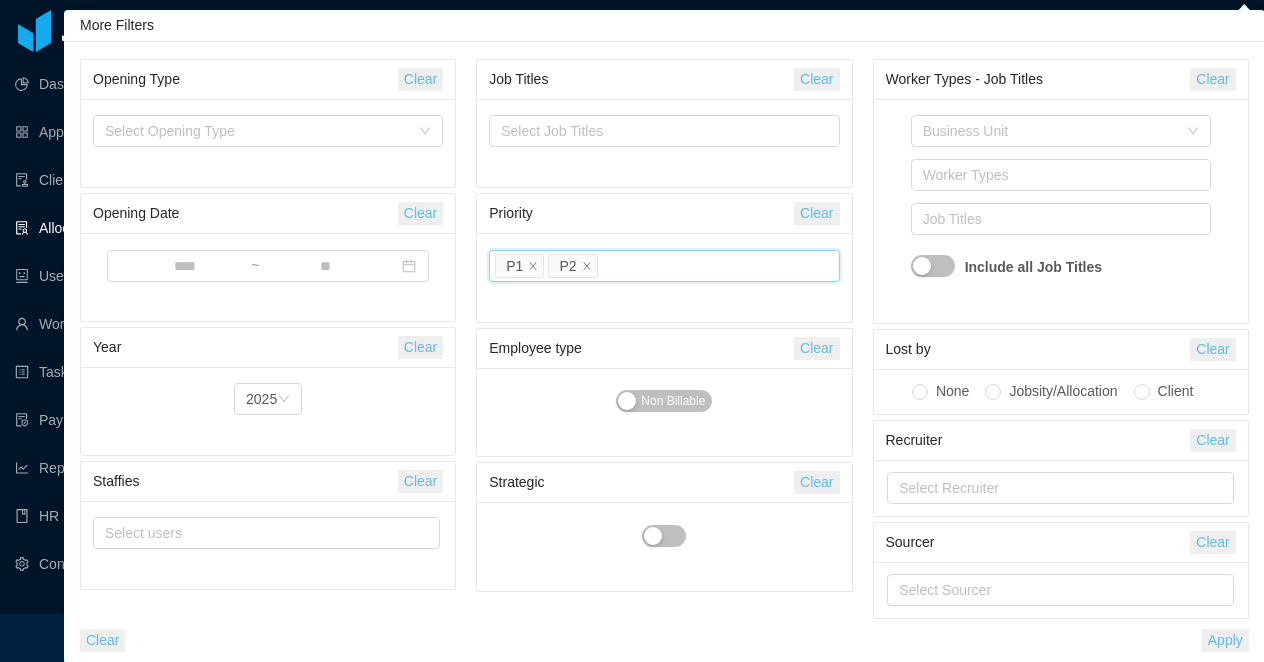 click on "Apply" at bounding box center (1225, 640) 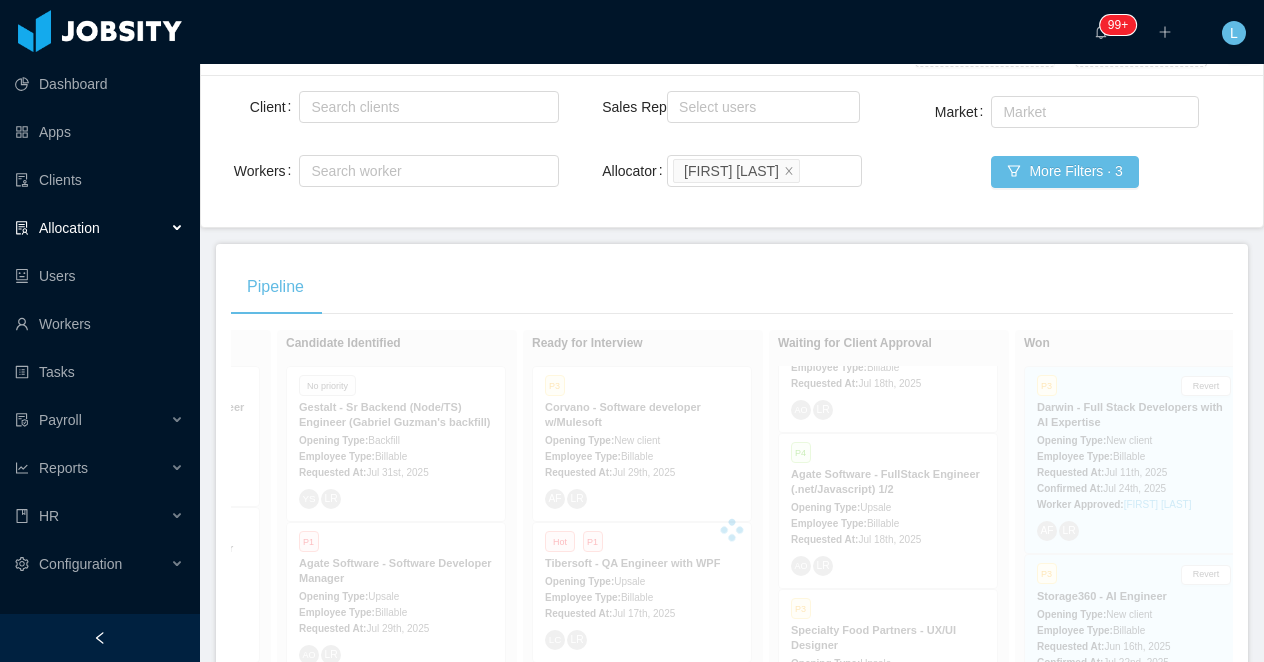 scroll, scrollTop: 0, scrollLeft: 0, axis: both 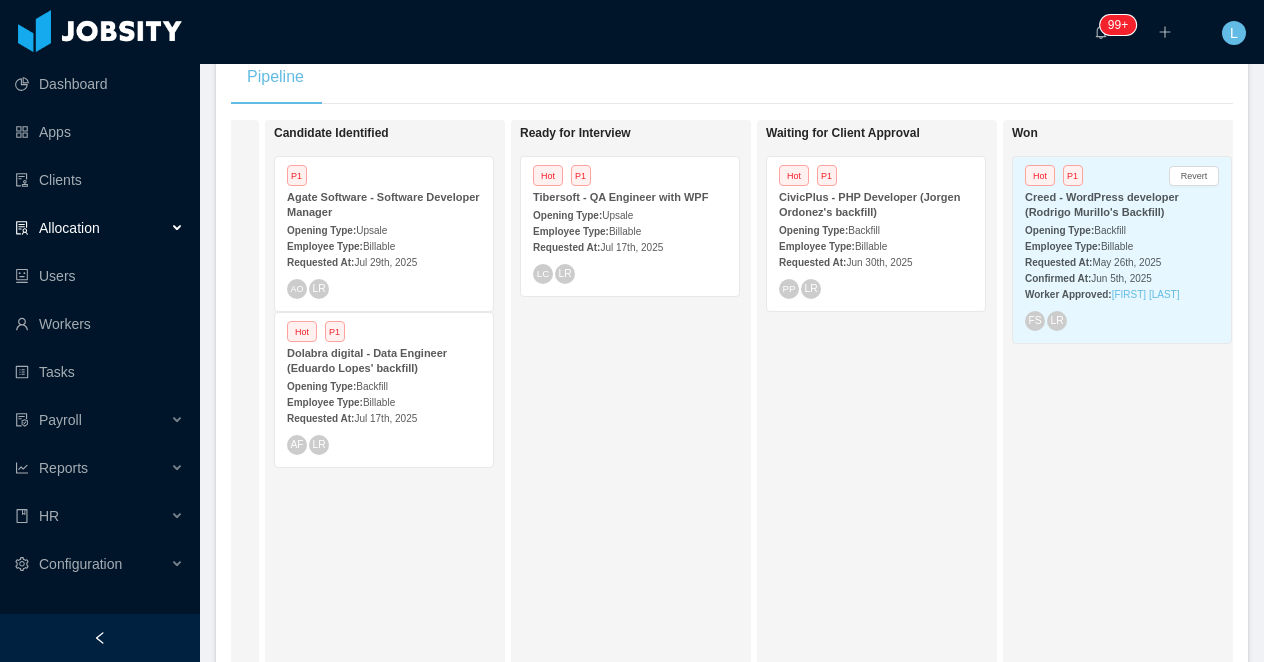 click on "Opening Type:   Upsale" at bounding box center [630, 214] 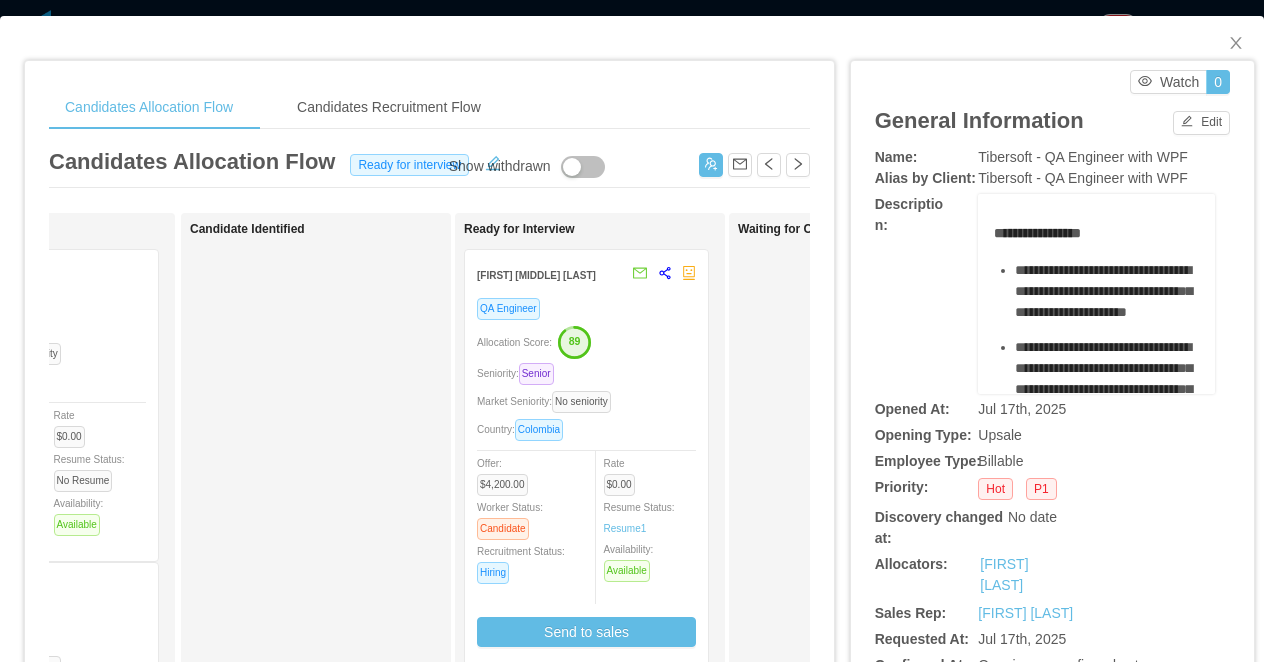 scroll, scrollTop: 0, scrollLeft: 0, axis: both 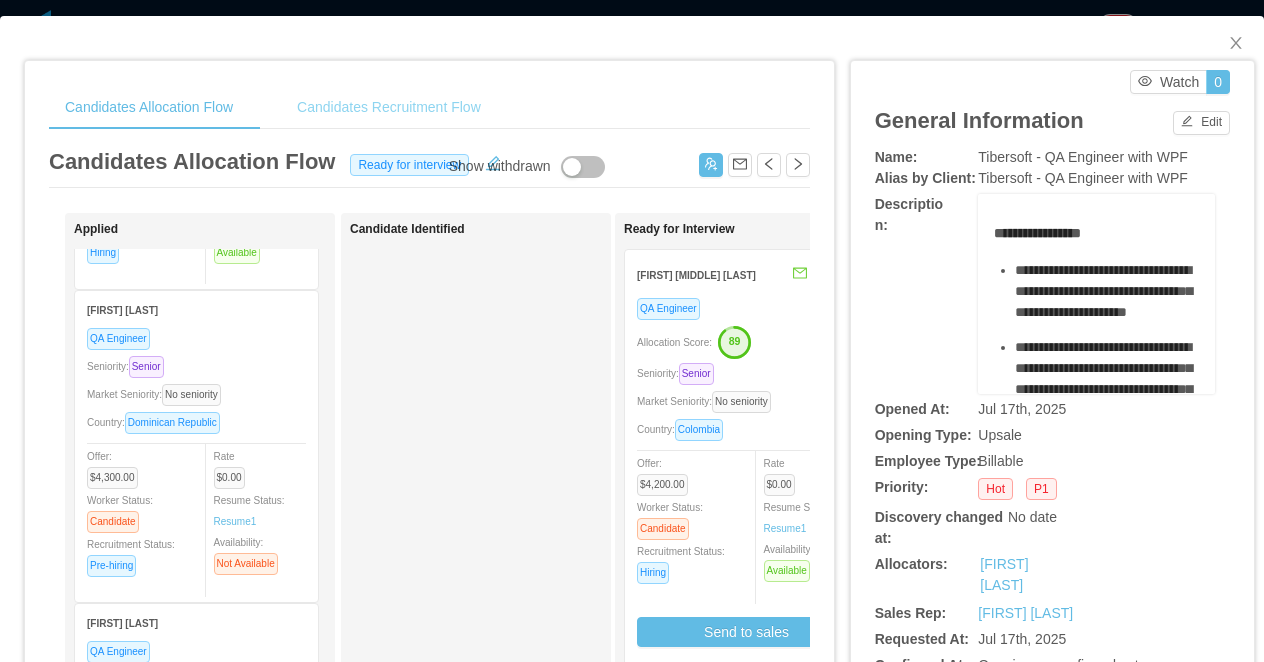 click on "Candidates Recruitment Flow" at bounding box center [389, 107] 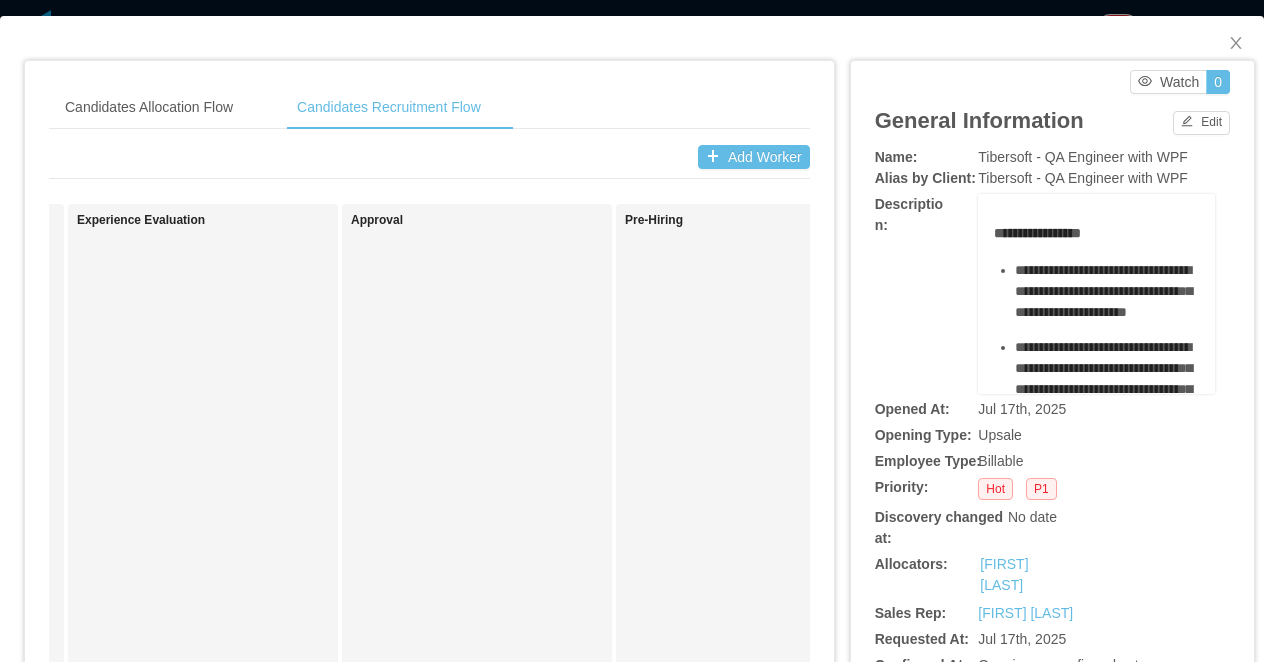 scroll, scrollTop: 0, scrollLeft: 981, axis: horizontal 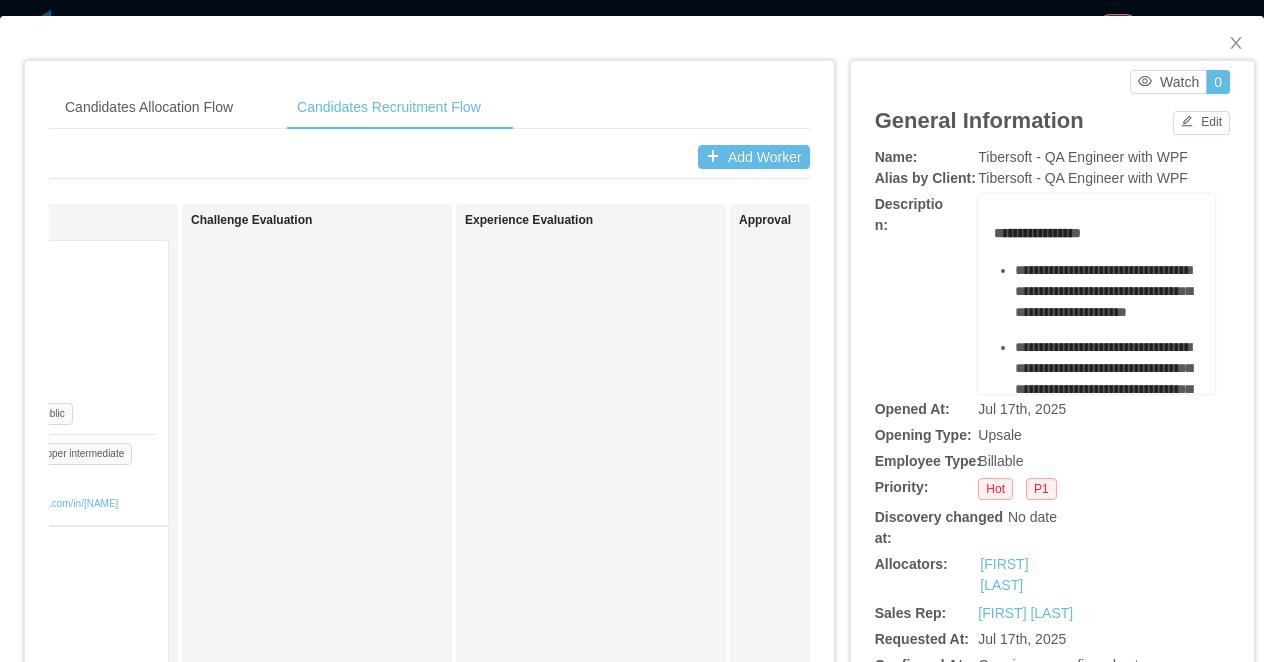 click on "Candidates Allocation Flow Candidates Recruitment Flow  Candidates Allocation Flow   Ready for interview   Show withdrawn Applied Luiz Diego Batista de Souza QA Engineer Seniority:   Senior Market Seniority:   No seniority Country:   Brazil Offer:  $5,000.00 Worker Status:   Candidate Recruitment Status:   Hiring Rate $0.00 Resume Status:   No Resume Availability:     Available Jose Miguel De la Cruz QA Engineer Seniority:   Senior Market Seniority:   No seniority Country:   Dominican Republic Offer:  $4,300.00 Worker Status:   Candidate Recruitment Status:   Pre-hiring Rate $0.00 Resume Status:   Resume  1 Availability:     Not Available Yeuris Valdez QA Engineer Seniority:   Senior Market Seniority:   No seniority Country:   Dominican Republic Offer:  $4,500.00 Worker Status:   Candidate Recruitment Status:   Pre-hiring Rate $0.00 Resume Status:   Resume  1 Availability:     Check Availability Anderson Araujo QA Engineer Seniority:   Mid level Market Seniority:   No seniority Offer:" at bounding box center (632, 331) 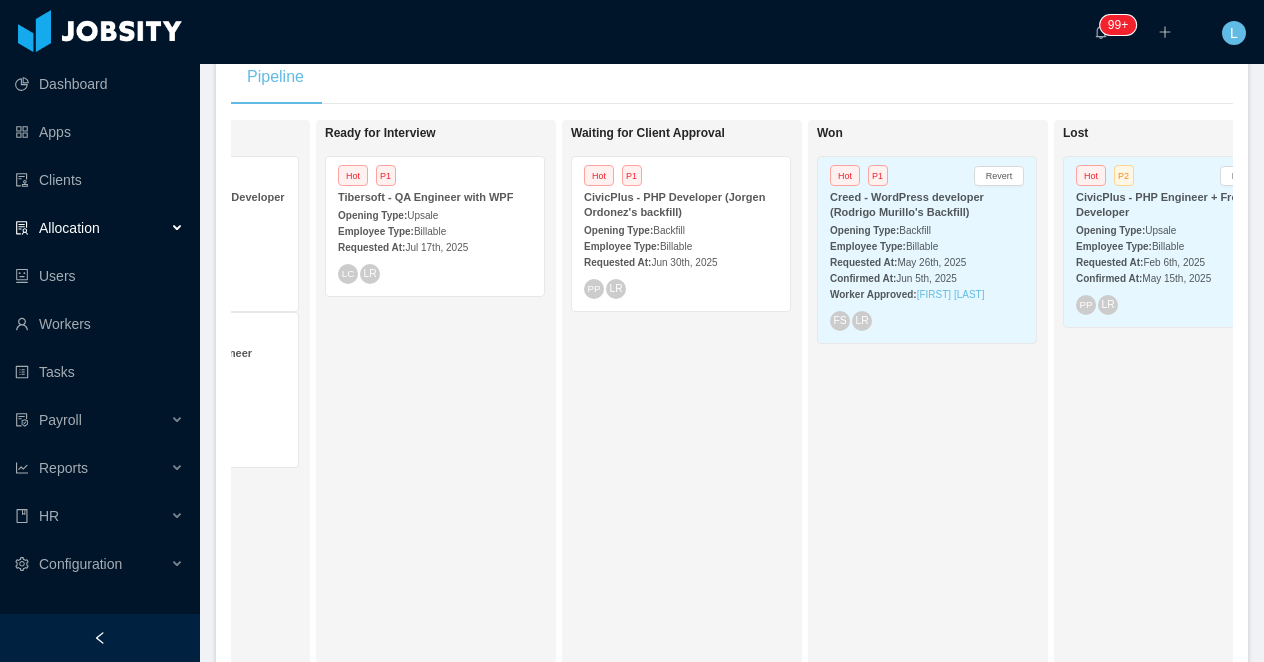 scroll, scrollTop: 0, scrollLeft: 450, axis: horizontal 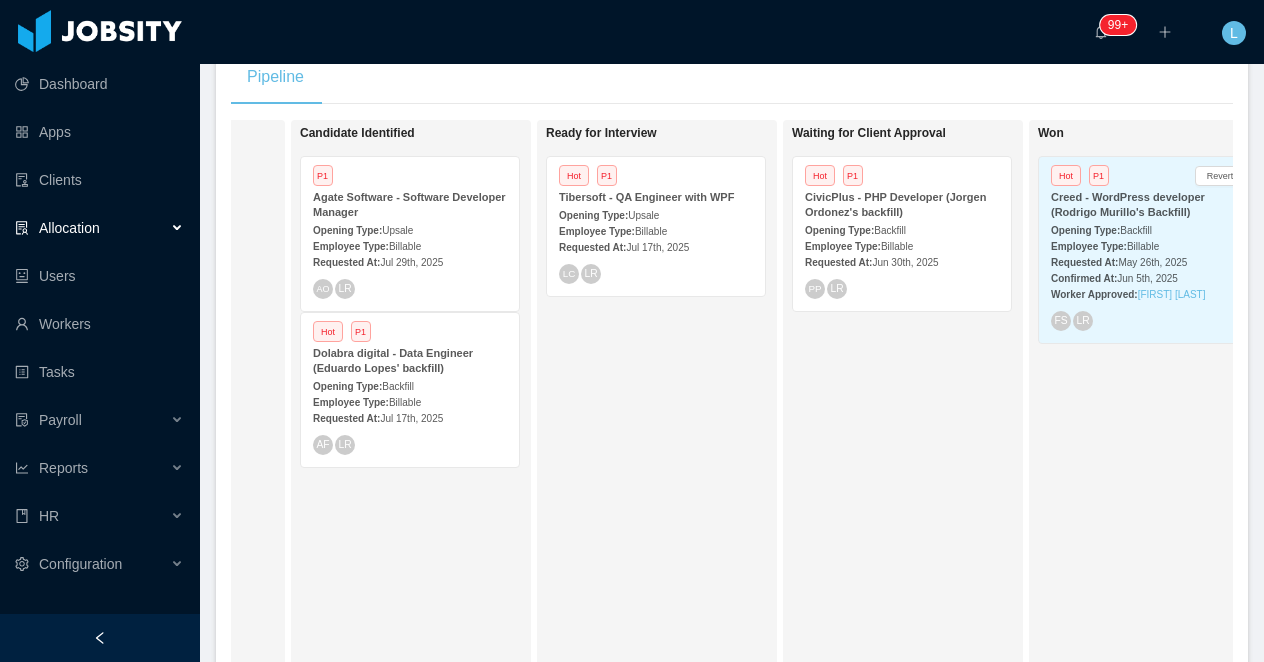 click on "Dolabra digital - Data Engineer (Eduardo Lopes' backfill)" at bounding box center (393, 360) 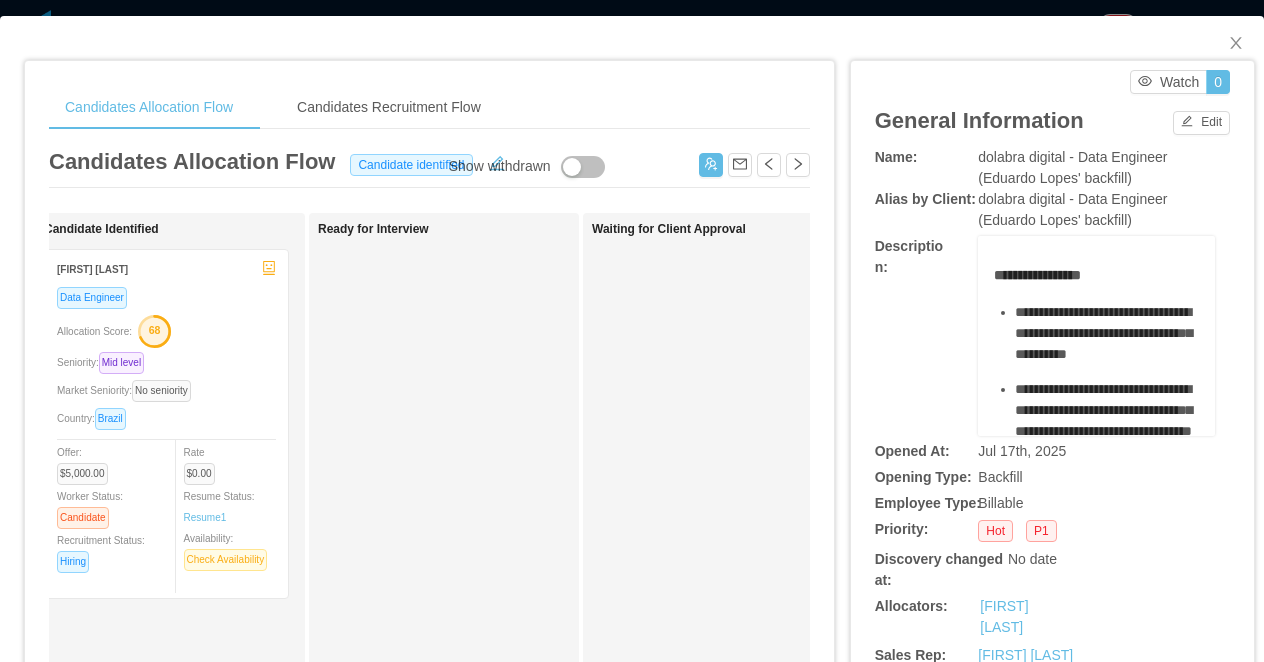 scroll, scrollTop: 0, scrollLeft: 543, axis: horizontal 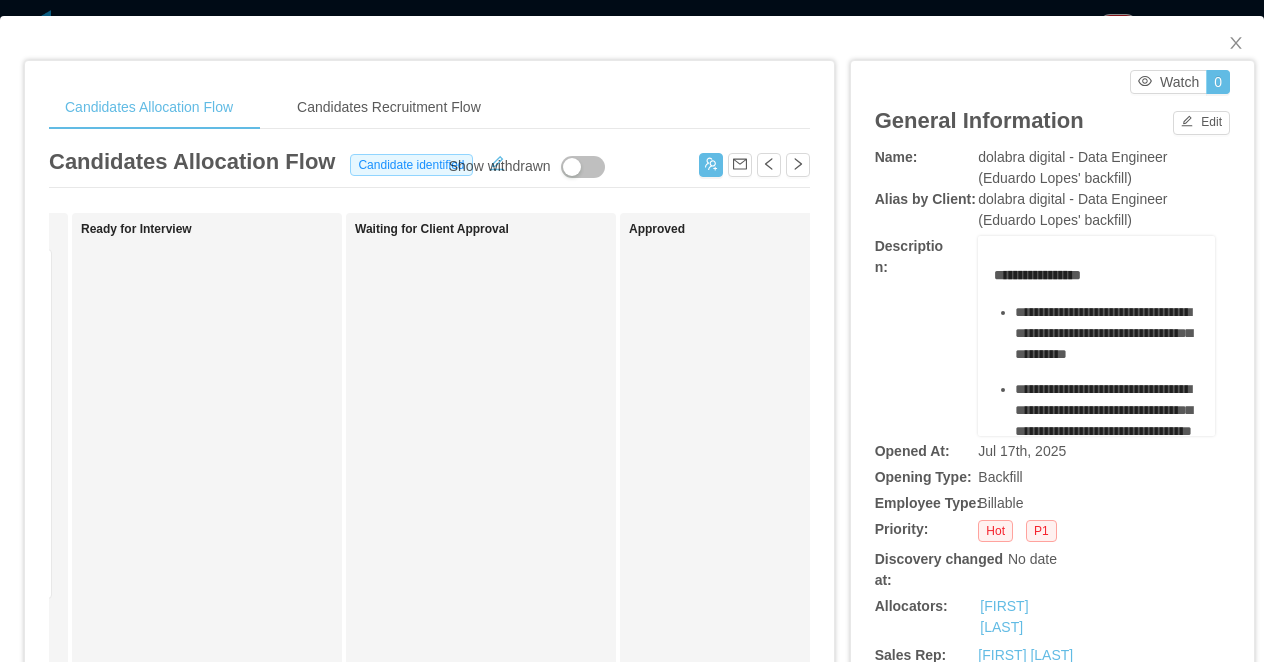 click on "**********" at bounding box center (632, 331) 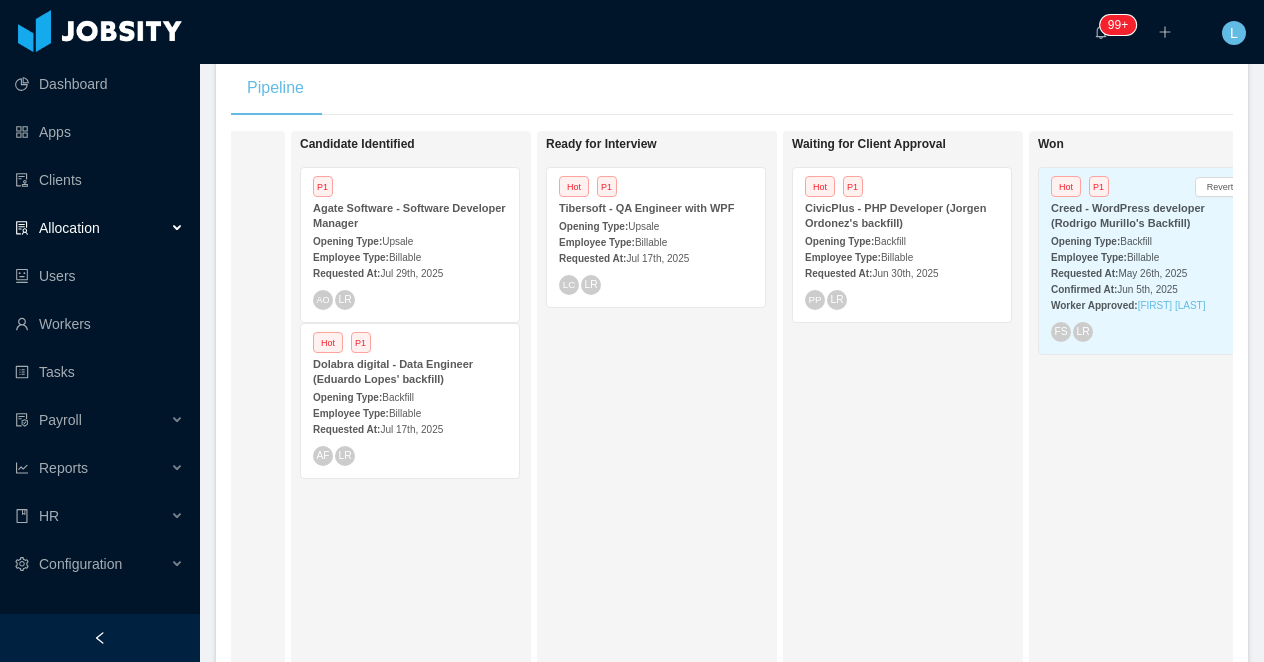 scroll, scrollTop: 368, scrollLeft: 0, axis: vertical 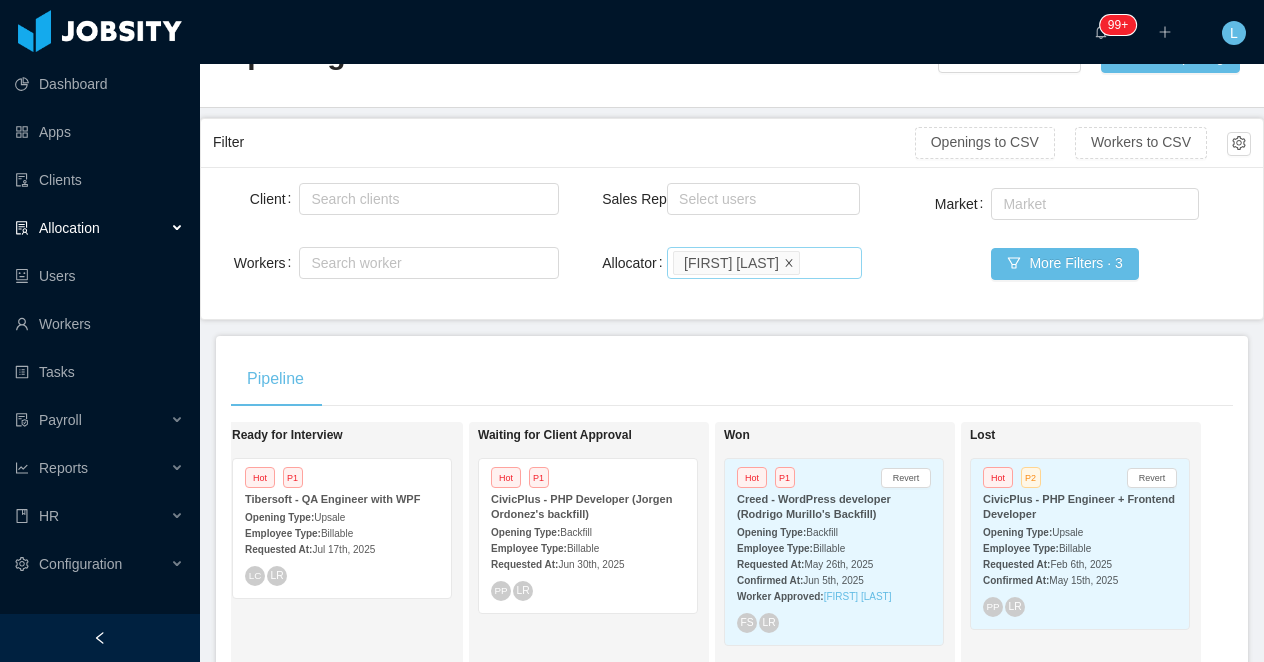 click 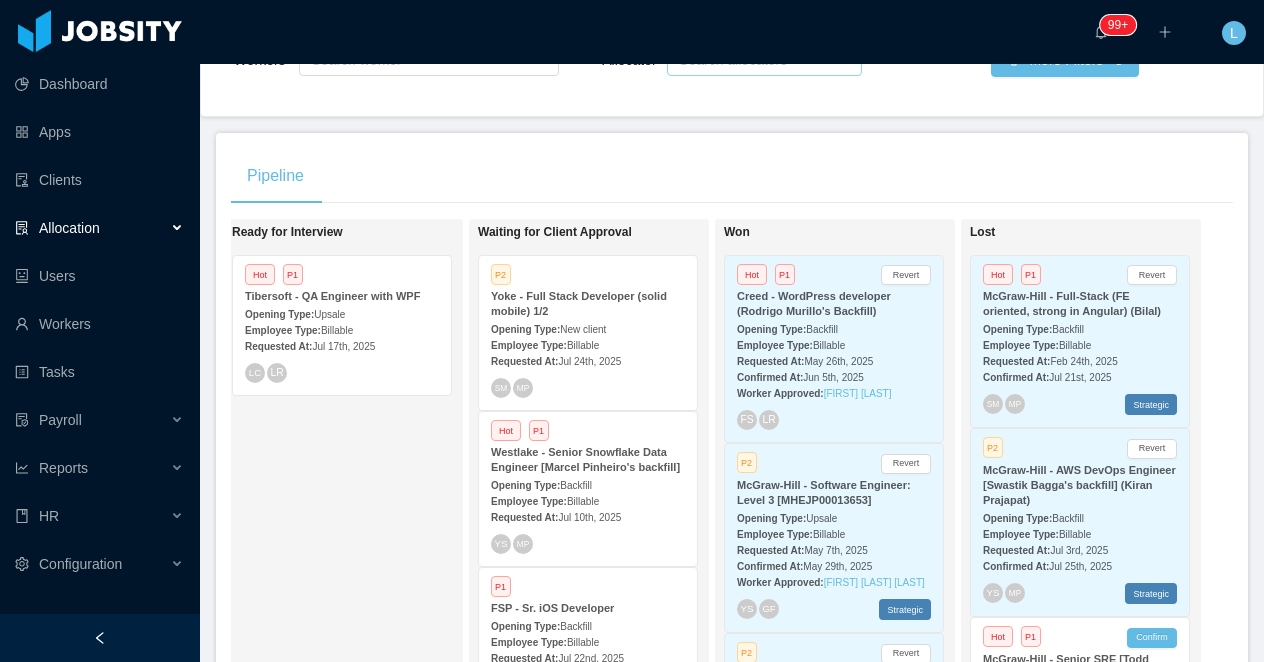 scroll, scrollTop: 279, scrollLeft: 0, axis: vertical 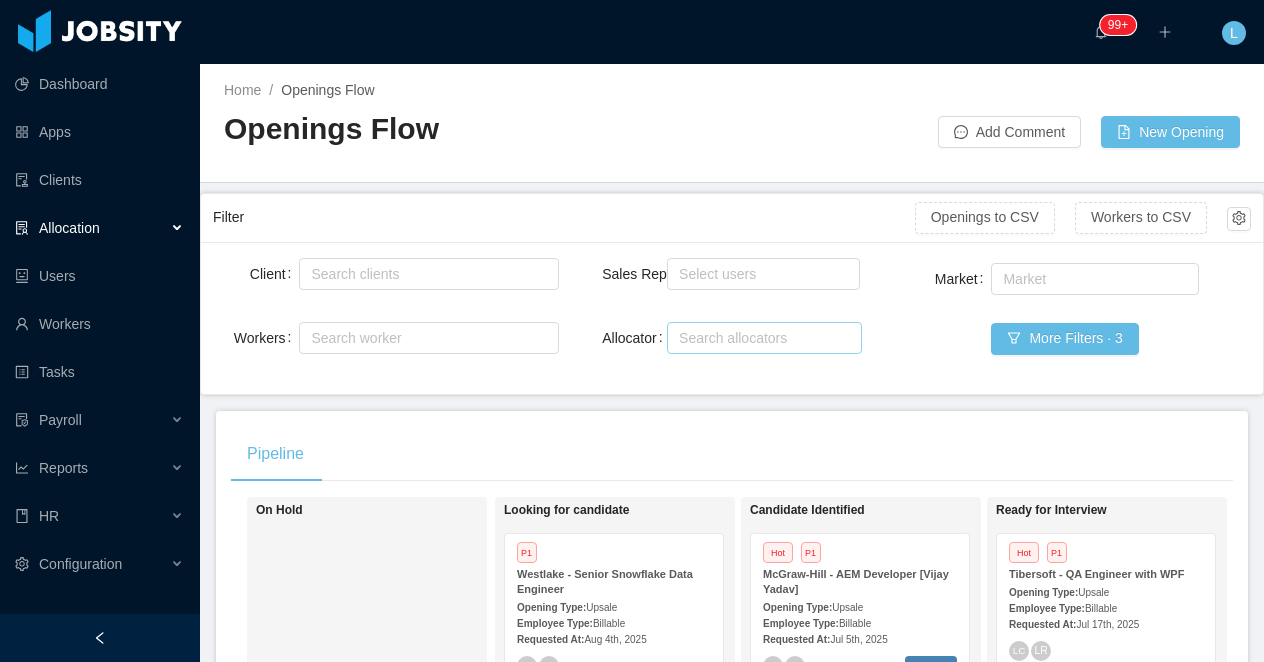 click on "Search allocators" at bounding box center [760, 338] 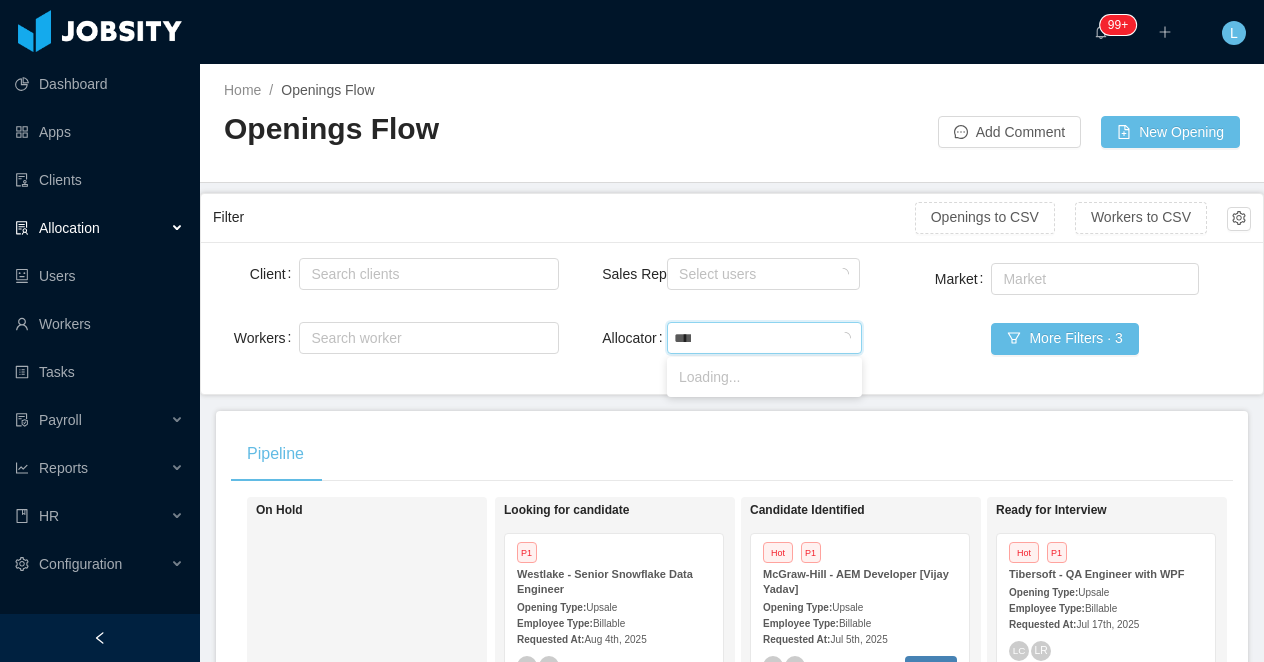 type on "*****" 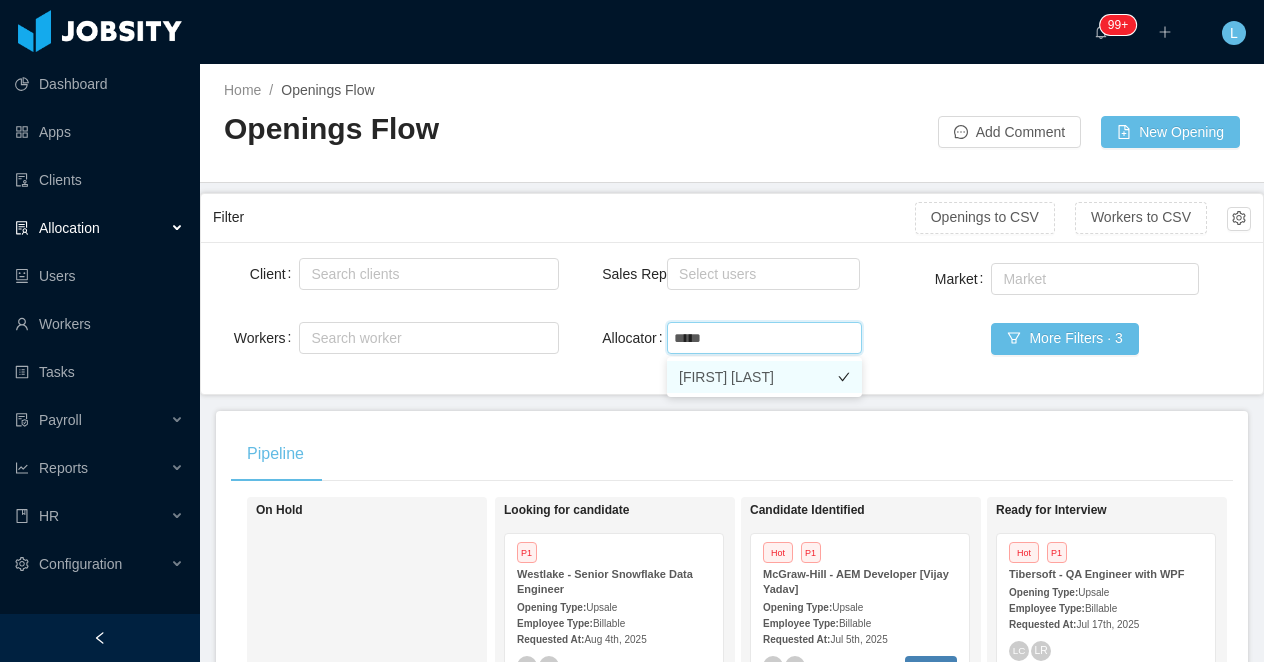 click on "Luisa Romero" at bounding box center (764, 377) 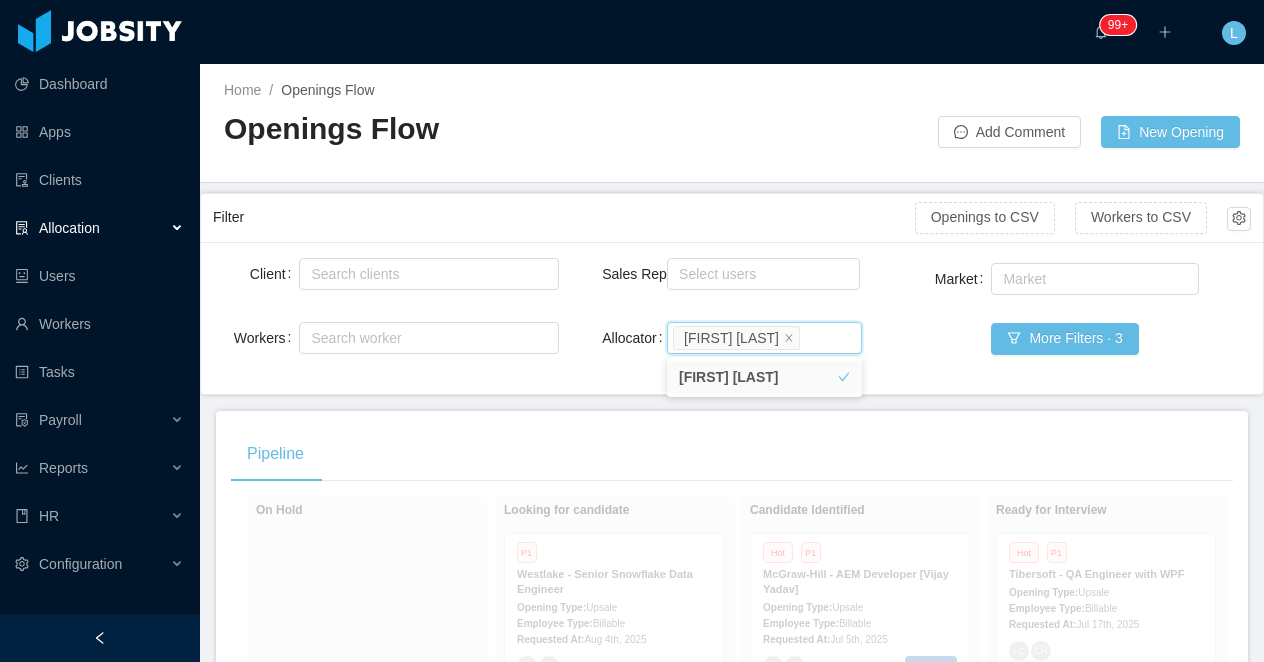scroll, scrollTop: 0, scrollLeft: 0, axis: both 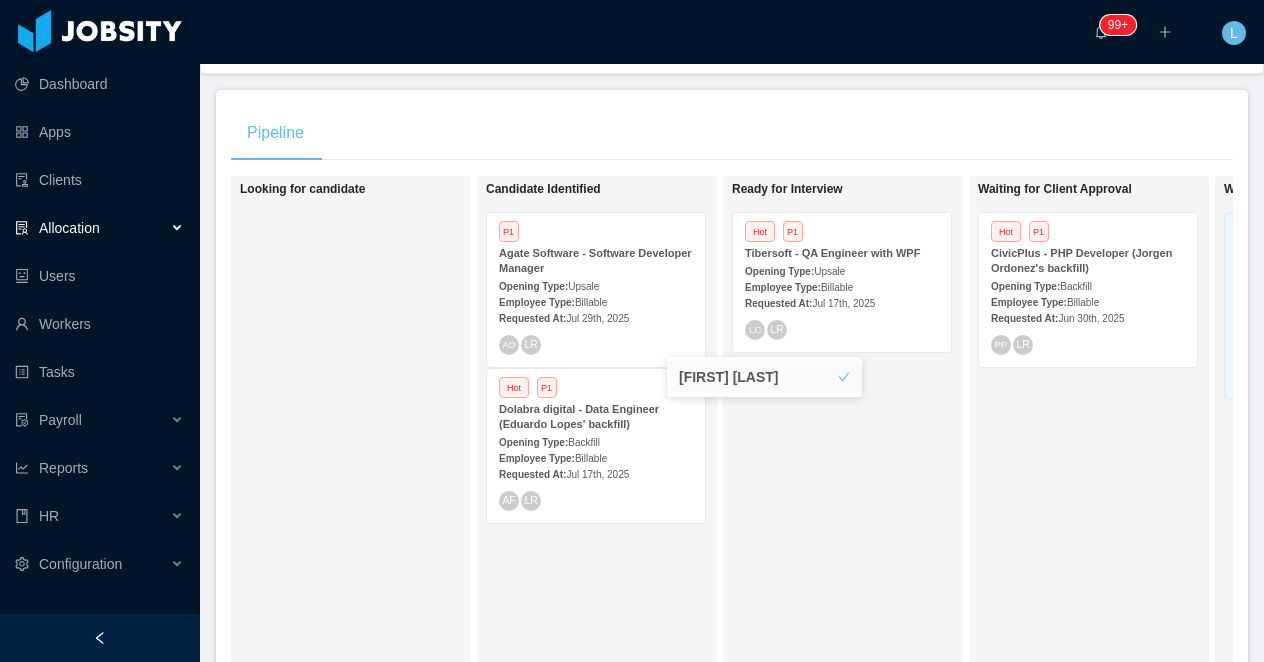 click on "Pipeline On Hold Looking for candidate Candidate Identified P1 Agate Software - Software Developer Manager Opening Type:   Upsale Employee Type:   Billable Requested At:   Jul 29th, 2025 AO LR Hot P1 Dolabra digital - Data Engineer (Eduardo Lopes' backfill) Opening Type:   Backfill Employee Type:   Billable Requested At:   Jul 17th, 2025 AF LR Ready for Interview Hot P1 Tibersoft - QA Engineer with WPF Opening Type:   Upsale Employee Type:   Billable Requested At:   Jul 17th, 2025 LC LR Waiting for Client Approval Hot P1 CivicPlus - PHP Developer (Jorgen Ordonez's backfill) Opening Type:   Backfill Employee Type:   Billable Requested At:   Jun 30th, 2025 PP LR Won Hot P1 Revert Creed - WordPress developer (Rodrigo Murillo's Backfill) Opening Type:   Backfill Employee Type:   Billable Requested At:   May 26th, 2025 Confirmed At:   Jun 5th, 2025 Worker Approved:   Melqui Vunge FS LR Lost Hot P2 Revert CivicPlus - PHP Engineer + Frontend Developer Opening Type:   Upsale Employee Type:   PP LR" at bounding box center (732, 438) 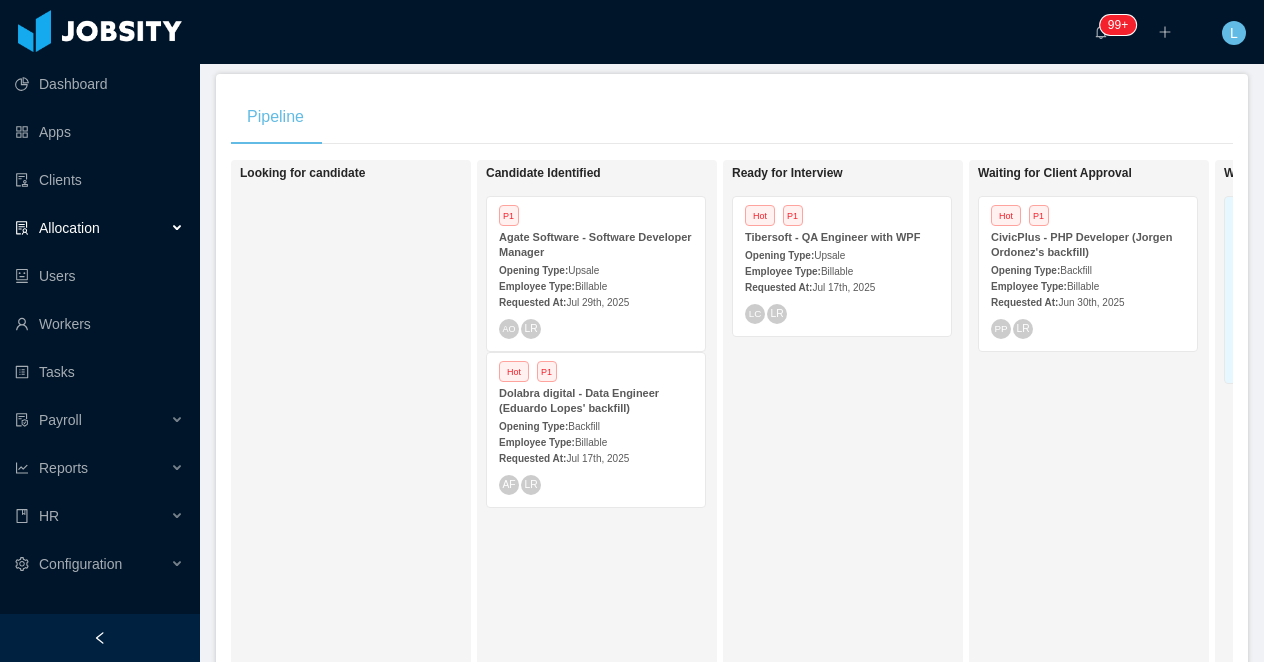 scroll, scrollTop: 410, scrollLeft: 0, axis: vertical 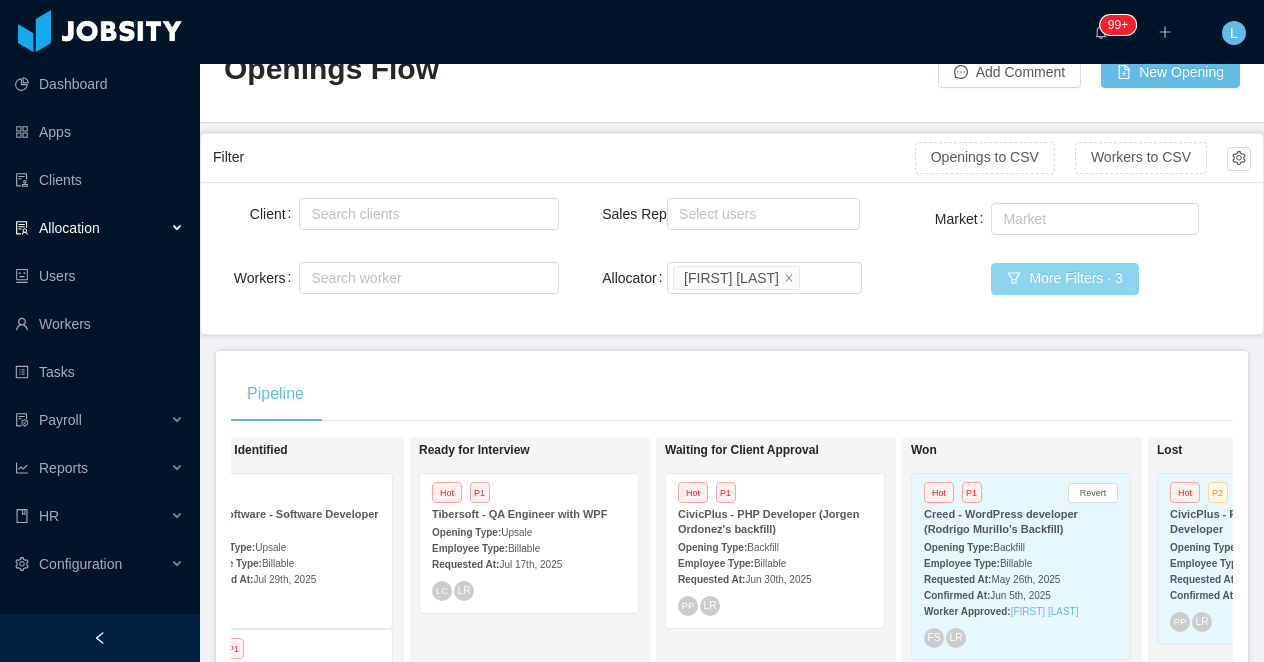 click on "More Filters · 3" at bounding box center (1064, 279) 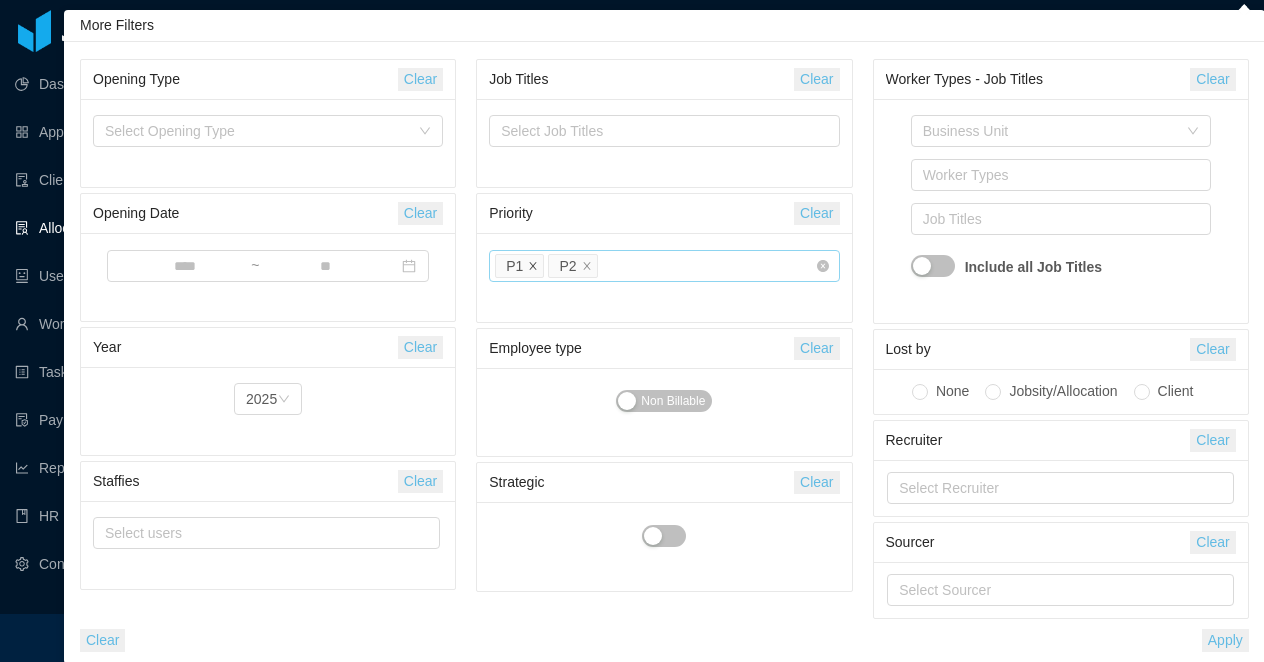 click 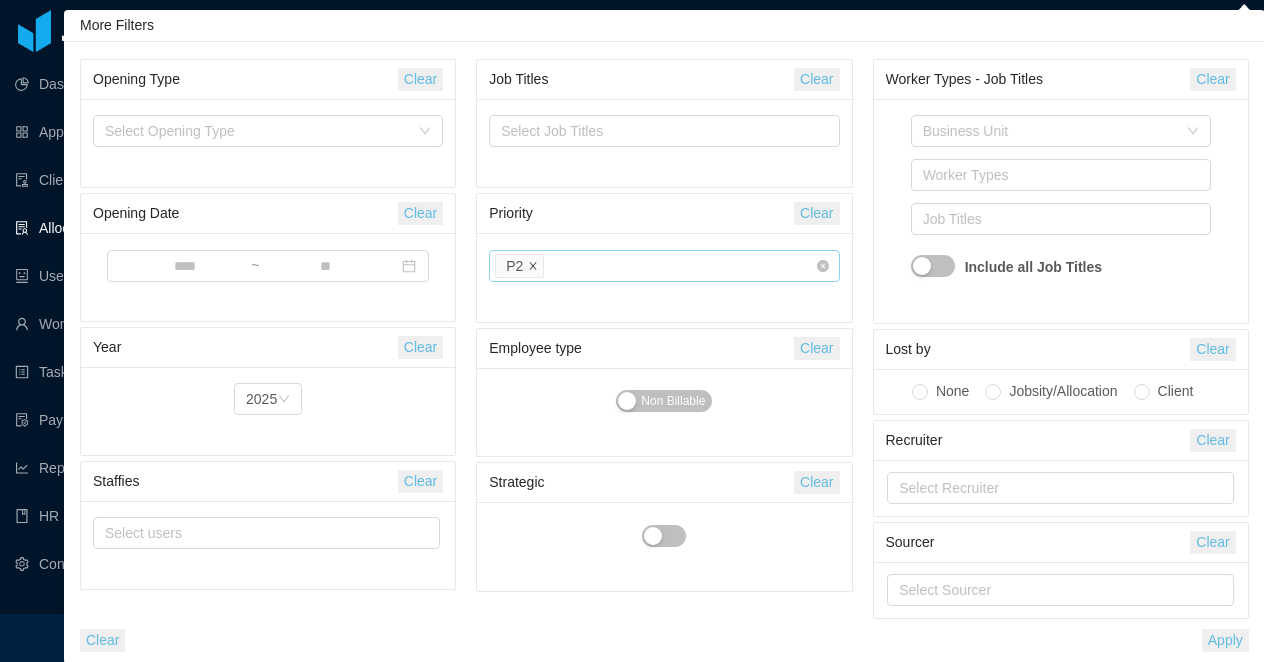 click 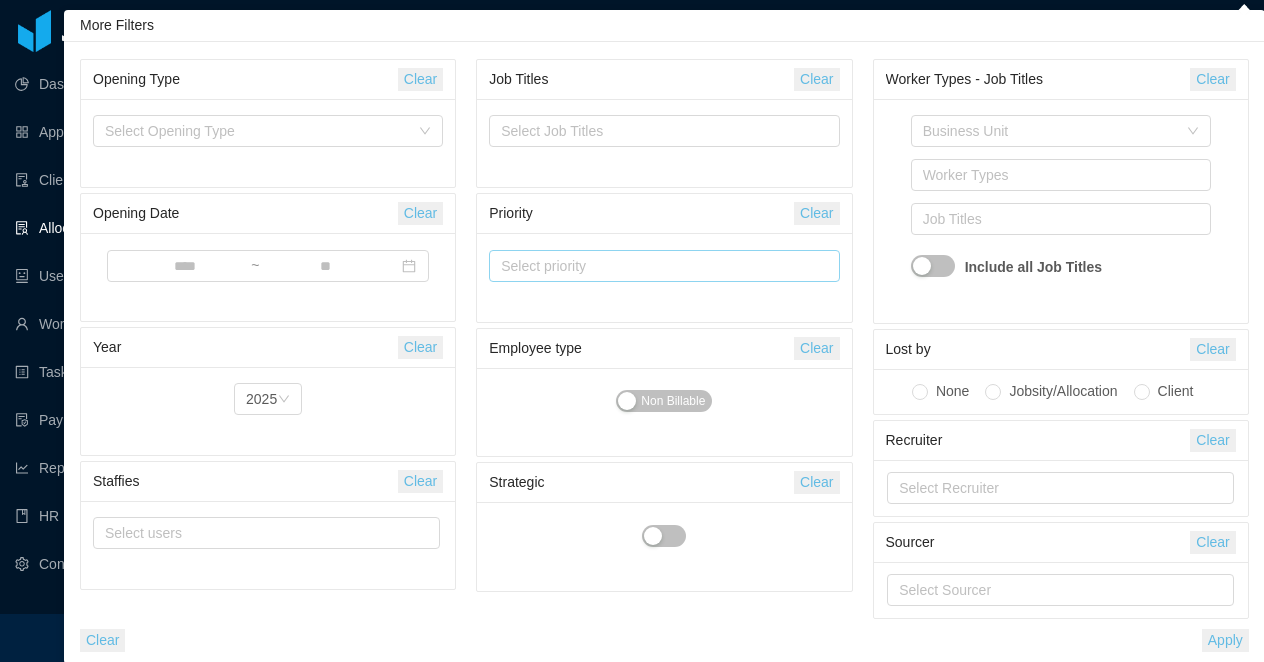 scroll, scrollTop: 2, scrollLeft: 0, axis: vertical 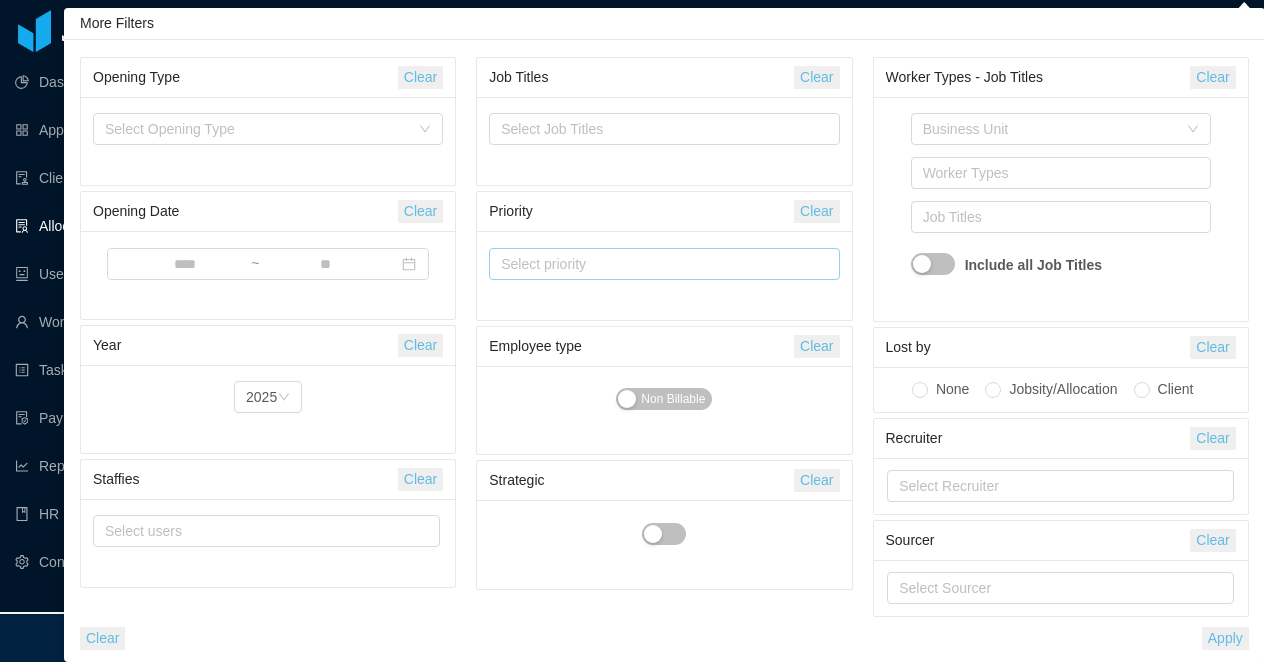 click on "More Filters Opening Type Clear Select Opening Type Opening Date Clear   ~   Year Clear Year 2025 Staffies Clear Select users   Job Titles Clear Select Job Titles   Priority Clear Select priority   Employee type Clear Non Billable Strategic Clear Worker Types - Job Titles Clear Business Unit Worker Types   Job Titles    Include all Job Titles Lost by Clear None Jobsity/Allocation Client Recruiter Clear Select Recruiter   Sourcer Clear Select Sourcer   Clear Apply" at bounding box center (664, 330) 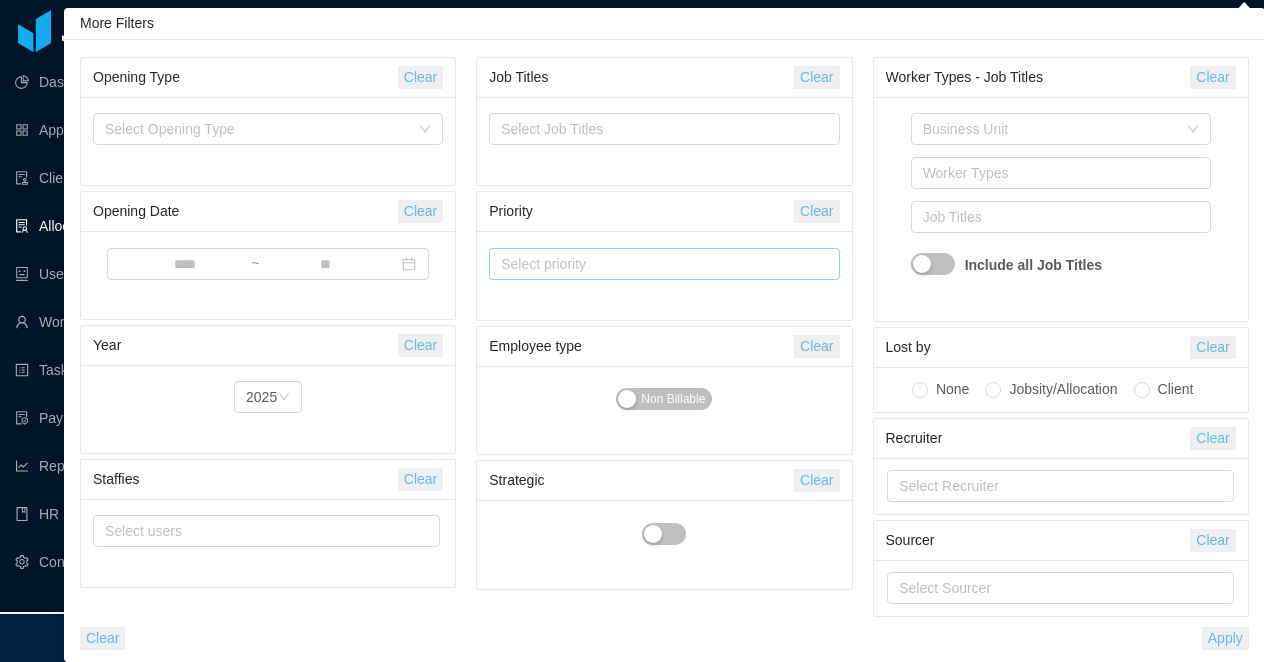 click at bounding box center [100, 638] 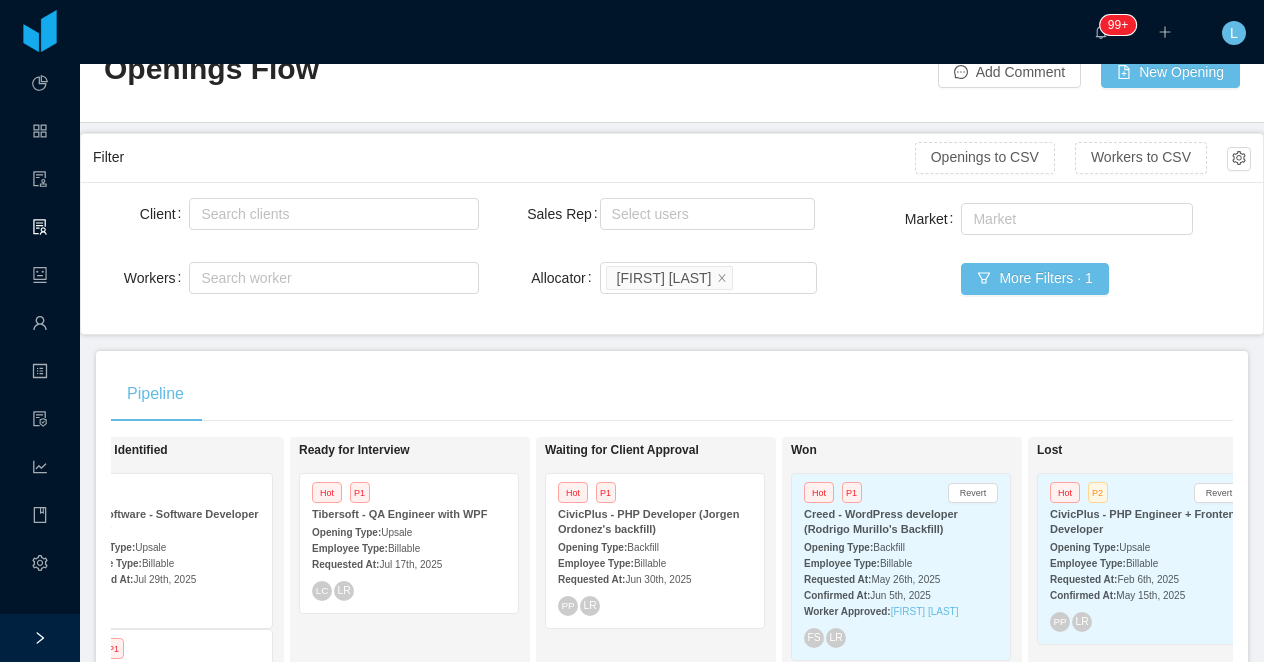 scroll, scrollTop: 321, scrollLeft: 0, axis: vertical 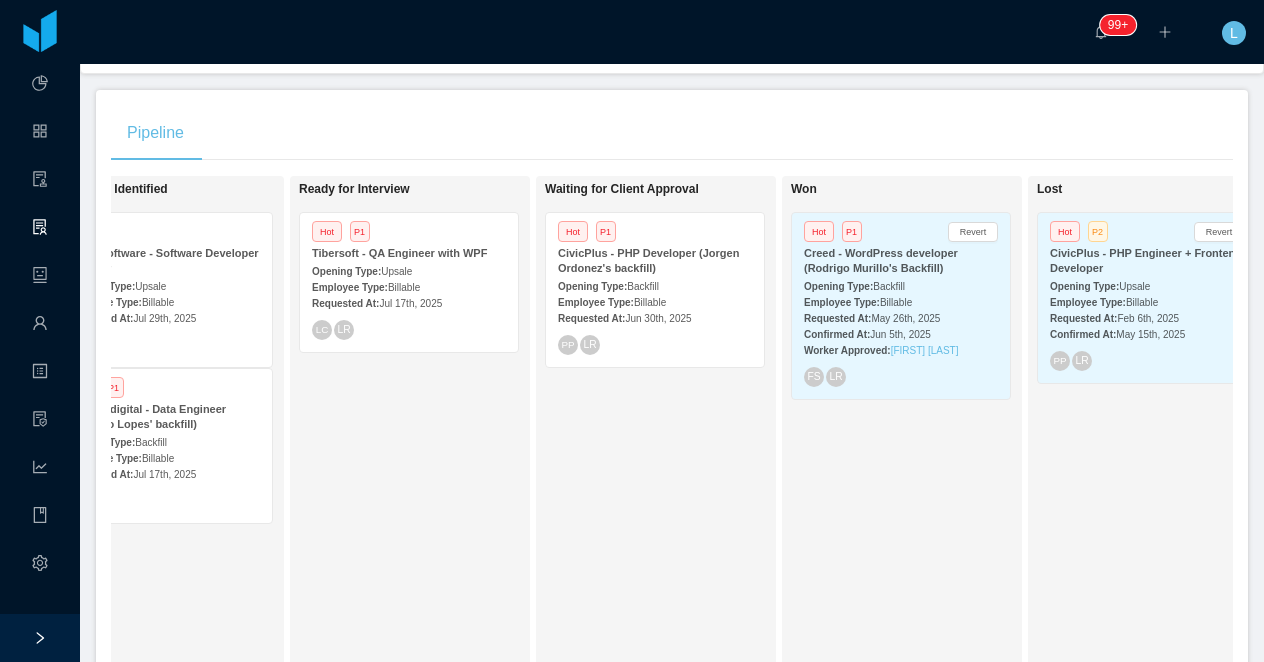 click on "CivicPlus - PHP Developer (Jorgen Ordonez's backfill)" at bounding box center (648, 260) 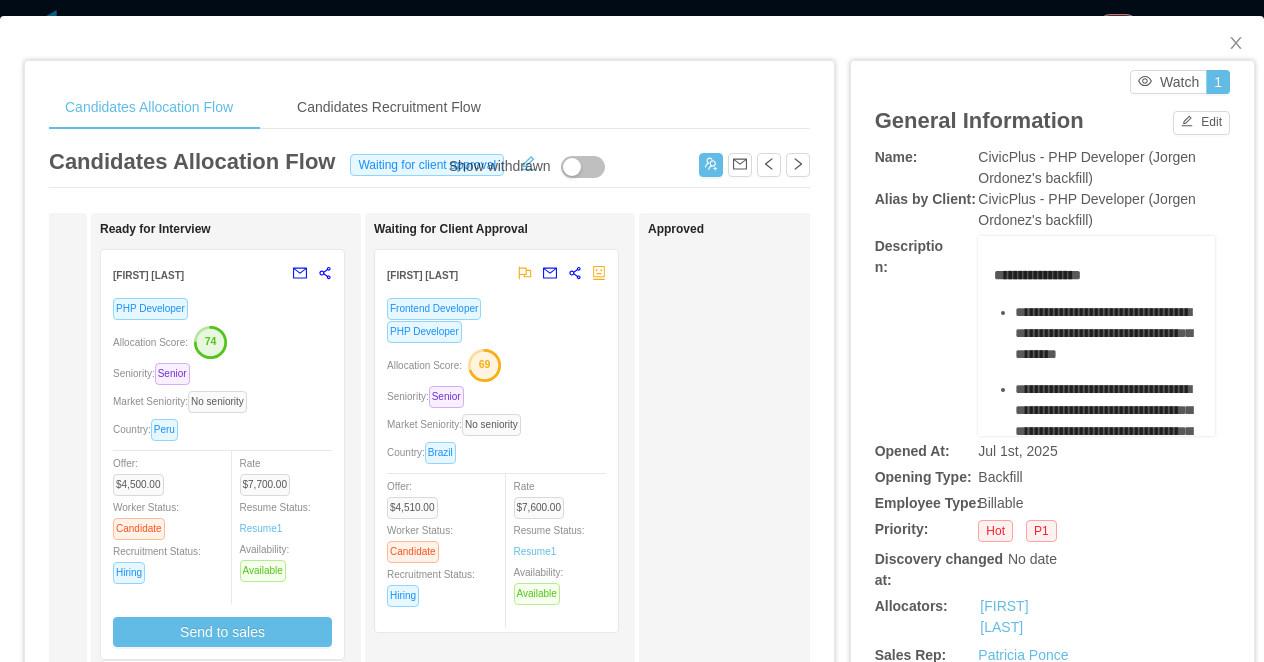 scroll, scrollTop: 0, scrollLeft: 595, axis: horizontal 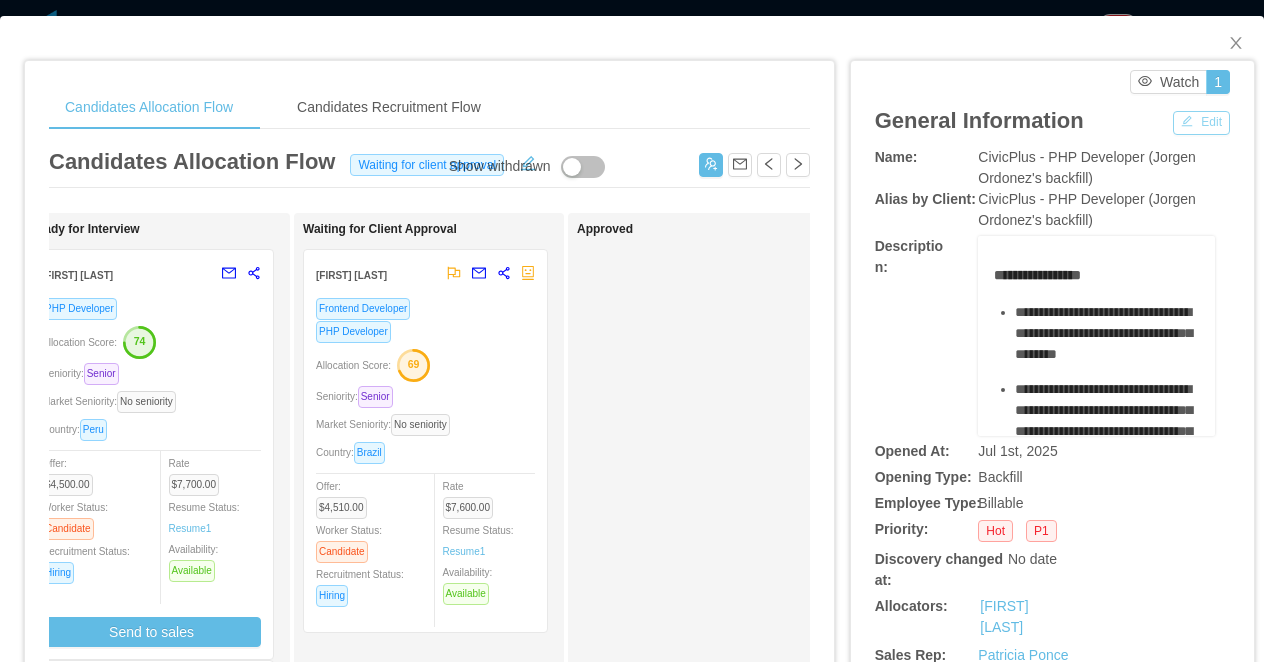 click on "Edit" at bounding box center (1201, 123) 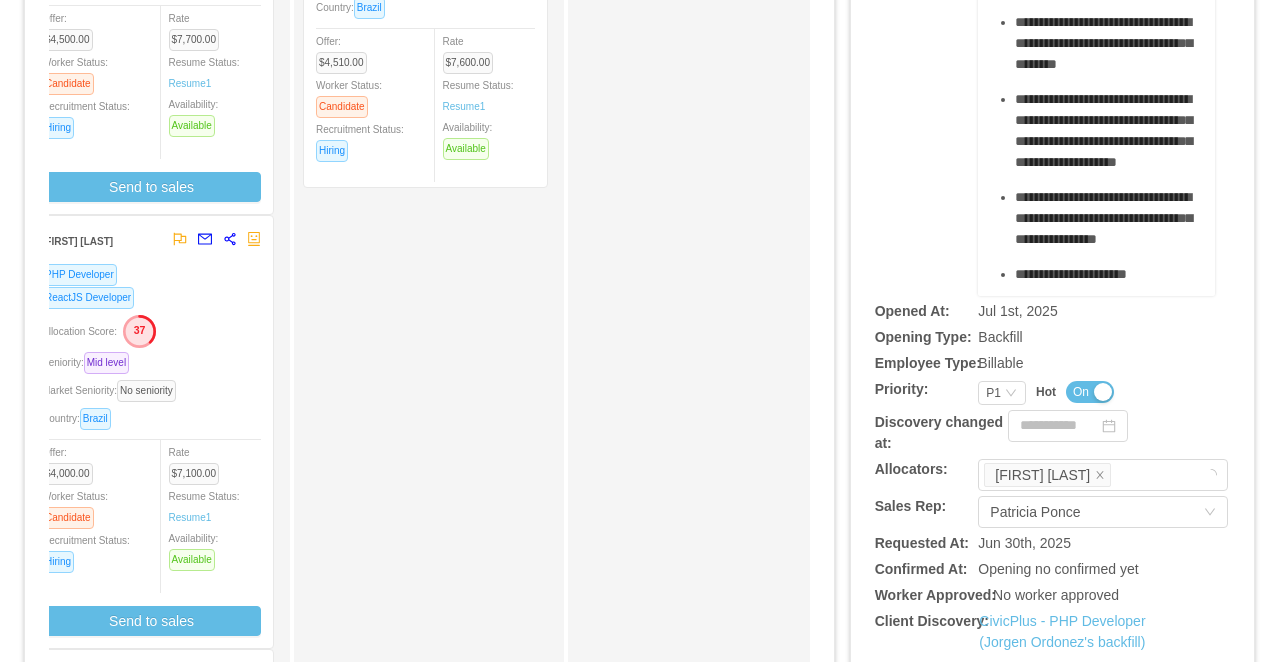 scroll, scrollTop: 482, scrollLeft: 0, axis: vertical 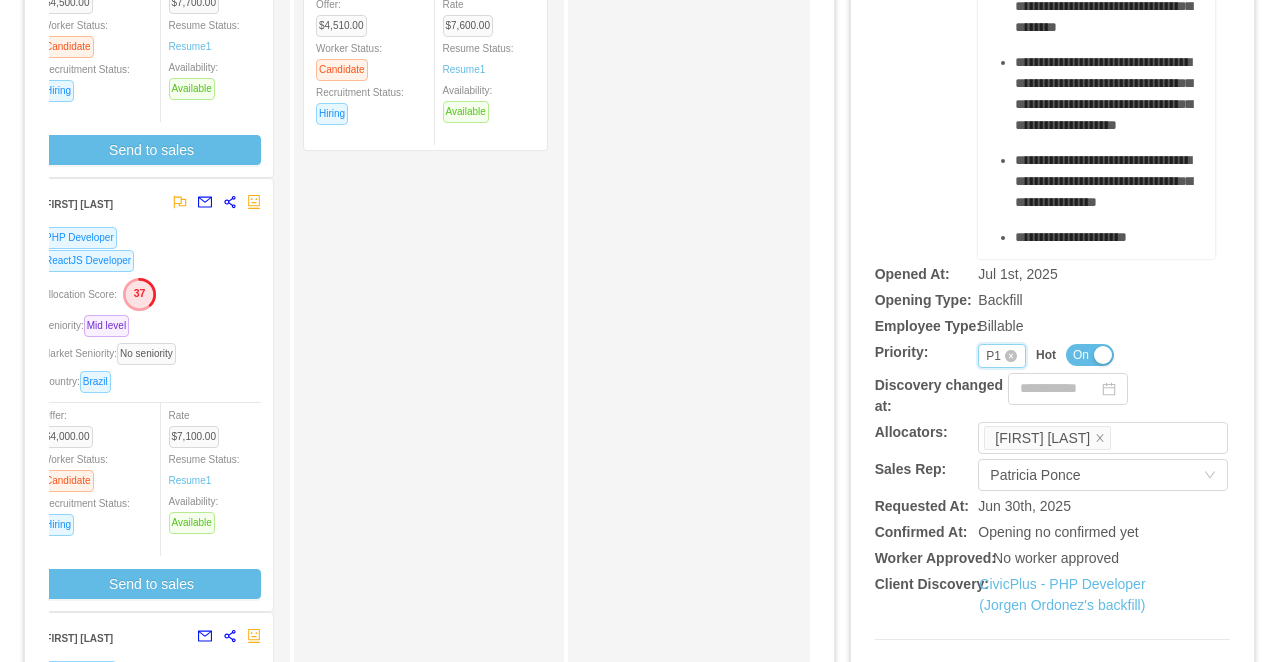 click on "P1" at bounding box center [993, 356] 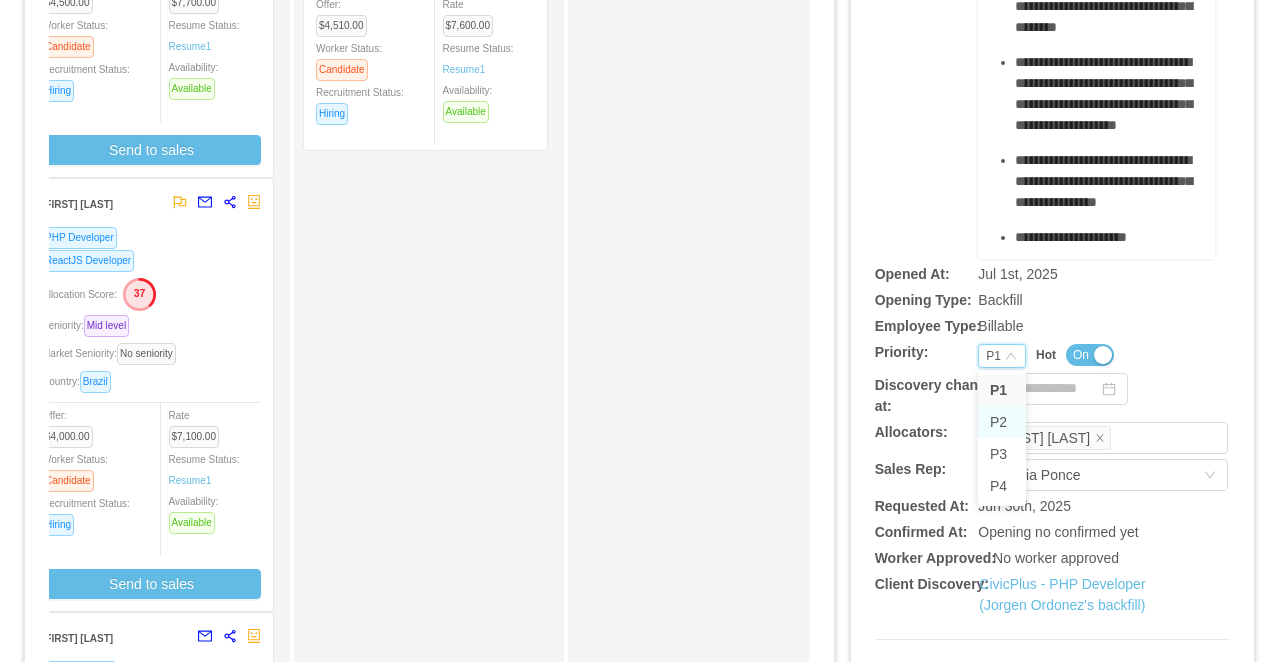click on "P2" at bounding box center [1002, 422] 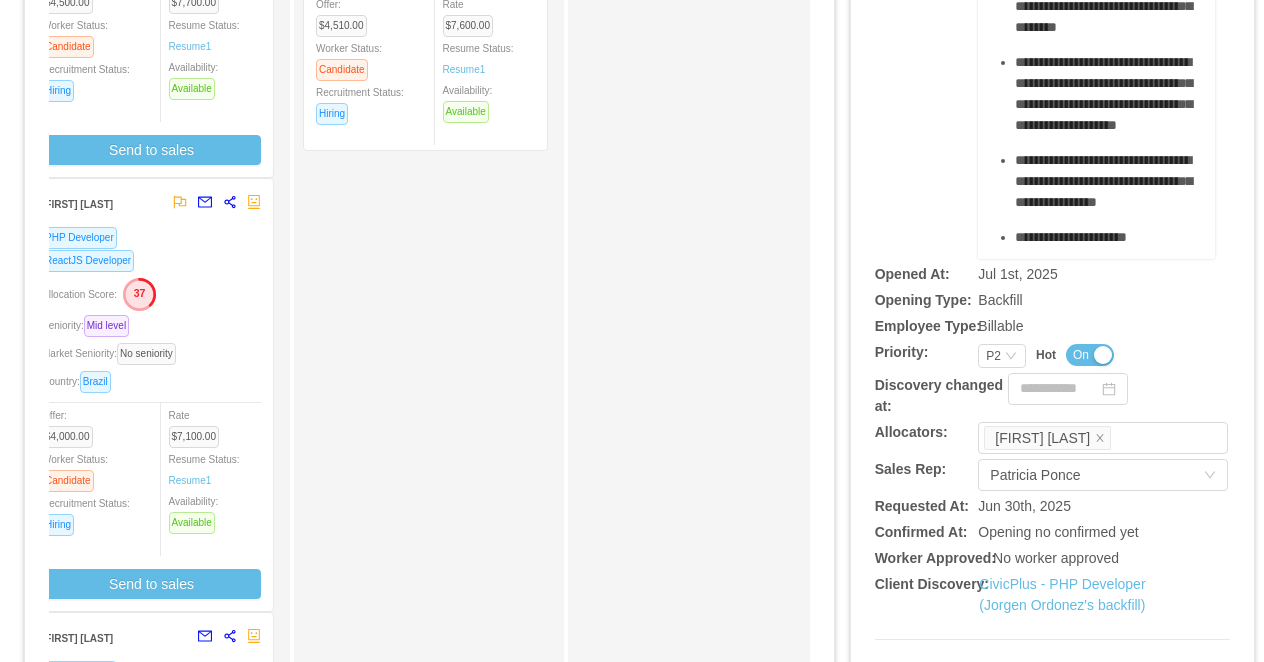click on "**********" at bounding box center (1052, -3) 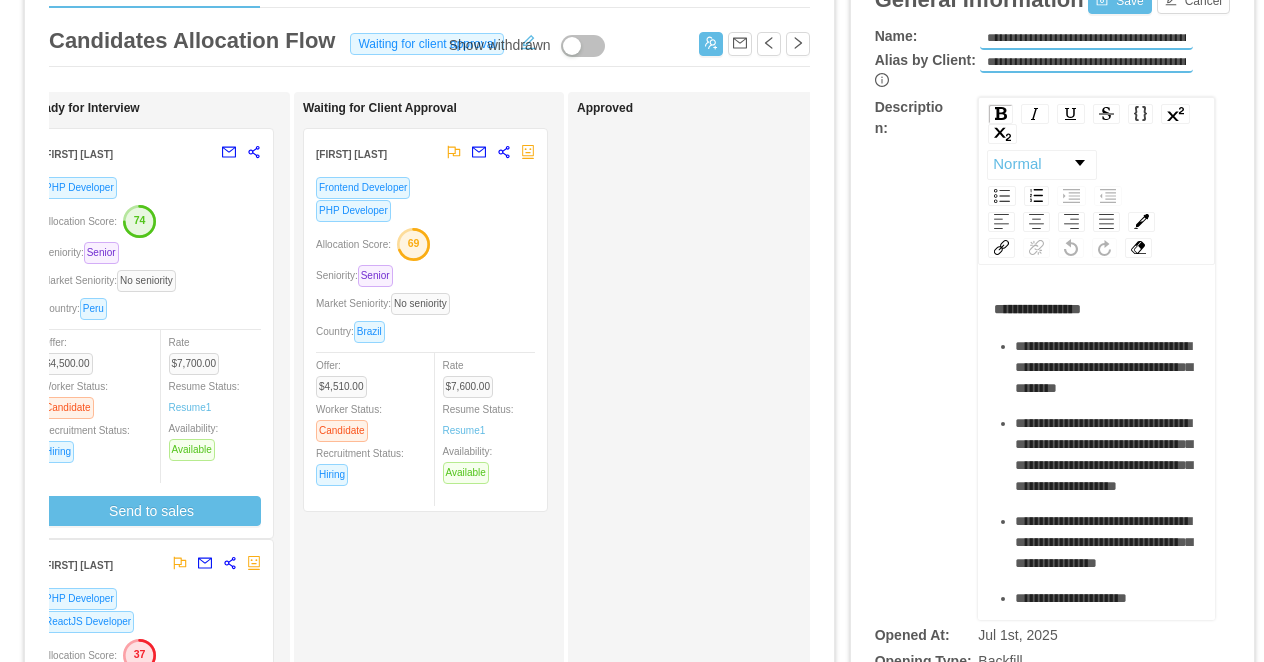 scroll, scrollTop: 0, scrollLeft: 0, axis: both 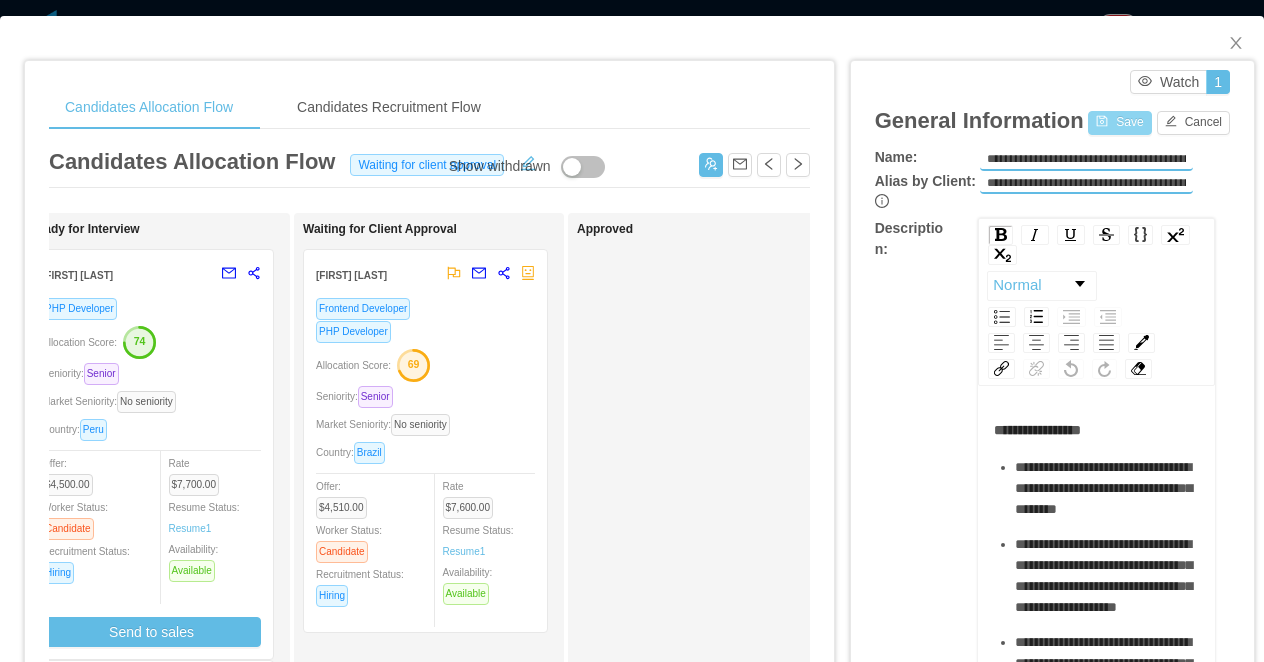click on "Save" at bounding box center (1119, 123) 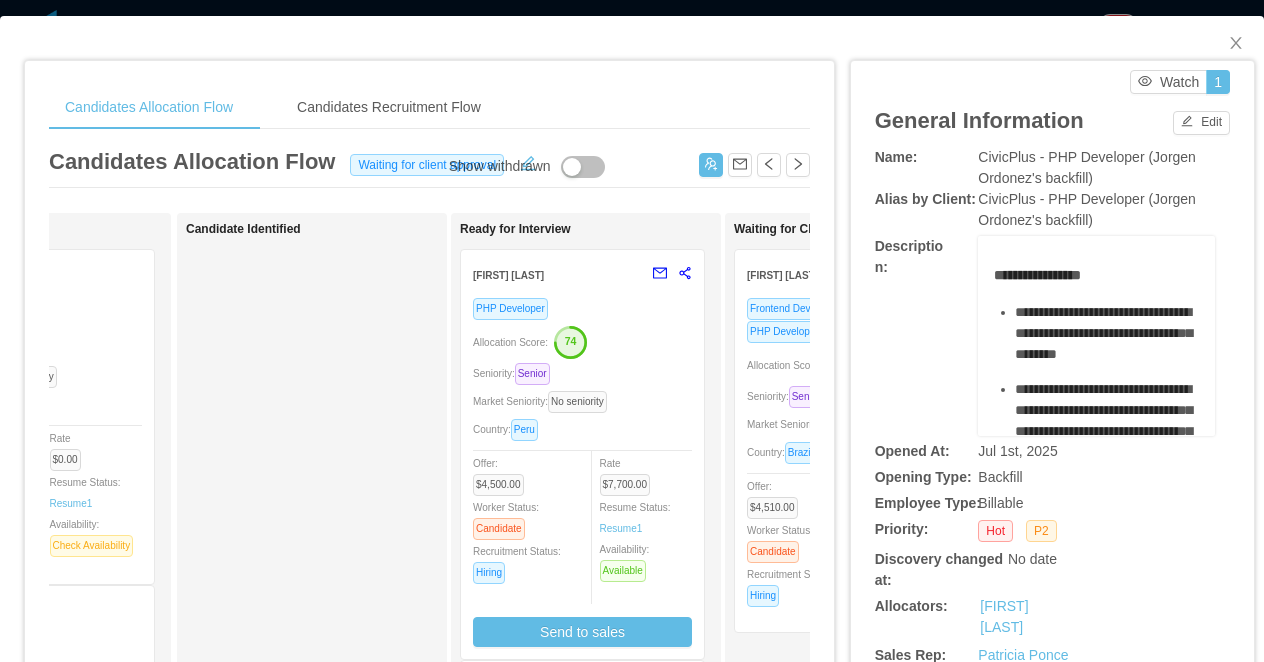 scroll, scrollTop: 0, scrollLeft: 139, axis: horizontal 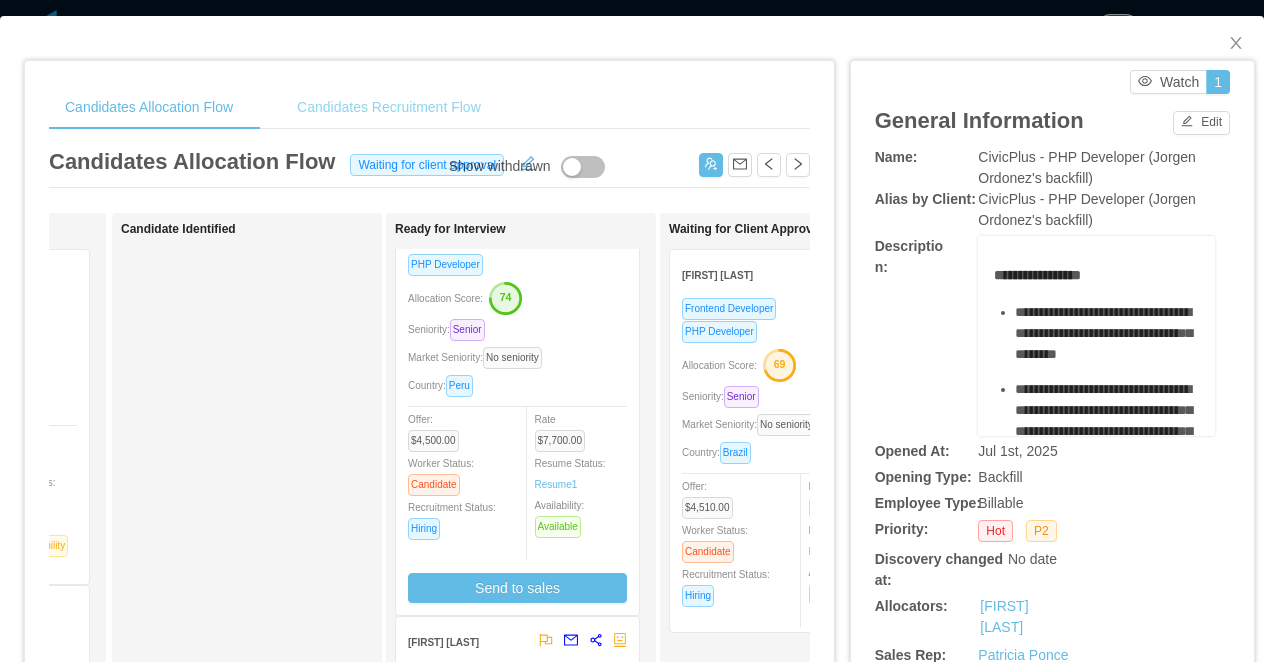 click on "Candidates Recruitment Flow" at bounding box center (389, 107) 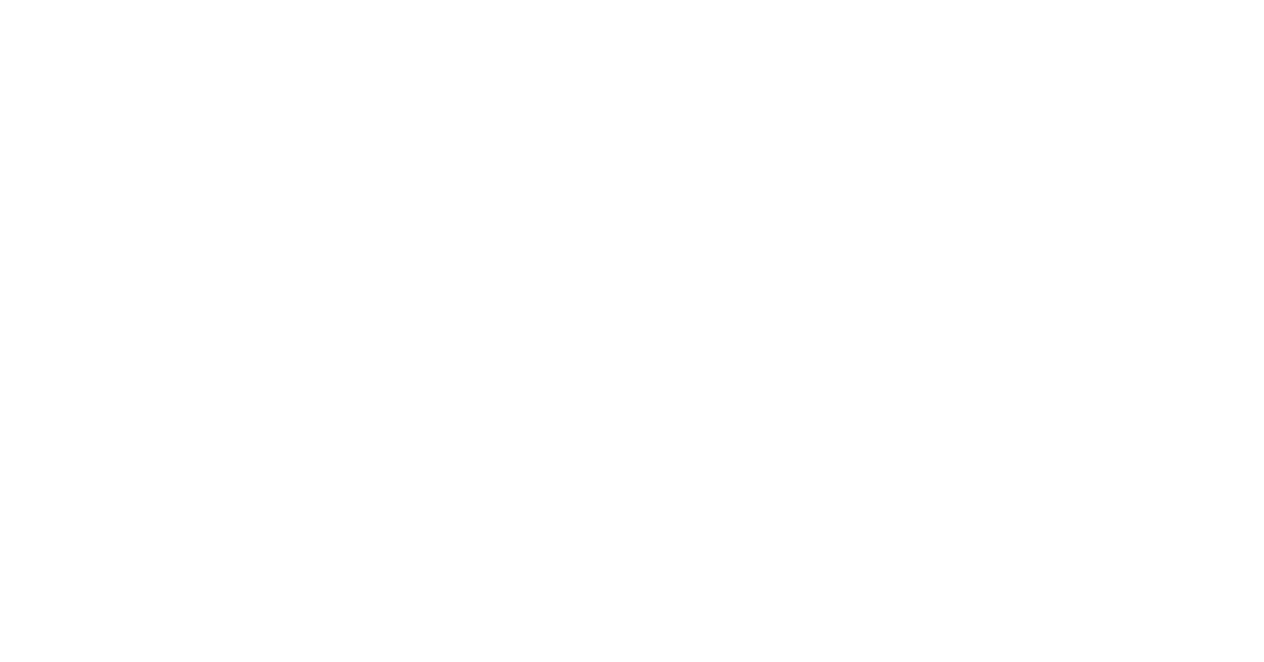 scroll, scrollTop: 0, scrollLeft: 0, axis: both 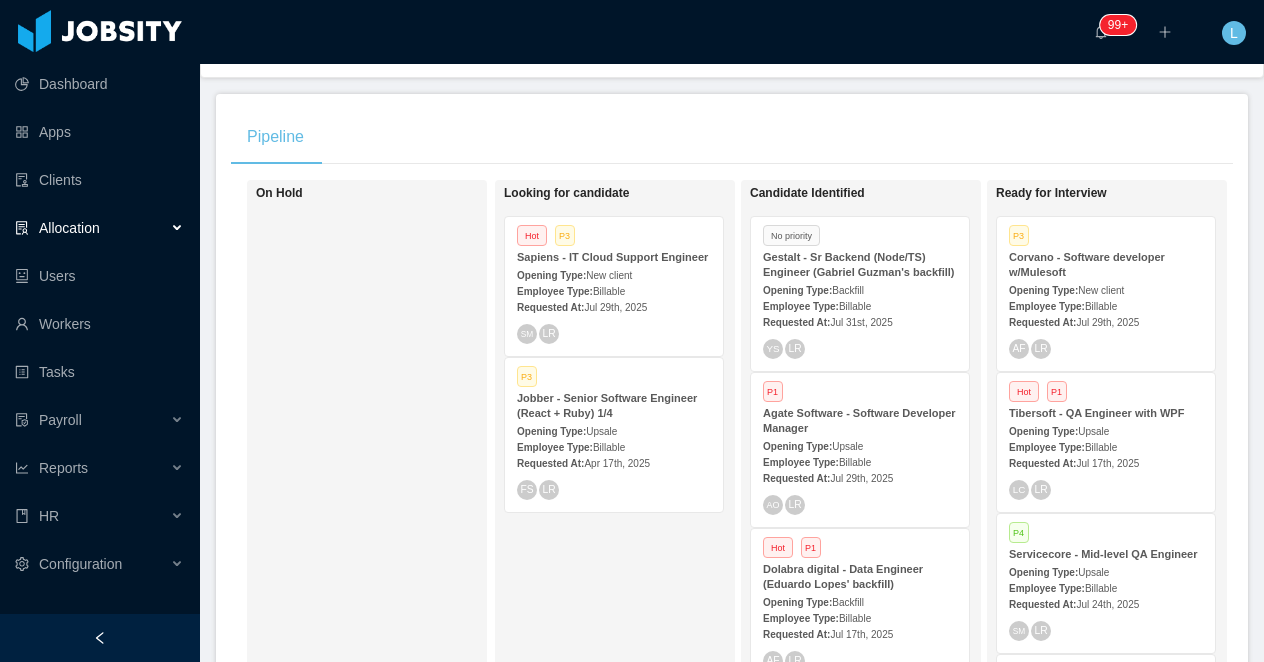 click on "Gestalt - Sr Backend (Node/TS) Engineer (Gabriel Guzman's backfill)" at bounding box center [860, 265] 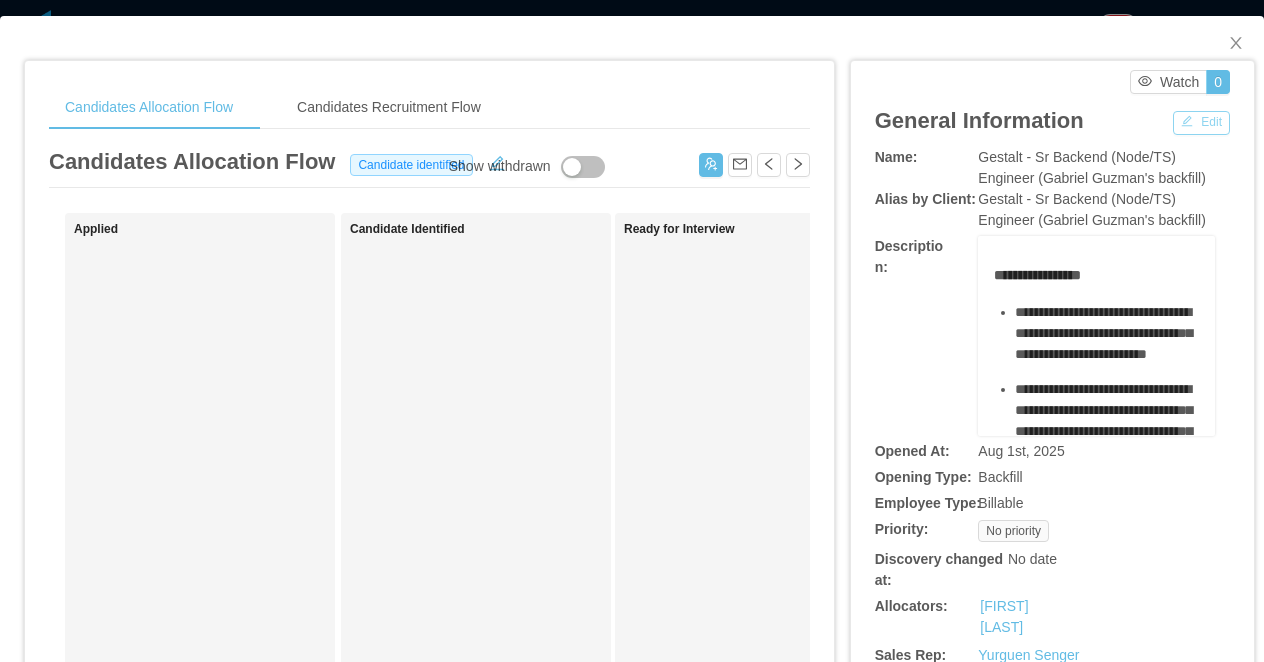 click on "Edit" at bounding box center [1201, 123] 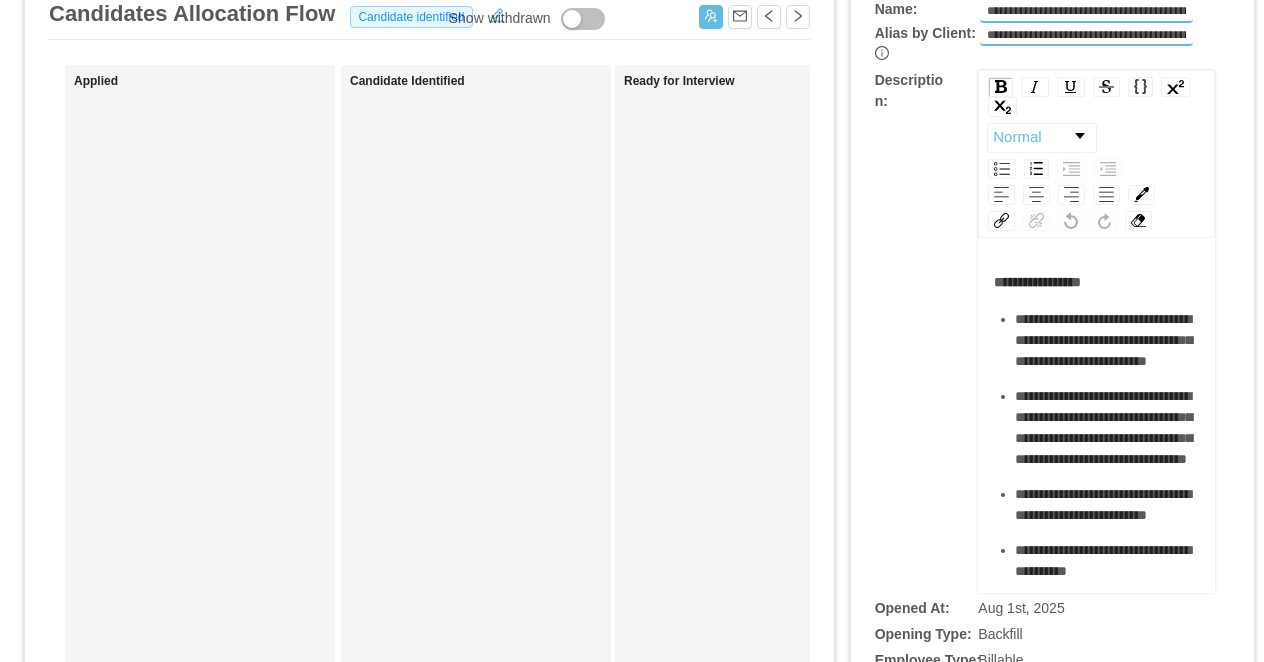 scroll, scrollTop: 305, scrollLeft: 0, axis: vertical 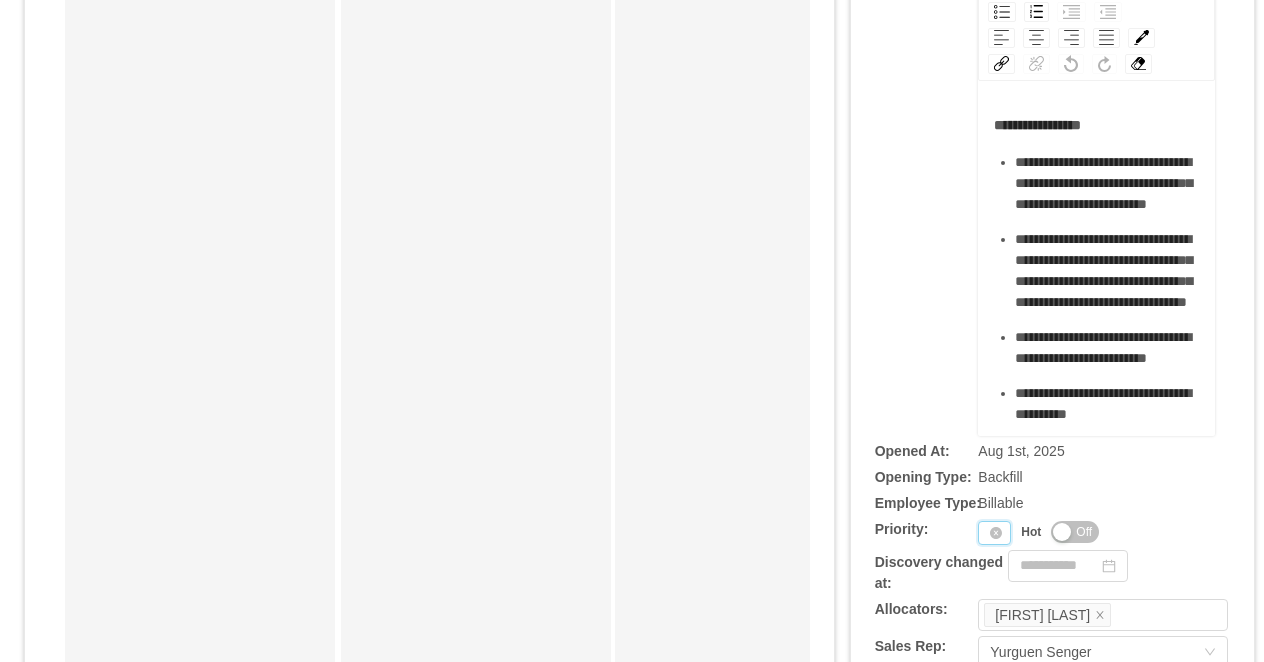 click on "Priority" at bounding box center (994, 533) 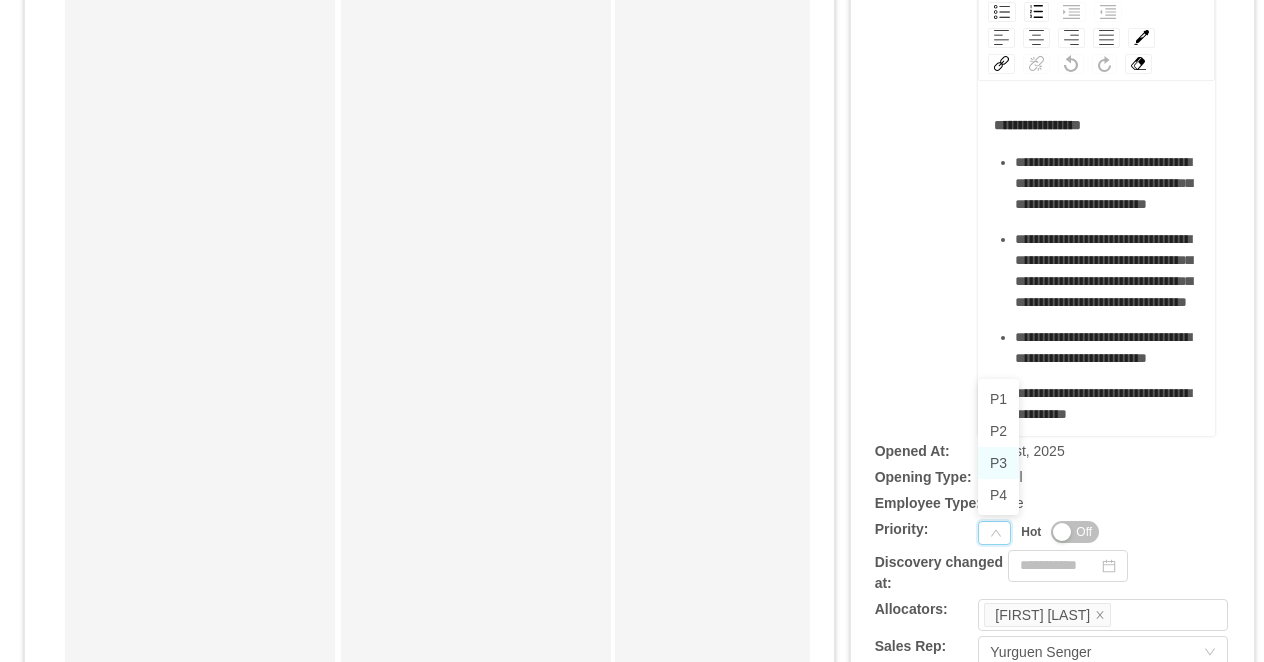click on "P3" at bounding box center (998, 463) 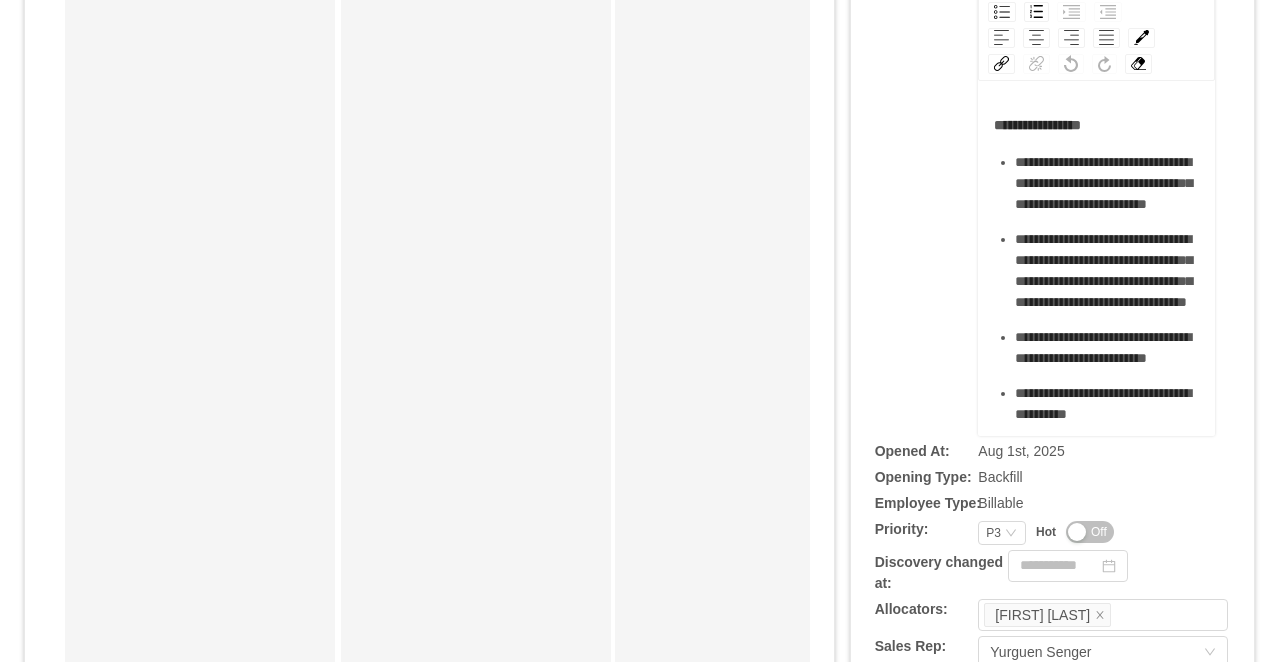 click on "**********" at bounding box center [1052, 174] 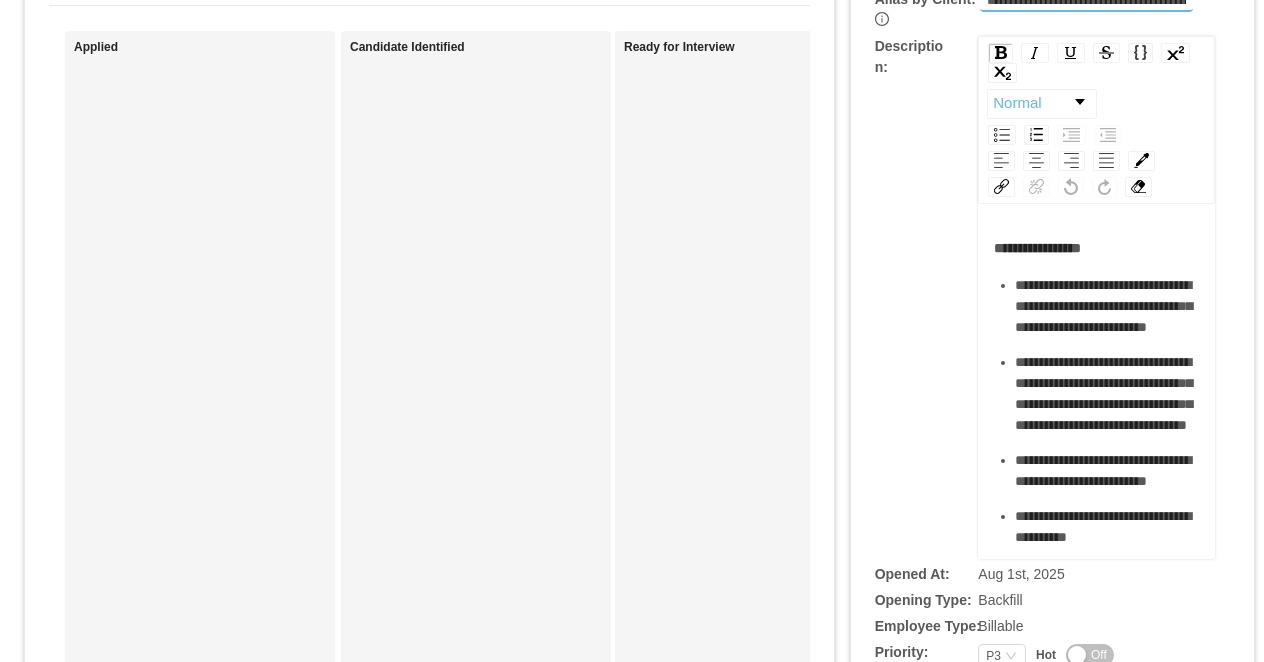 scroll, scrollTop: 0, scrollLeft: 0, axis: both 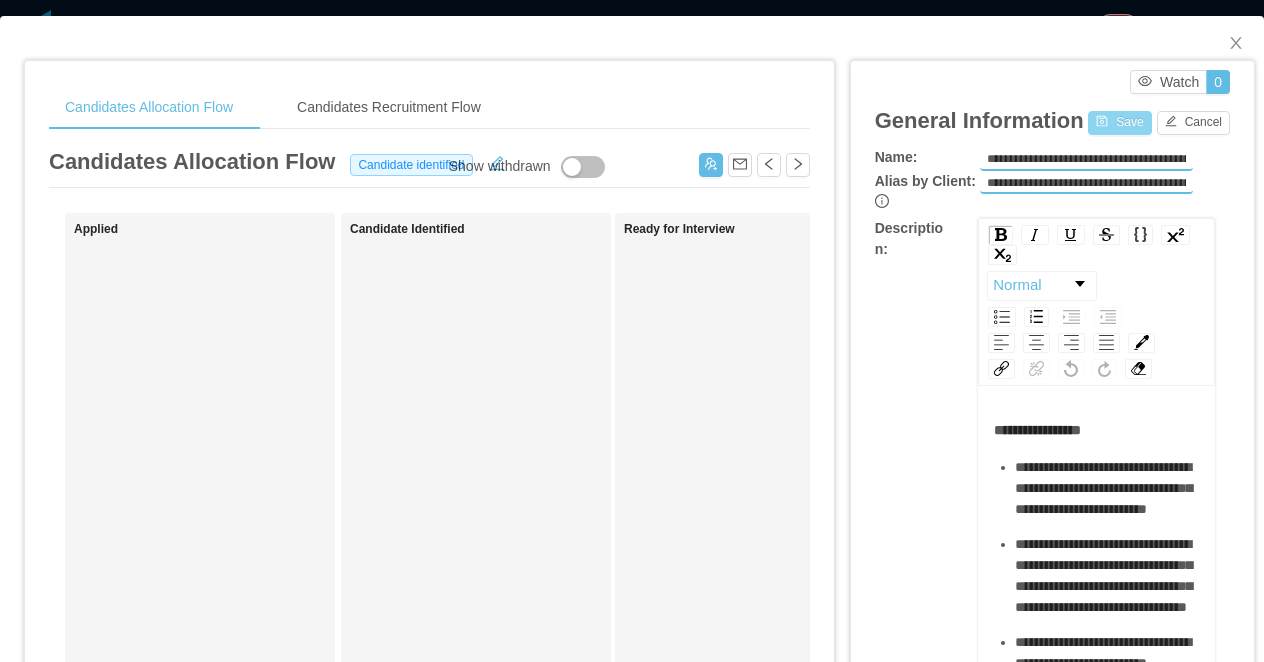 click on "Save" at bounding box center (1119, 123) 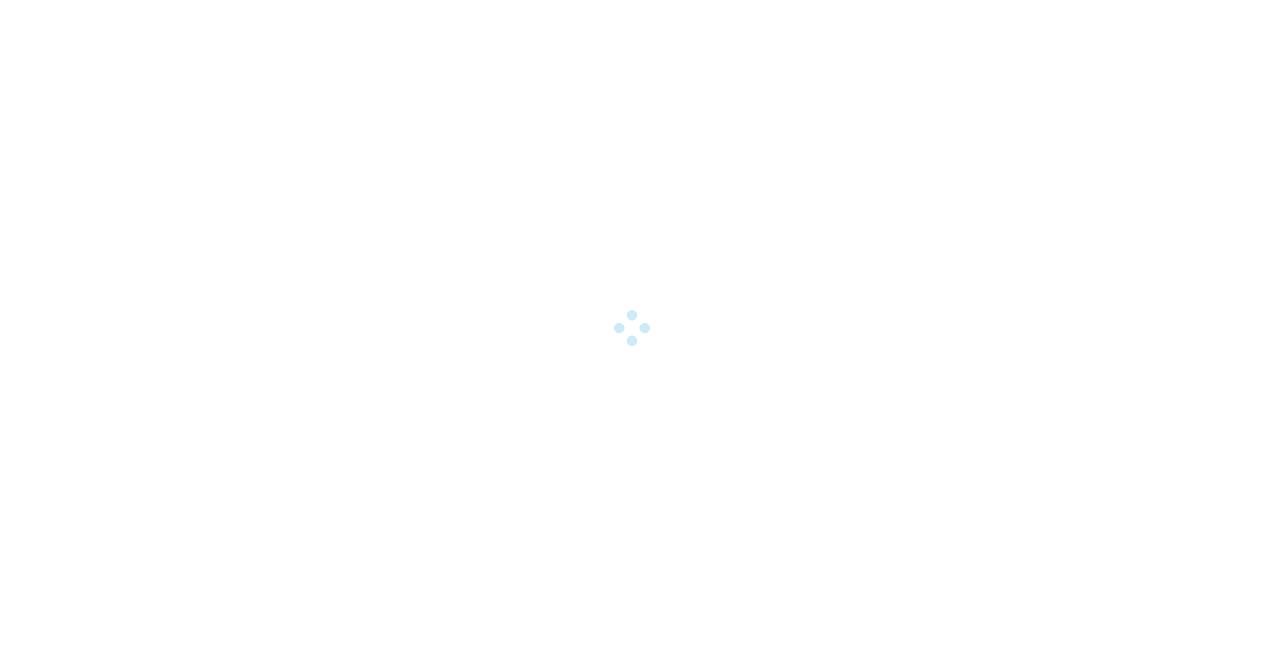 scroll, scrollTop: 0, scrollLeft: 0, axis: both 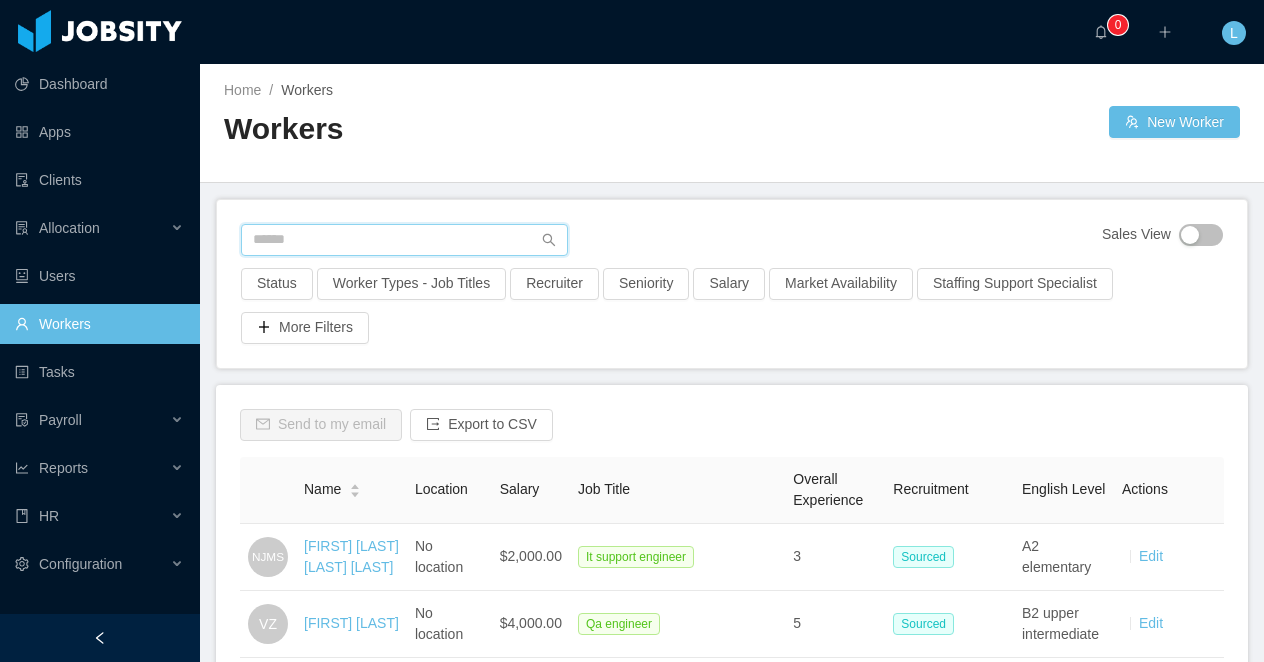 click at bounding box center (404, 240) 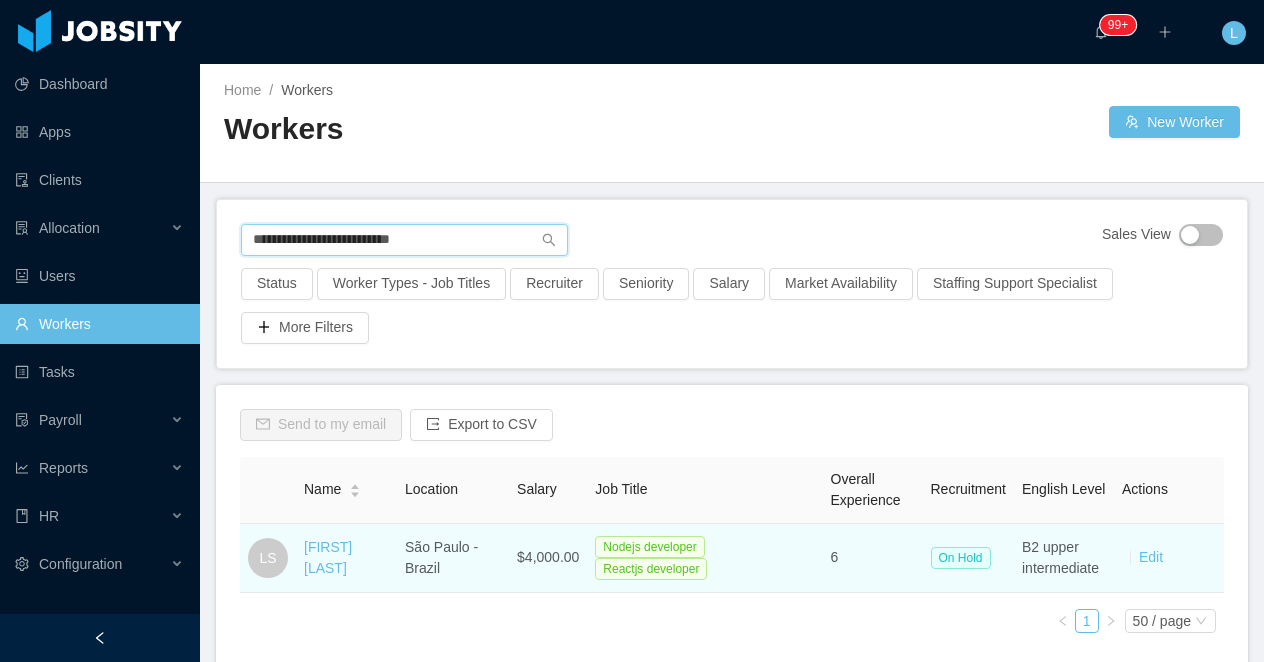 type on "**********" 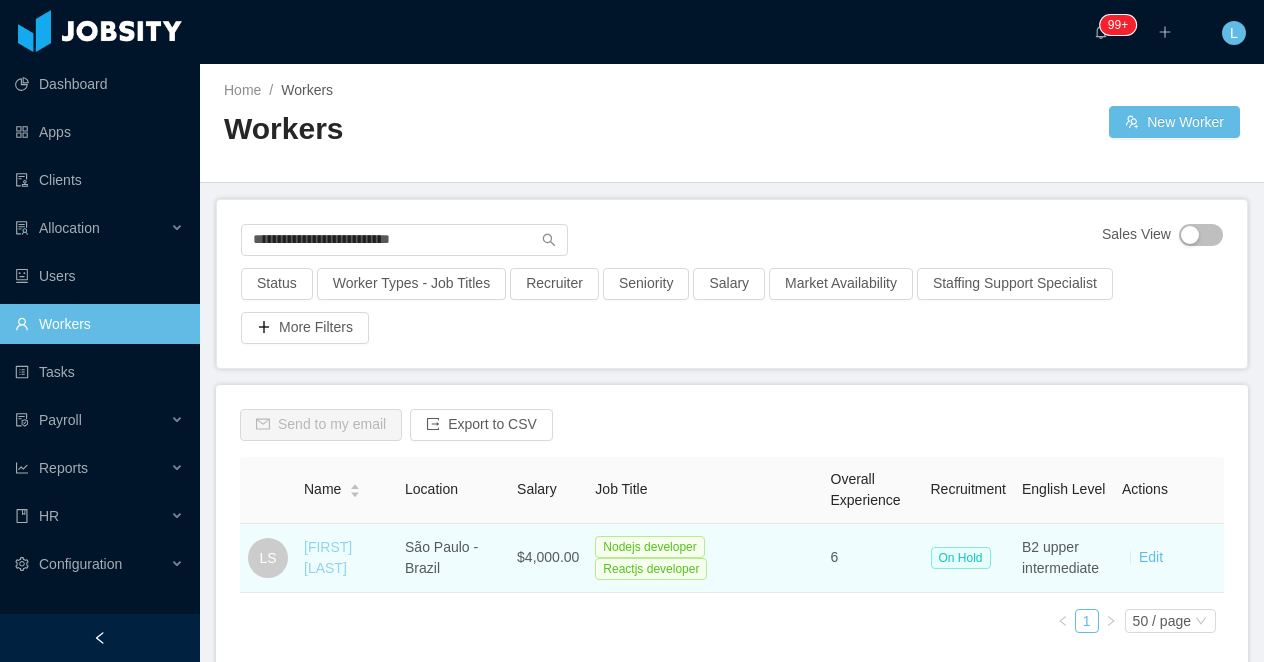 click on "[FIRST] [LAST]" at bounding box center [328, 557] 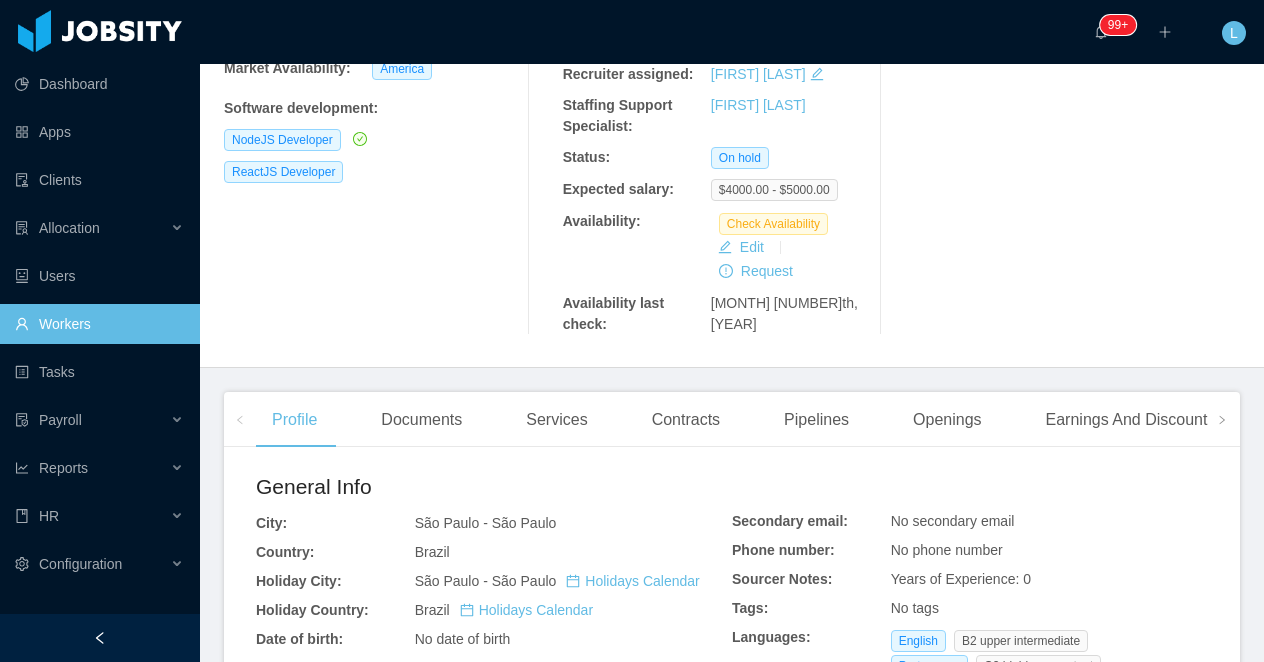 scroll, scrollTop: 502, scrollLeft: 0, axis: vertical 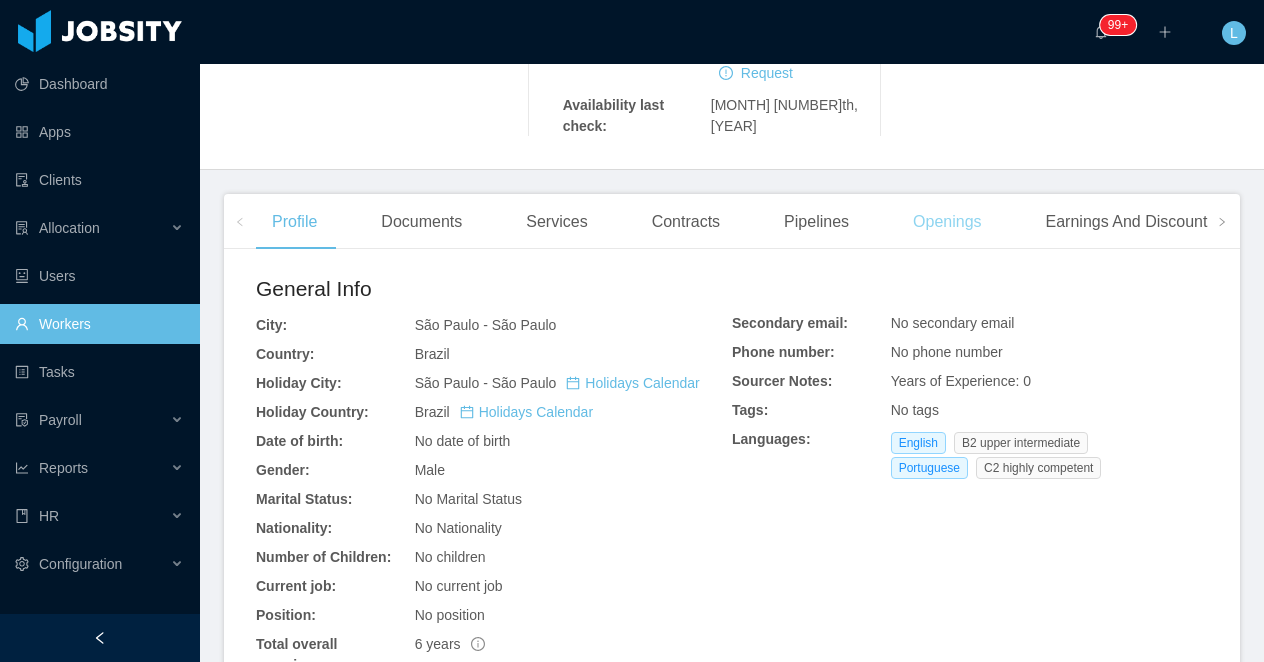 click on "Openings" at bounding box center (947, 222) 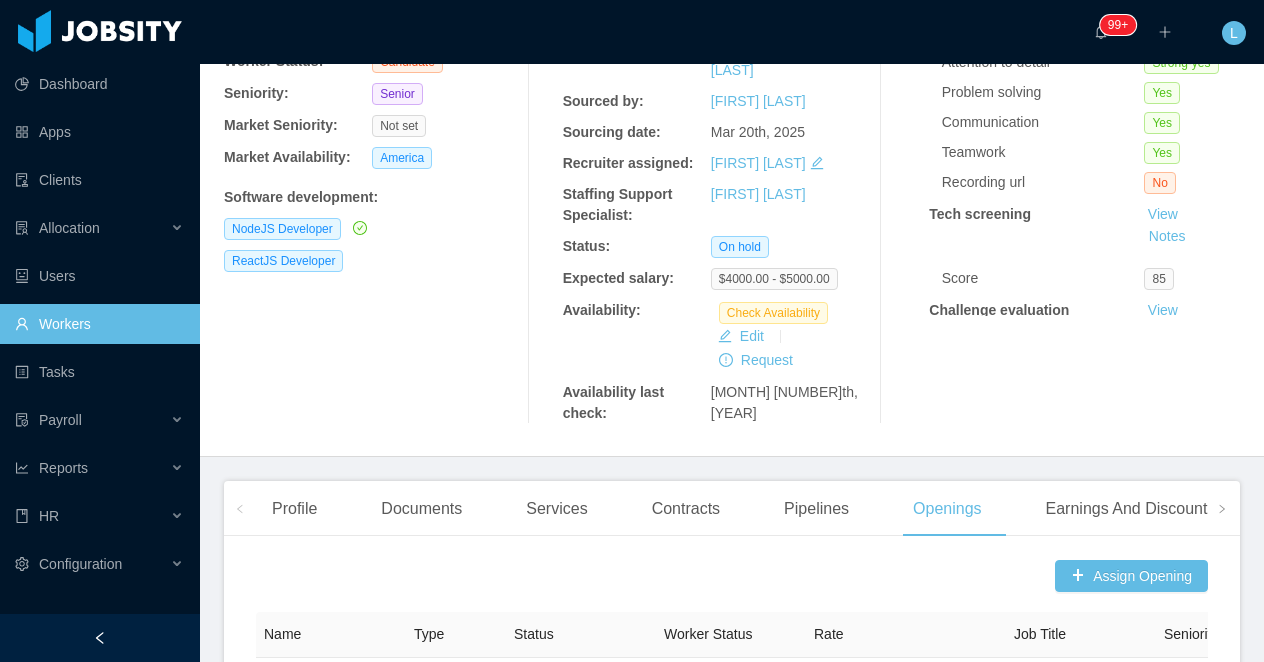 scroll, scrollTop: 0, scrollLeft: 0, axis: both 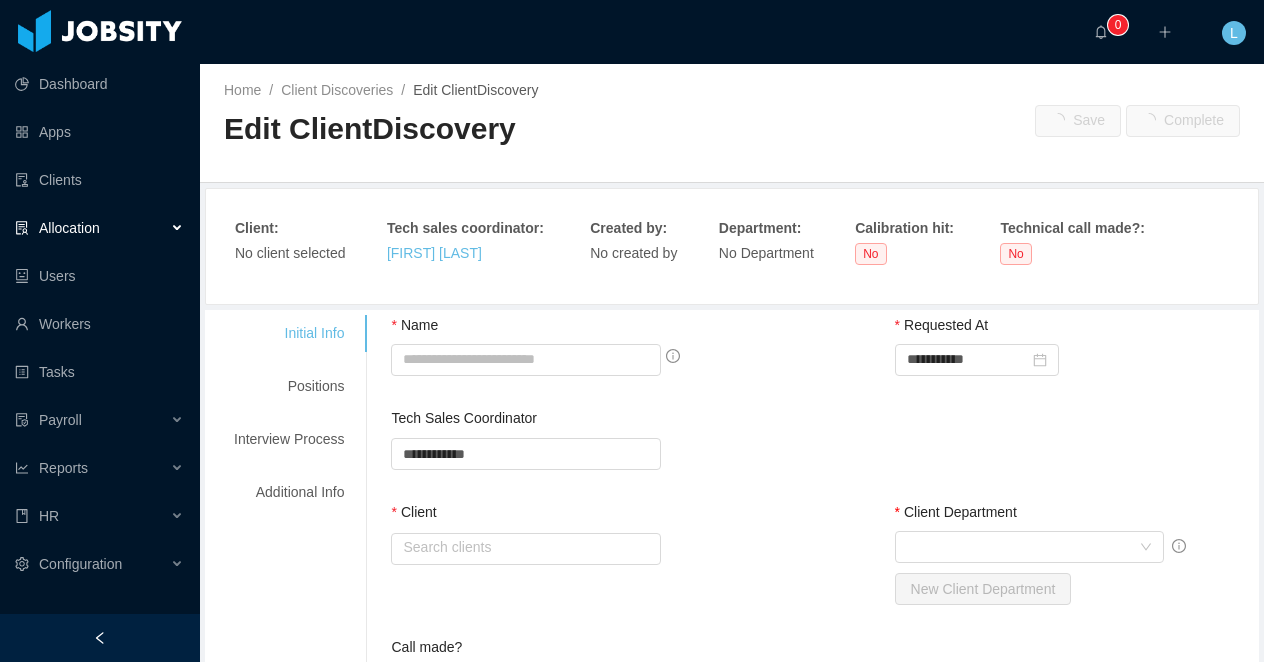type on "**********" 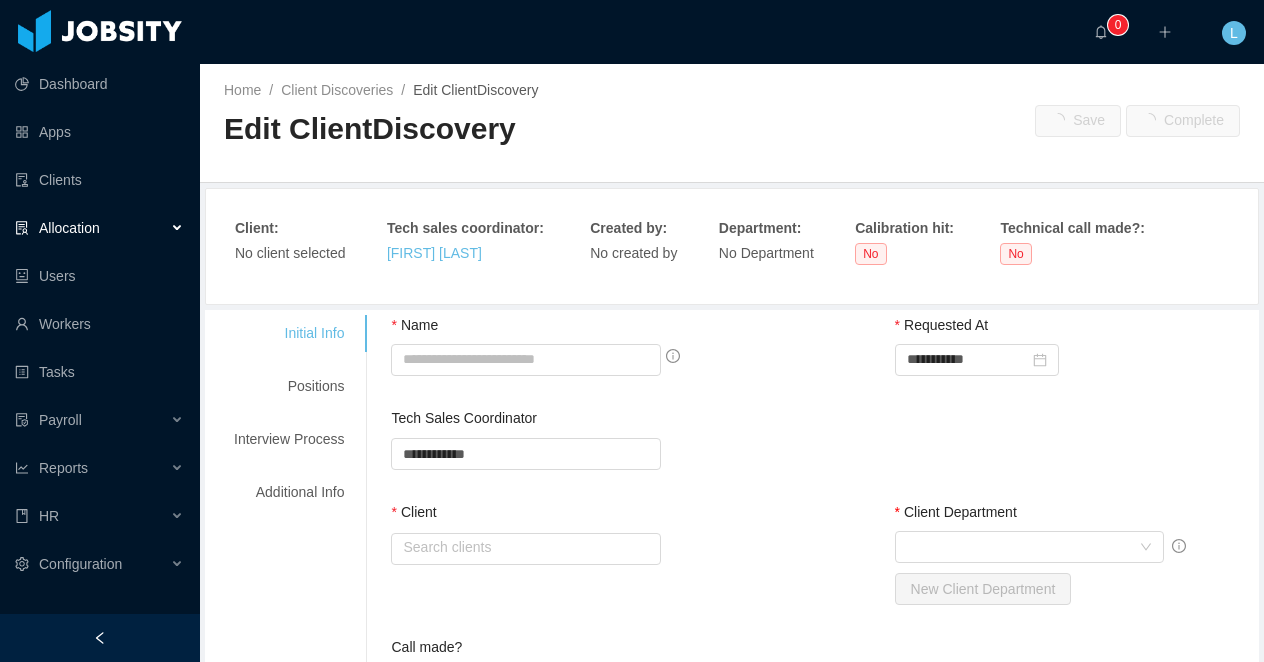 type on "**********" 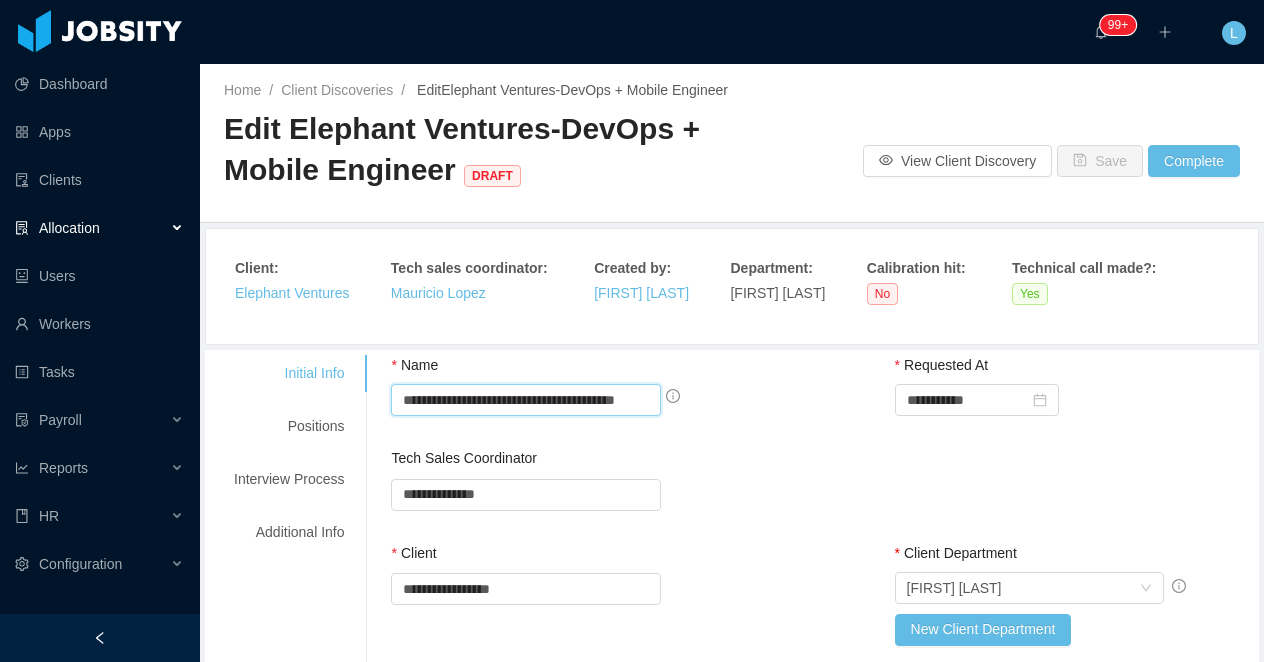 scroll, scrollTop: 0, scrollLeft: 51, axis: horizontal 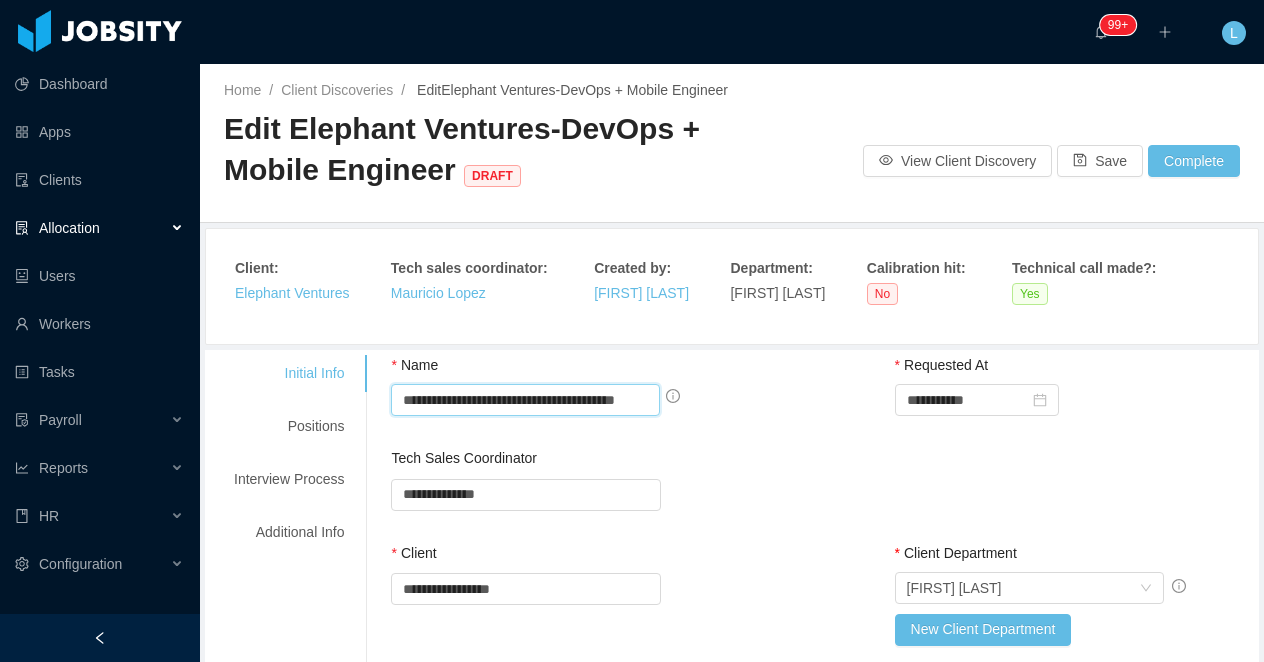 drag, startPoint x: 510, startPoint y: 424, endPoint x: 702, endPoint y: 417, distance: 192.12756 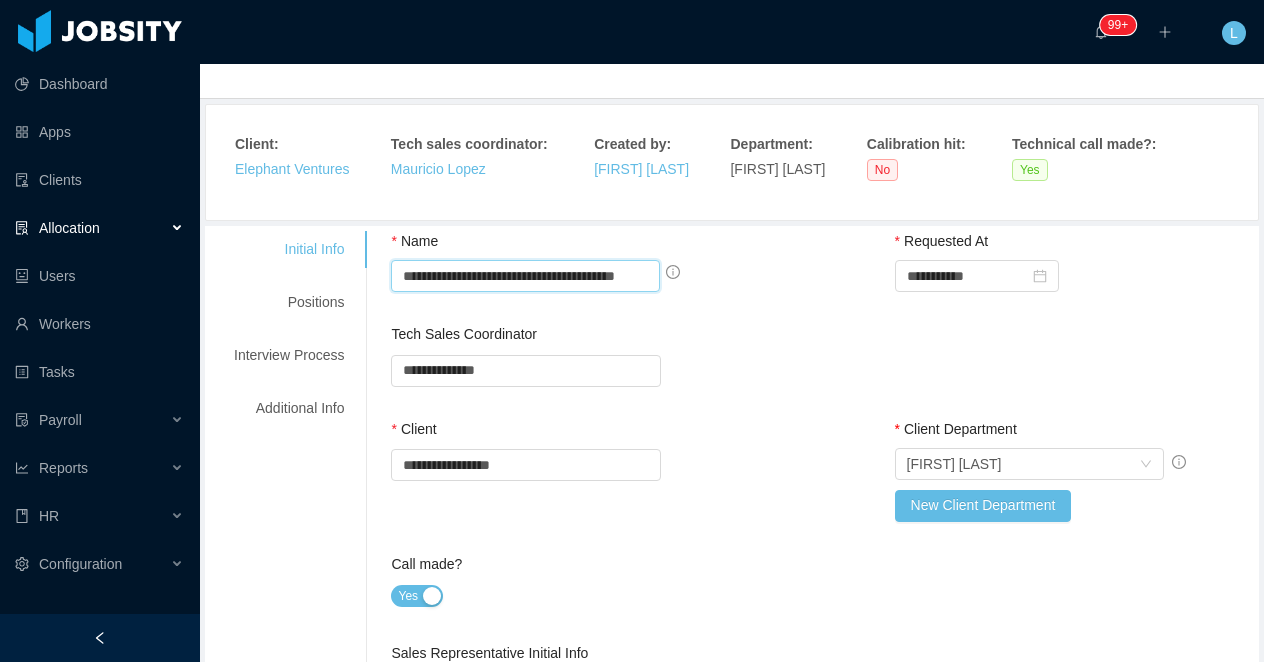 scroll, scrollTop: 0, scrollLeft: 0, axis: both 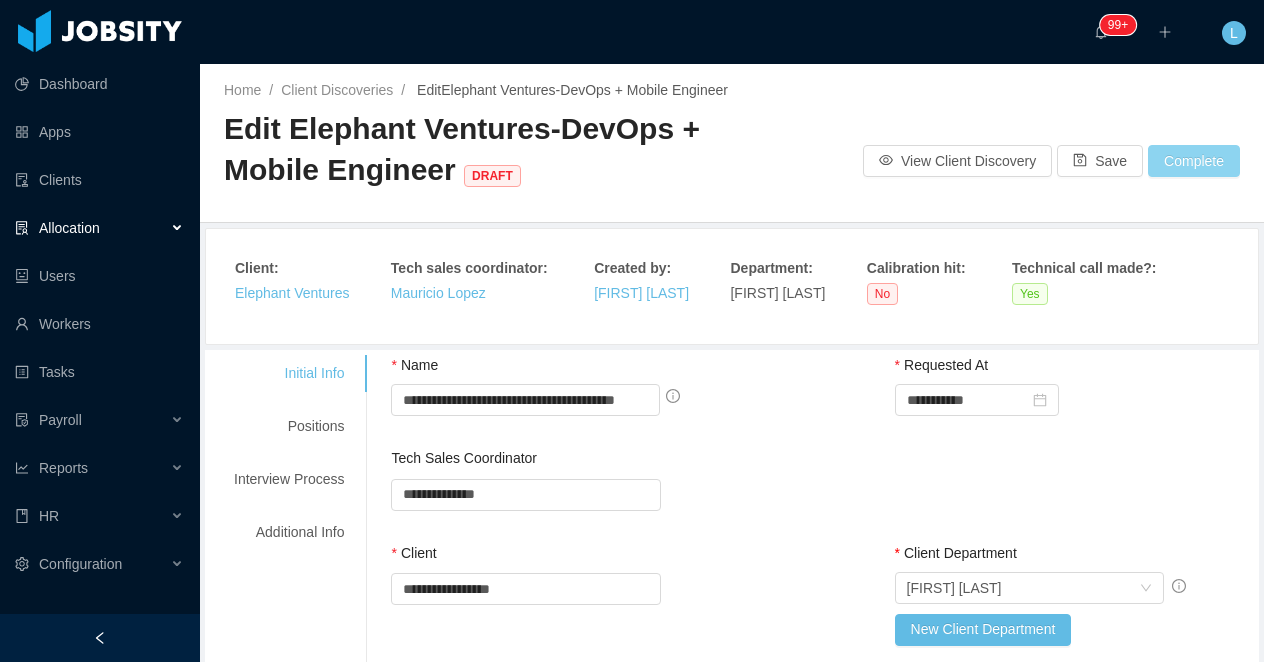 click on "Complete" at bounding box center (1194, 161) 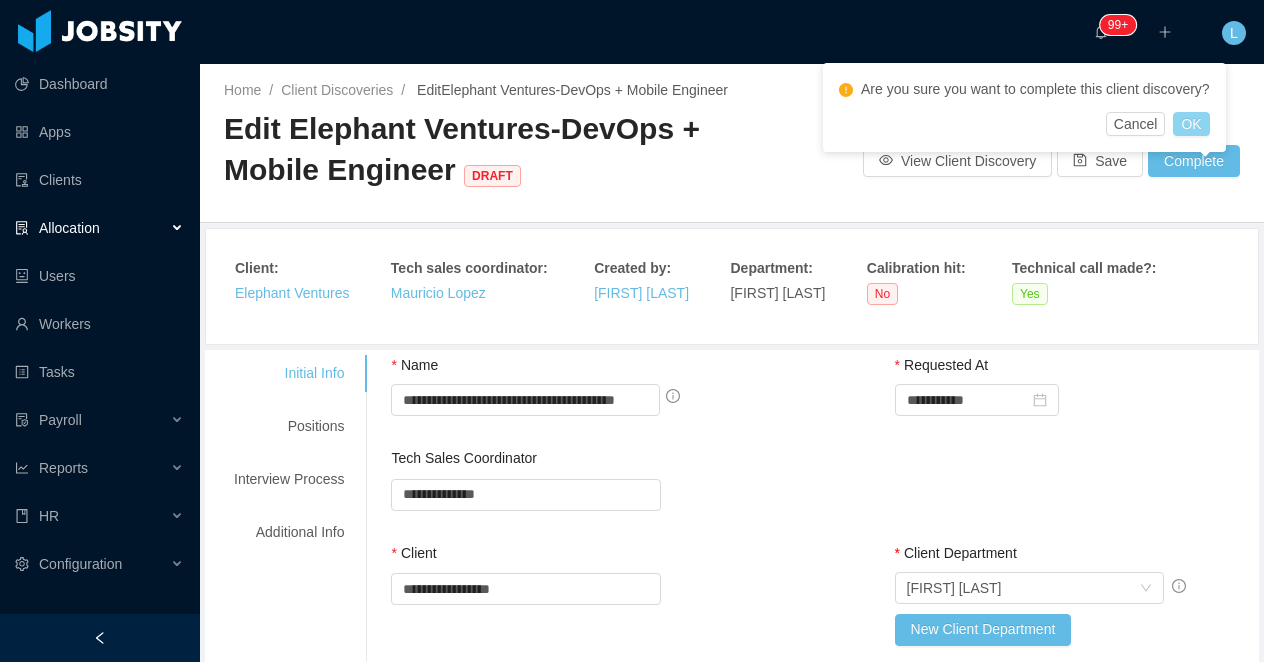 click on "OK" at bounding box center (1191, 124) 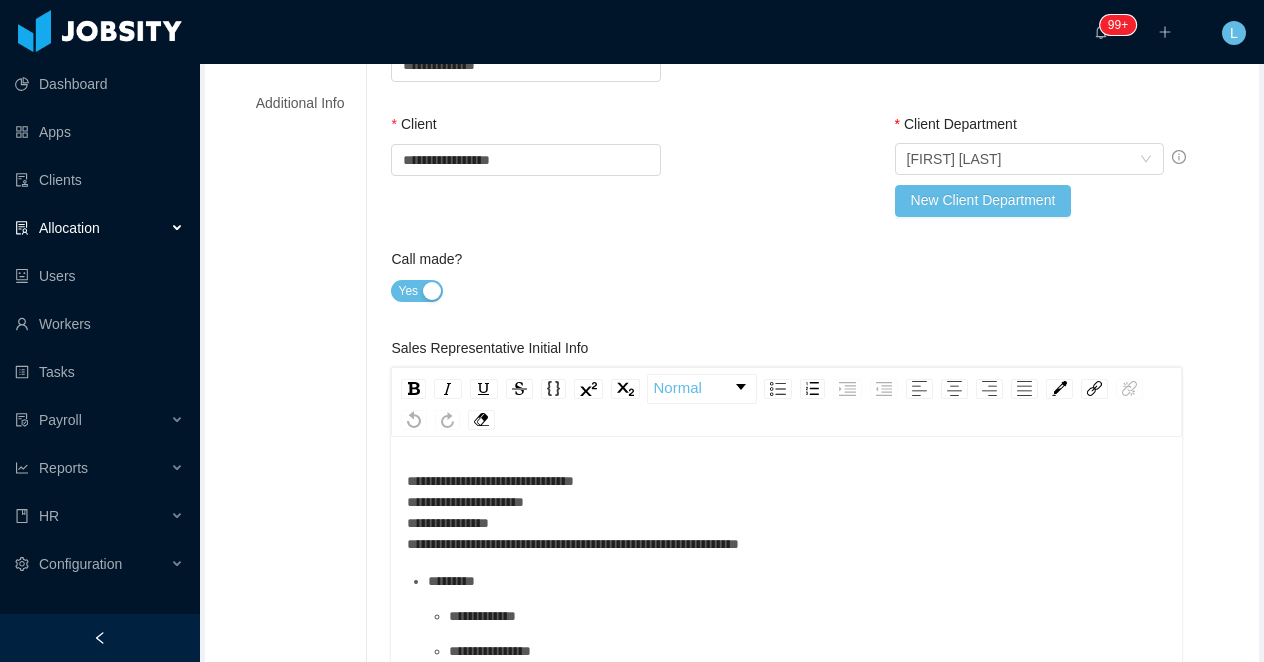 scroll, scrollTop: 635, scrollLeft: 0, axis: vertical 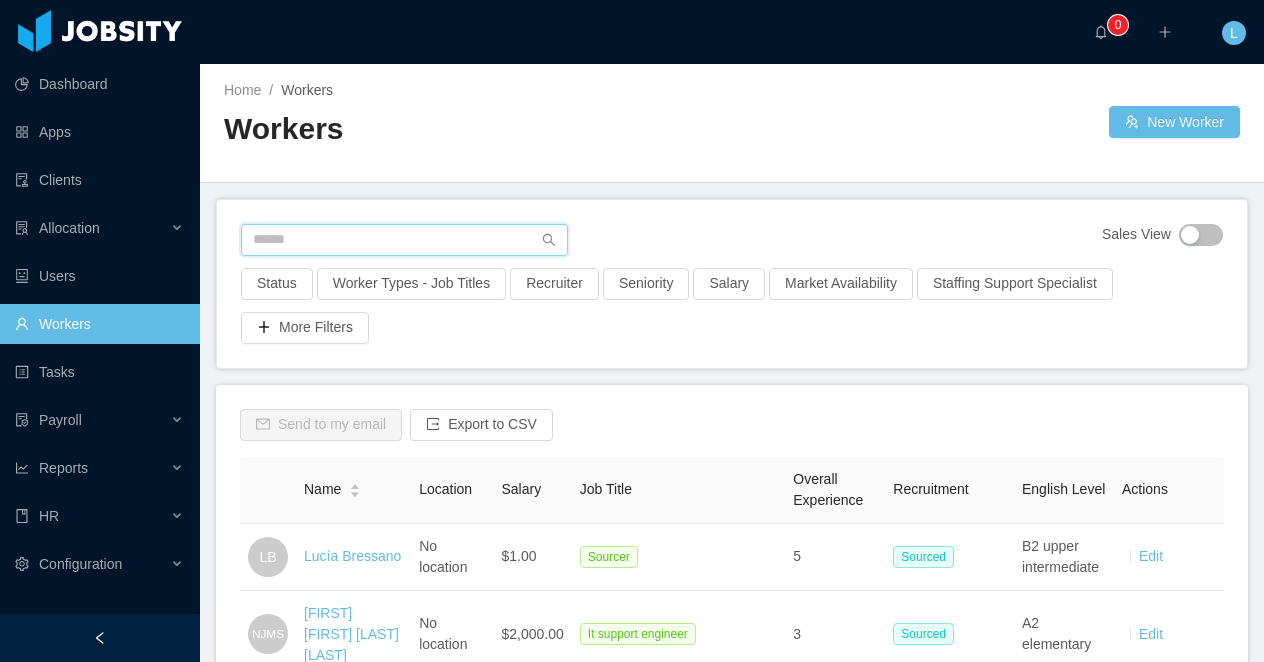 click at bounding box center [404, 240] 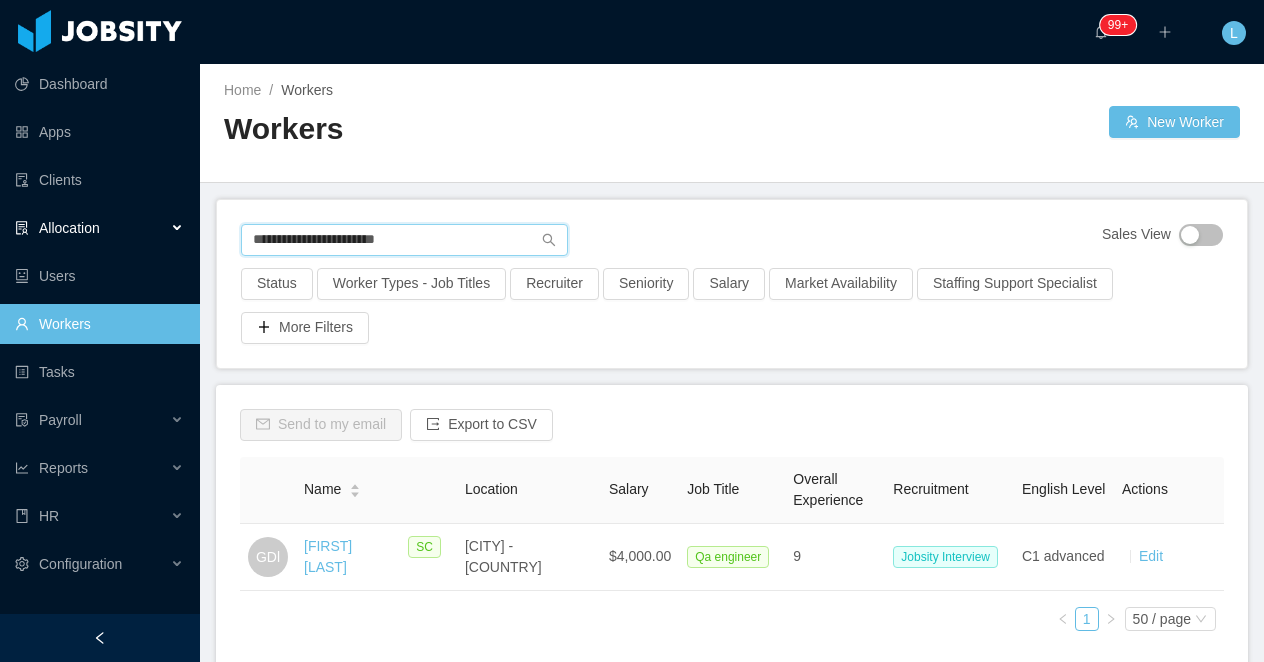 drag, startPoint x: 455, startPoint y: 247, endPoint x: 195, endPoint y: 228, distance: 260.6933 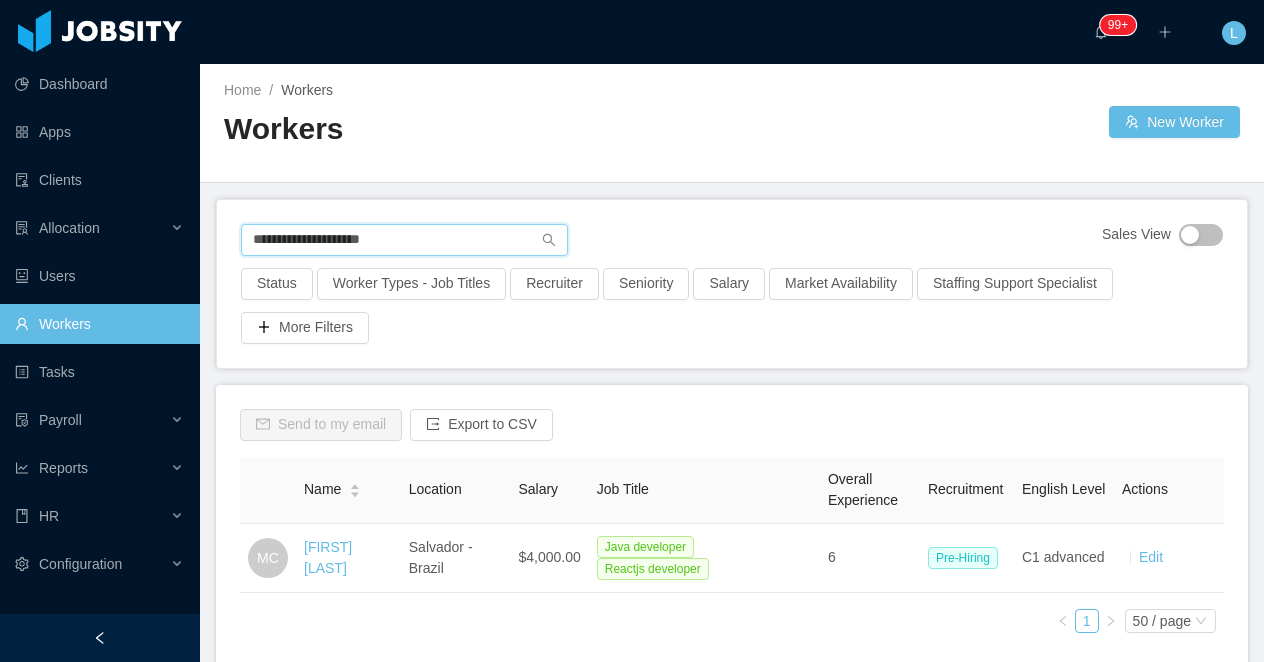 drag, startPoint x: 431, startPoint y: 237, endPoint x: 246, endPoint y: 237, distance: 185 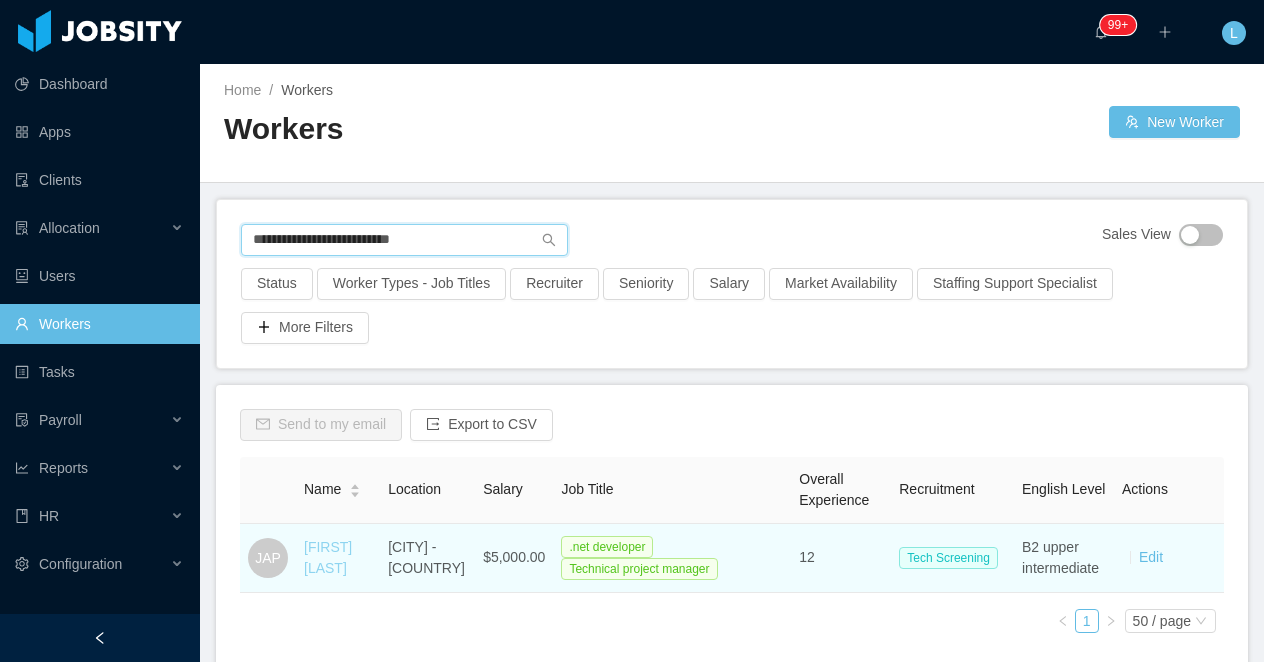 type on "**********" 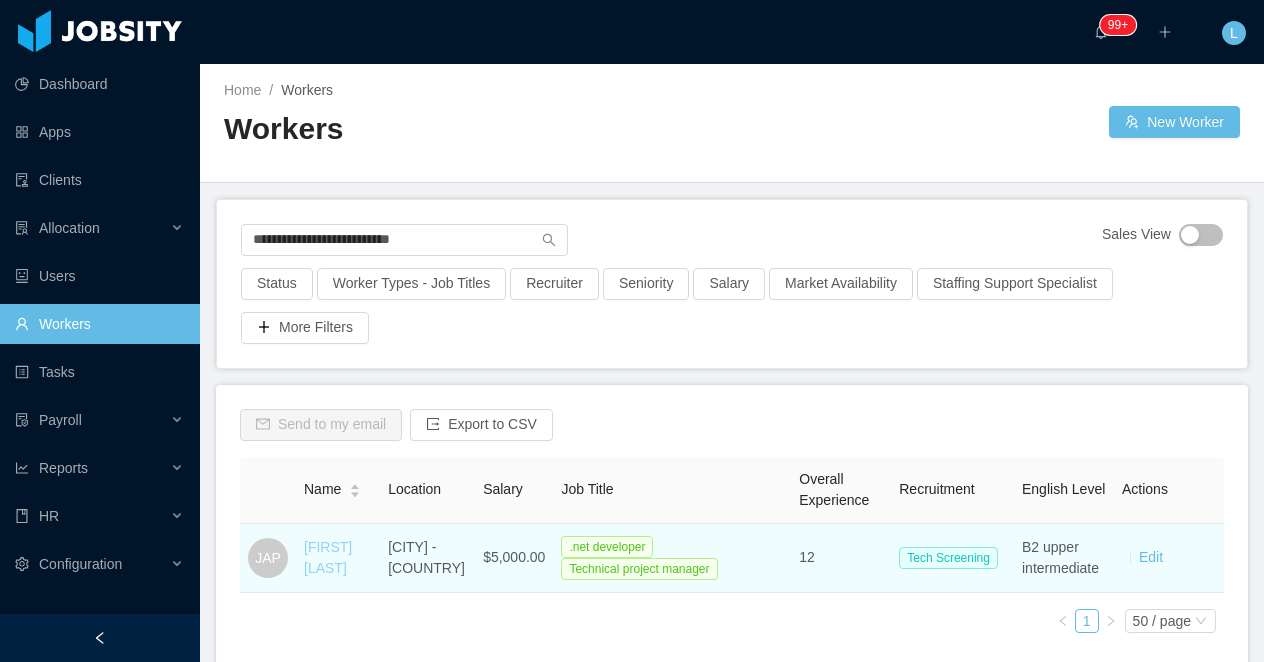 click on "Jorge Andrés P." at bounding box center (328, 557) 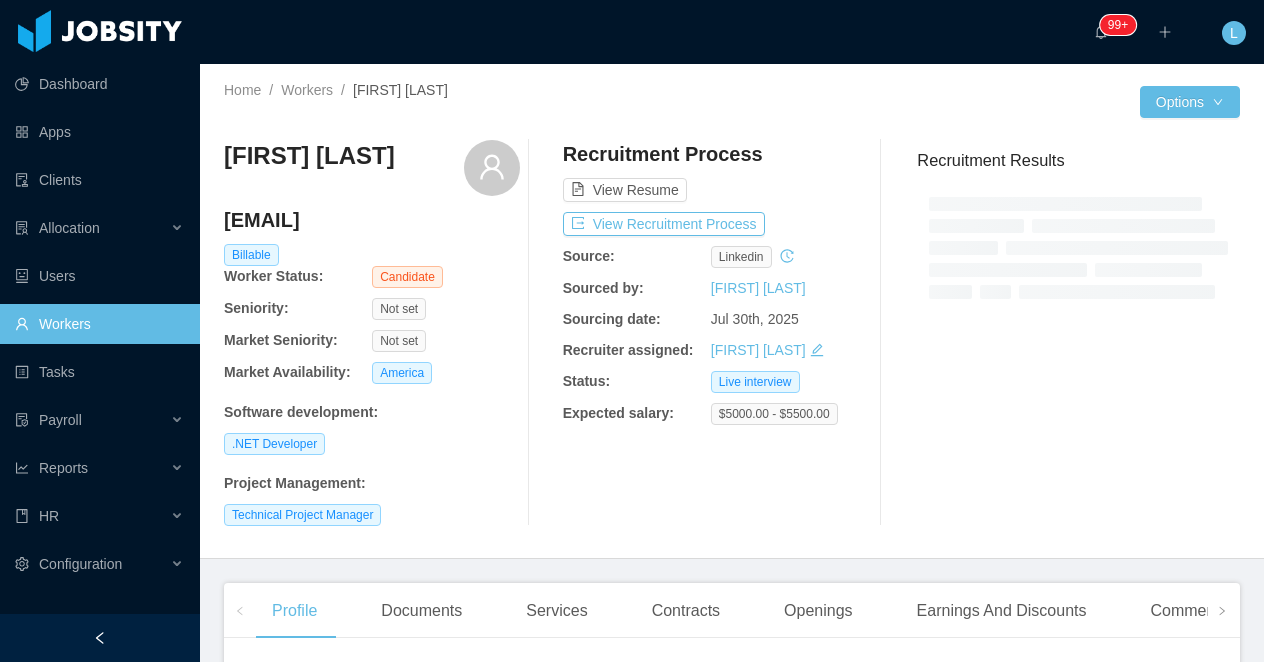 click at bounding box center (100, 638) 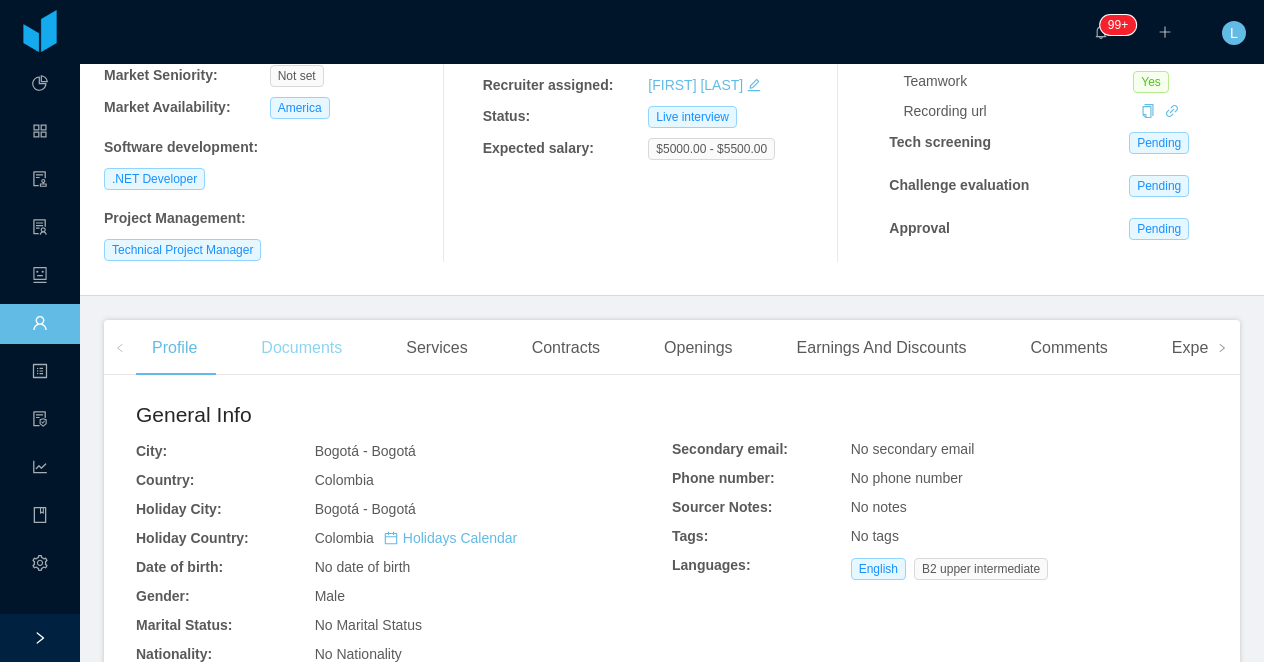 scroll, scrollTop: 525, scrollLeft: 0, axis: vertical 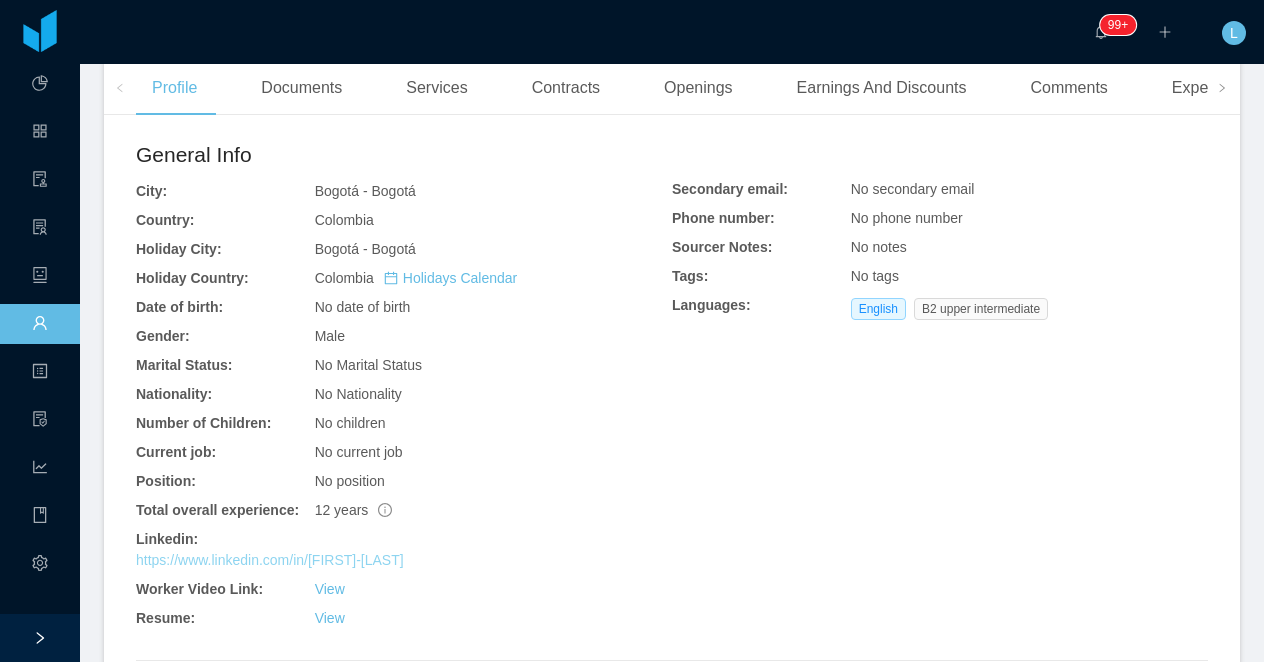 click on "https://www.linkedin.com/in/andres-parada0689" at bounding box center (270, 560) 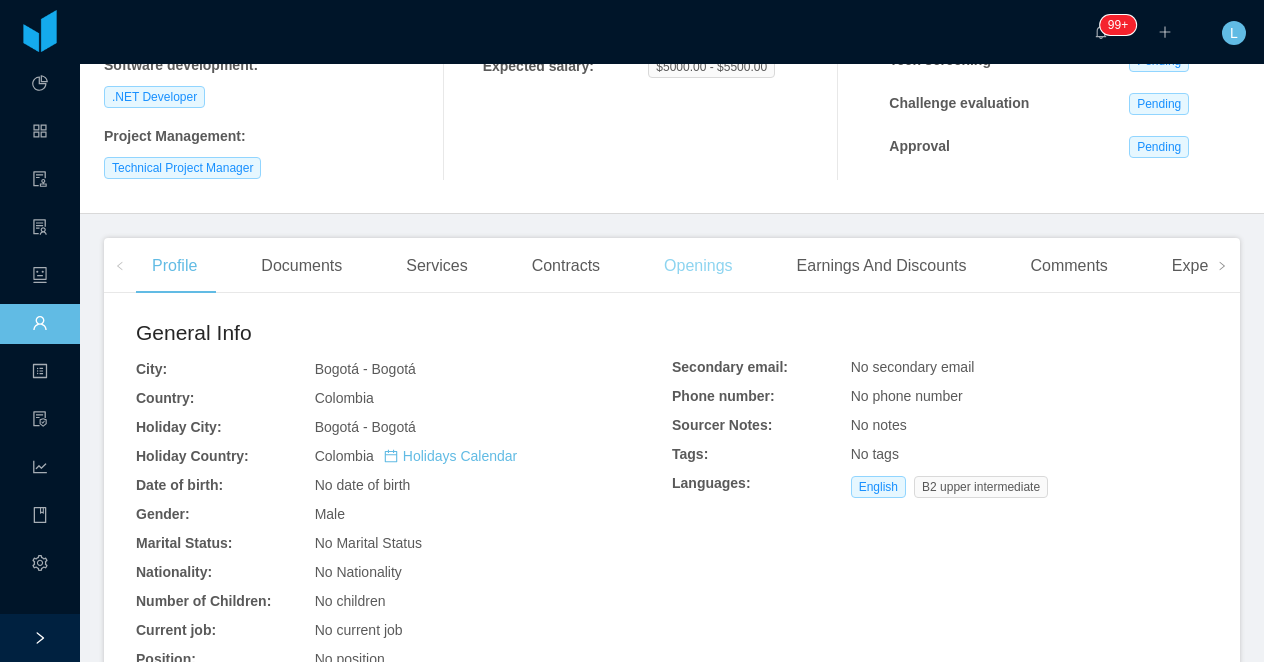 scroll, scrollTop: 0, scrollLeft: 0, axis: both 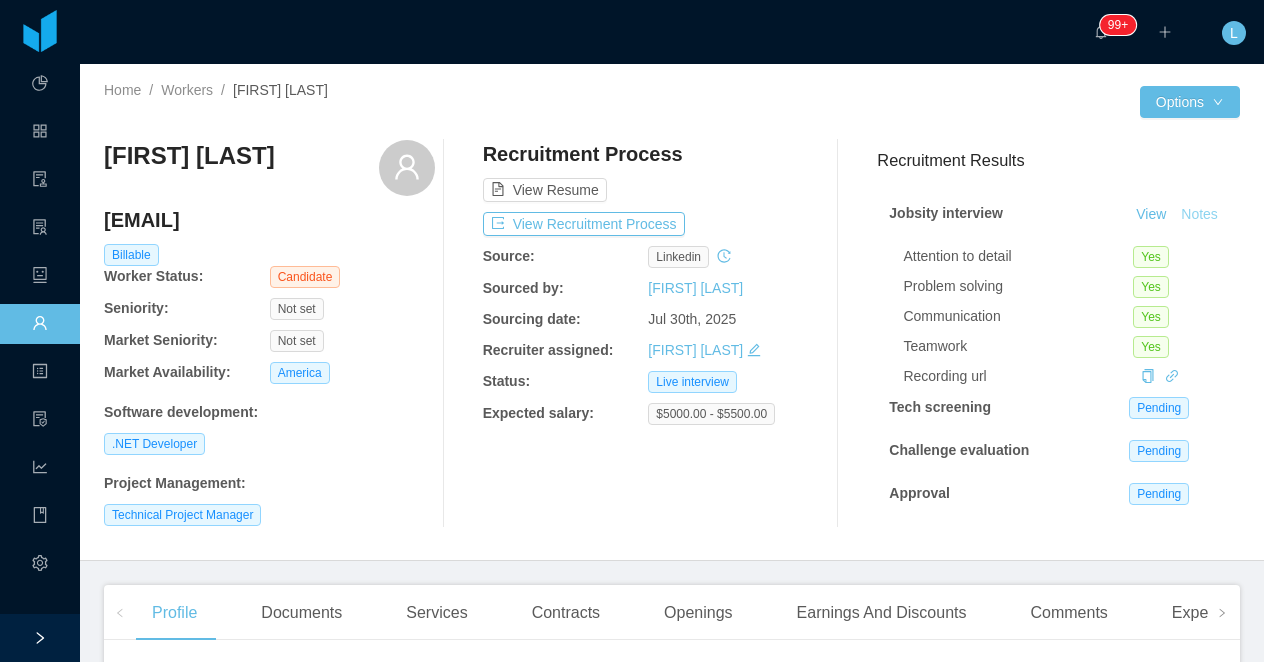 click on "Notes" at bounding box center [1199, 215] 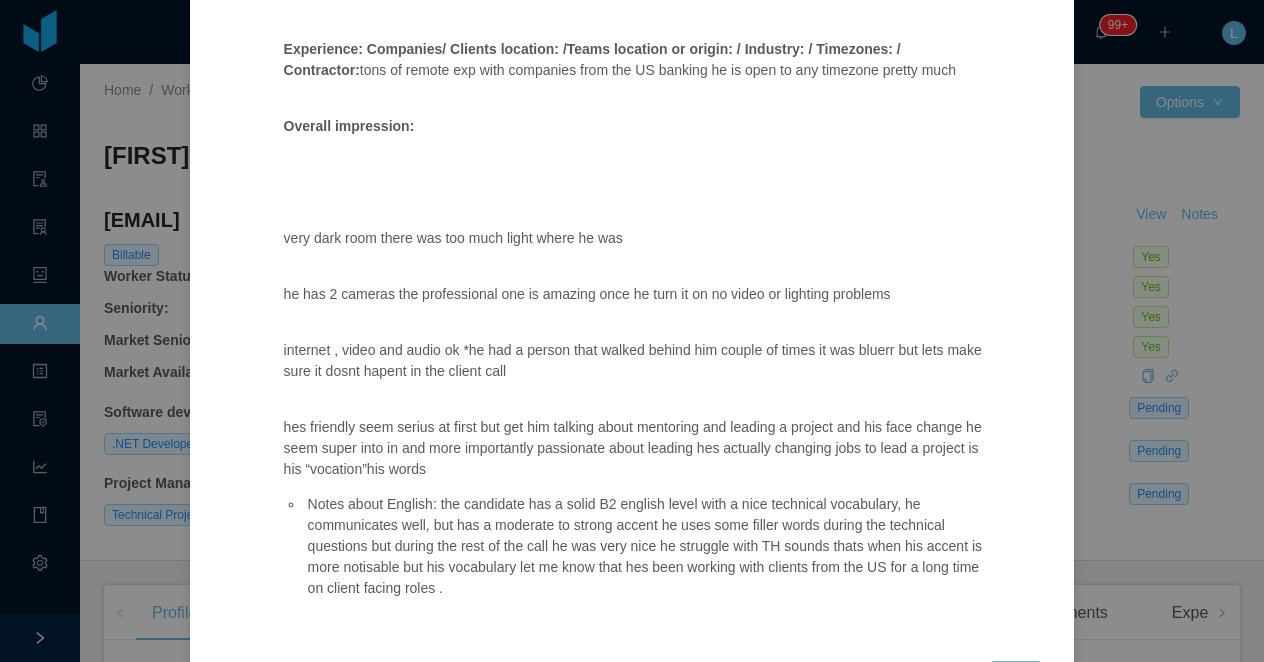 scroll, scrollTop: 1465, scrollLeft: 0, axis: vertical 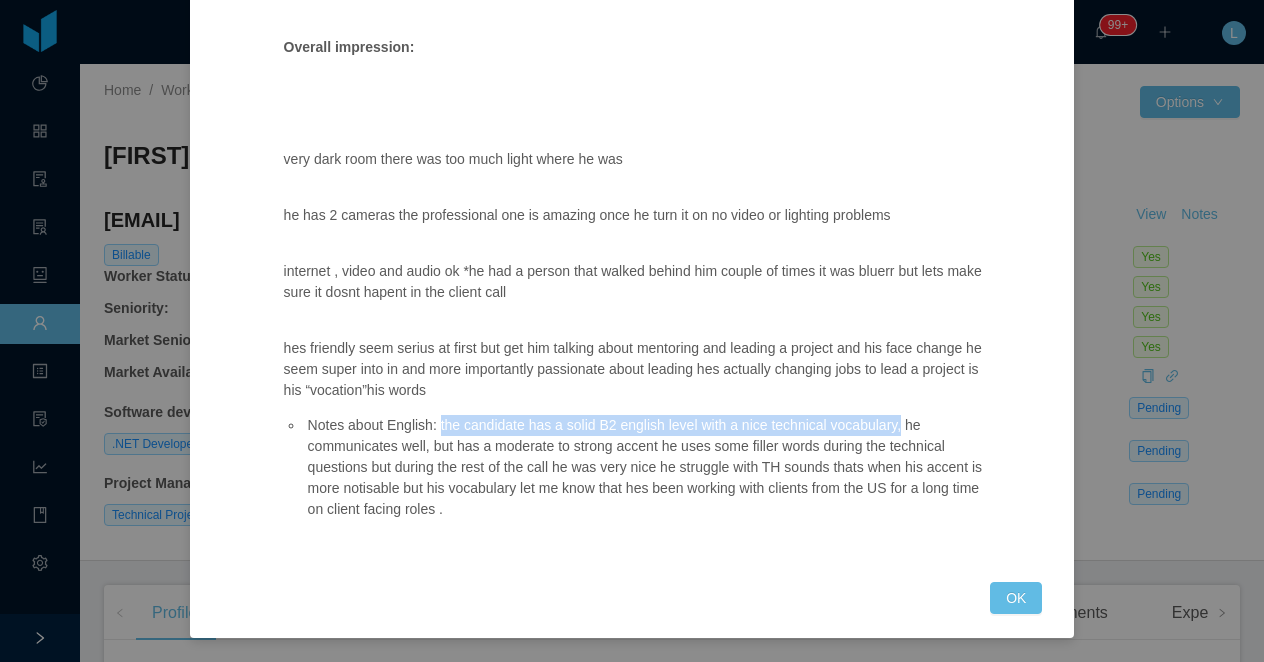drag, startPoint x: 921, startPoint y: 432, endPoint x: 447, endPoint y: 425, distance: 474.0517 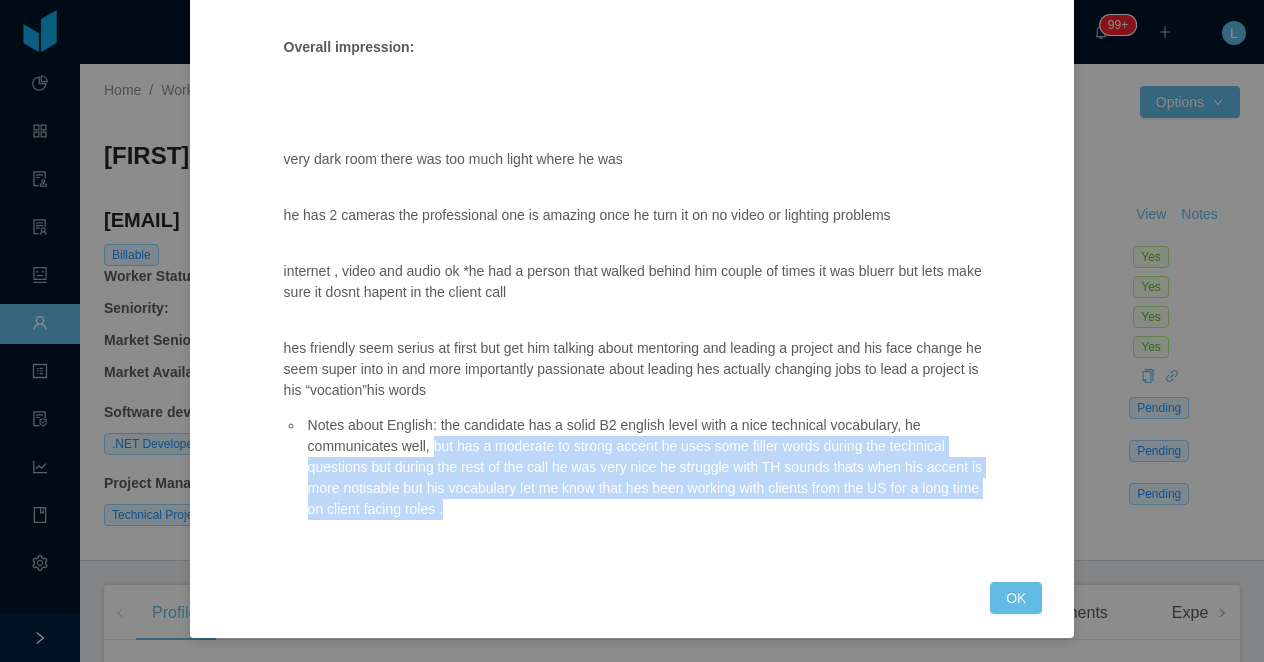 drag, startPoint x: 439, startPoint y: 445, endPoint x: 550, endPoint y: 517, distance: 132.30646 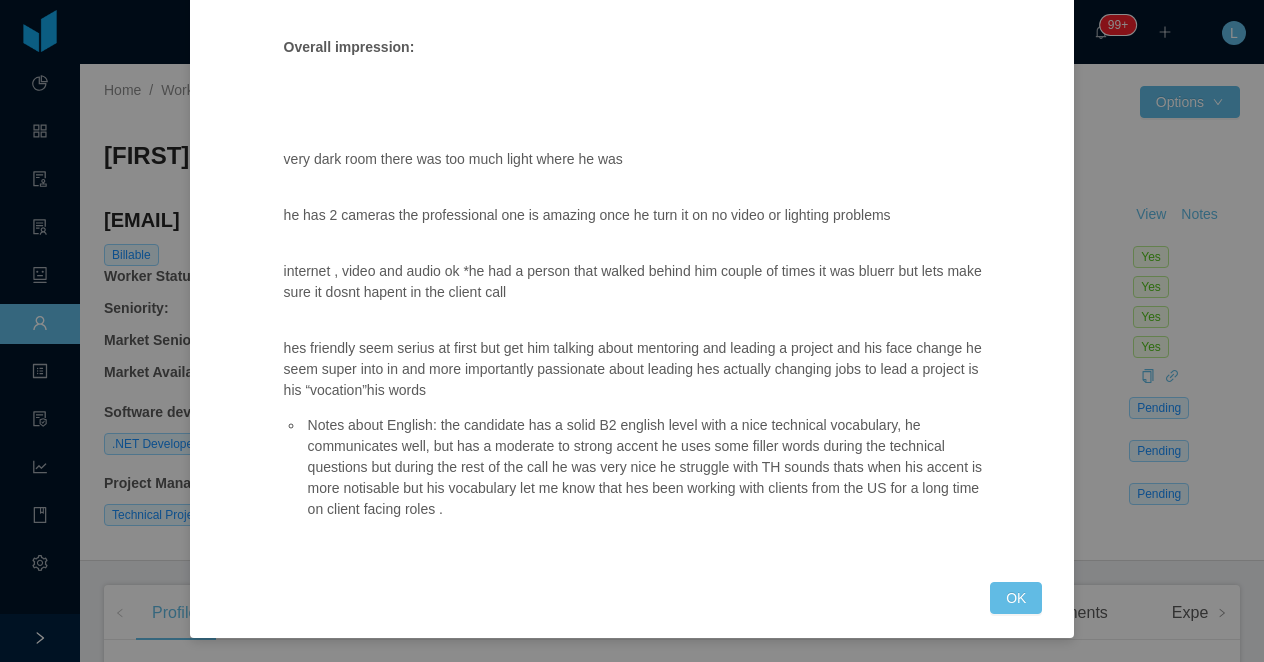 click on "Jobsity interview   Position fit:   Agate Software - Software Developer Manager  Match comment:  Andres preference for technical management, and his approach to balancing short-term and long-term project goals through MVP development, and tailoring technical communication for non-engineering stakeholders.  experience in developer mentorship and the fact that hes currently working on a fully back-end role and his reason to change is that he wants to lead teams again and the fact that even though he looks serius until he starts talking about his projects and making a diference makes me belive hes a serius contendant for this position his owly short leg is a moderate accent but other than that i really like him  Professional Background and Career Aspirations  SOPs, documentation, and training programs 7+ years Azure DevOps (ADO) 2y Single Sign-On (SSO) 8 years takes ownership love been responsable for his project (his baby) factores de diferenciacion en el projecto  VB.NET3y start up expo
OK" at bounding box center [632, 331] 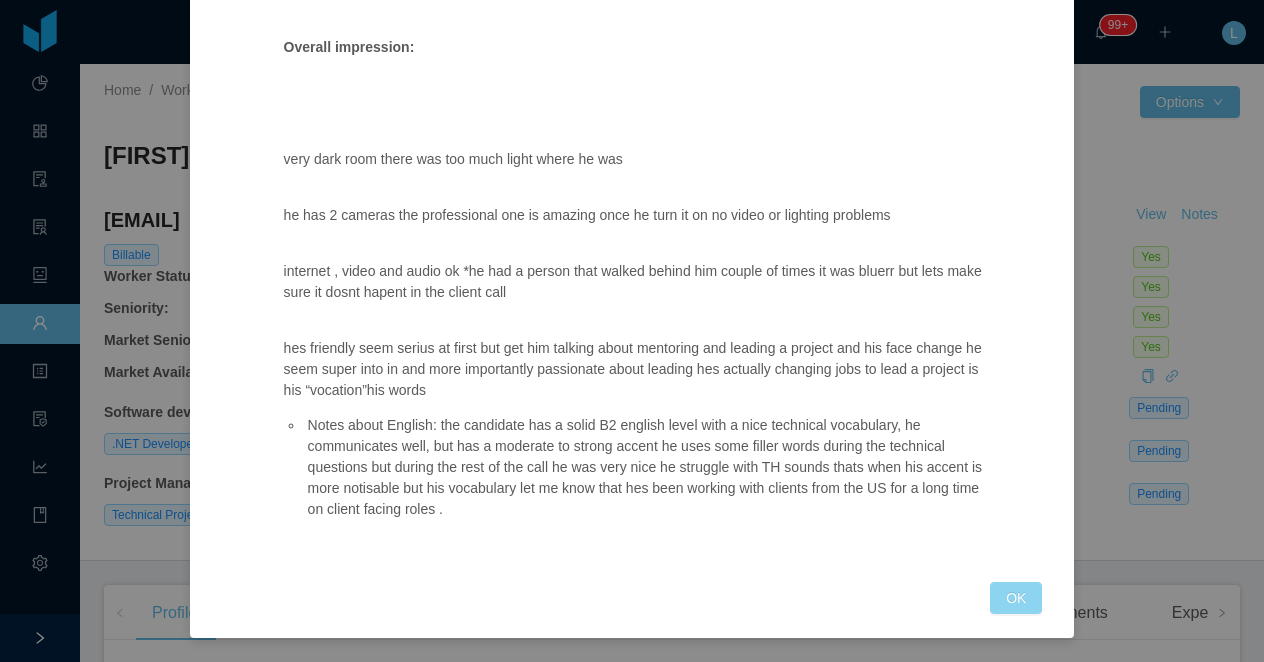 click on "OK" at bounding box center (1016, 598) 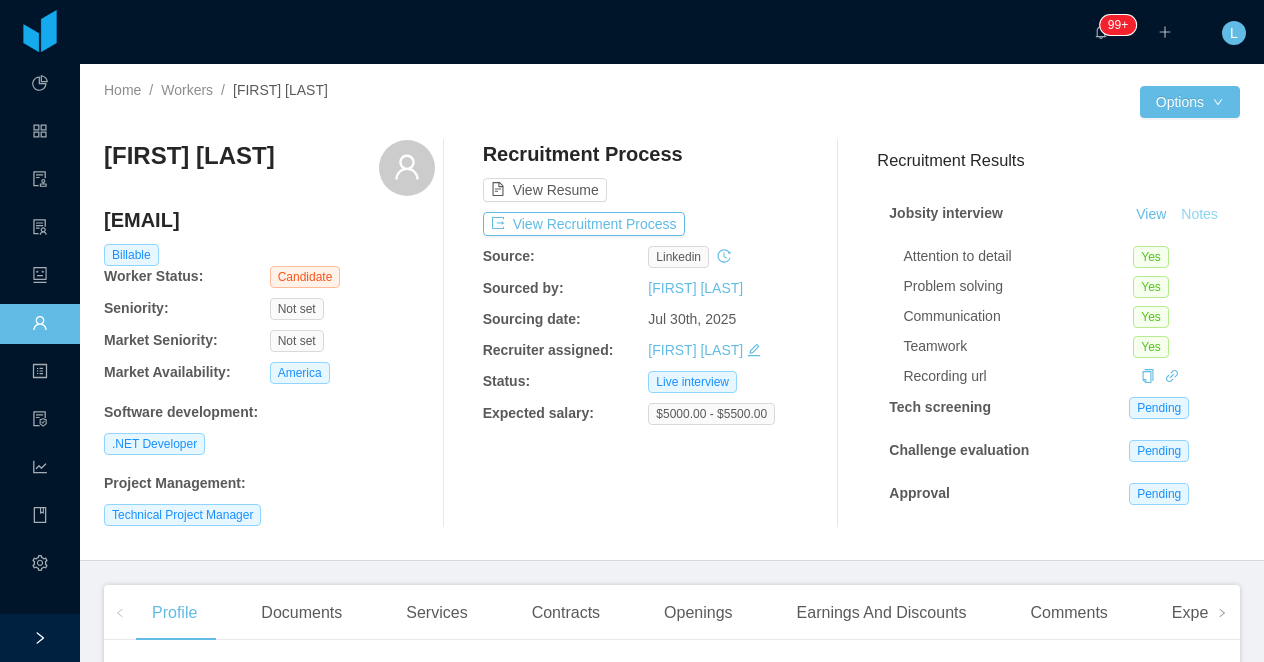 scroll, scrollTop: 1365, scrollLeft: 0, axis: vertical 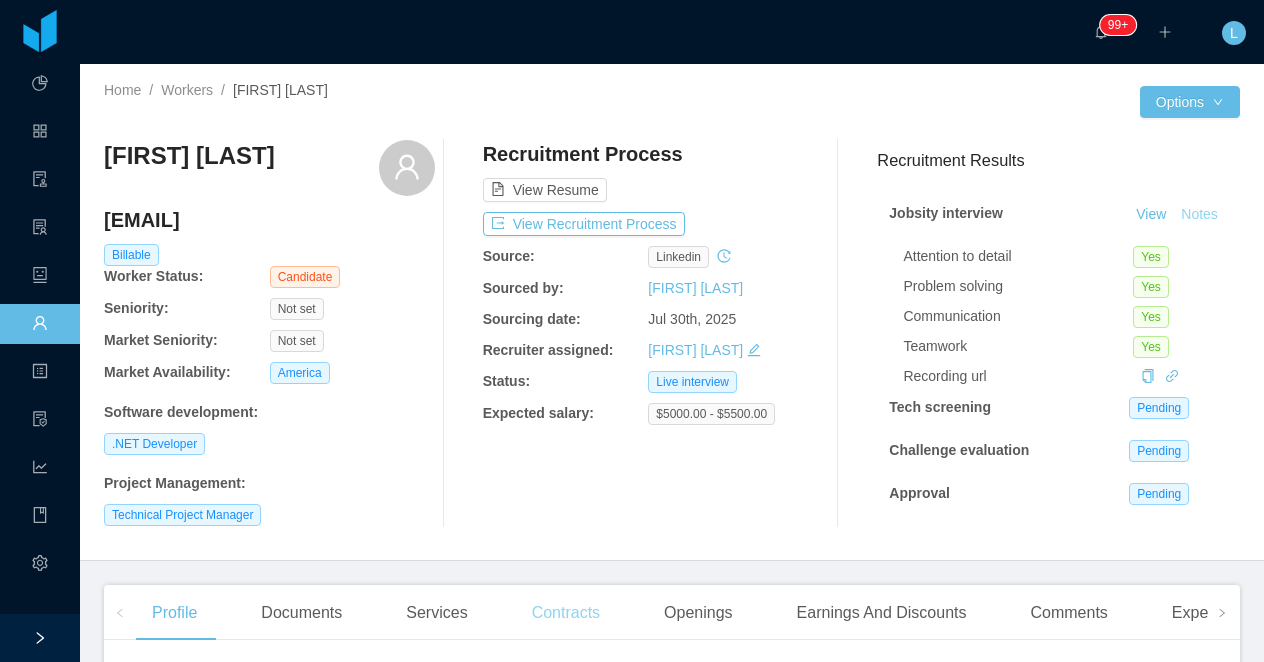 type 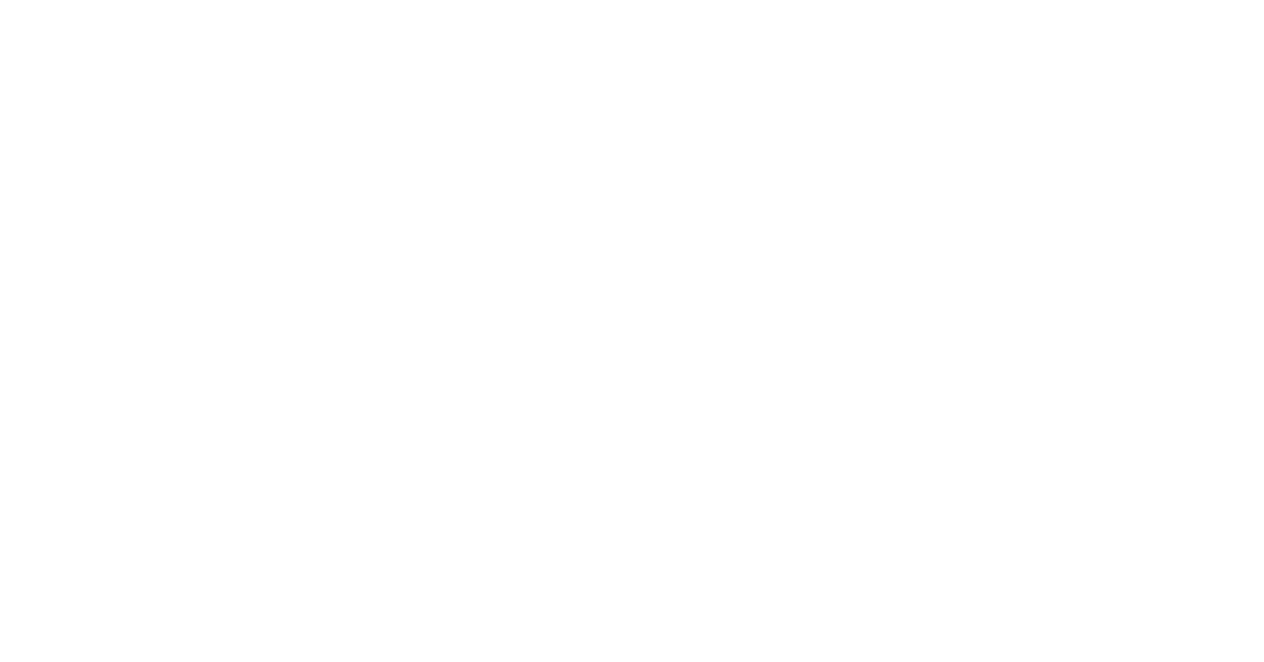 scroll, scrollTop: 0, scrollLeft: 0, axis: both 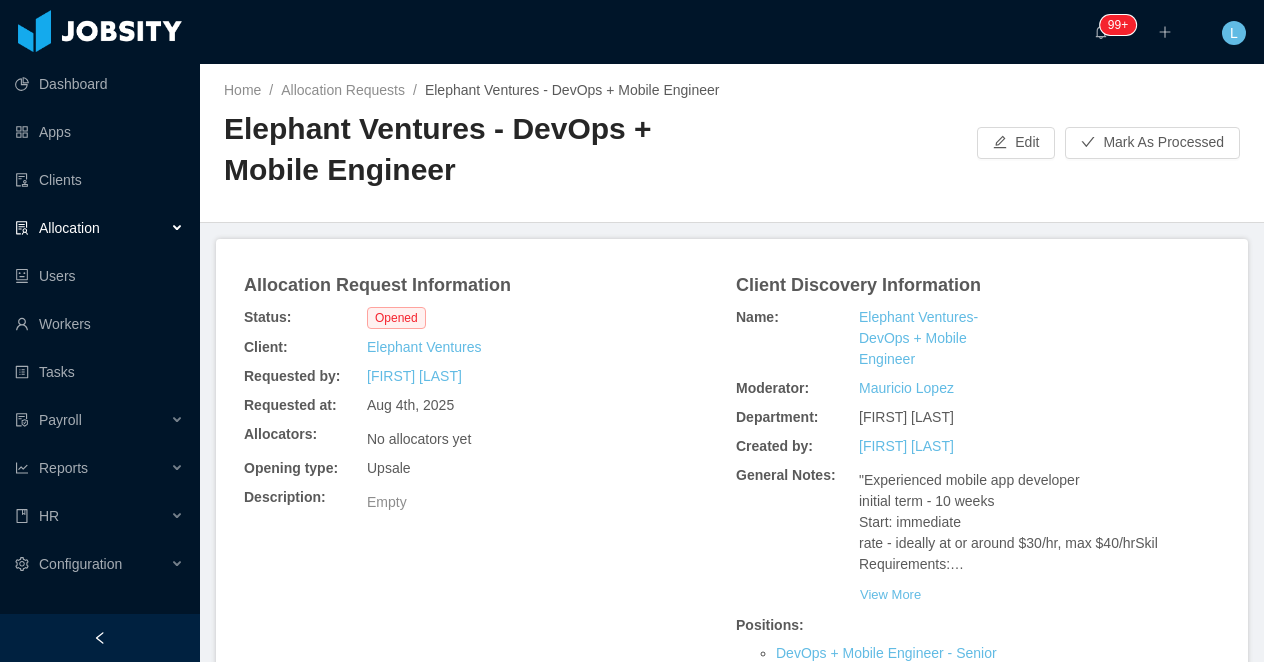 click on "Elephant Ventures - DevOps + Mobile Engineer" at bounding box center [478, 149] 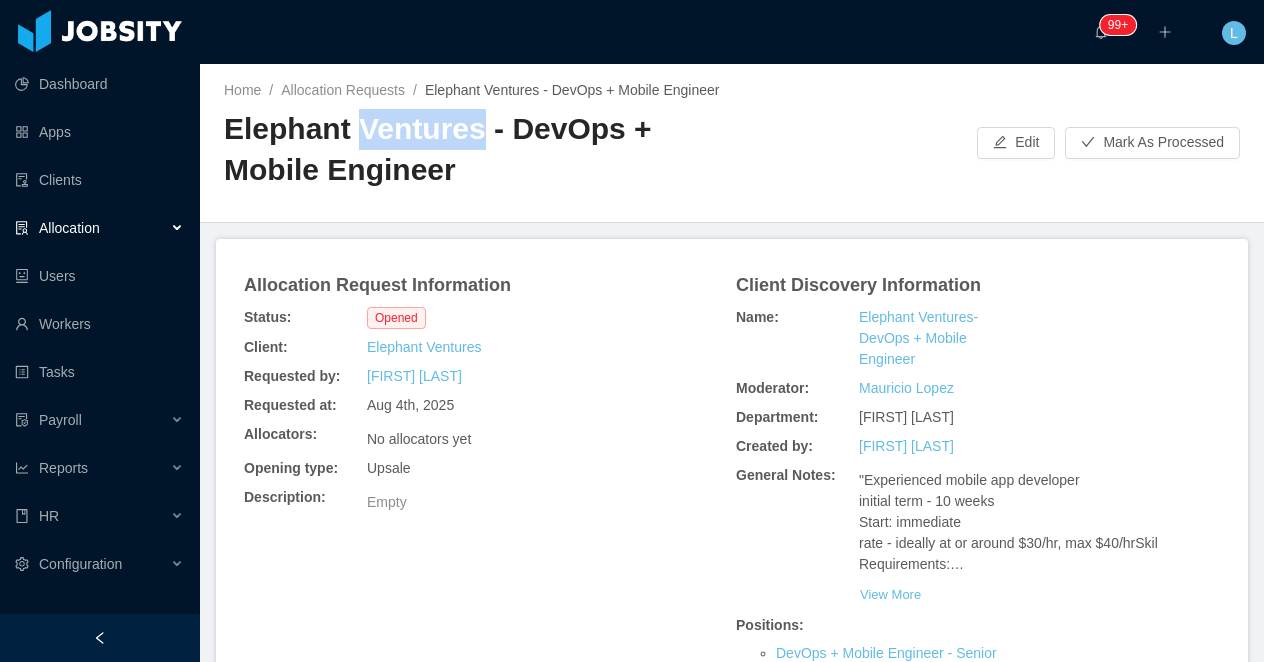click on "Elephant Ventures - DevOps + Mobile Engineer" at bounding box center (478, 149) 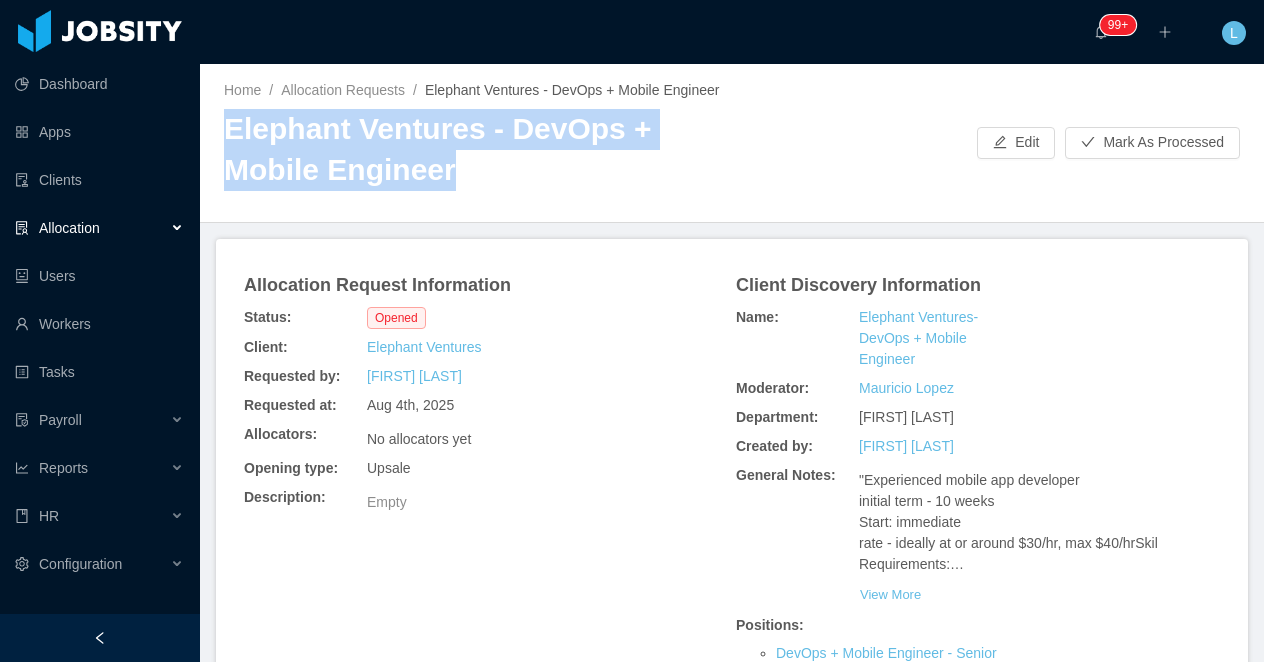 click on "Elephant Ventures - DevOps + Mobile Engineer" at bounding box center [478, 149] 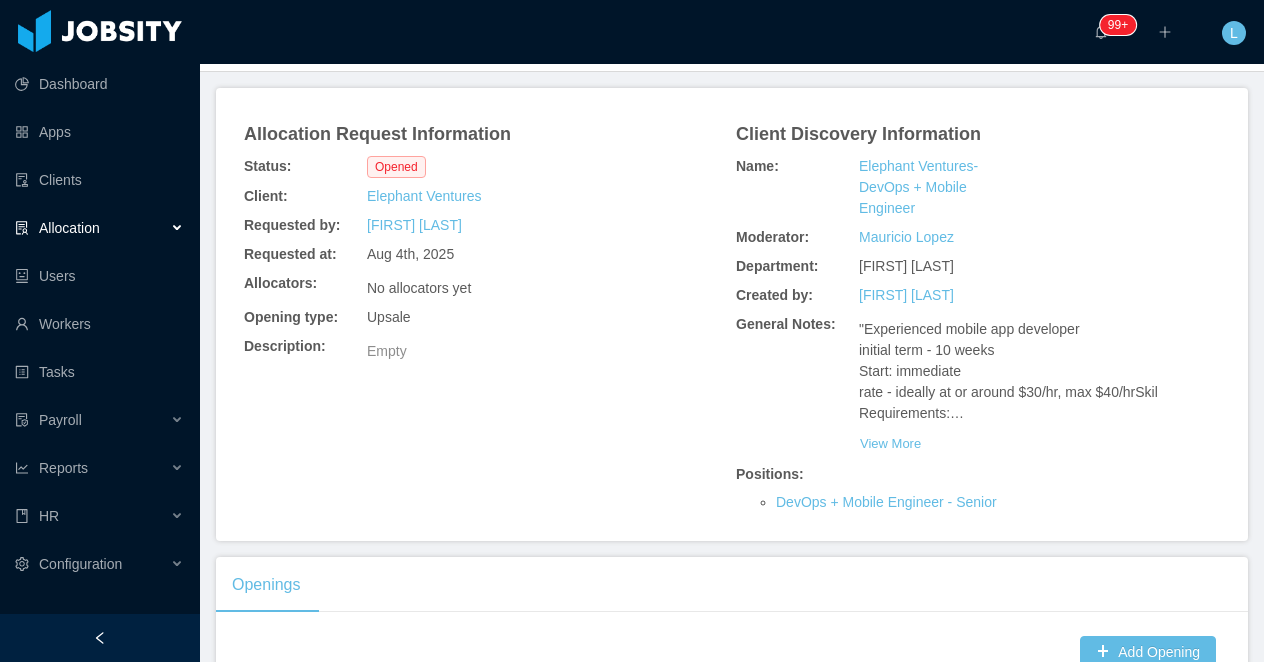 scroll, scrollTop: 0, scrollLeft: 0, axis: both 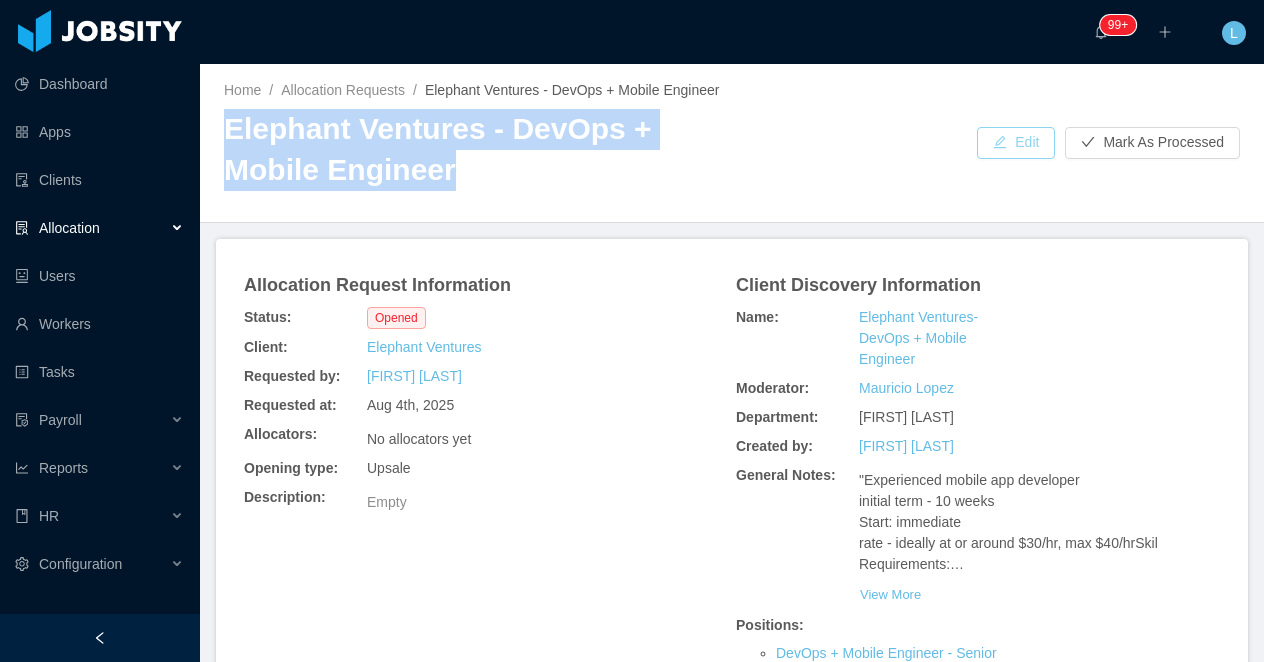 click on "Edit" at bounding box center [1016, 143] 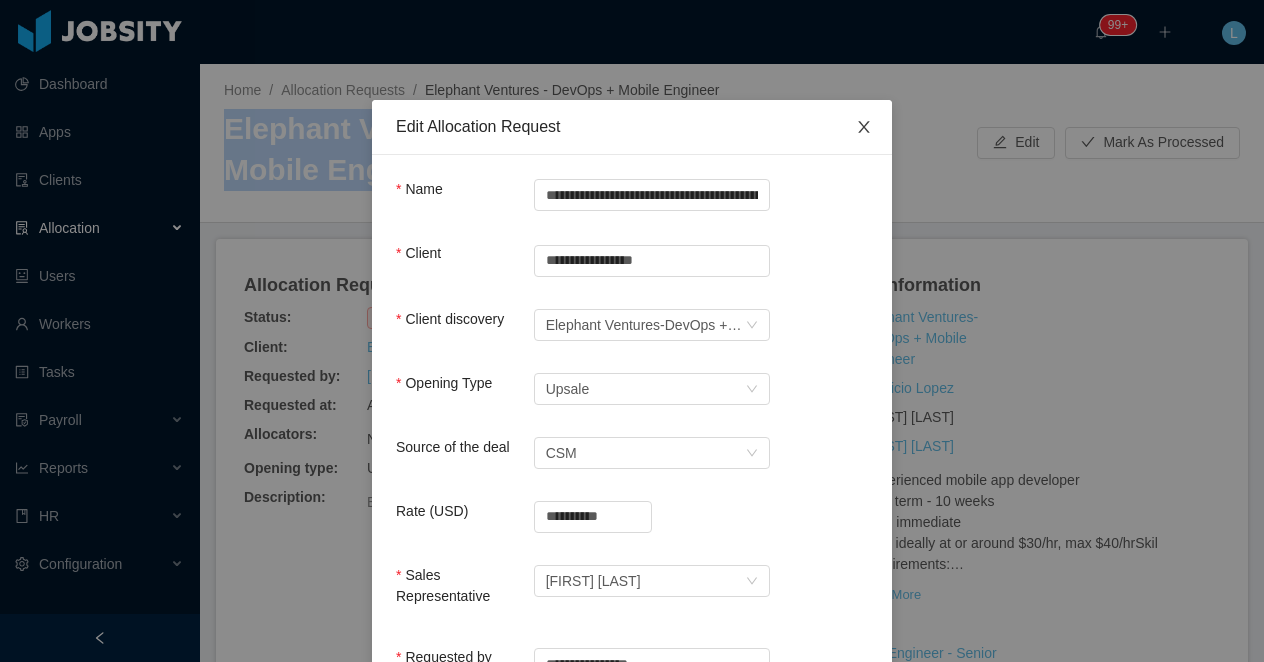 click 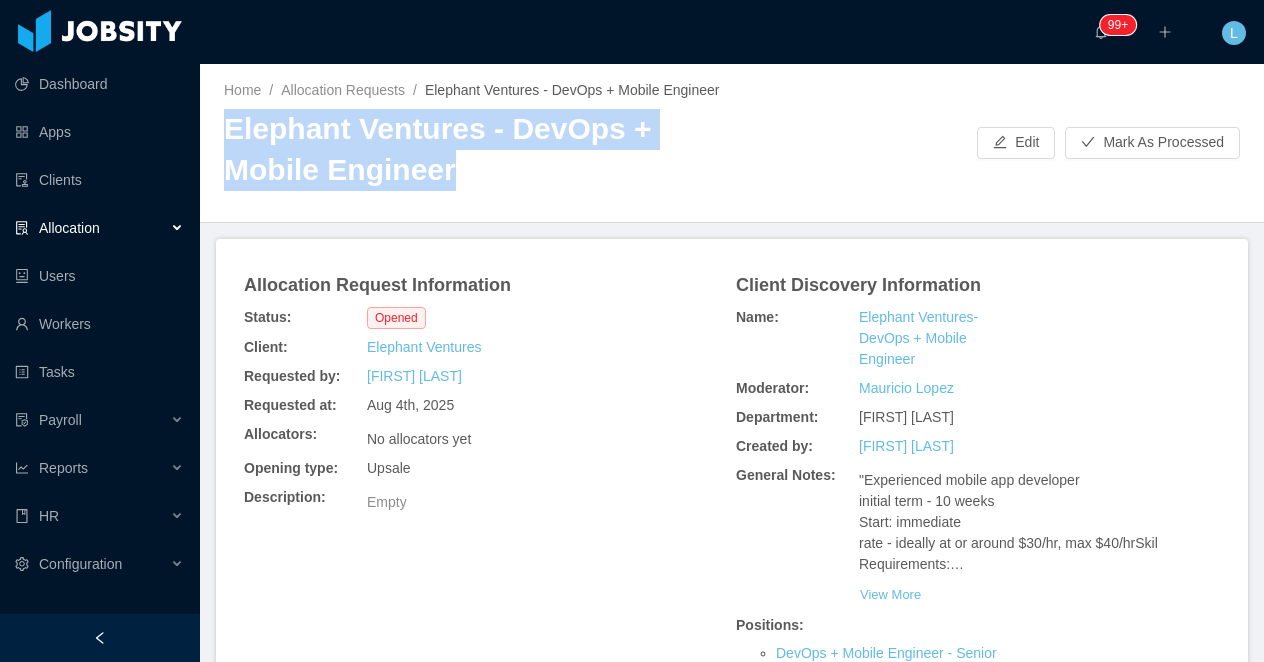 scroll, scrollTop: 243, scrollLeft: 0, axis: vertical 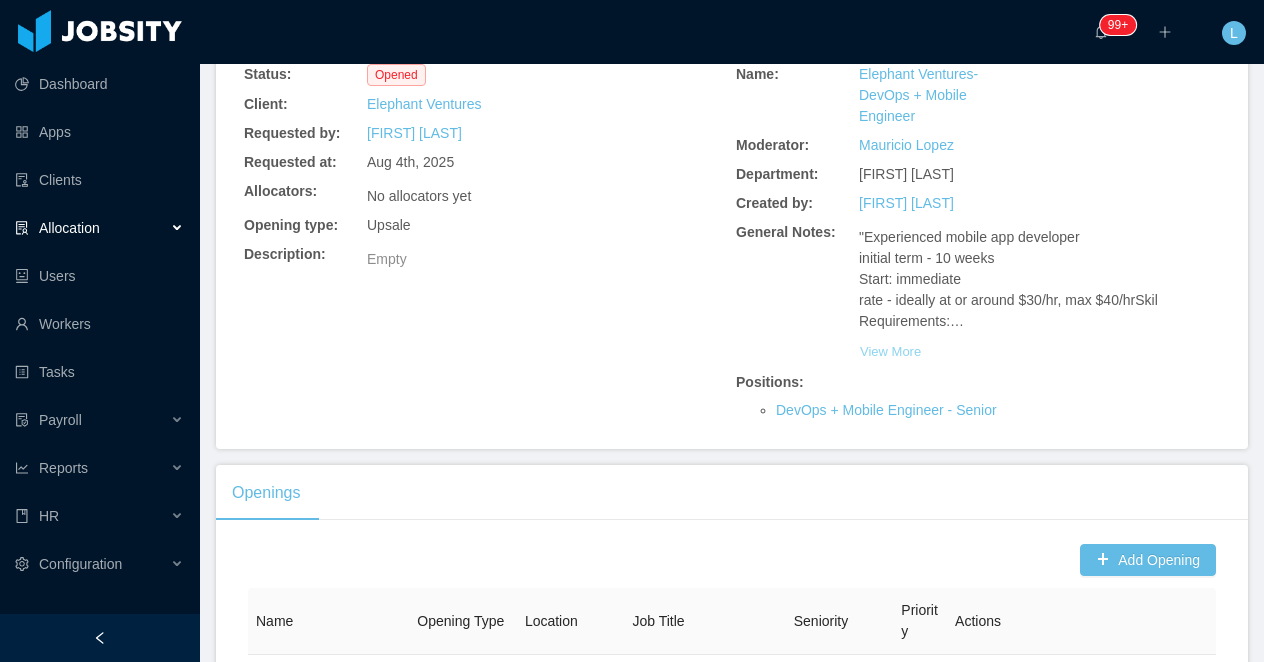 click on "View More" at bounding box center (890, 352) 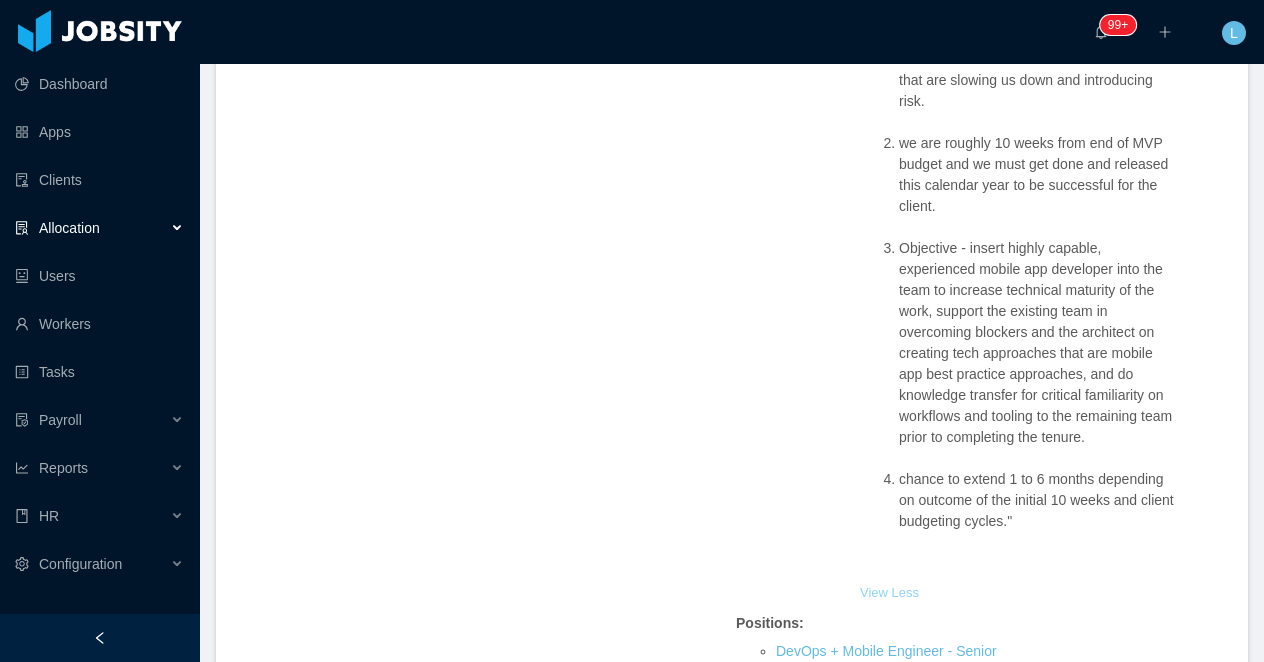 scroll, scrollTop: 2006, scrollLeft: 0, axis: vertical 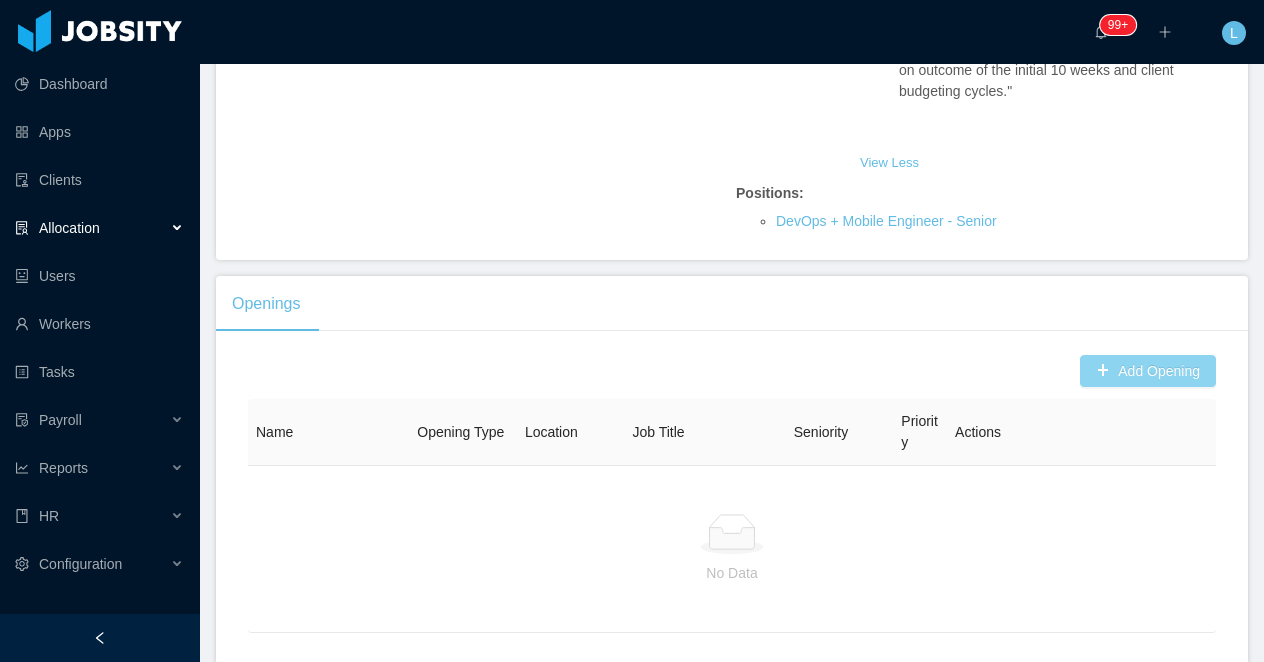 click on "Add Opening" at bounding box center [1148, 371] 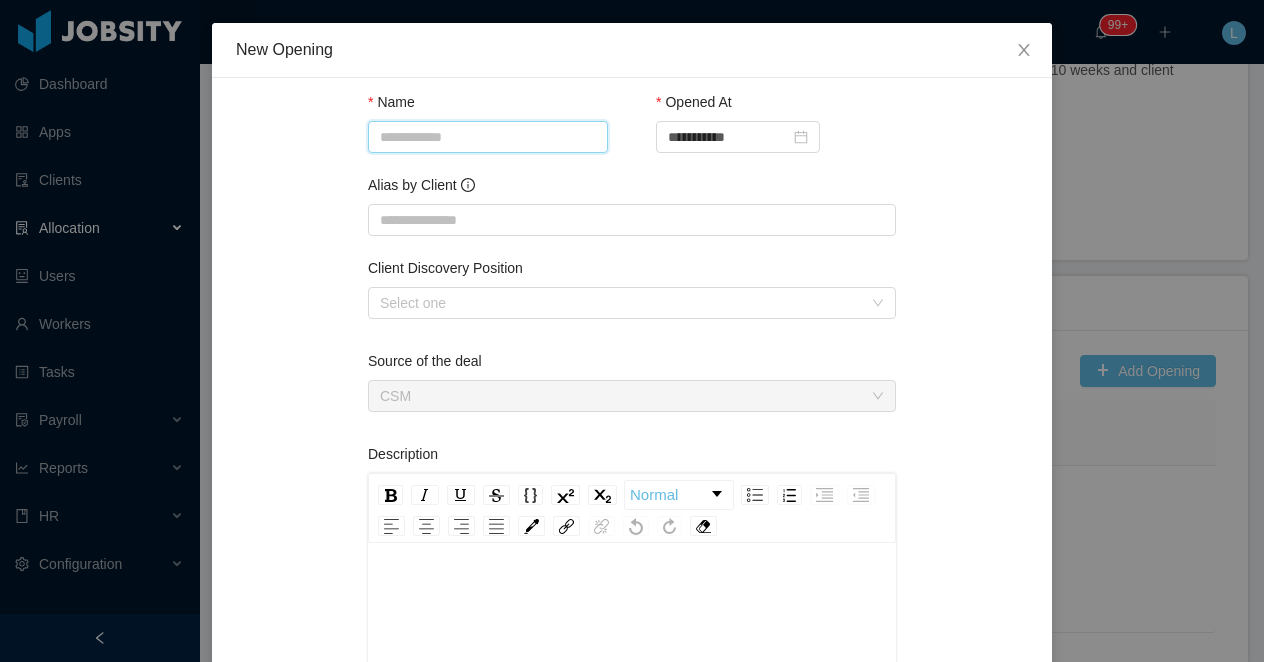 click on "Name" at bounding box center (488, 137) 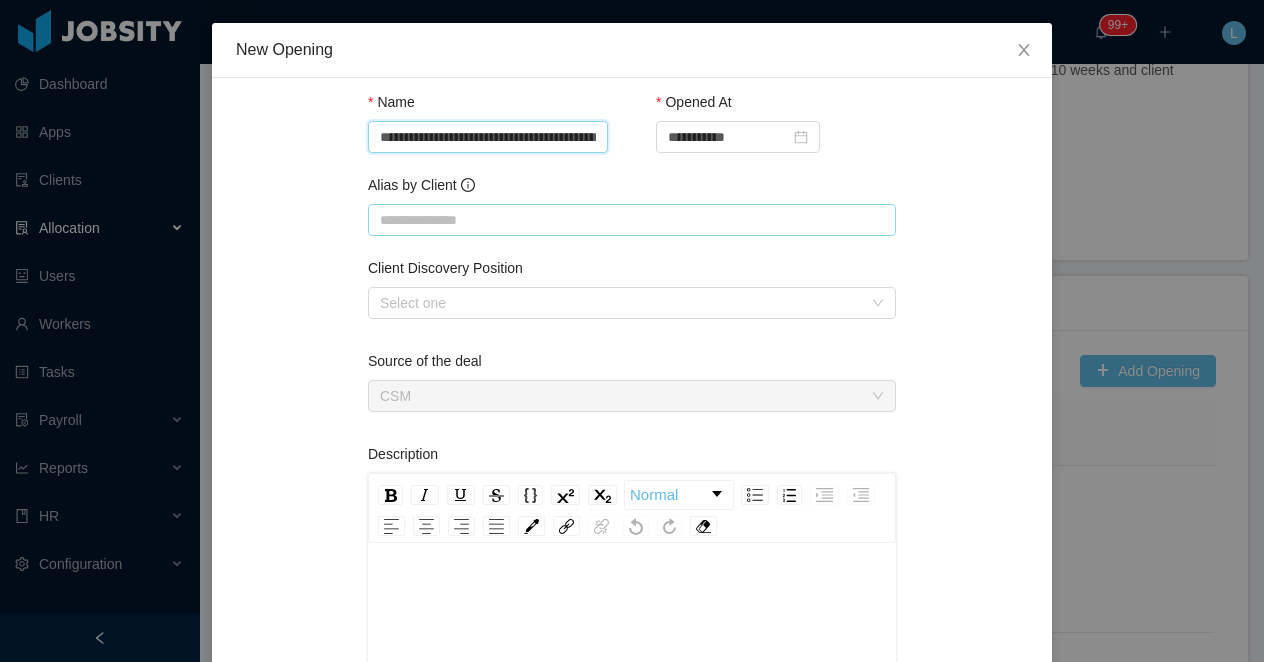 scroll, scrollTop: 0, scrollLeft: 87, axis: horizontal 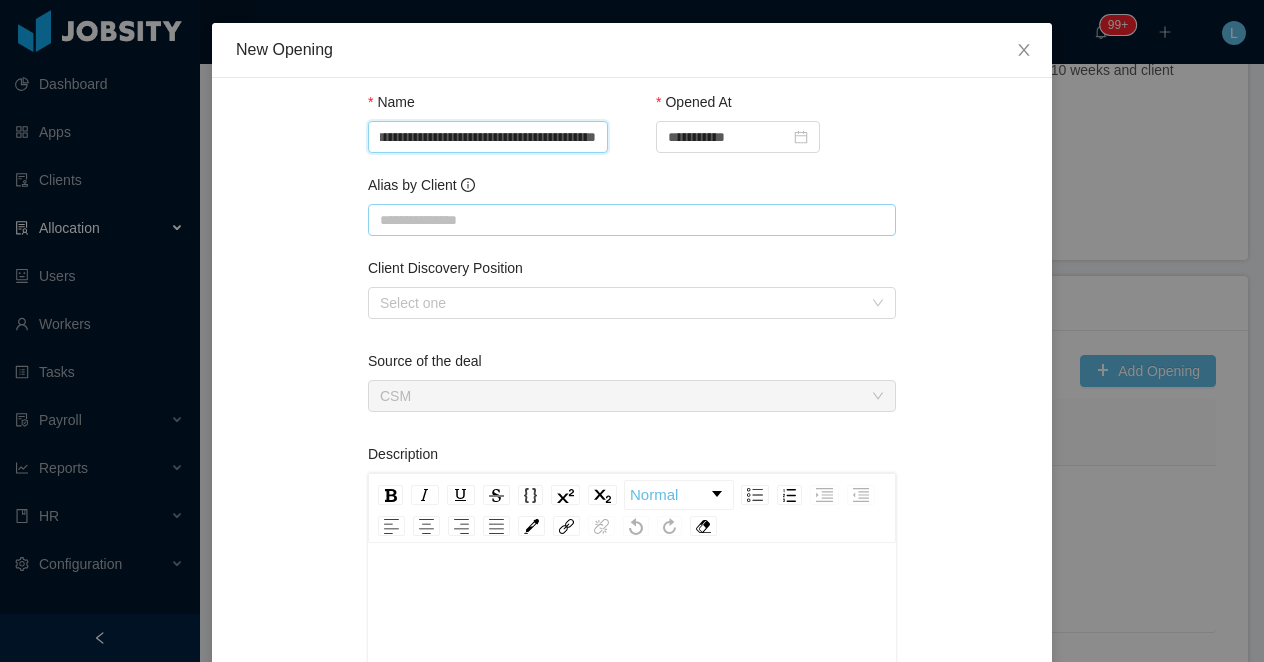 type on "**********" 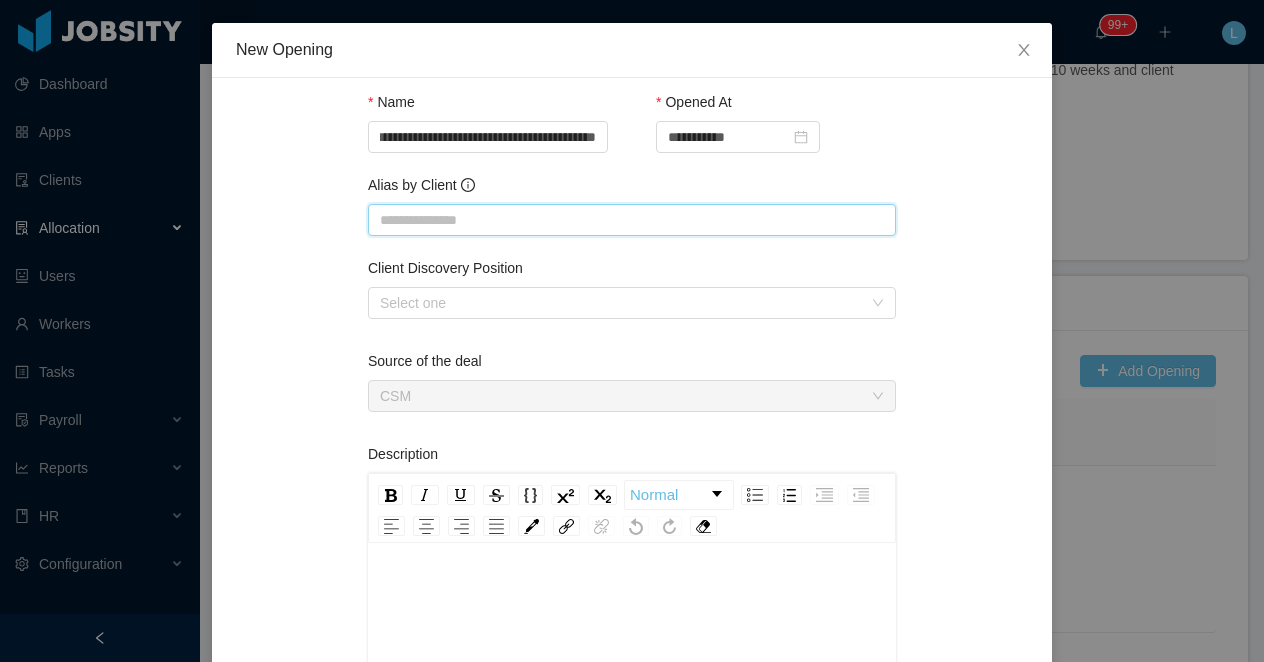 scroll, scrollTop: 0, scrollLeft: 0, axis: both 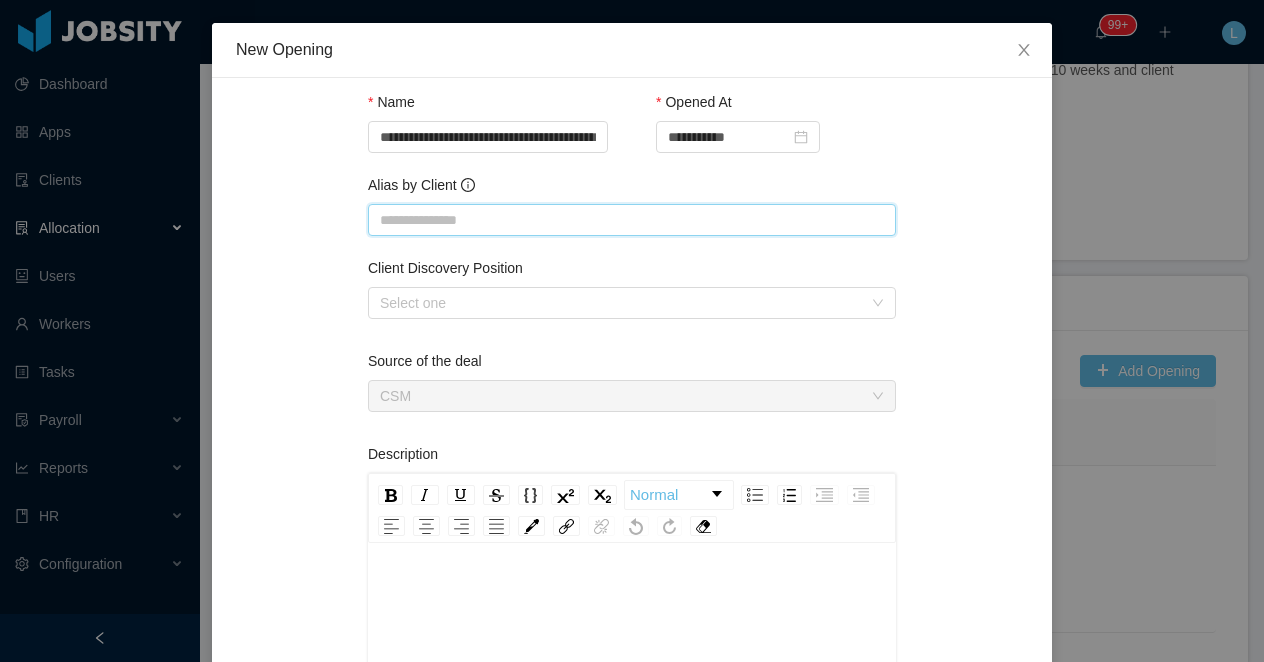 click on "Alias by Client" at bounding box center (632, 220) 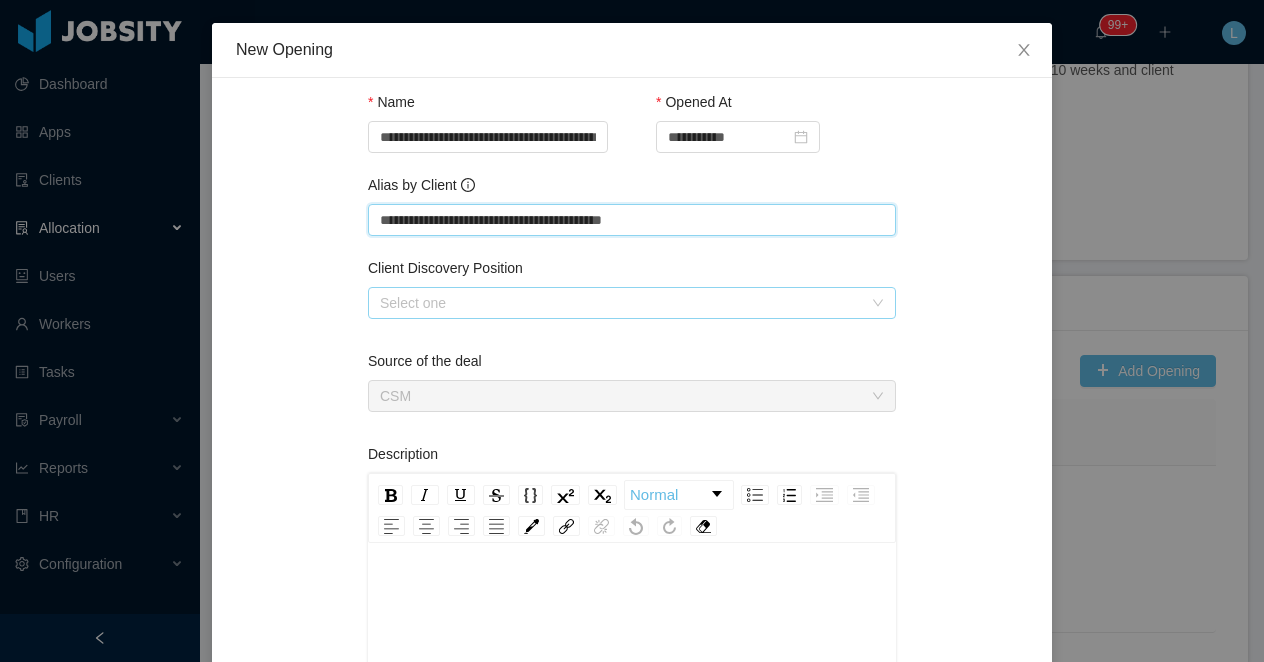 click on "Select one" at bounding box center [621, 303] 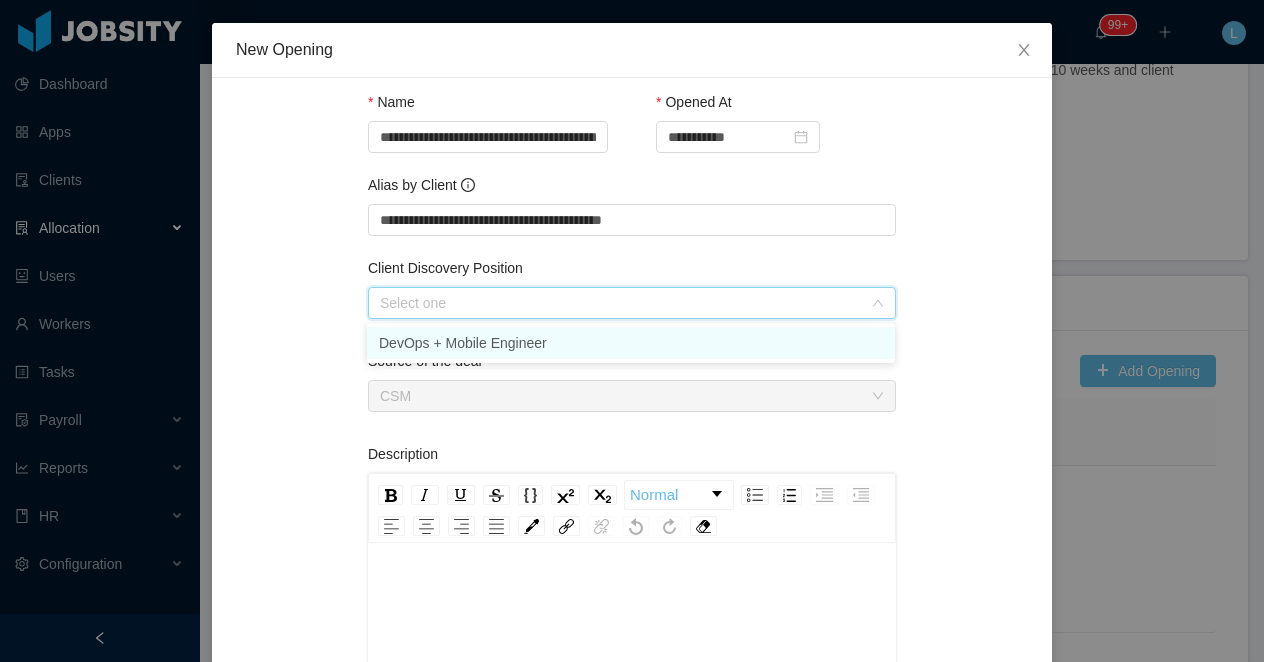 click on "DevOps + Mobile Engineer" at bounding box center [631, 343] 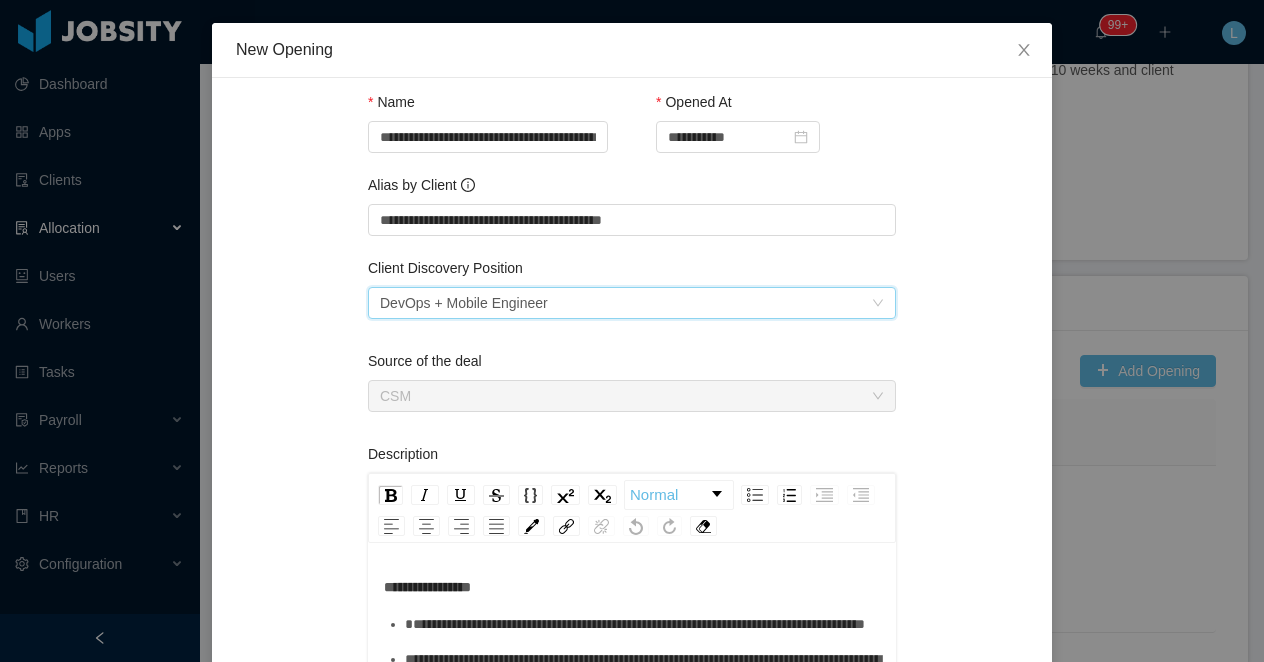 click on "**********" at bounding box center (632, 894) 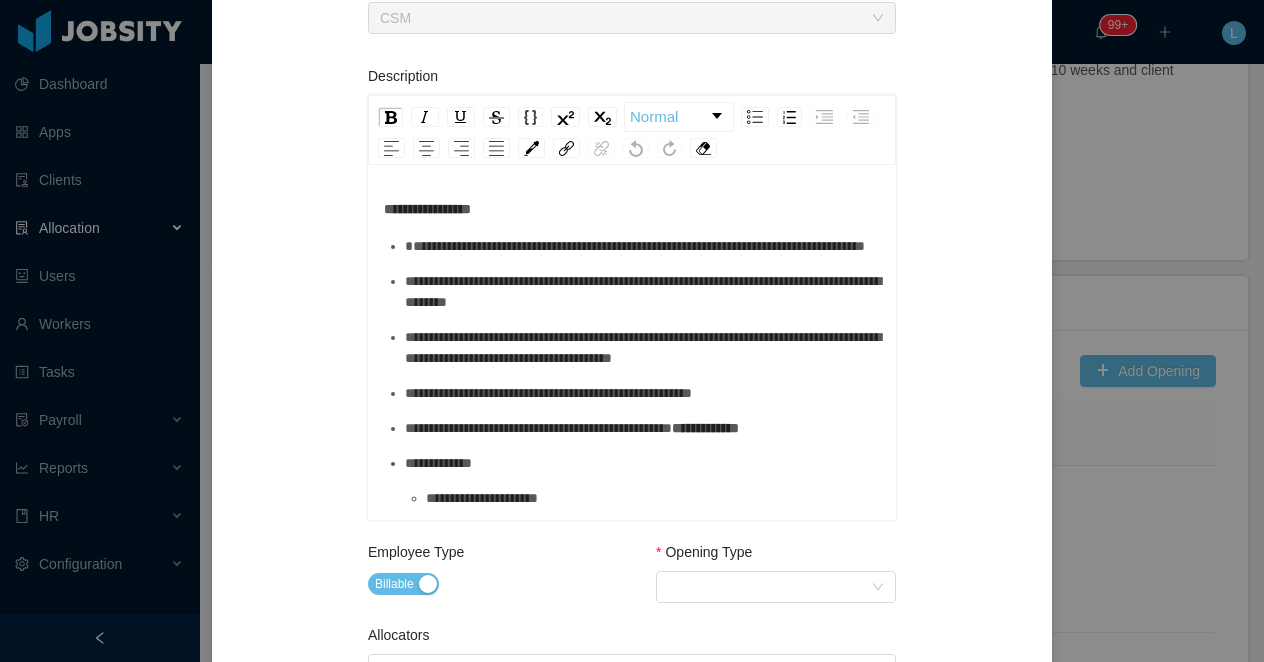 scroll, scrollTop: 415, scrollLeft: 0, axis: vertical 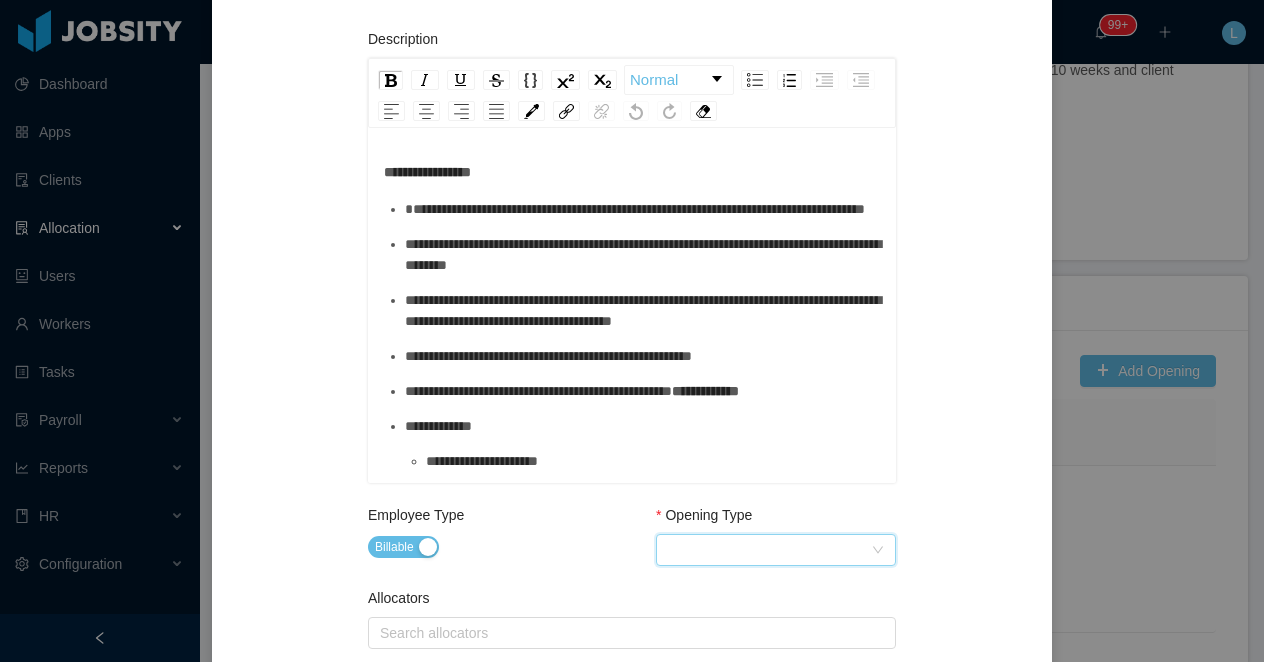 click on "Select Opening Type" at bounding box center [769, 550] 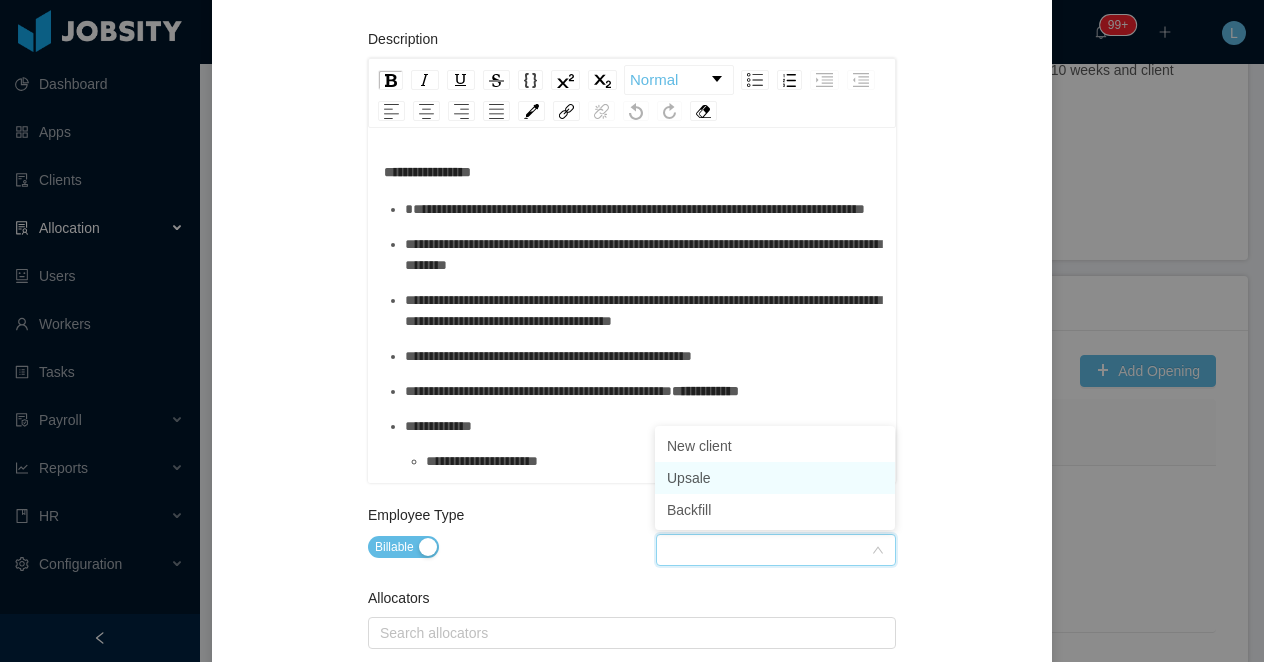 click on "Upsale" at bounding box center (775, 478) 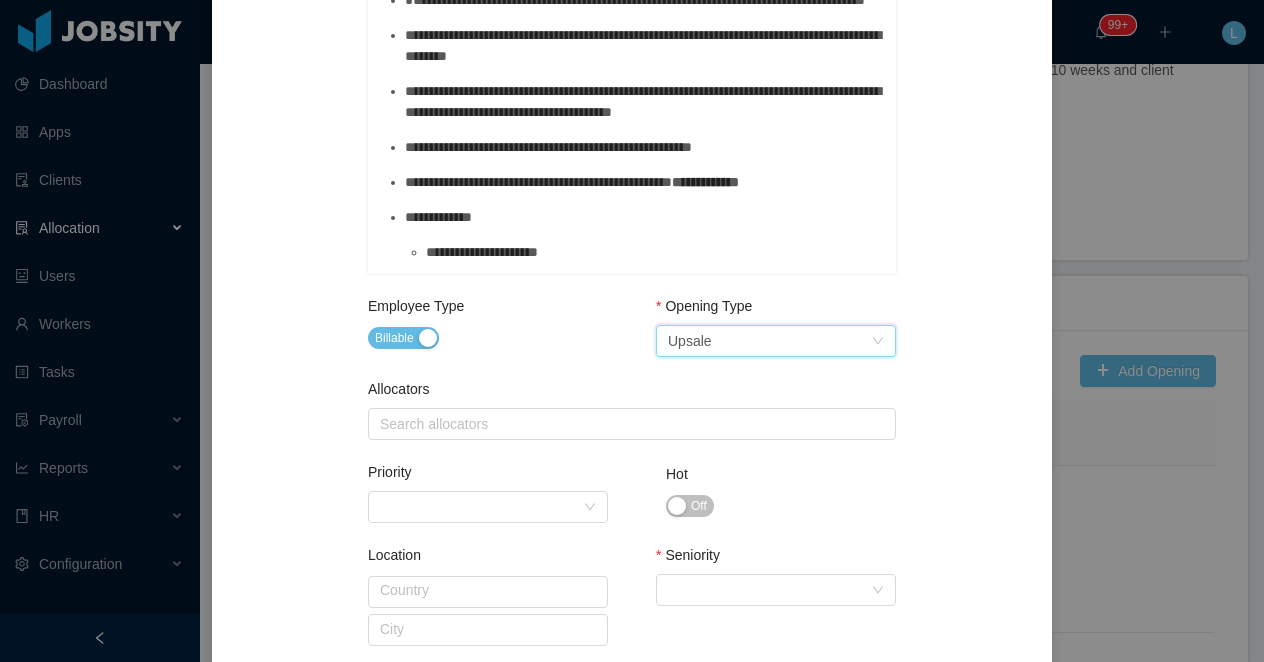 scroll, scrollTop: 670, scrollLeft: 0, axis: vertical 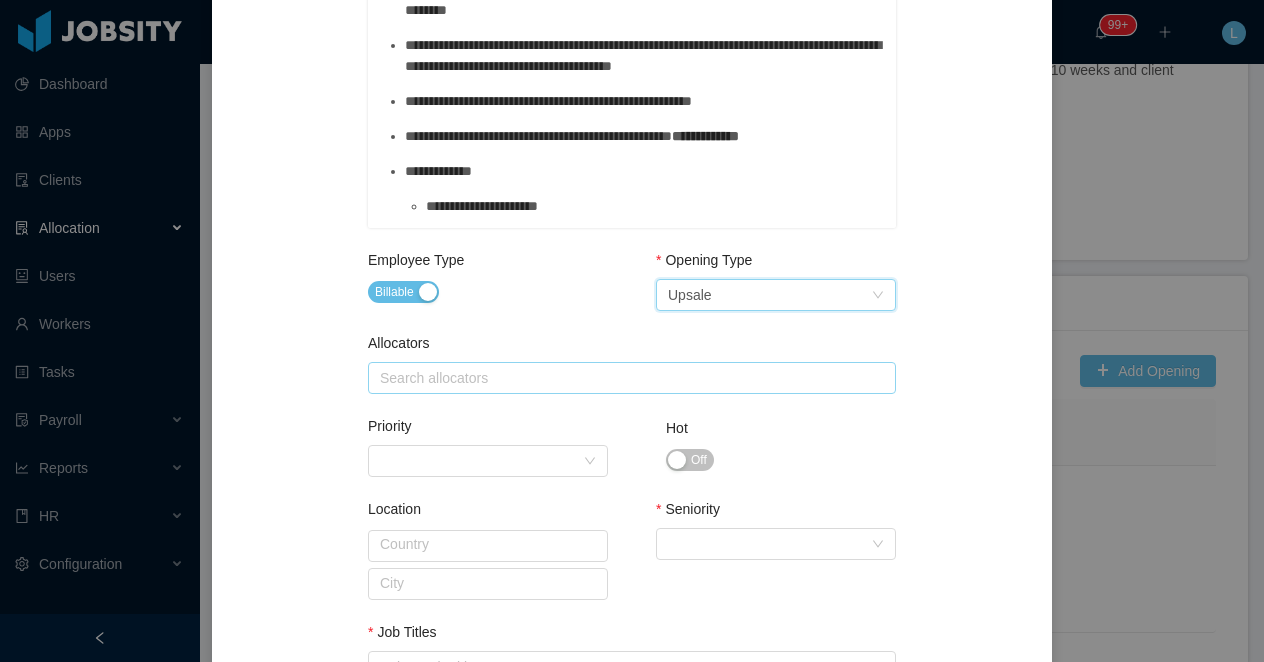 click on "Search allocators" at bounding box center (627, 378) 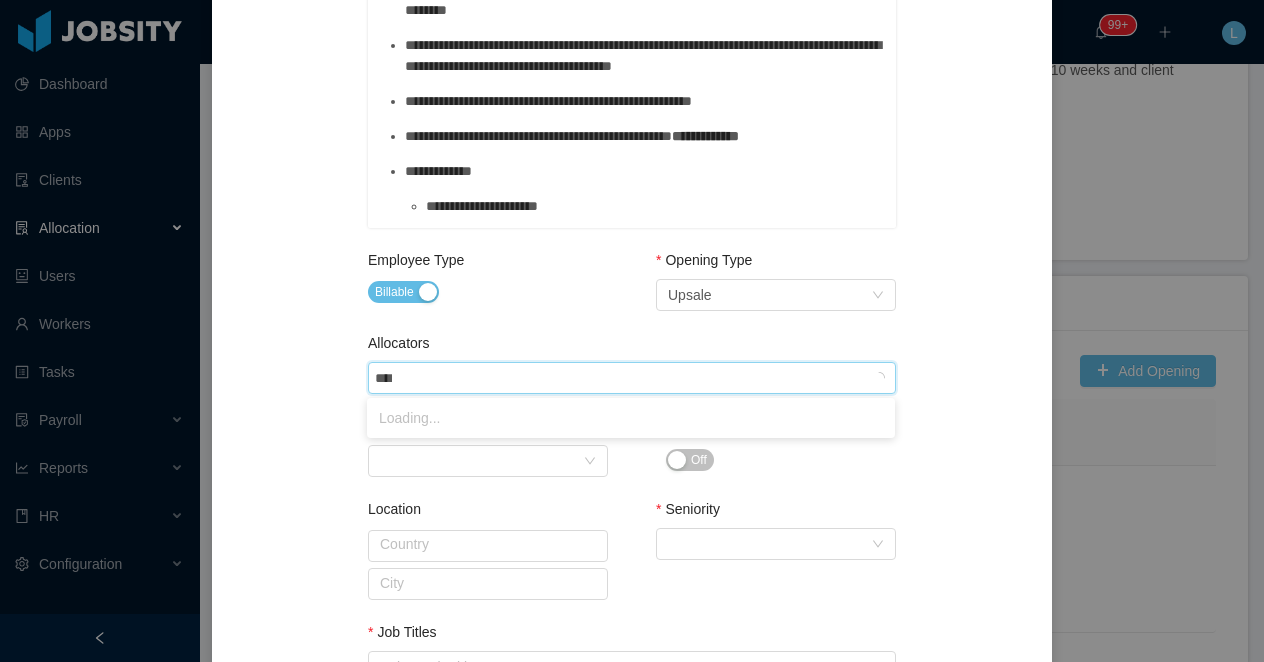 type on "*****" 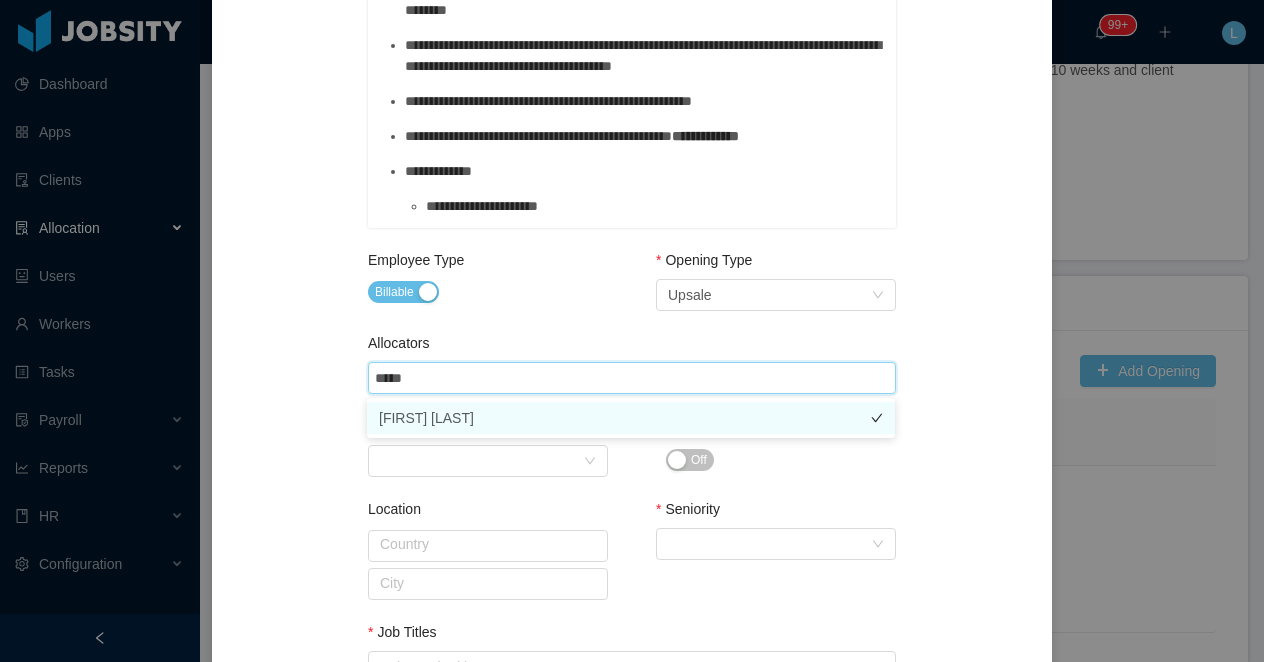 click on "[FIRST] [LAST]" at bounding box center [631, 418] 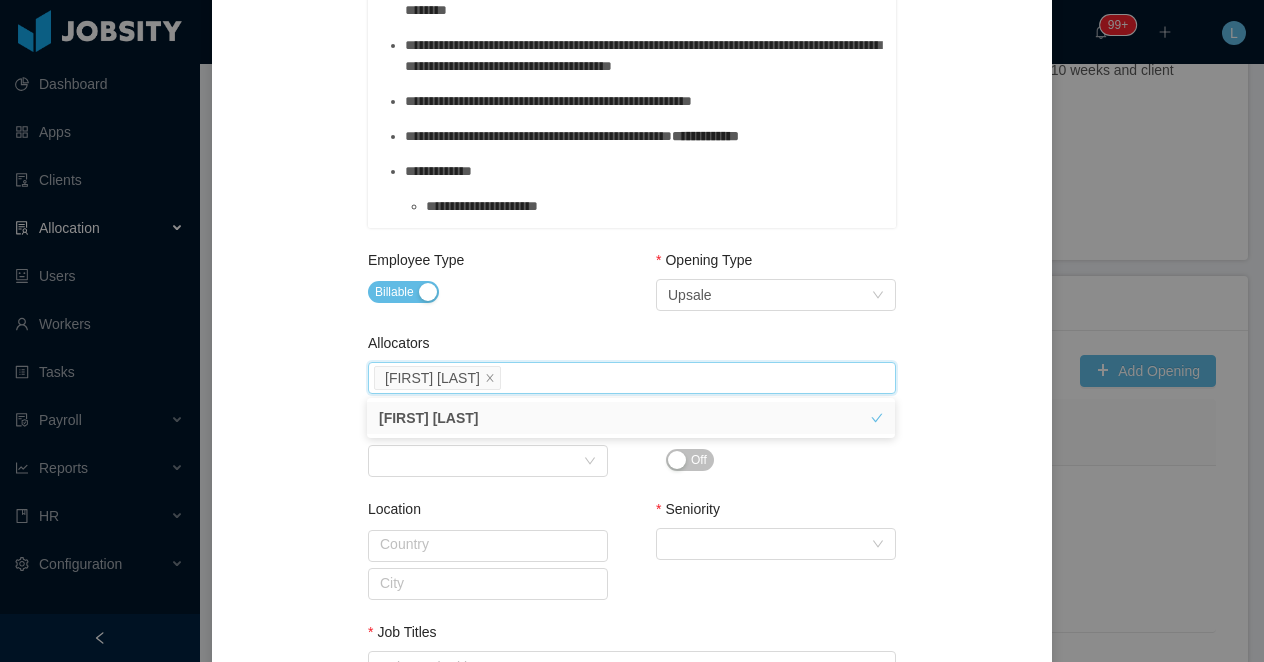 click on "**********" at bounding box center [632, 224] 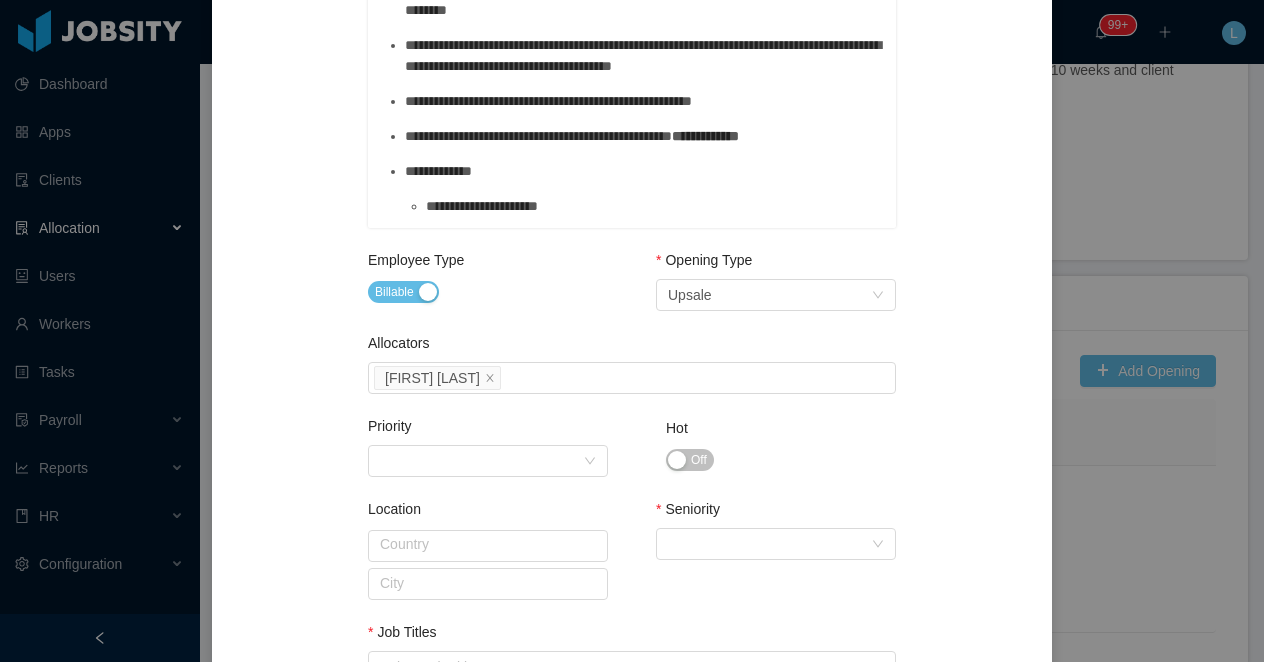 scroll, scrollTop: 871, scrollLeft: 0, axis: vertical 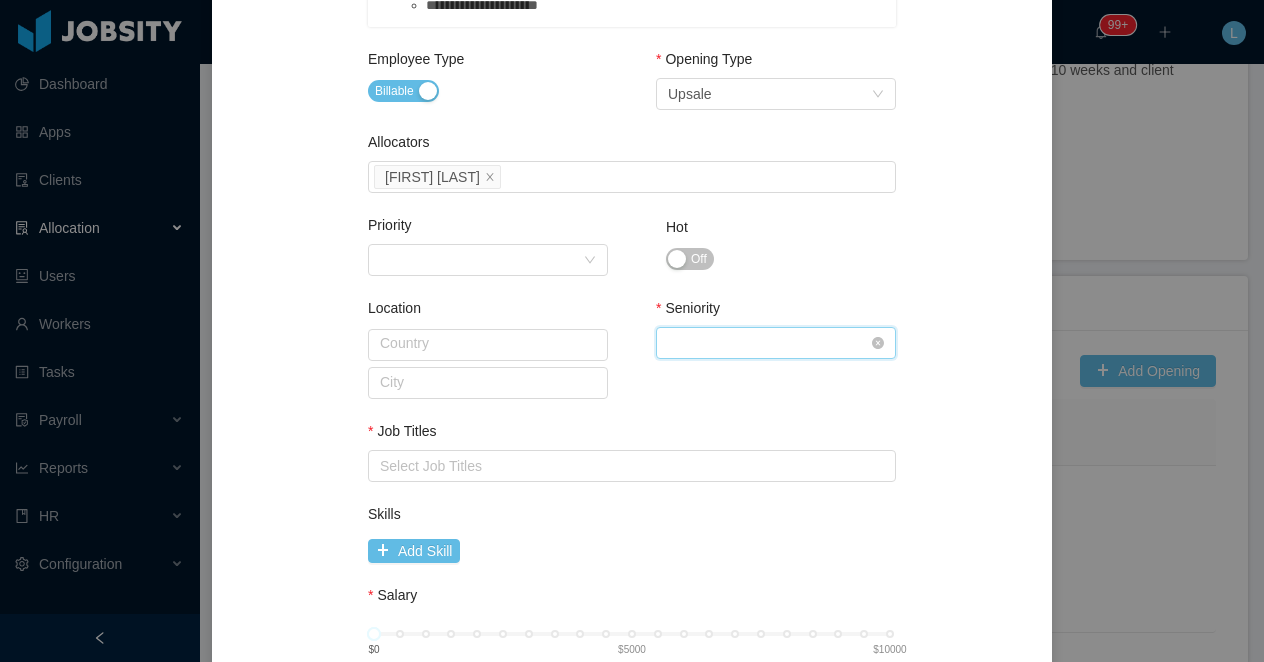 click on "Select Seniority" at bounding box center (769, 343) 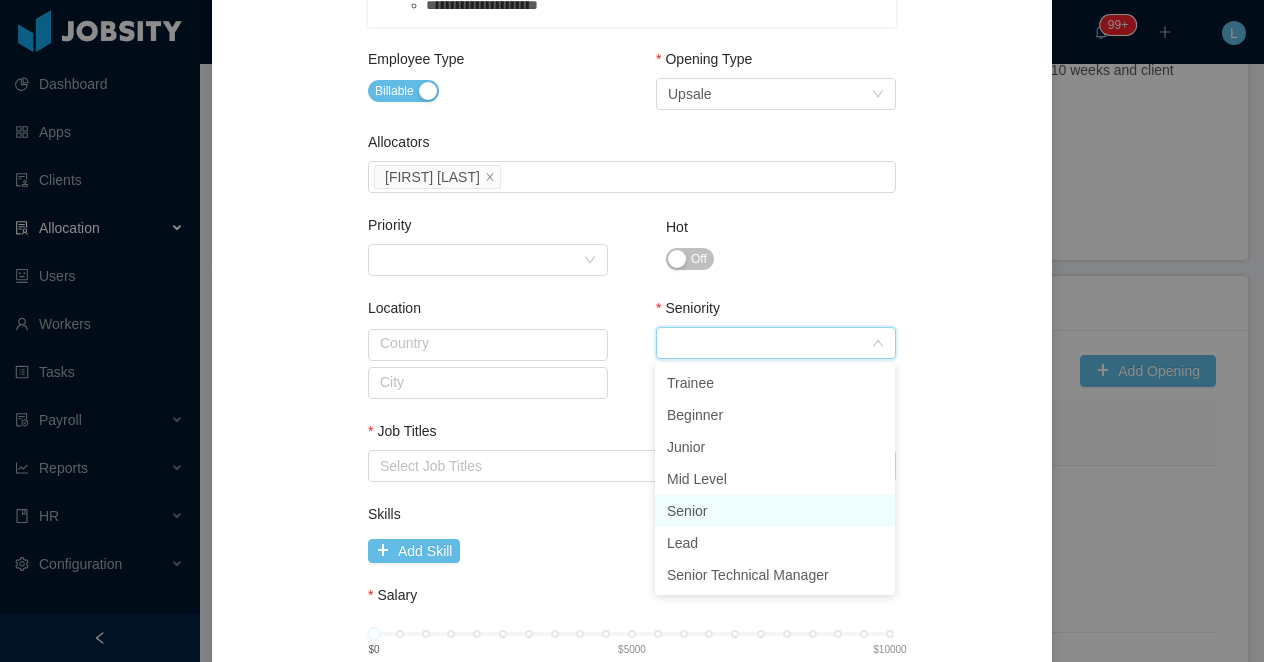 click on "Senior" at bounding box center (775, 511) 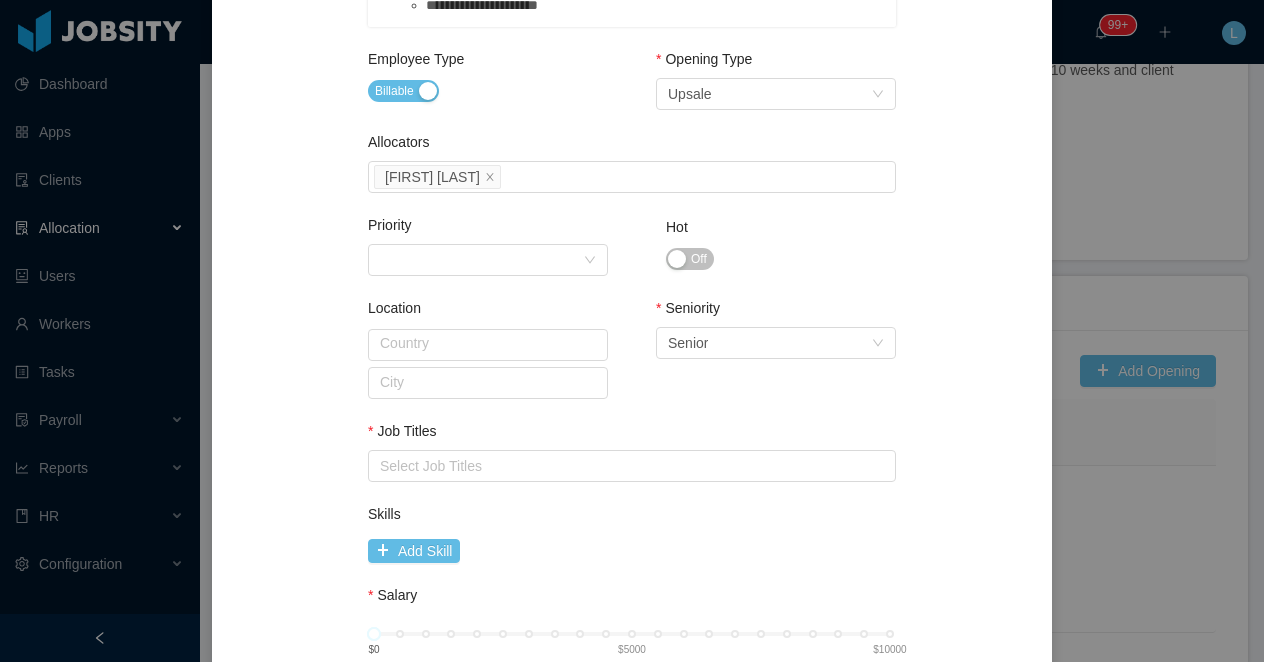 click on "**********" at bounding box center (632, 23) 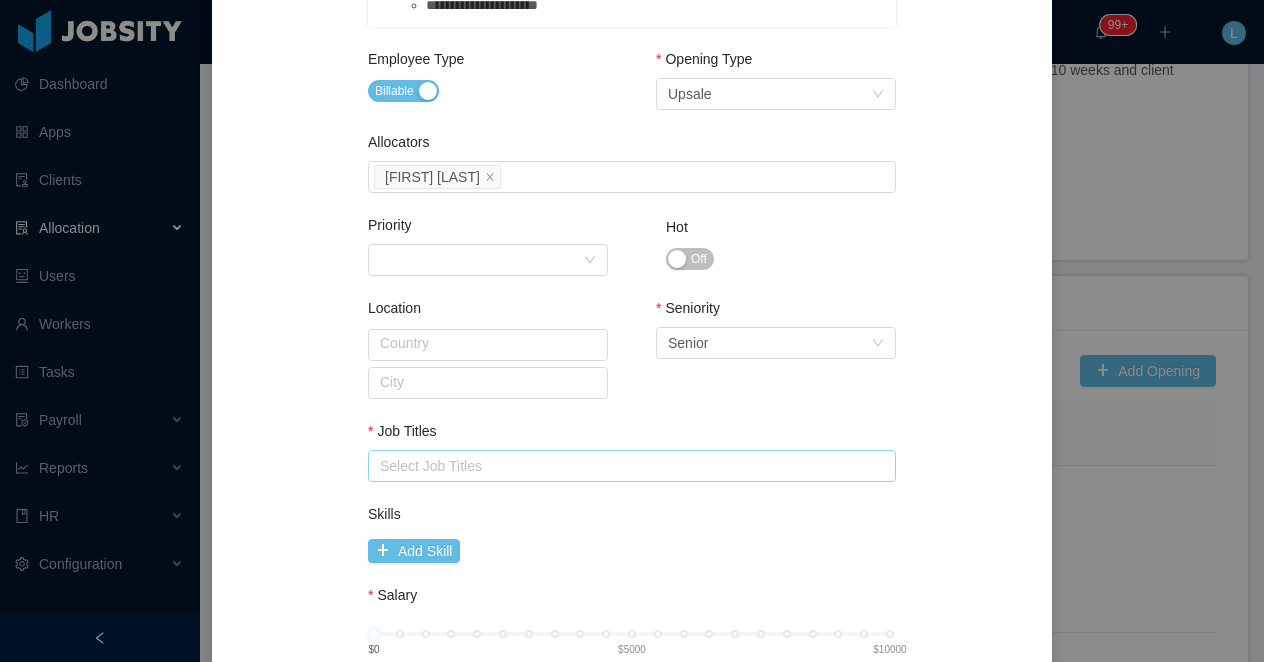 click on "Select Job Titles" at bounding box center [627, 466] 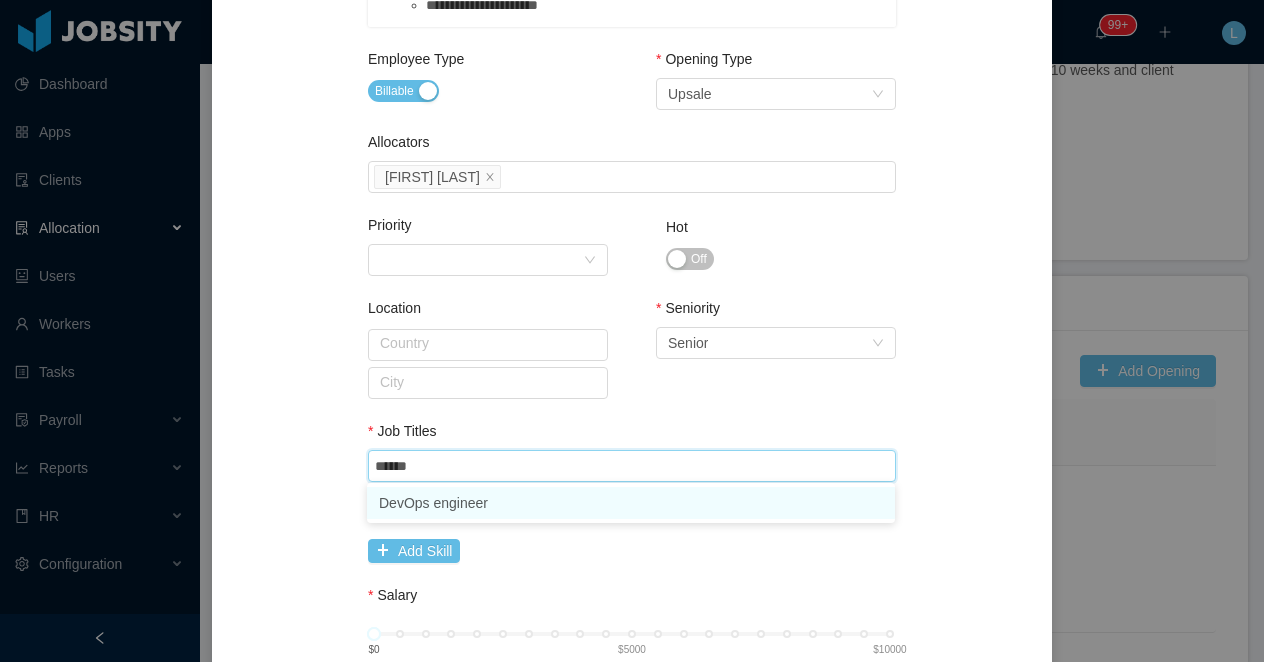type on "******" 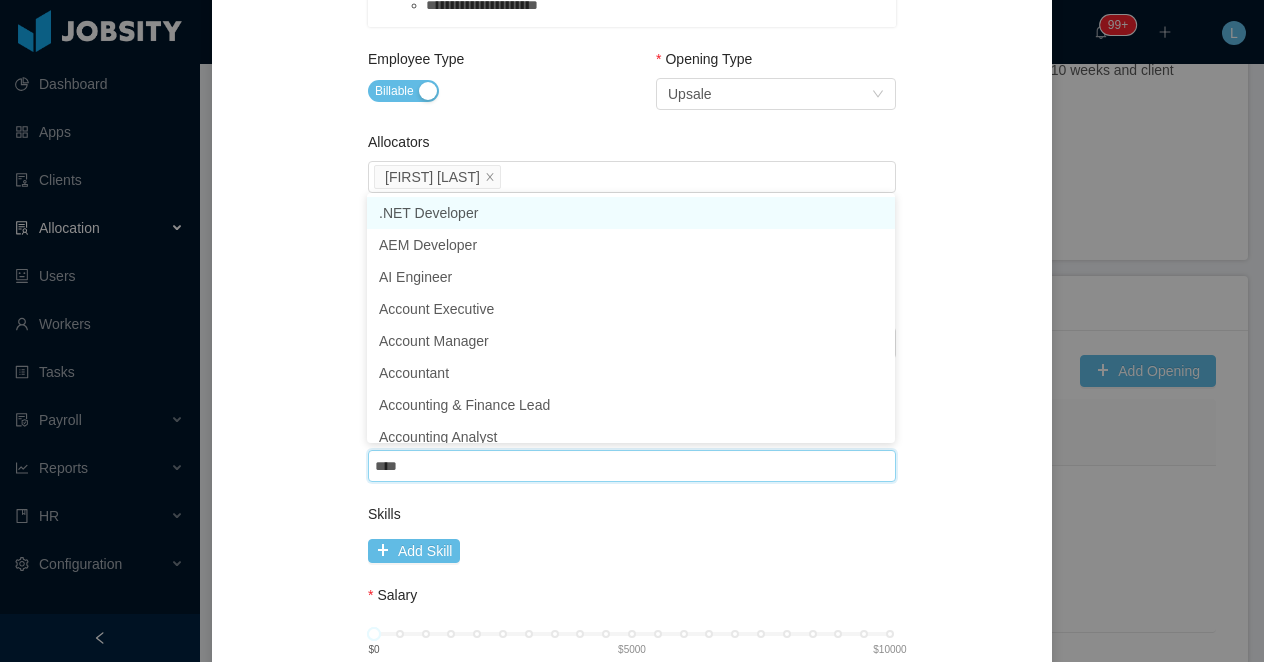 type on "*****" 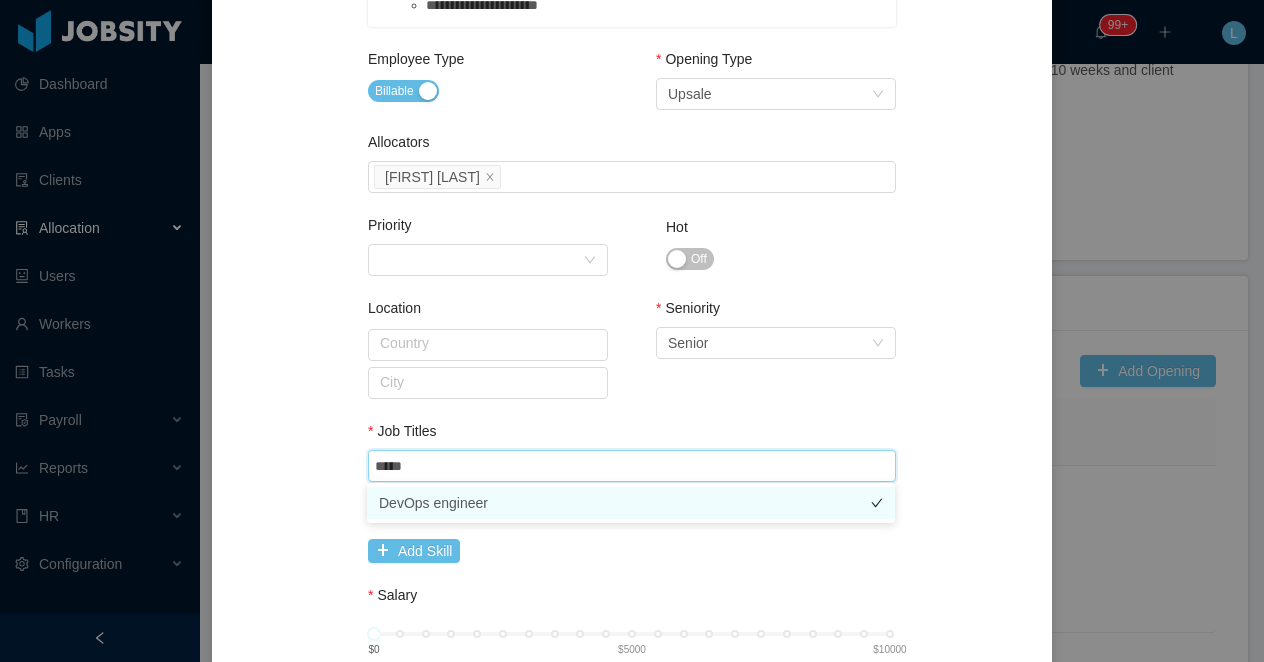 click on "DevOps engineer" at bounding box center (631, 503) 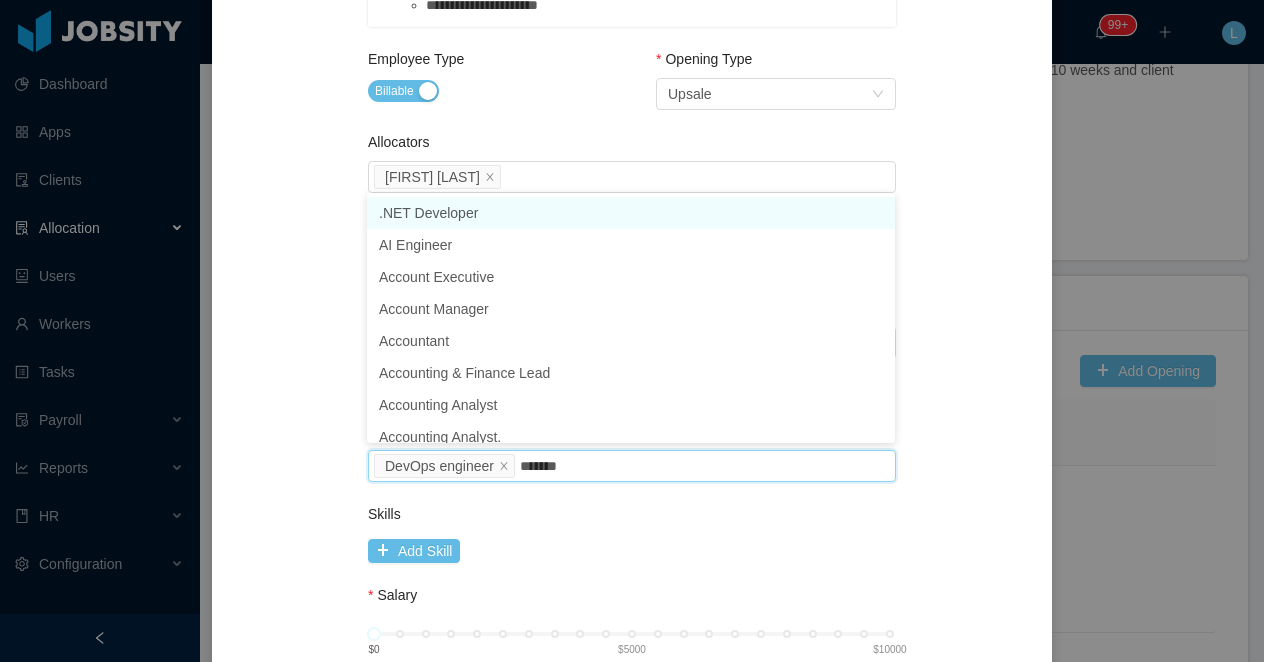 type on "*******" 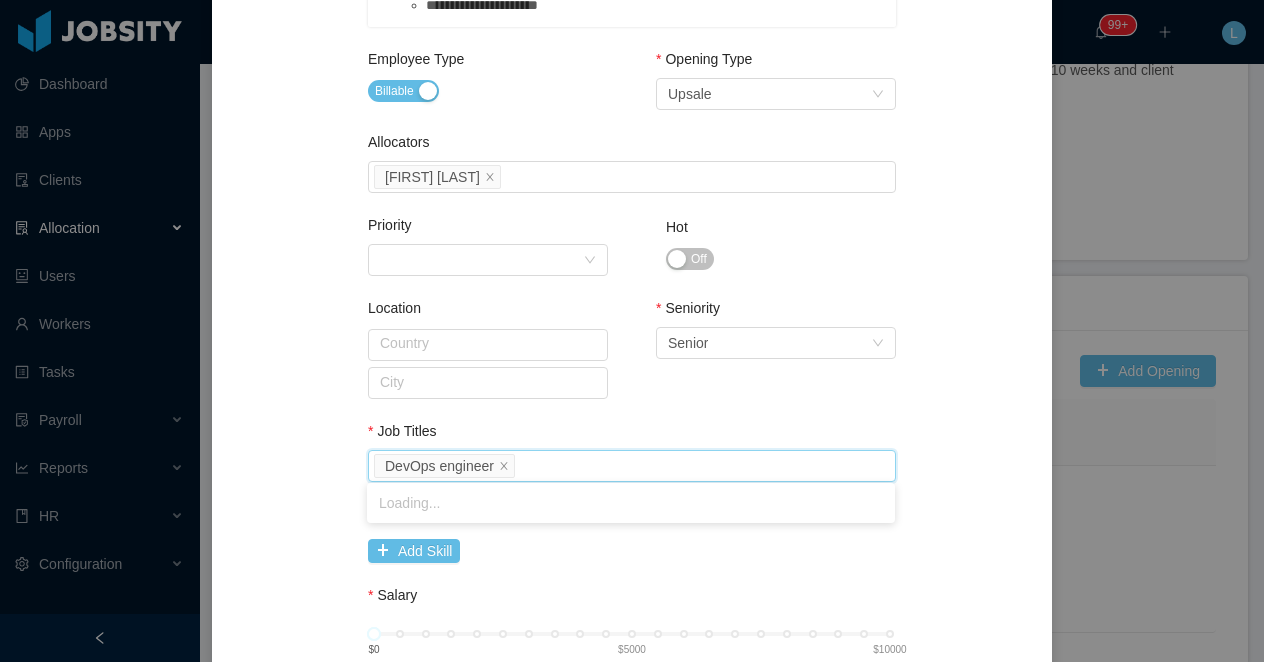 drag, startPoint x: 582, startPoint y: 464, endPoint x: 512, endPoint y: 464, distance: 70 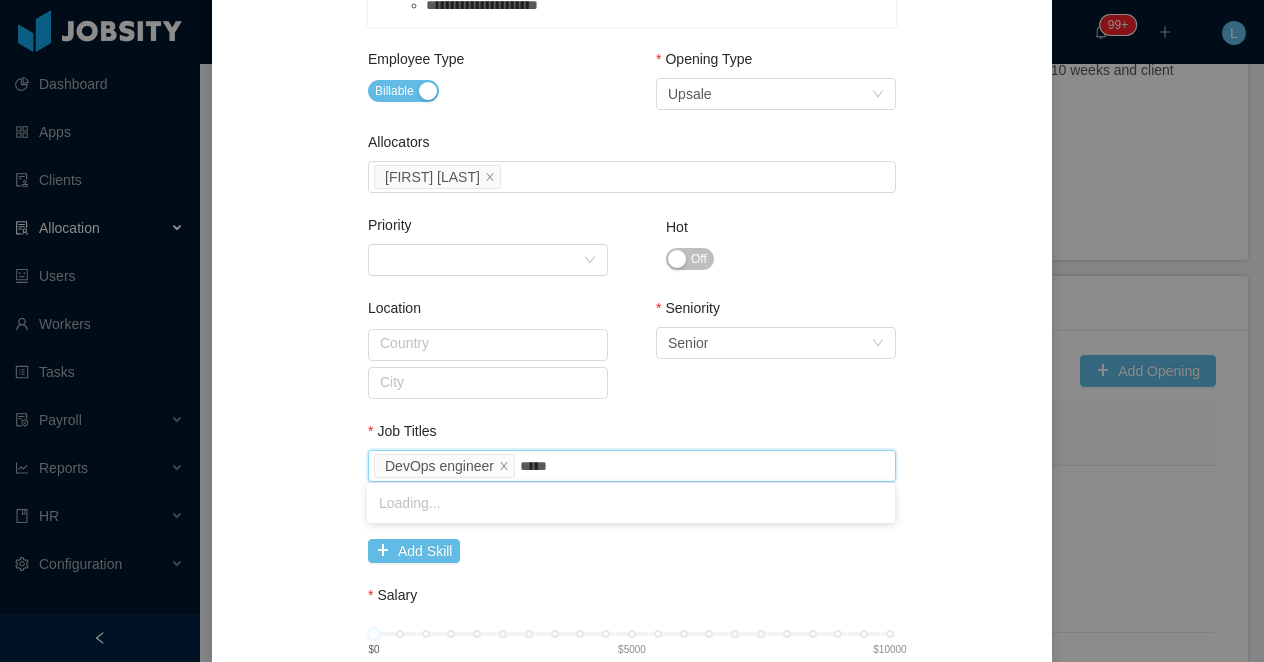 type on "******" 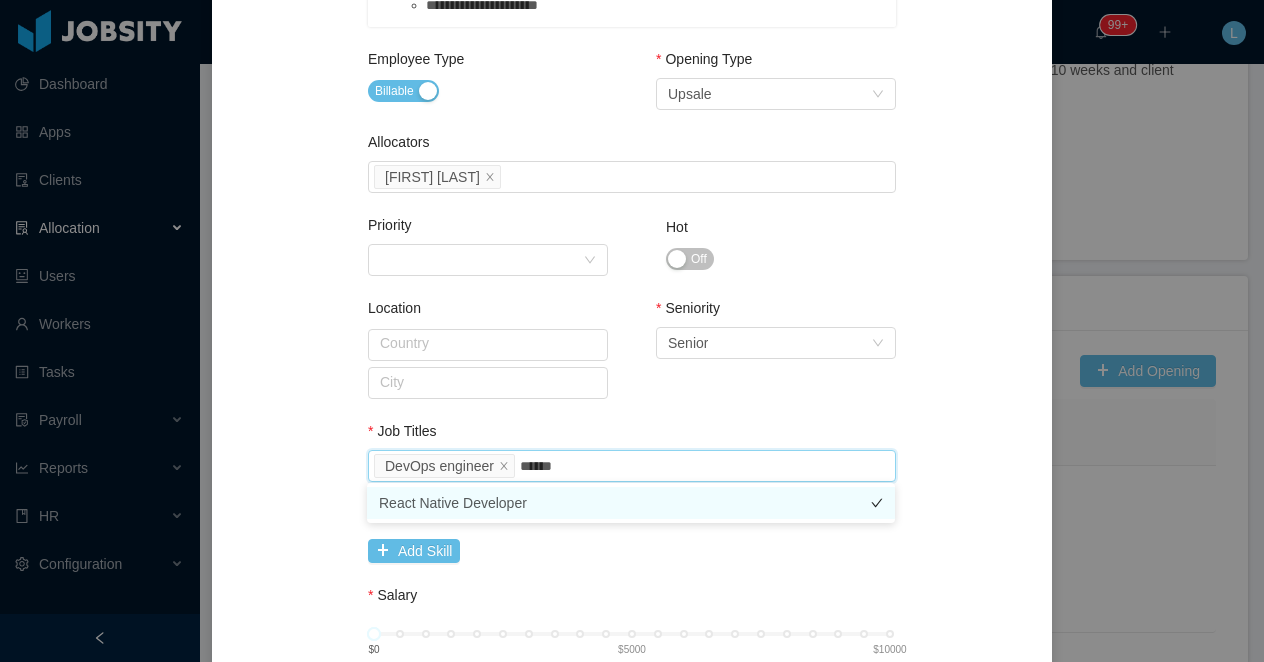 click on "React Native Developer" at bounding box center (631, 503) 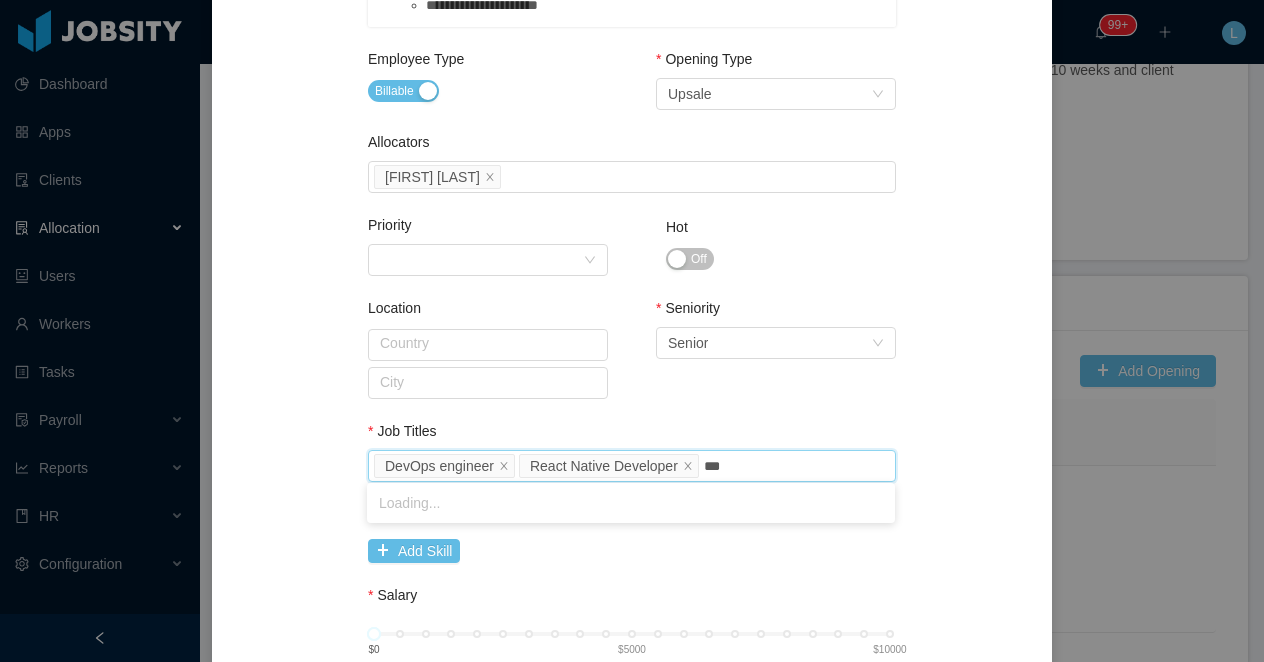 type on "****" 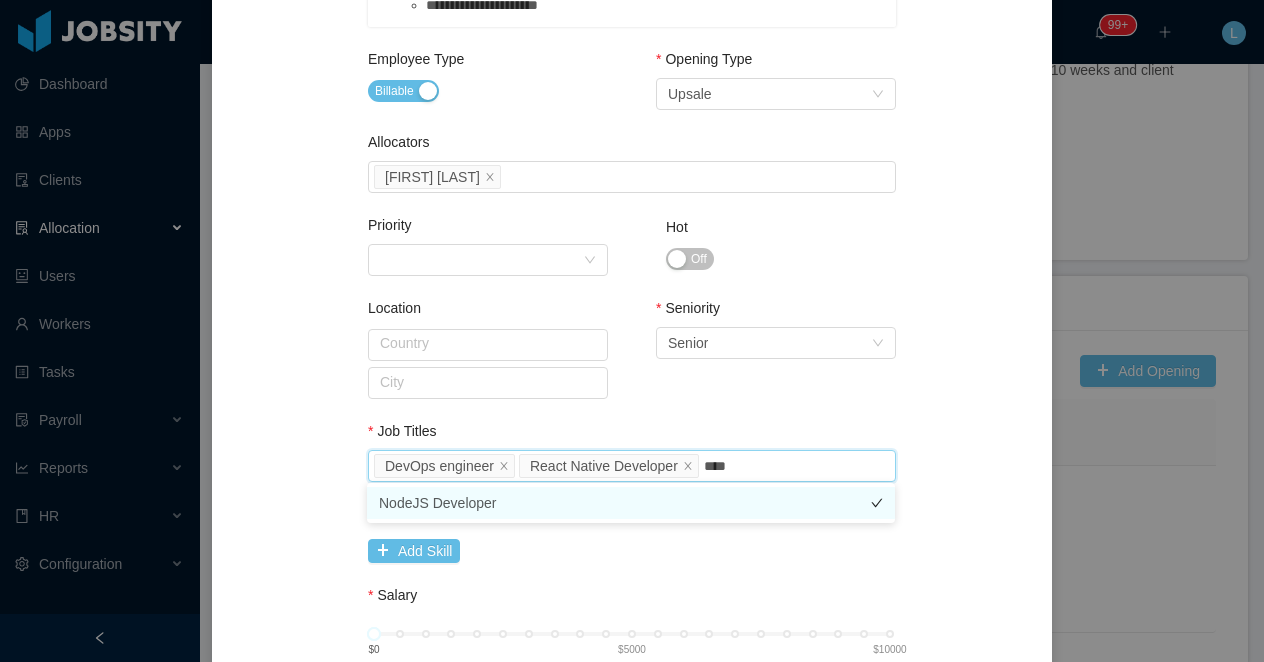 click on "NodeJS Developer" at bounding box center [631, 503] 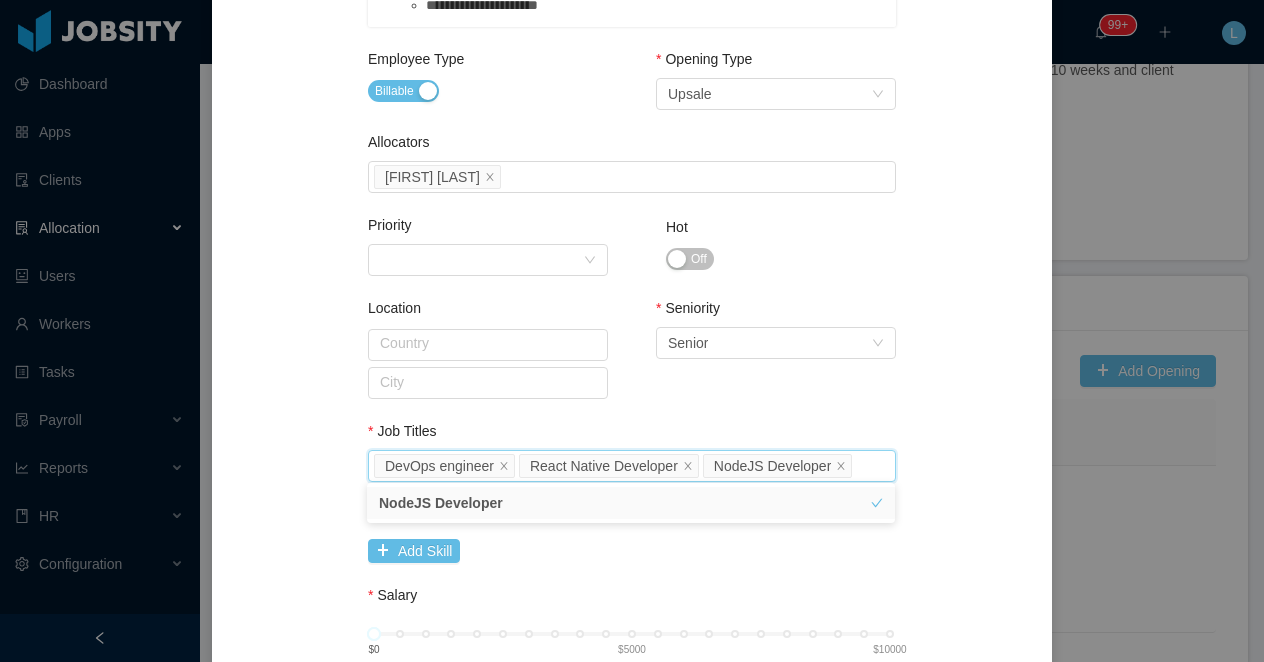 click on "**********" at bounding box center (632, 23) 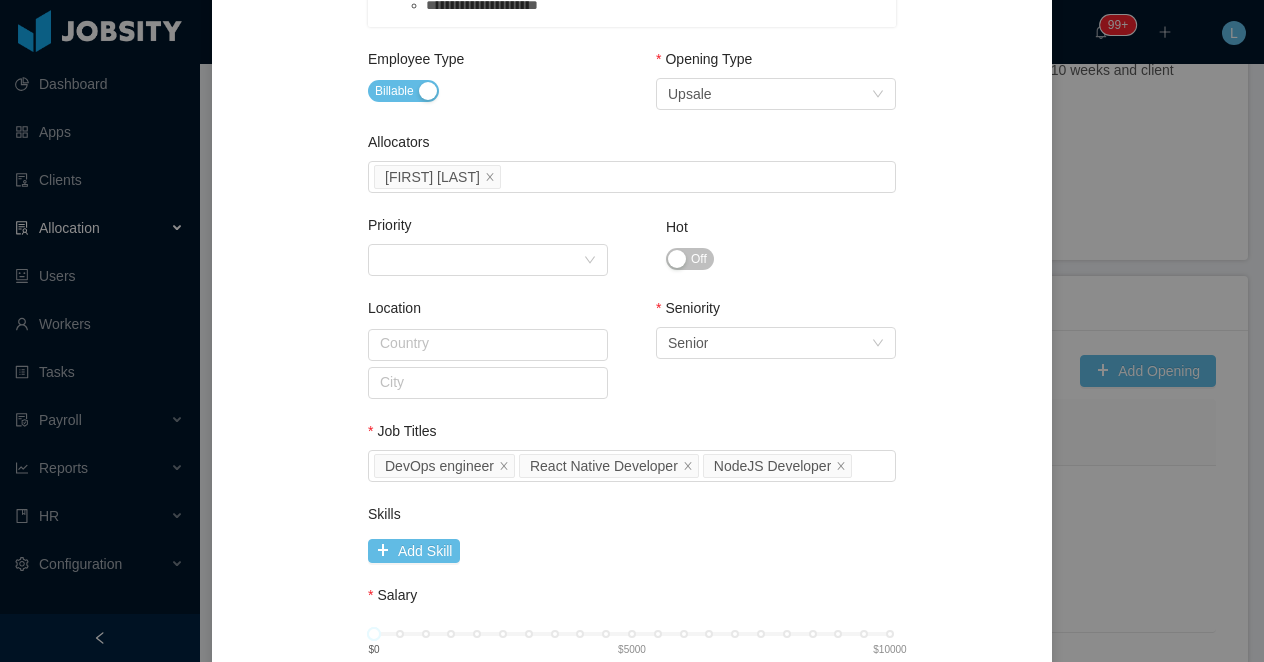 scroll, scrollTop: 1098, scrollLeft: 0, axis: vertical 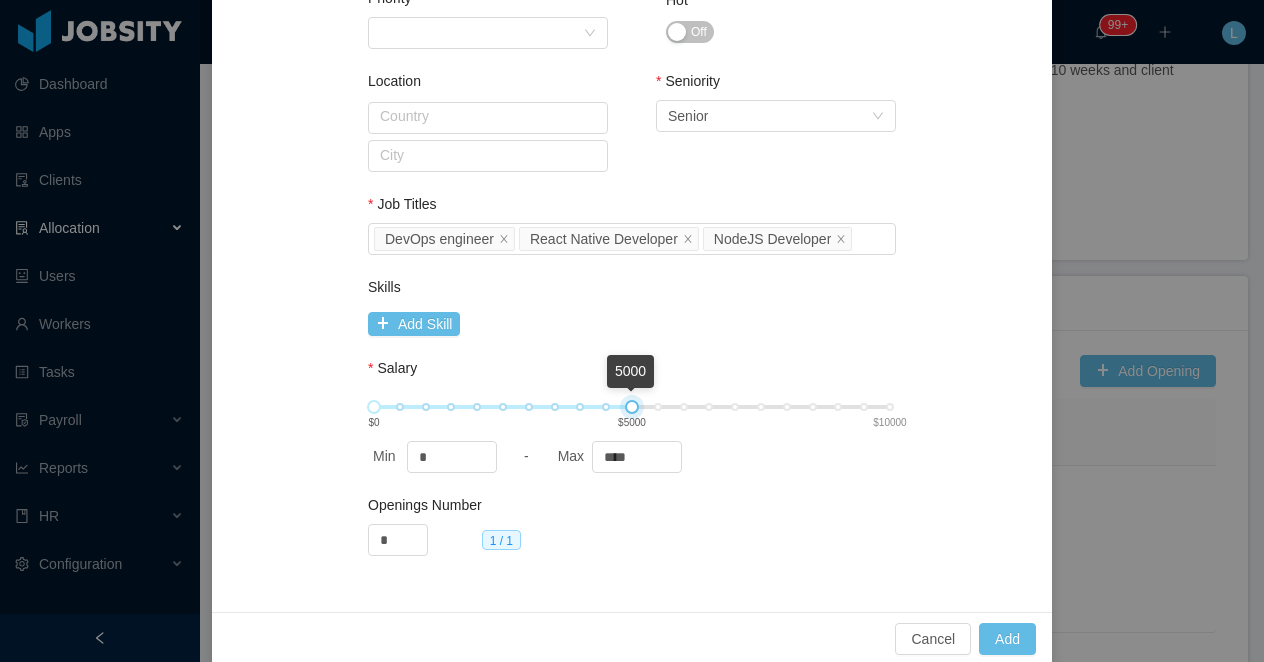 click on "5000 $0 $5000 $10000" at bounding box center (632, 407) 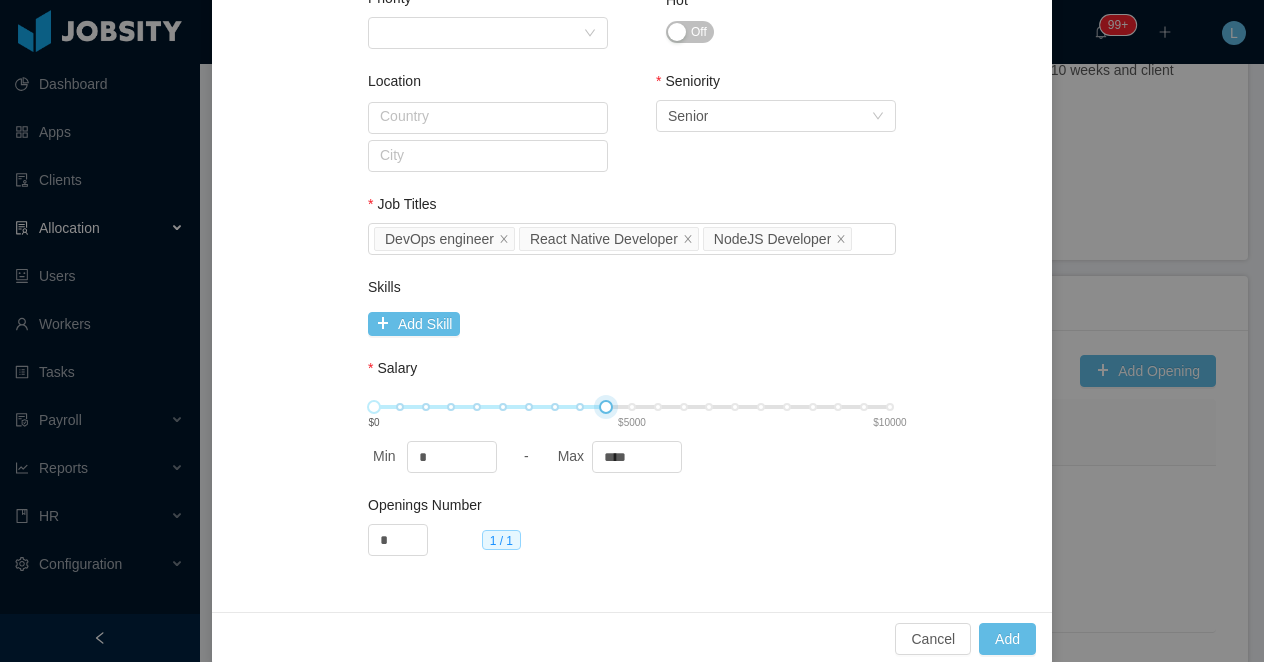 click on "4500 $0 $5000 $10000" at bounding box center (632, 407) 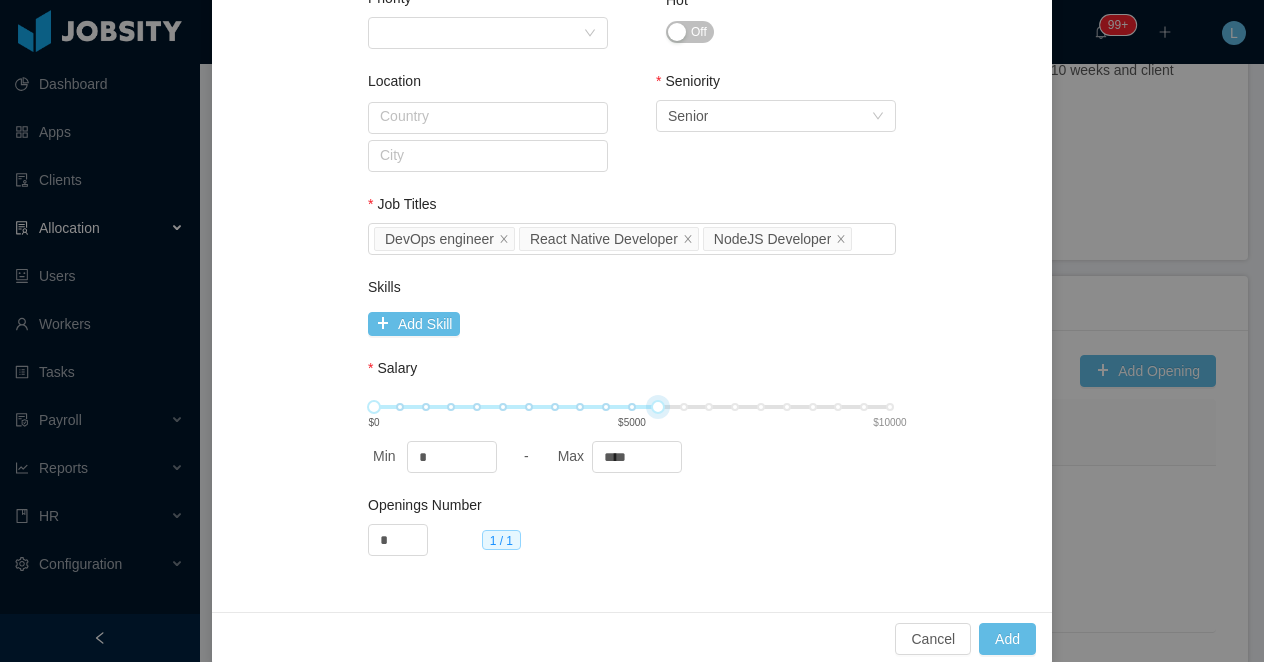 click on "5500 $0 $5000 $10000" at bounding box center [632, 407] 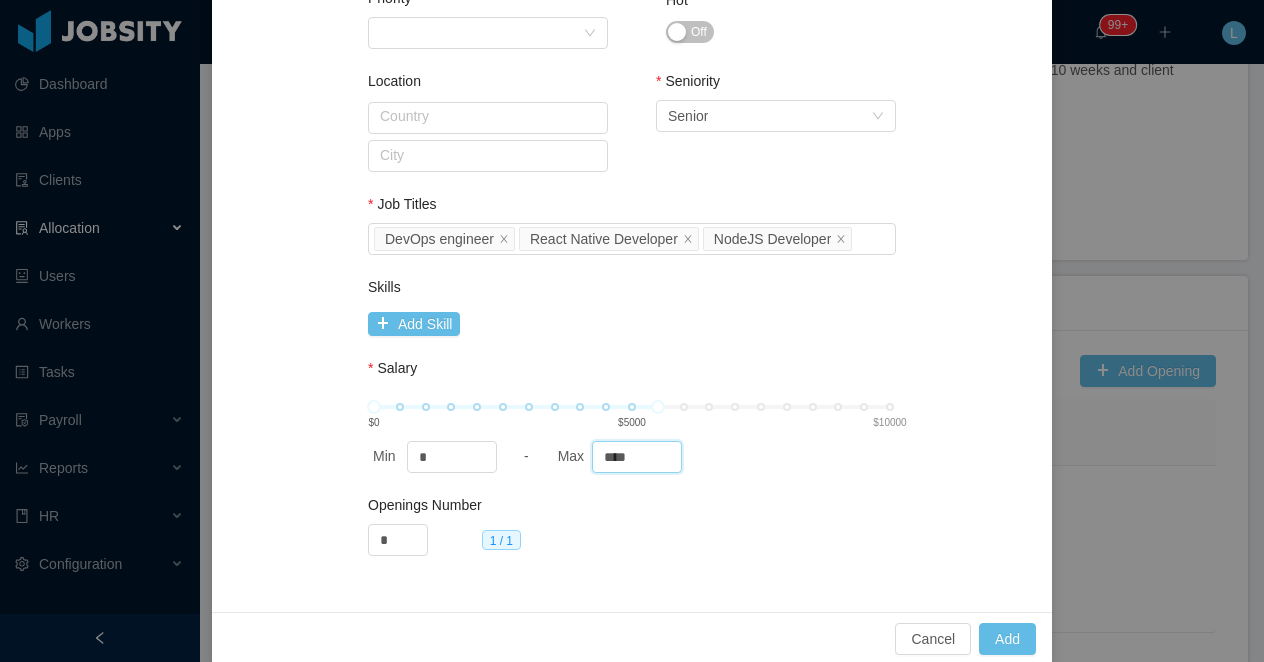 drag, startPoint x: 650, startPoint y: 453, endPoint x: 581, endPoint y: 453, distance: 69 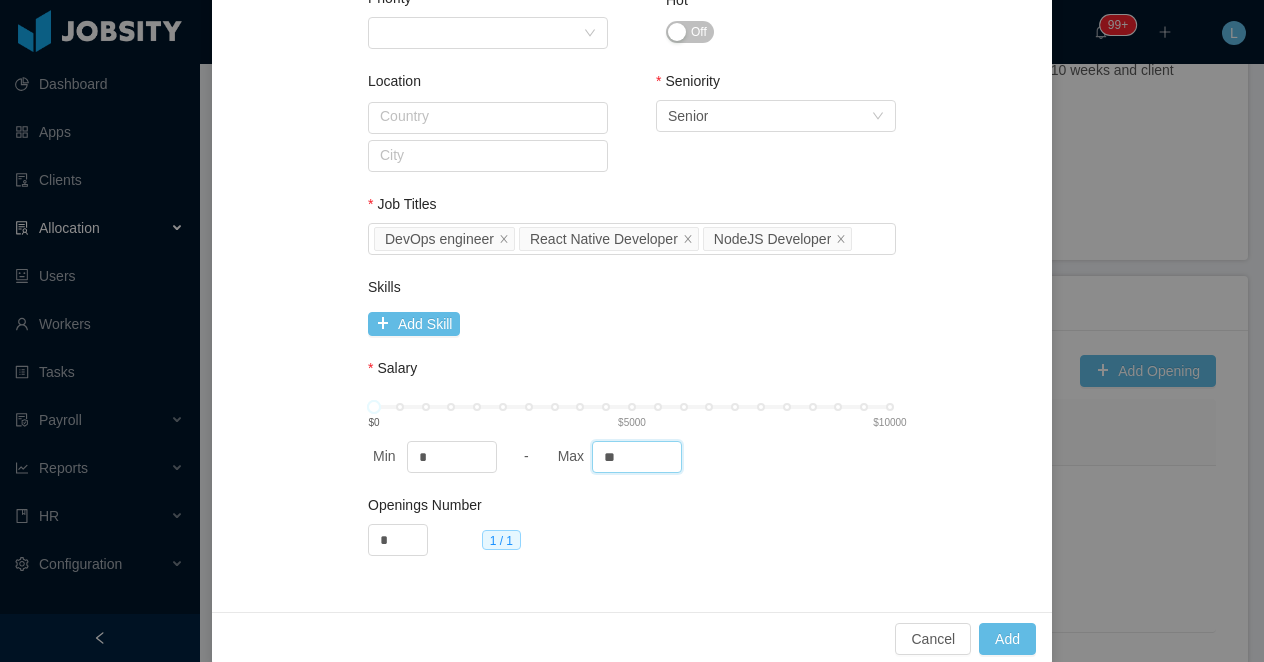 type on "**" 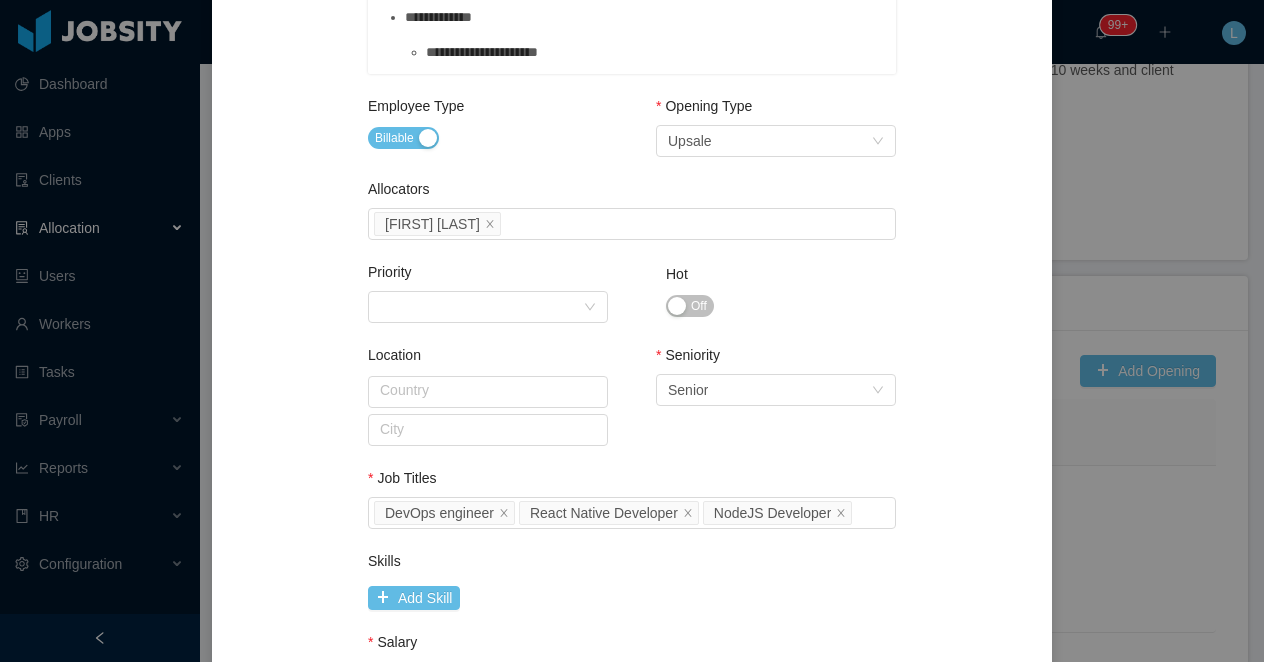 scroll, scrollTop: 1098, scrollLeft: 0, axis: vertical 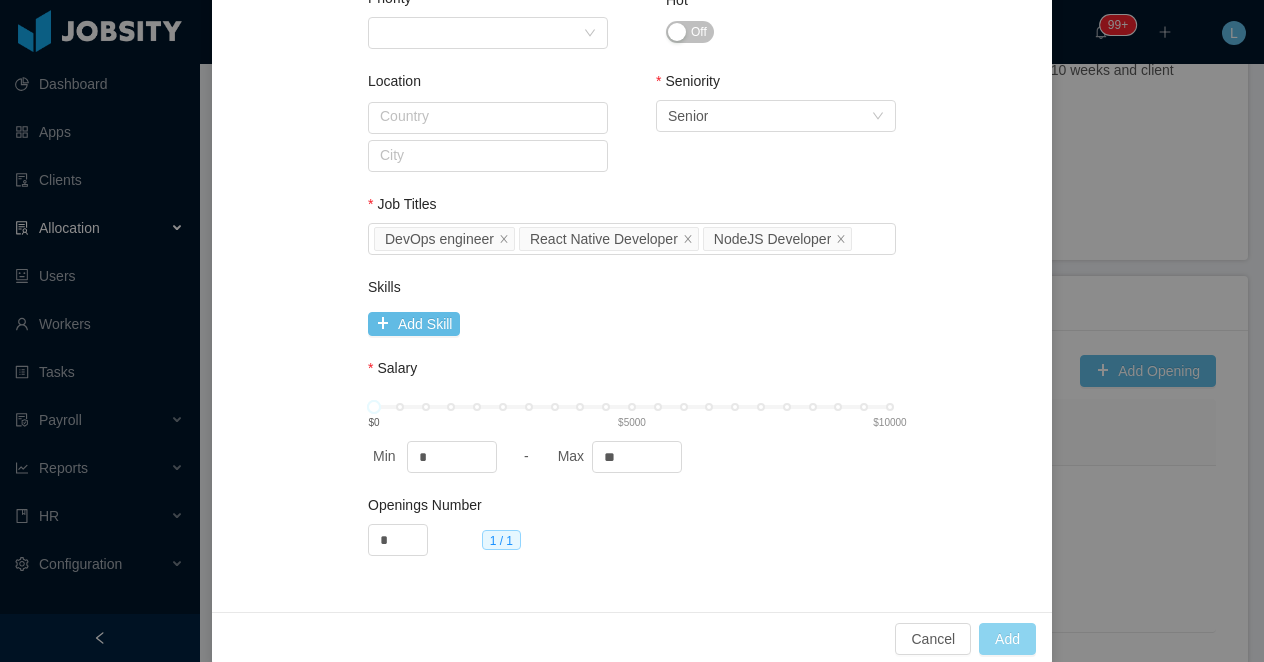 click on "Add" at bounding box center (1007, 639) 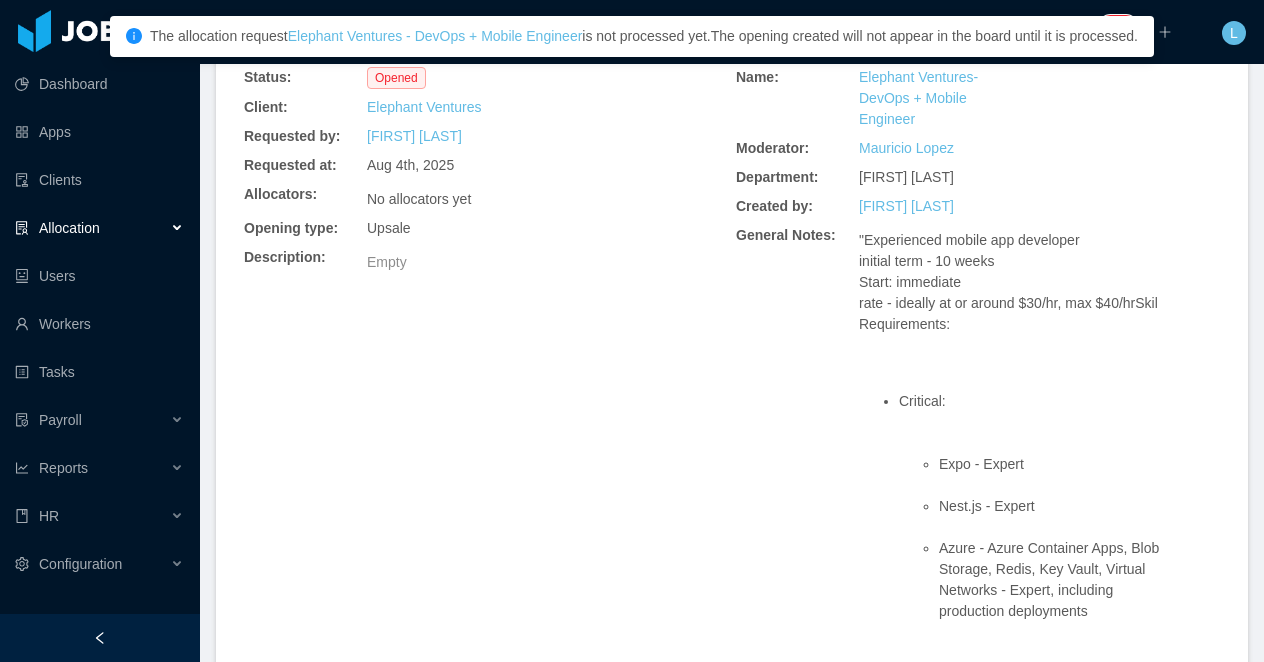 scroll, scrollTop: 0, scrollLeft: 0, axis: both 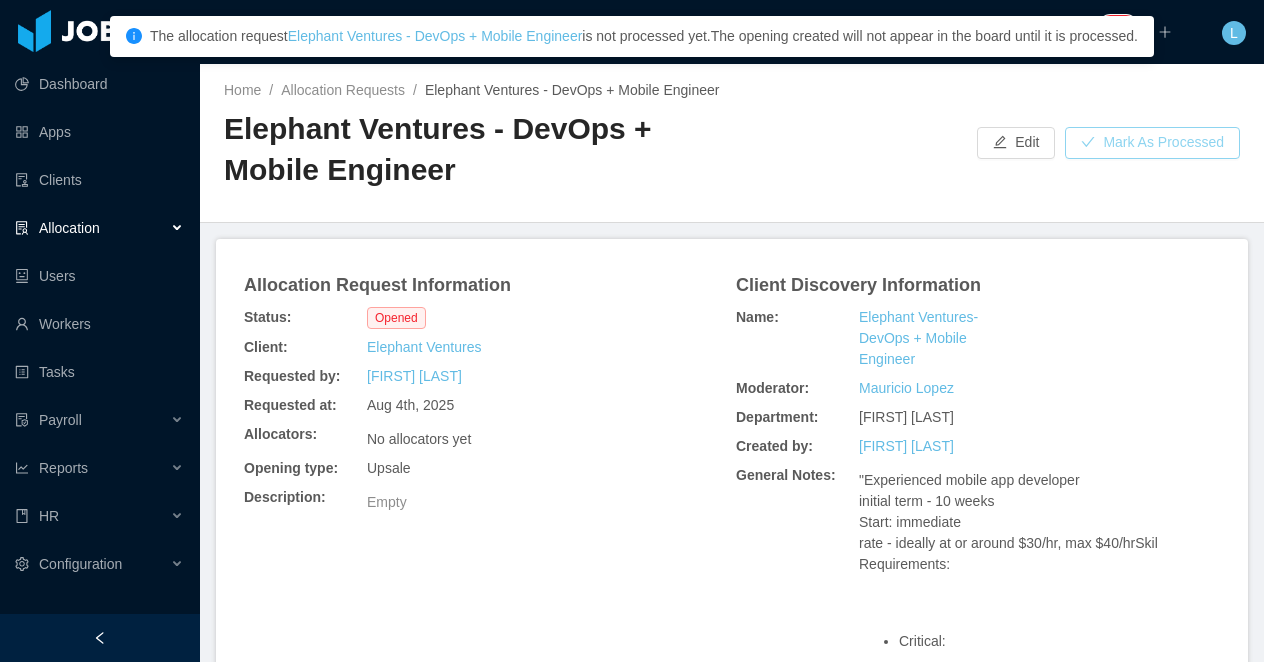 click on "Mark As Processed" at bounding box center [1152, 143] 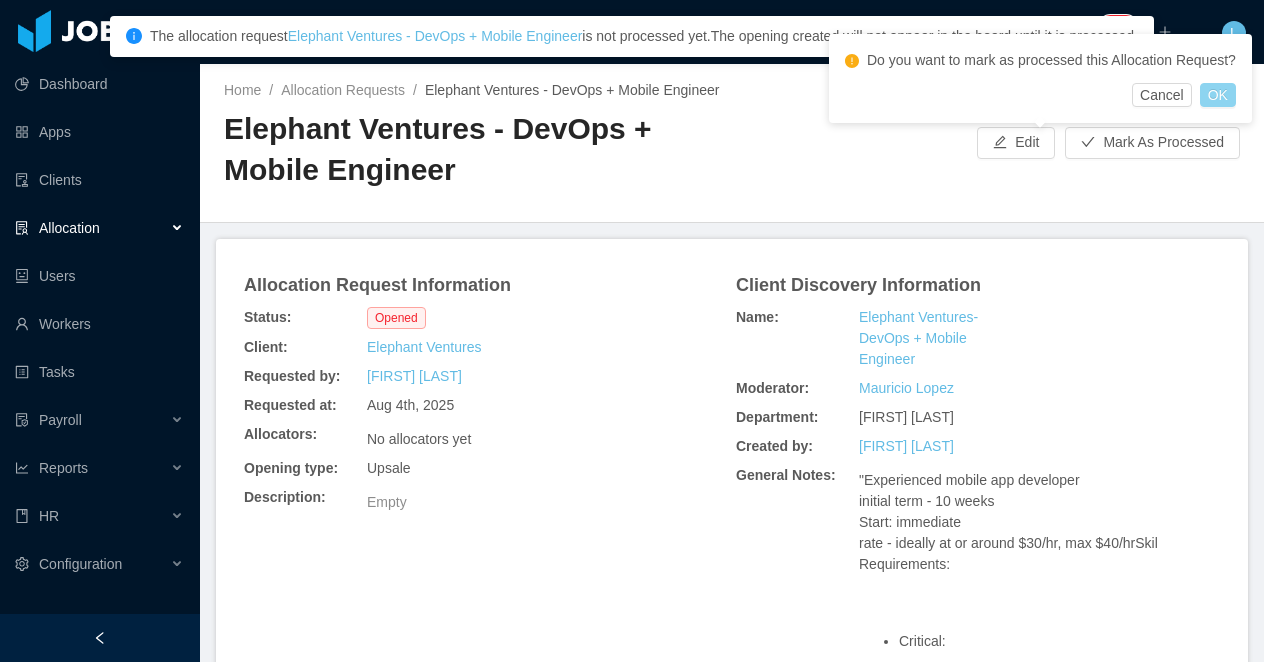 click on "OK" at bounding box center [1218, 95] 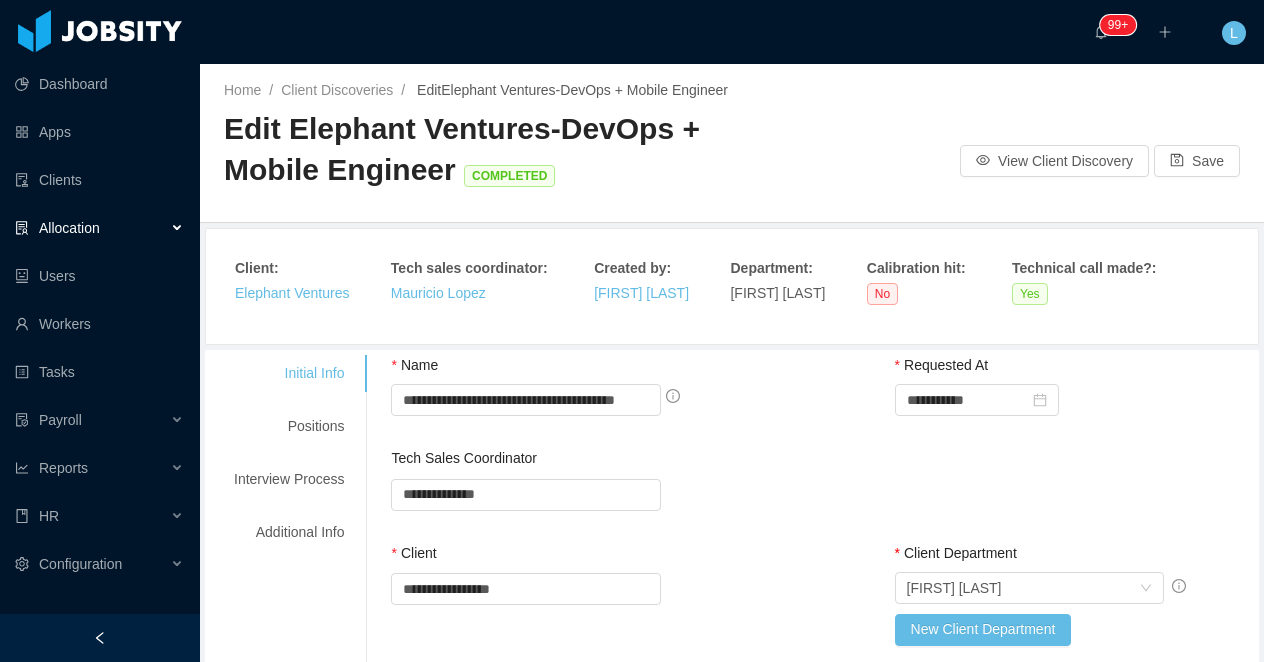 scroll, scrollTop: 0, scrollLeft: 0, axis: both 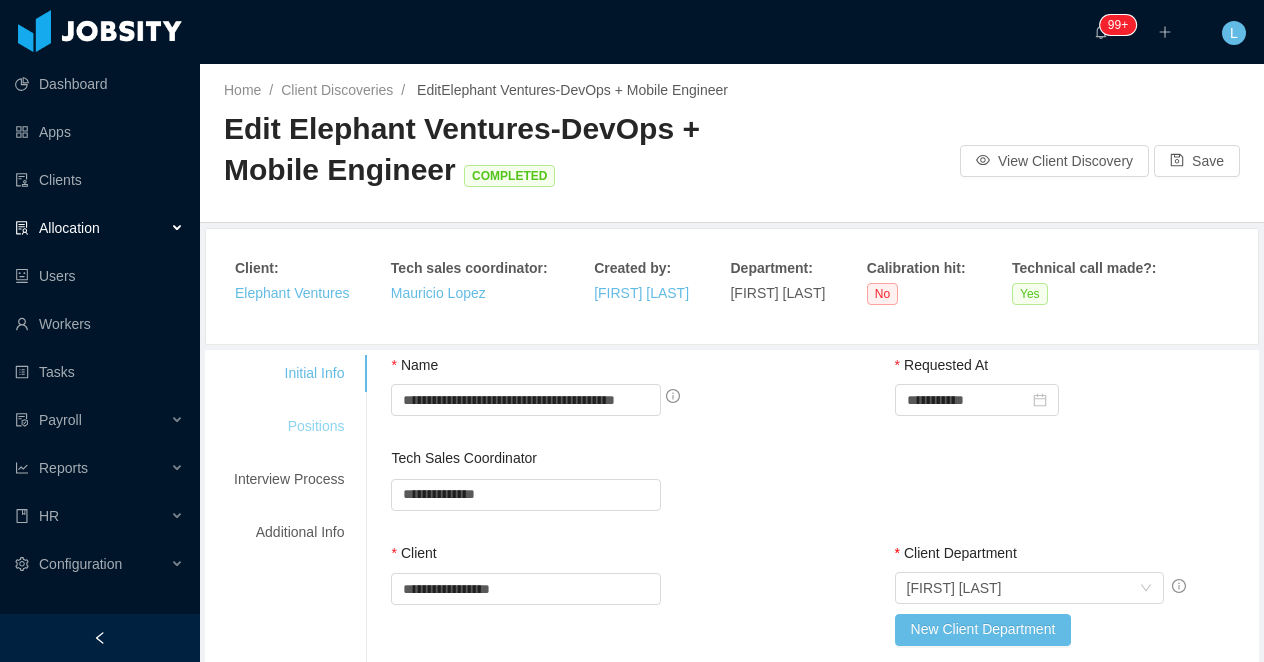 click on "Positions" at bounding box center (289, 426) 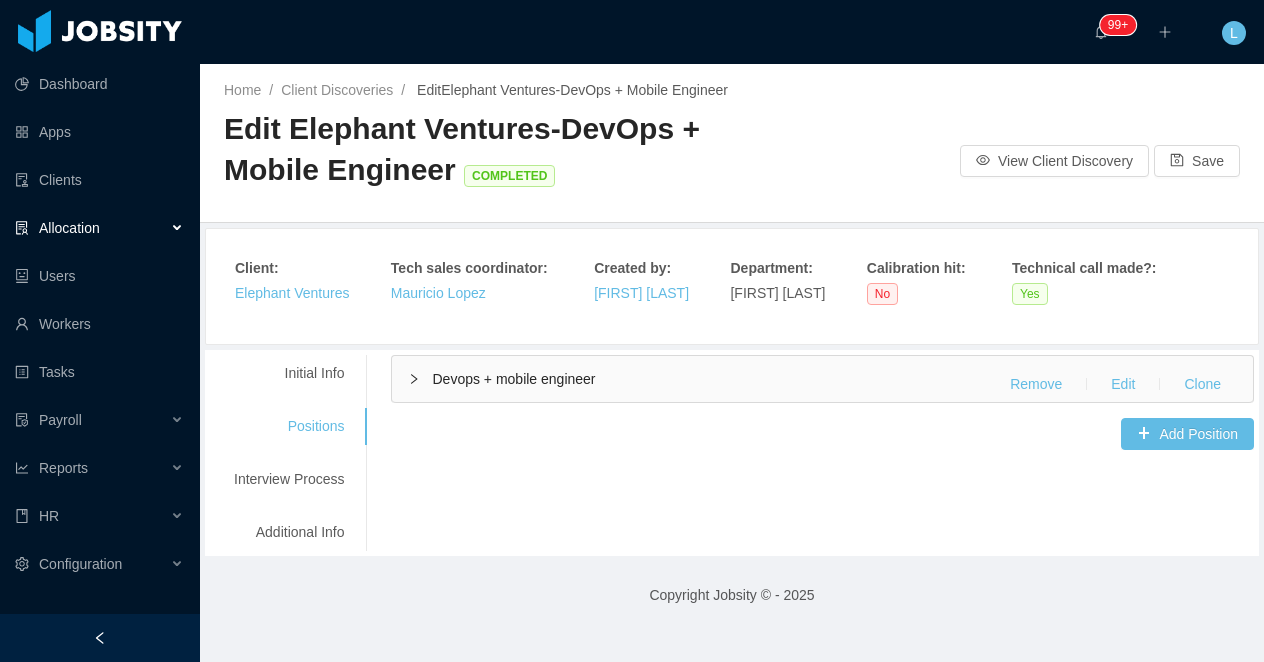 click on "Devops + mobile engineer" at bounding box center (513, 379) 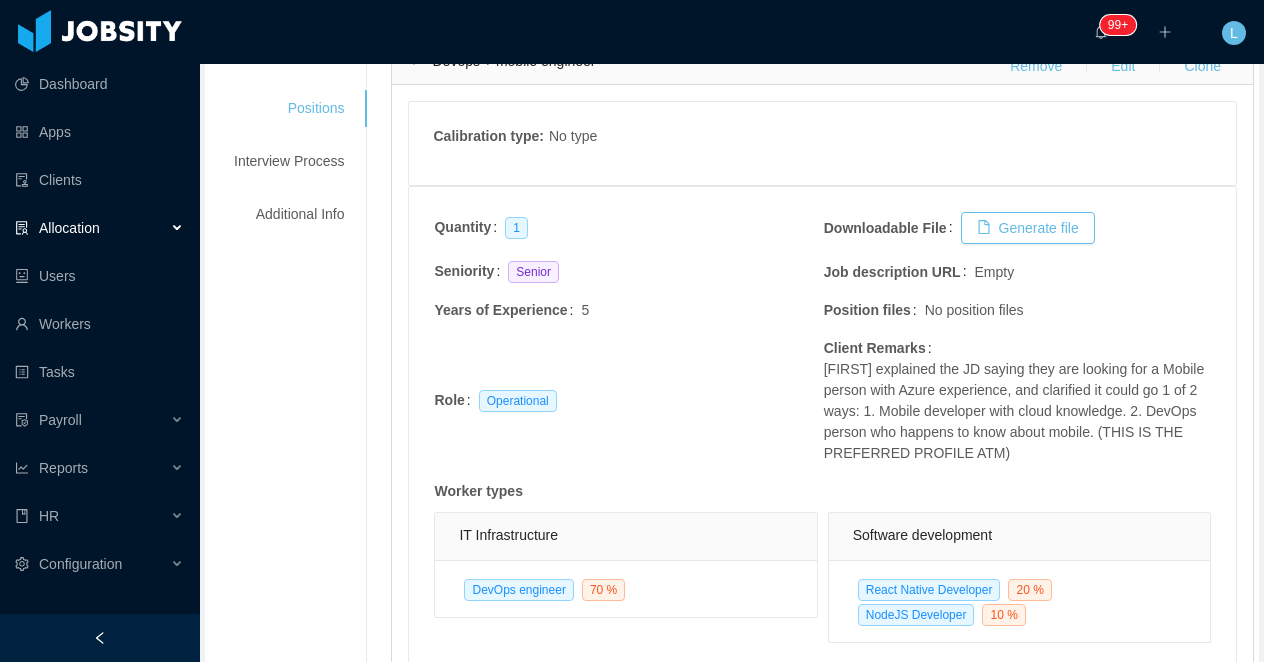 scroll, scrollTop: 355, scrollLeft: 0, axis: vertical 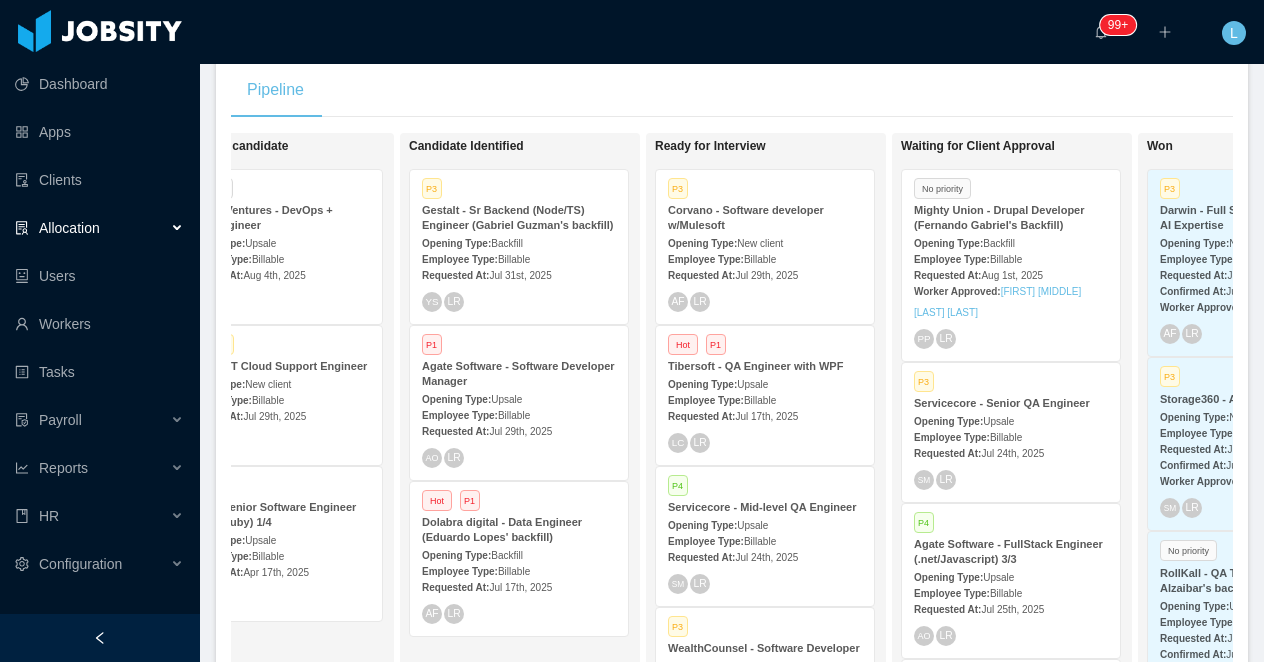 click on "Employee Type:   Billable" at bounding box center [519, 414] 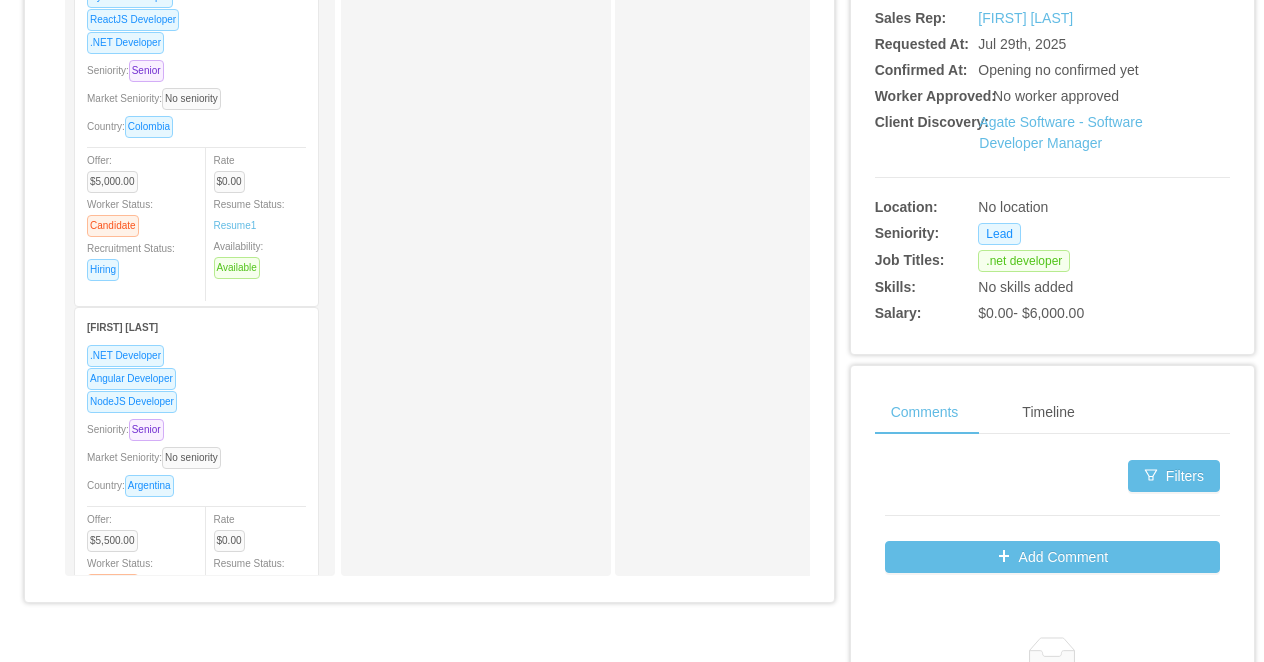 scroll, scrollTop: 642, scrollLeft: 0, axis: vertical 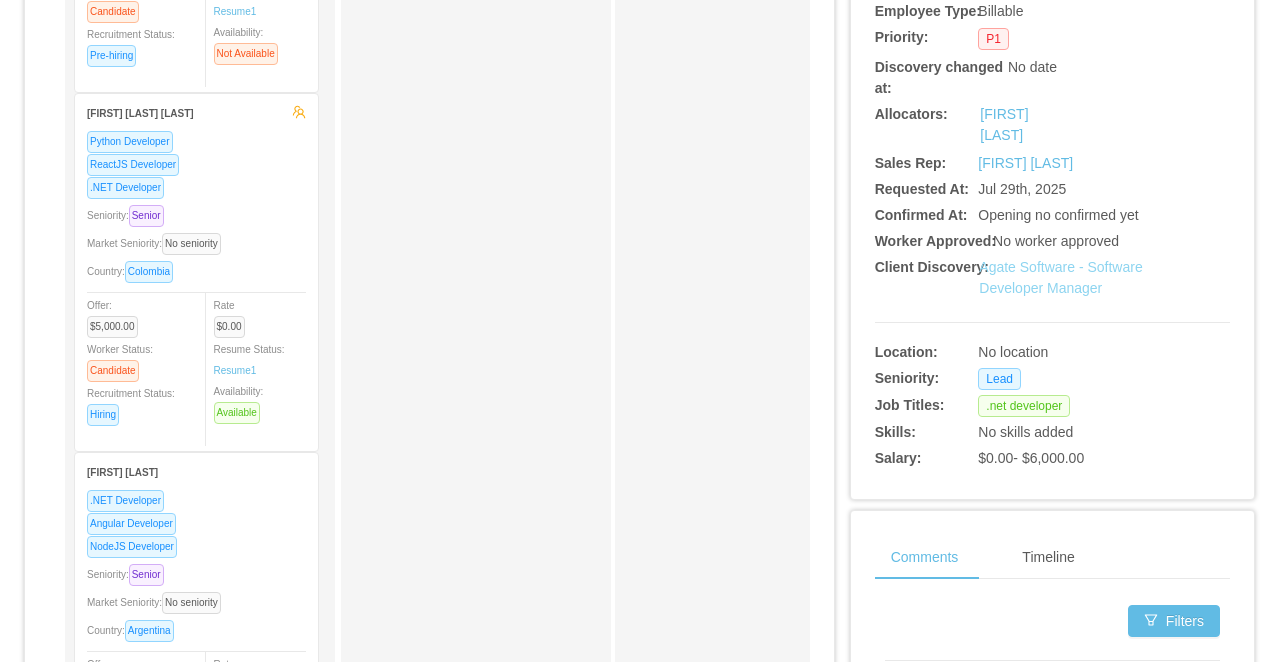 click on "Agate Software - Software Developer Manager" at bounding box center (1060, 277) 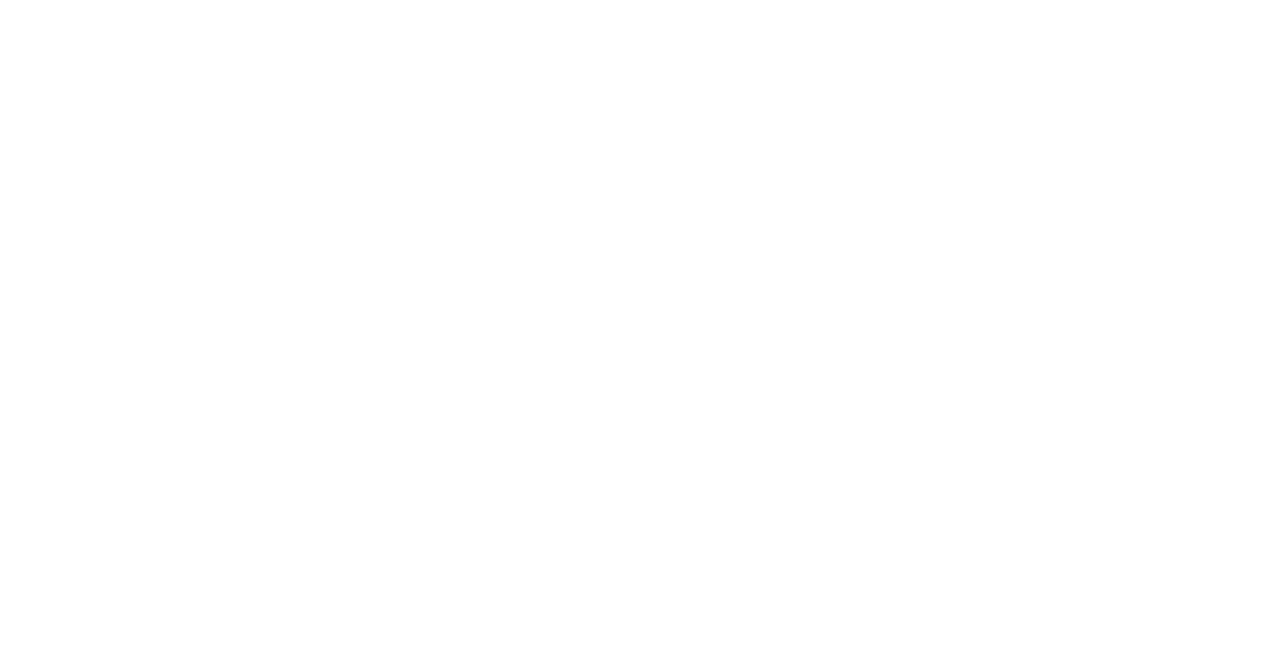 scroll, scrollTop: 0, scrollLeft: 0, axis: both 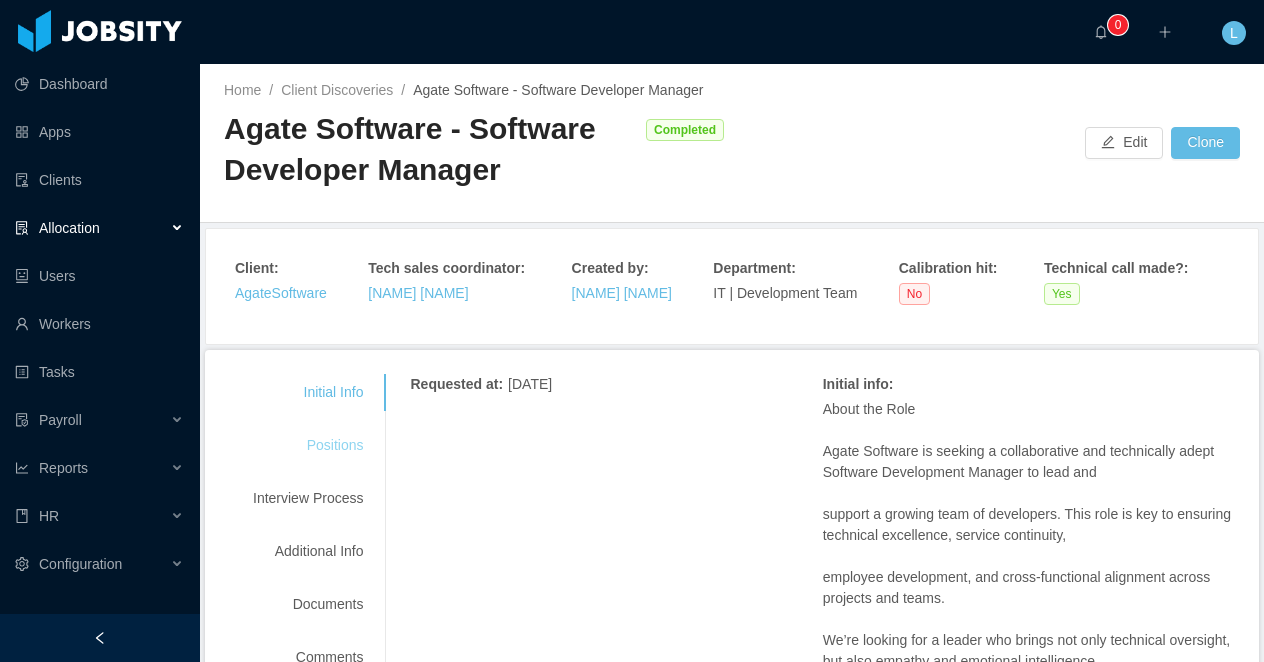 click on "Interview Process" at bounding box center [308, 498] 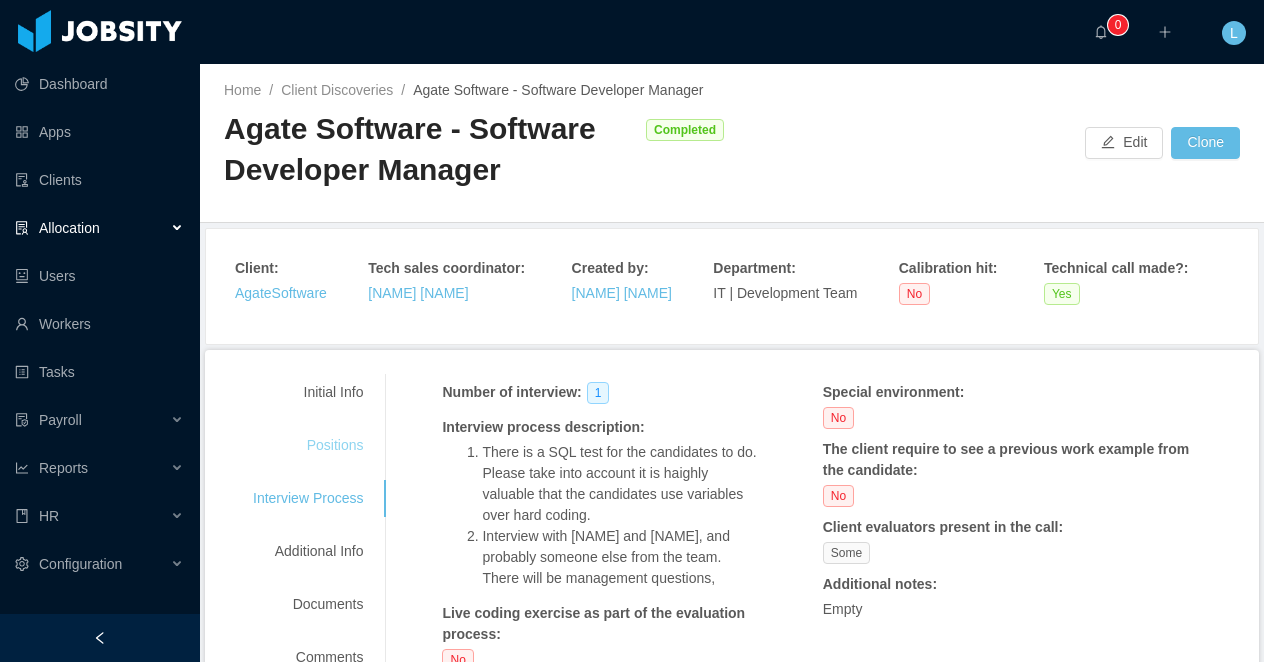 click on "Positions" at bounding box center (308, 445) 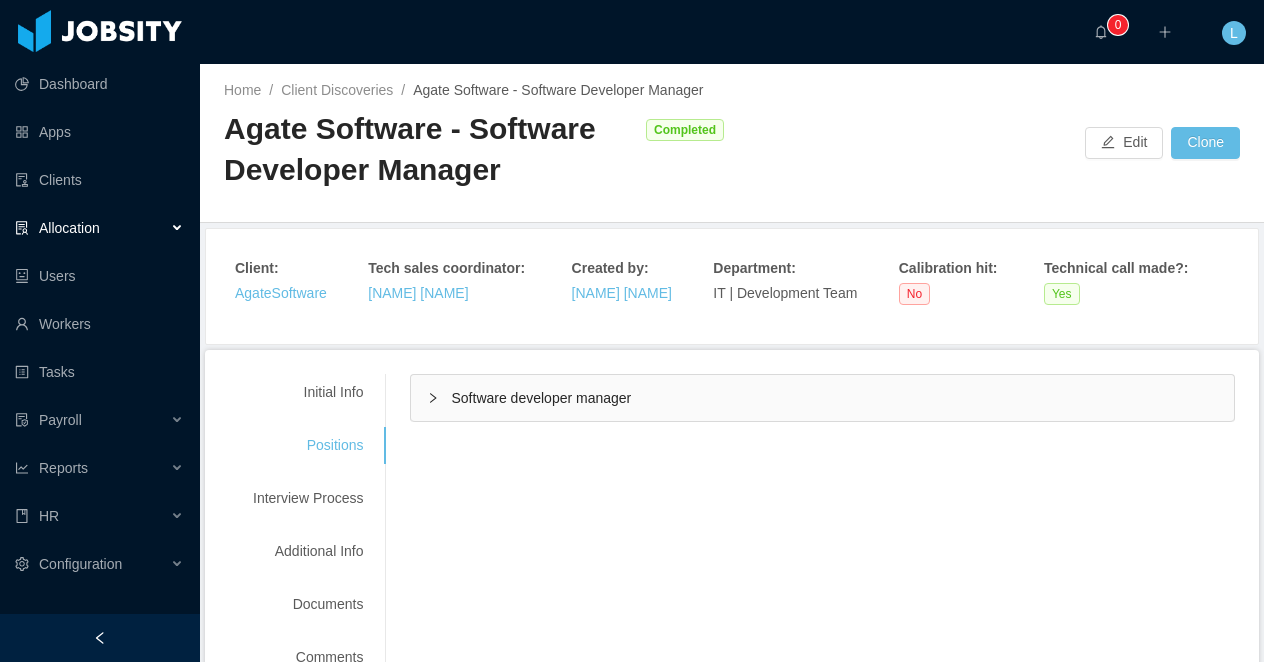click on "Initial Info Positions Interview Process Additional Info Documents Comments Requested at :   [DATE] Initial info : About the Role
Agate Software is seeking a collaborative and technically adept Software Development Manager to lead and
support a growing team of developers. This role is key to ensuring technical excellence, service continuity,
employee development, and cross-functional alignment across projects and teams.
We’re looking for a leader who brings not only technical oversight, but also empathy and emotional intelligence.
Our development team has experienced significant change—shifts in leadership, evolving priorities, and growing
pains from rapid expansion. This role is about more than just process and performance—it’s about rebuilding
clarity, trust, and consistency. Start date: ASAP
Tech notes : [NAME], [NAME], [NAME] [NAME] and [NAME] [NAME] joined the meeting.
This role would be the leader of the teams that have similar profiles to [NAME] and [NAME]." at bounding box center (732, 525) 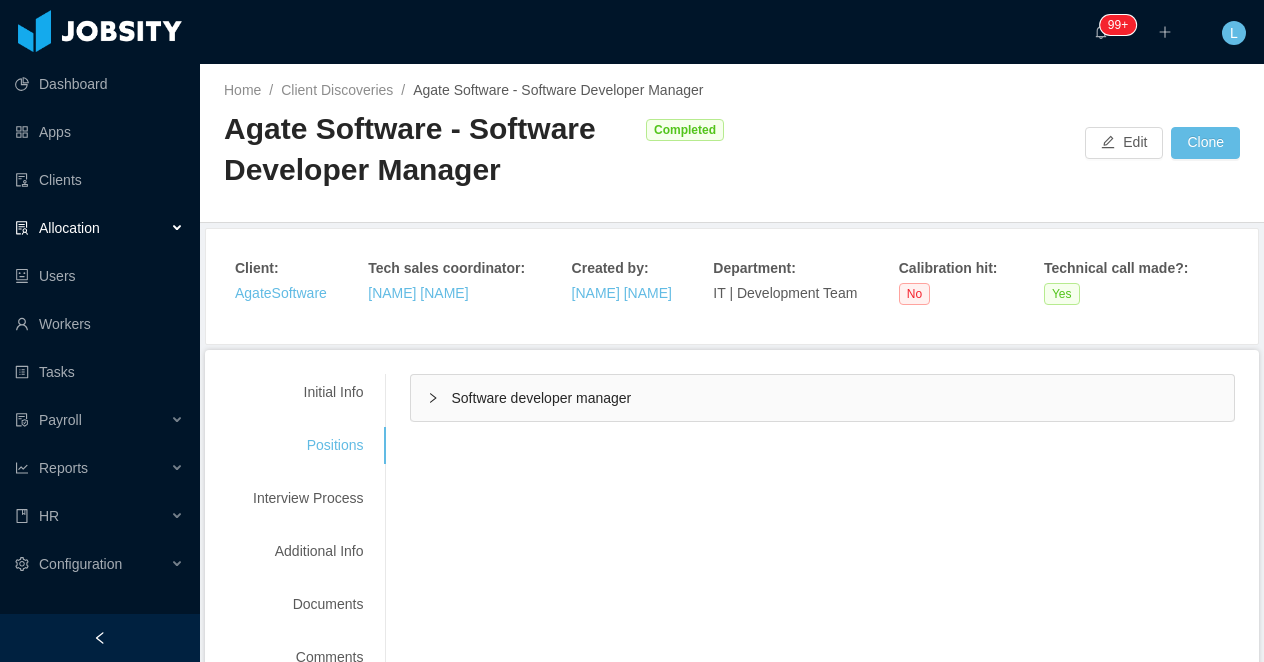 click on "Software developer manager" at bounding box center (822, 398) 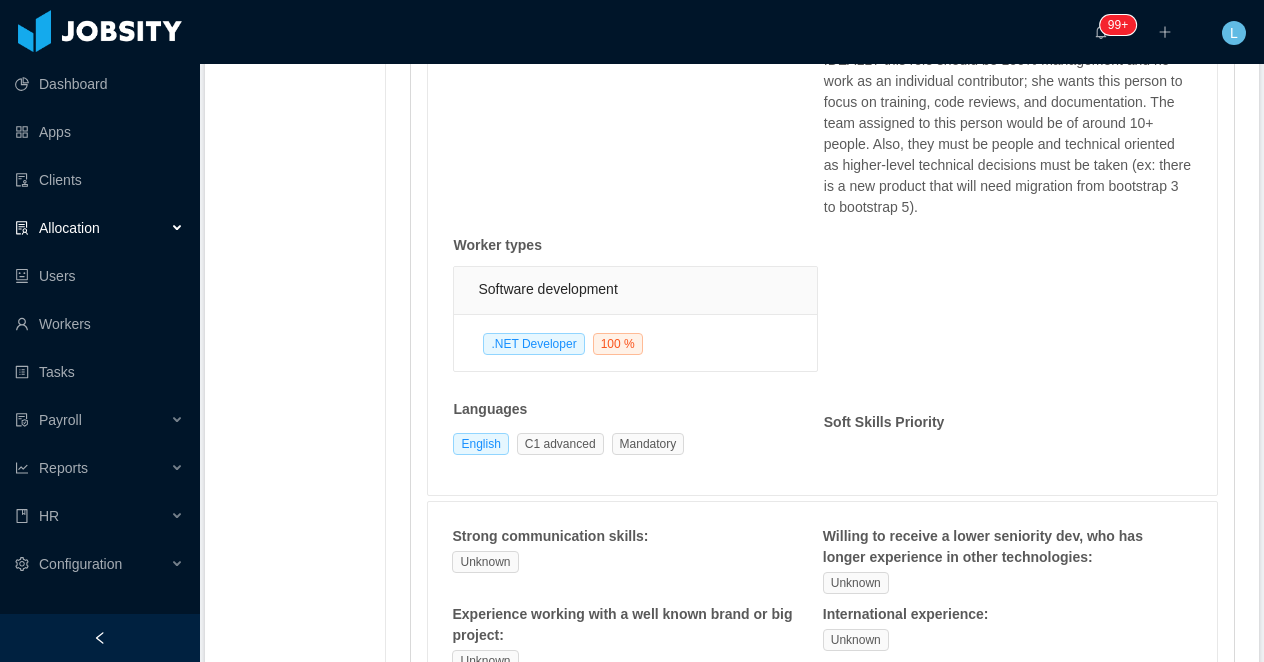 scroll, scrollTop: 792, scrollLeft: 0, axis: vertical 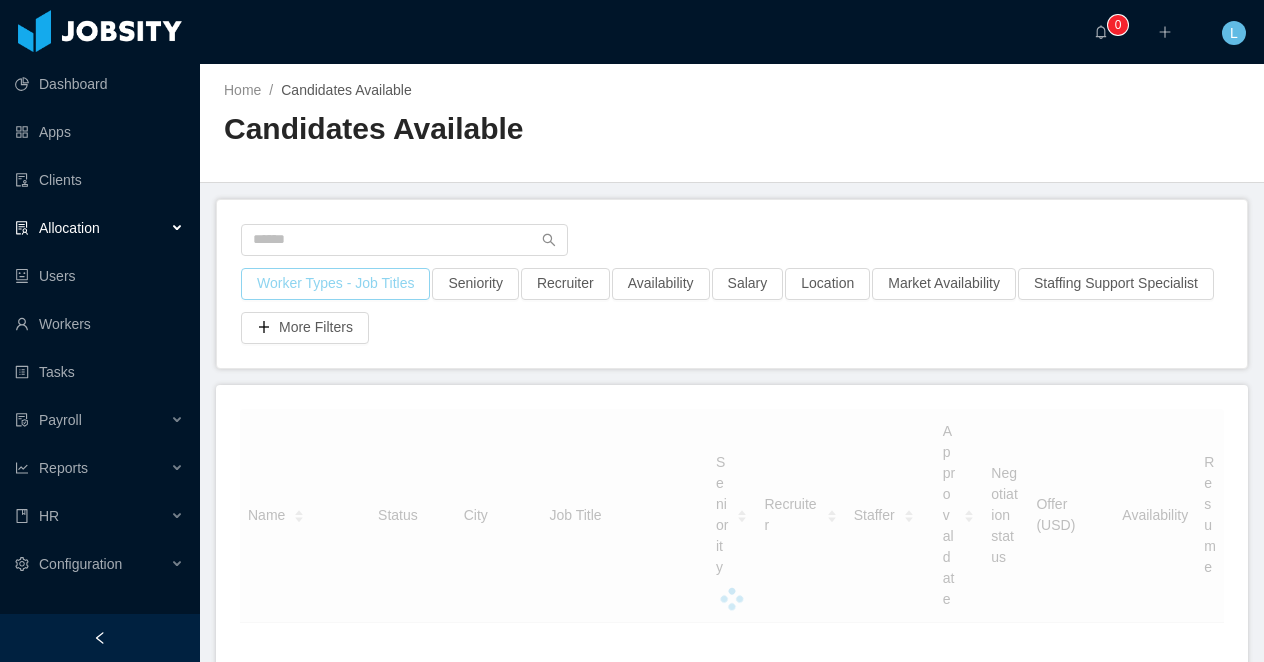 click on "Worker Types - Job Titles" at bounding box center [335, 284] 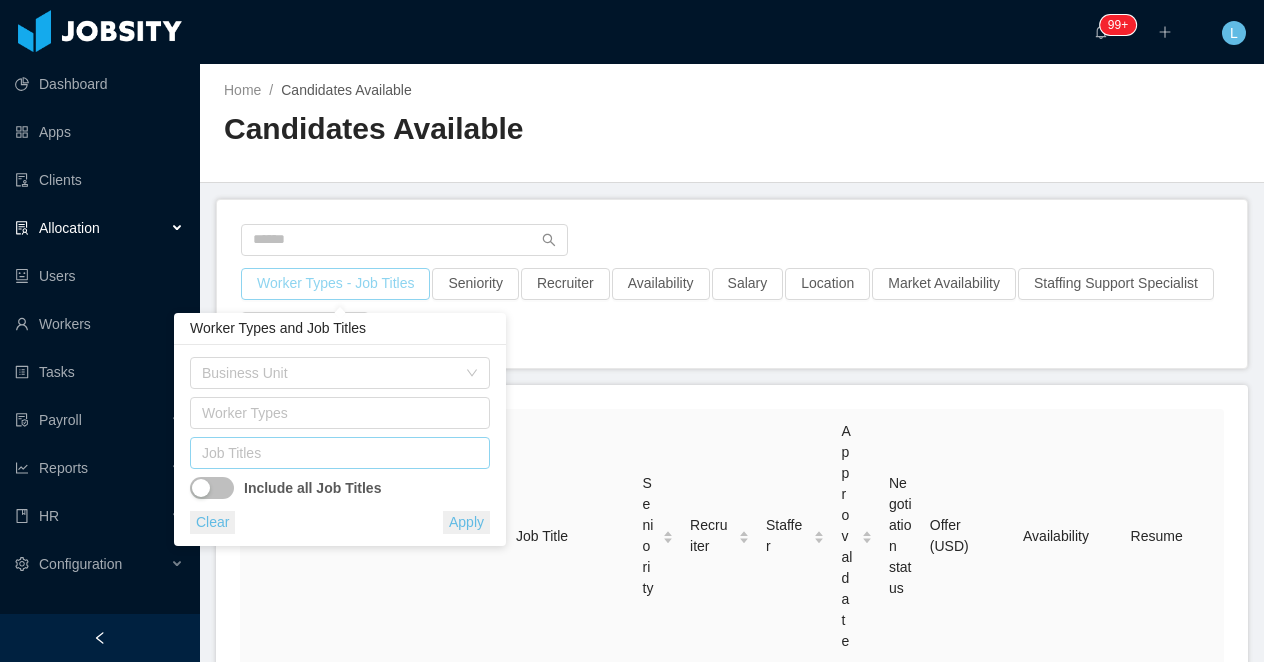 click on "Job Titles" at bounding box center [335, 453] 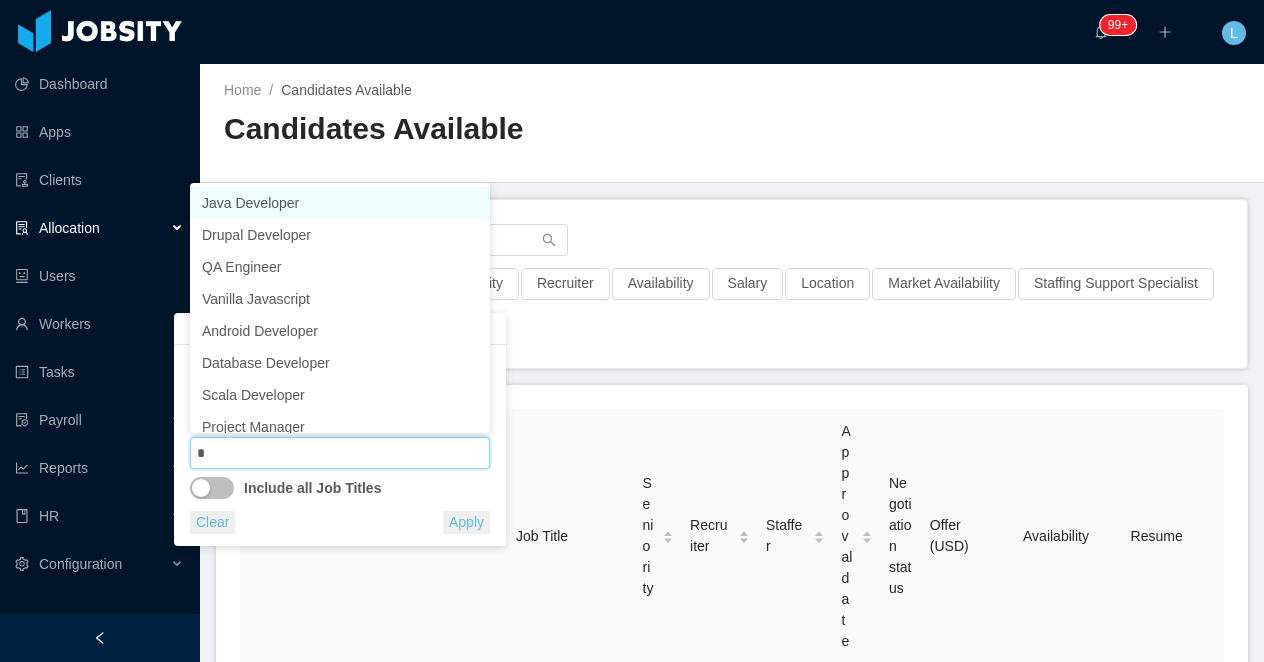 type on "**" 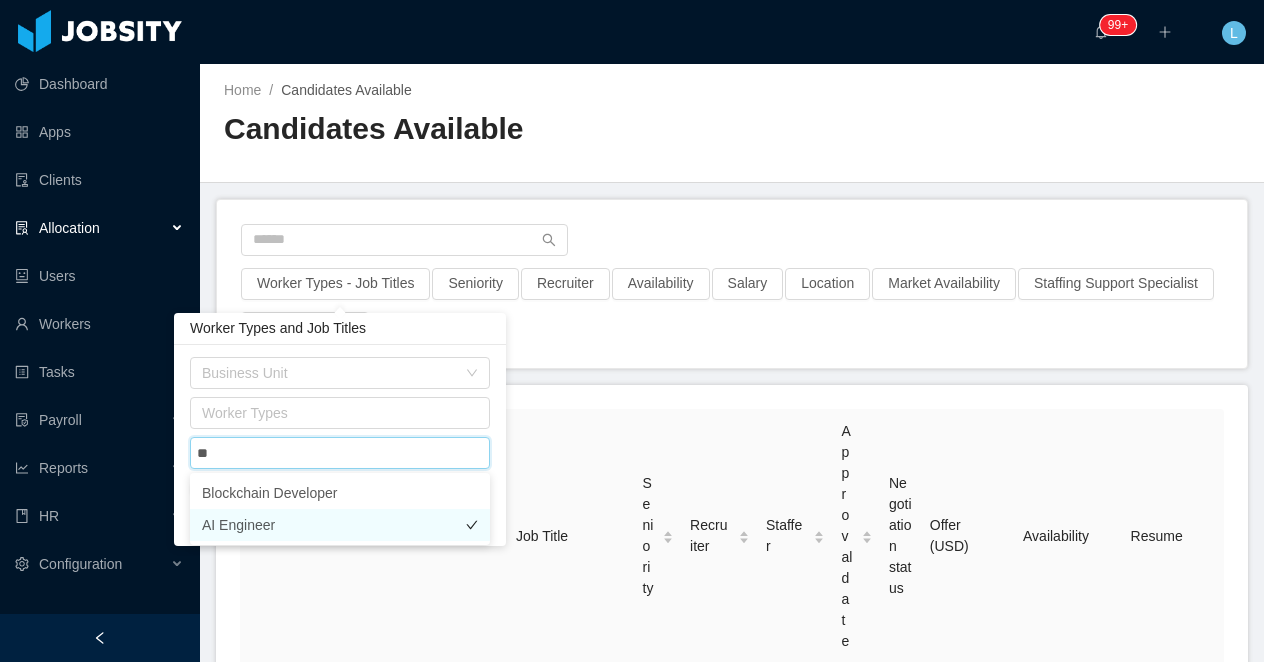 click on "AI Engineer" at bounding box center [340, 525] 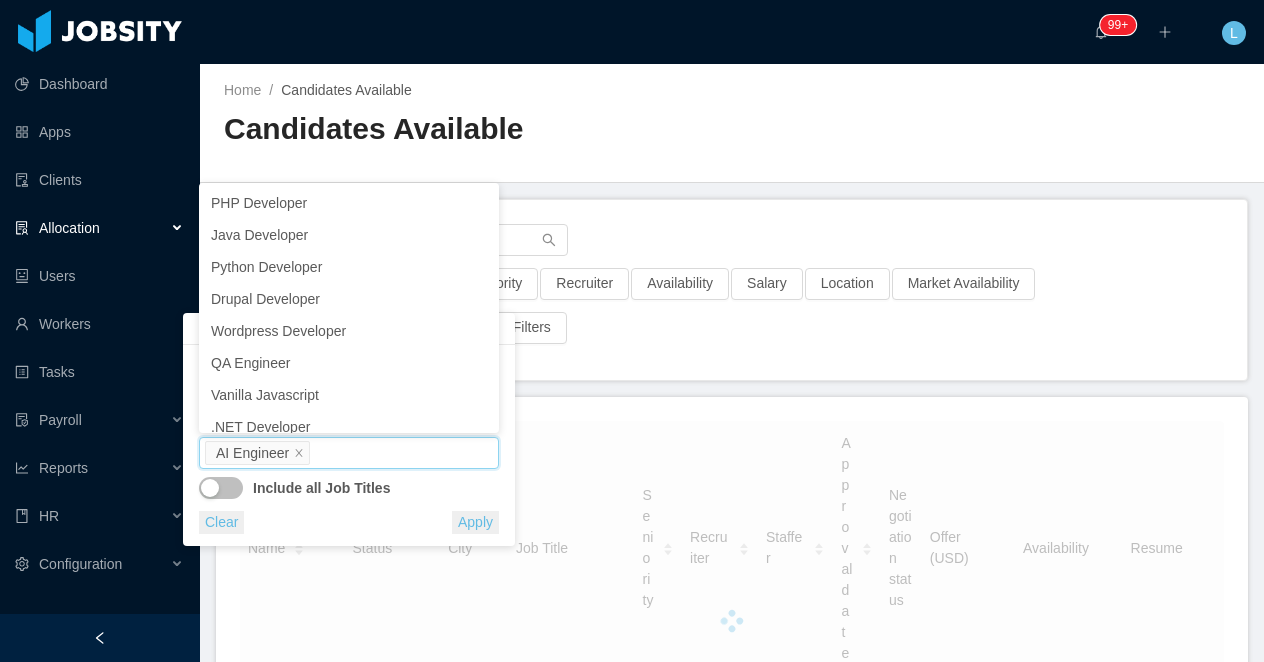 click on "Home / Candidates Available / Candidates Available" at bounding box center [478, 122] 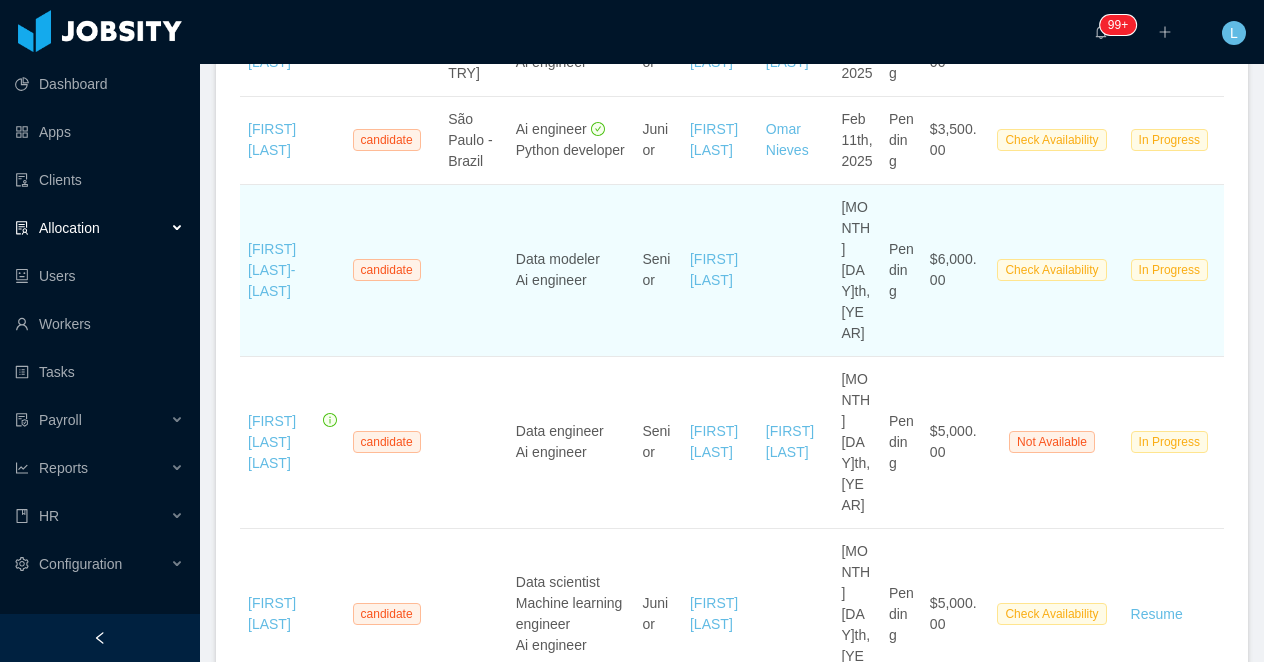 scroll, scrollTop: 685, scrollLeft: 0, axis: vertical 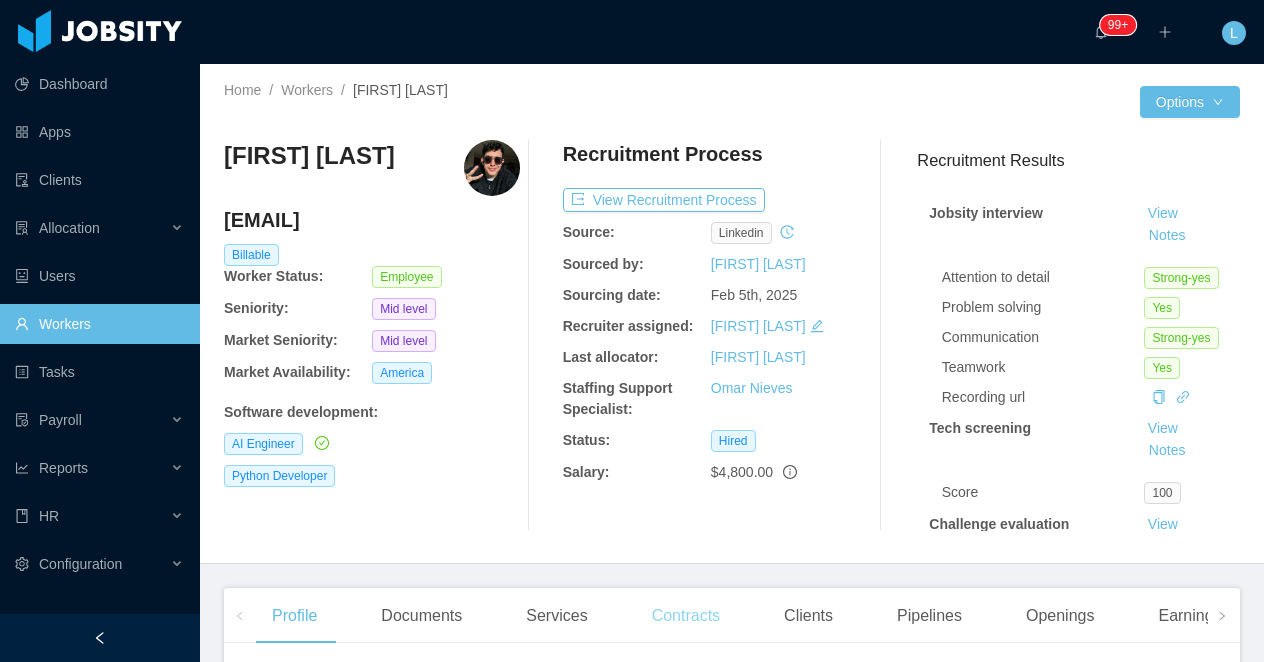 click on "Contracts" at bounding box center [686, 616] 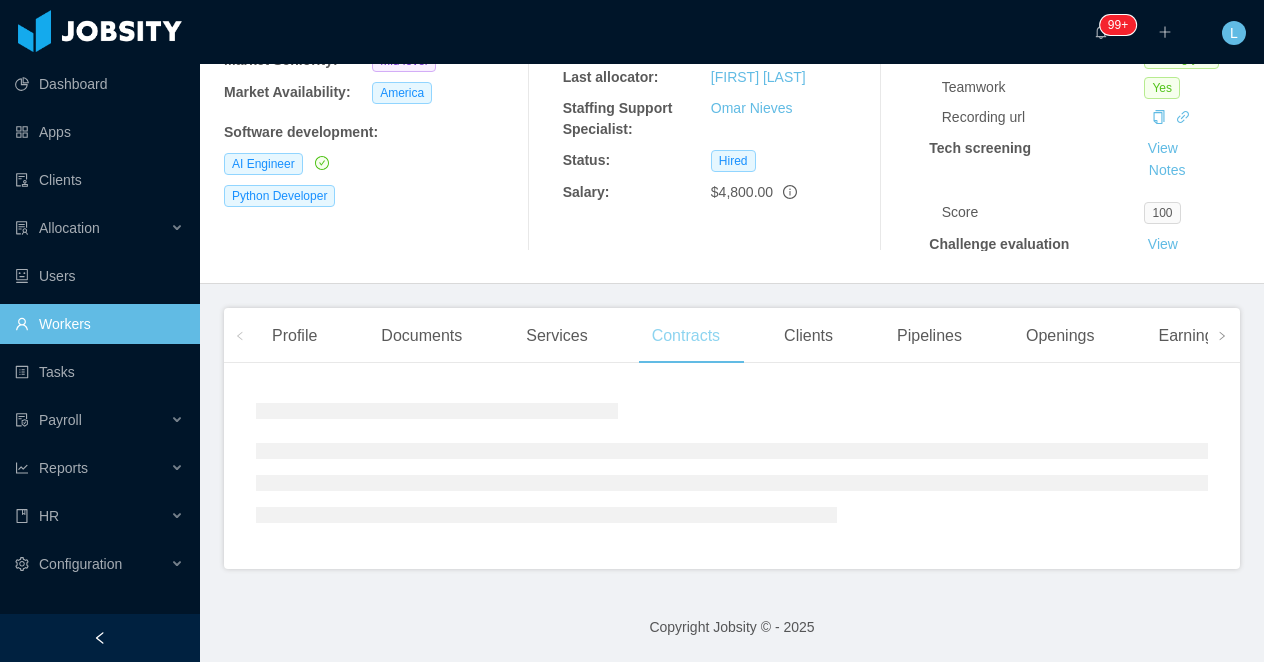 scroll, scrollTop: 349, scrollLeft: 0, axis: vertical 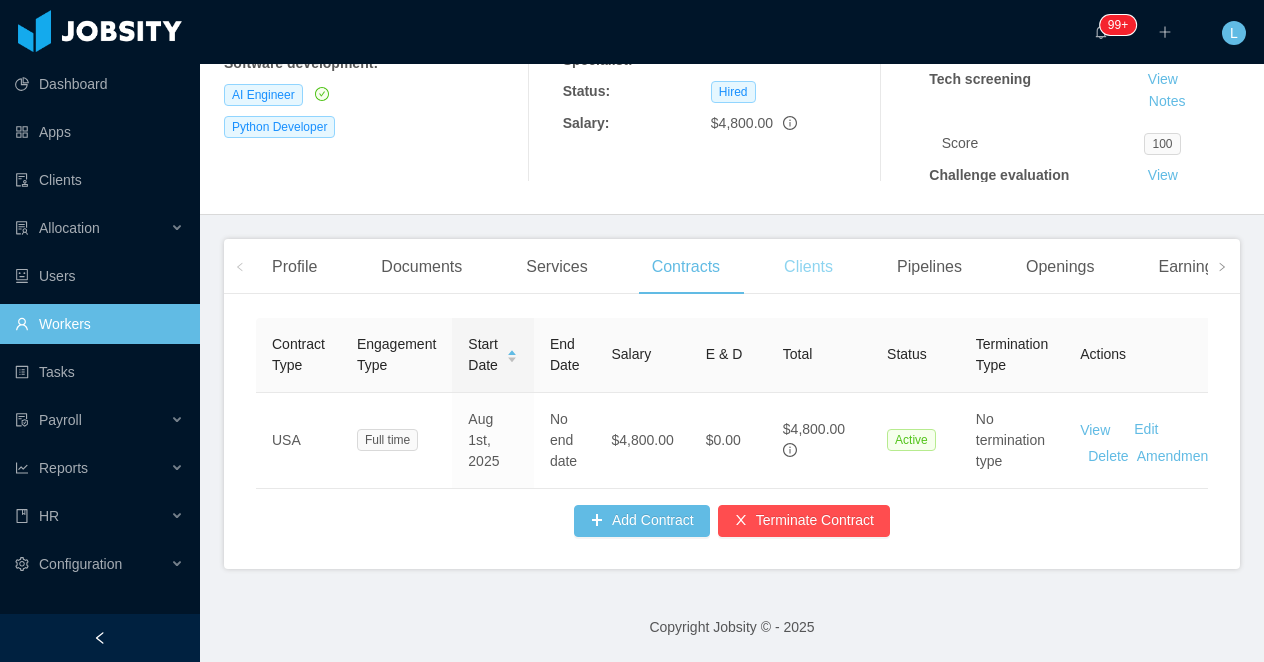 click on "Clients" at bounding box center (808, 267) 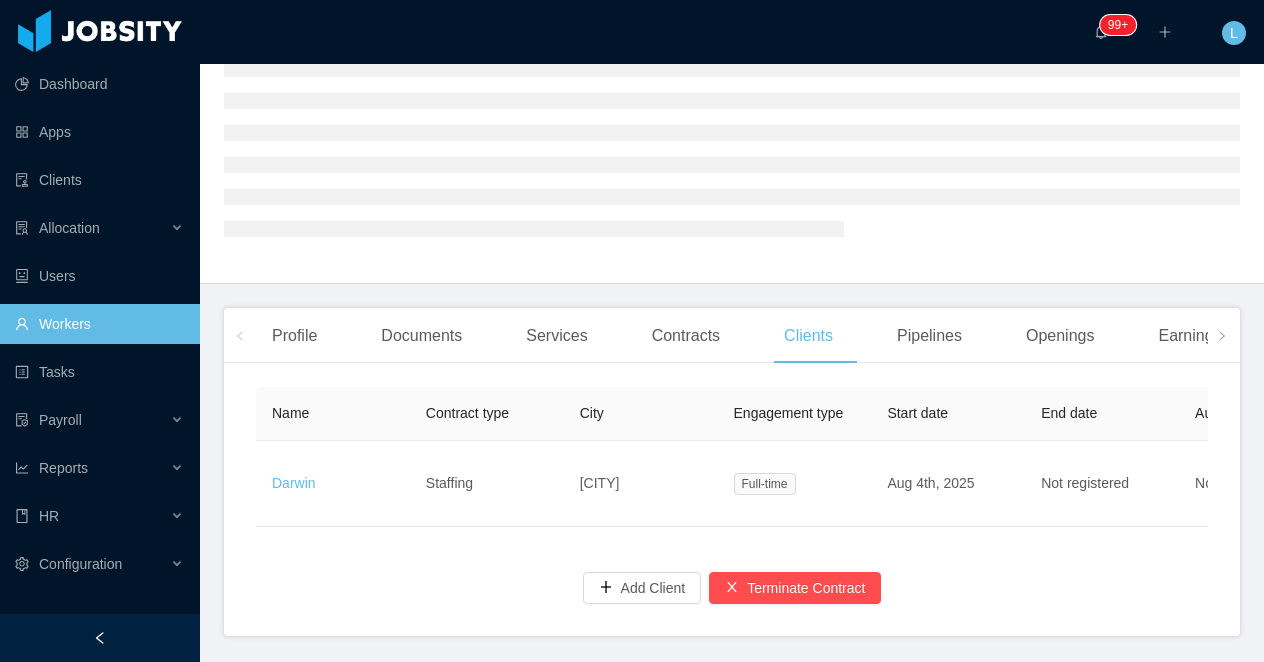 scroll, scrollTop: 202, scrollLeft: 0, axis: vertical 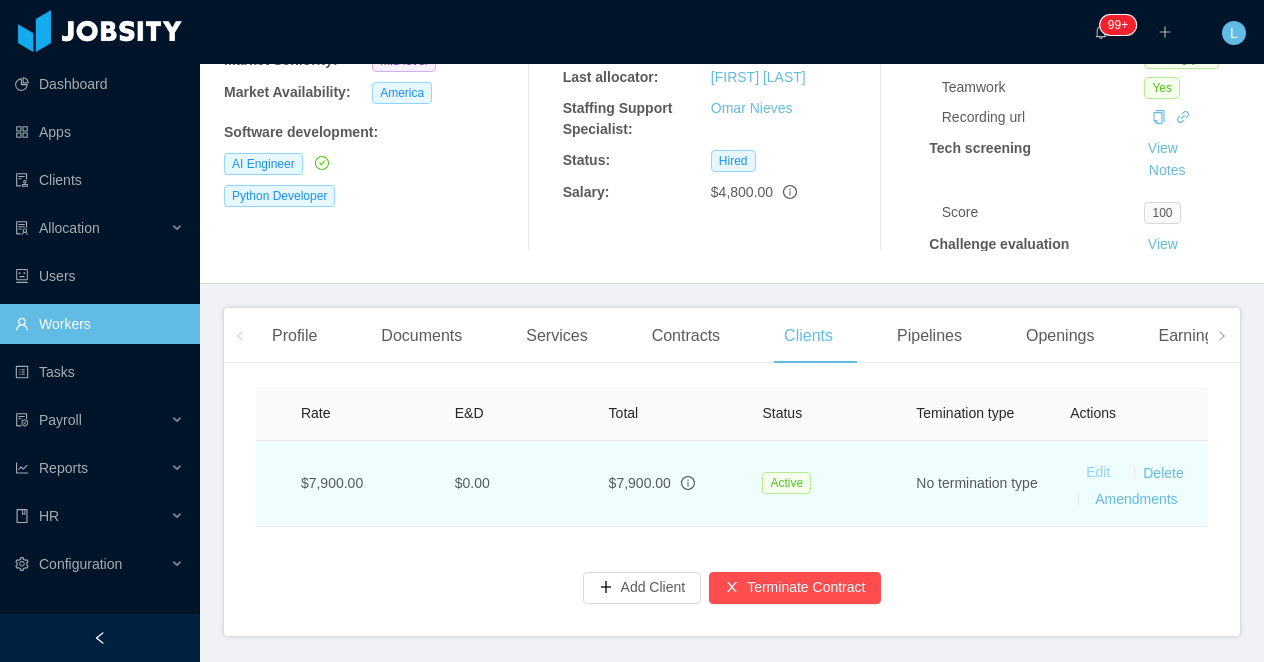 click on "Edit" at bounding box center (1098, 472) 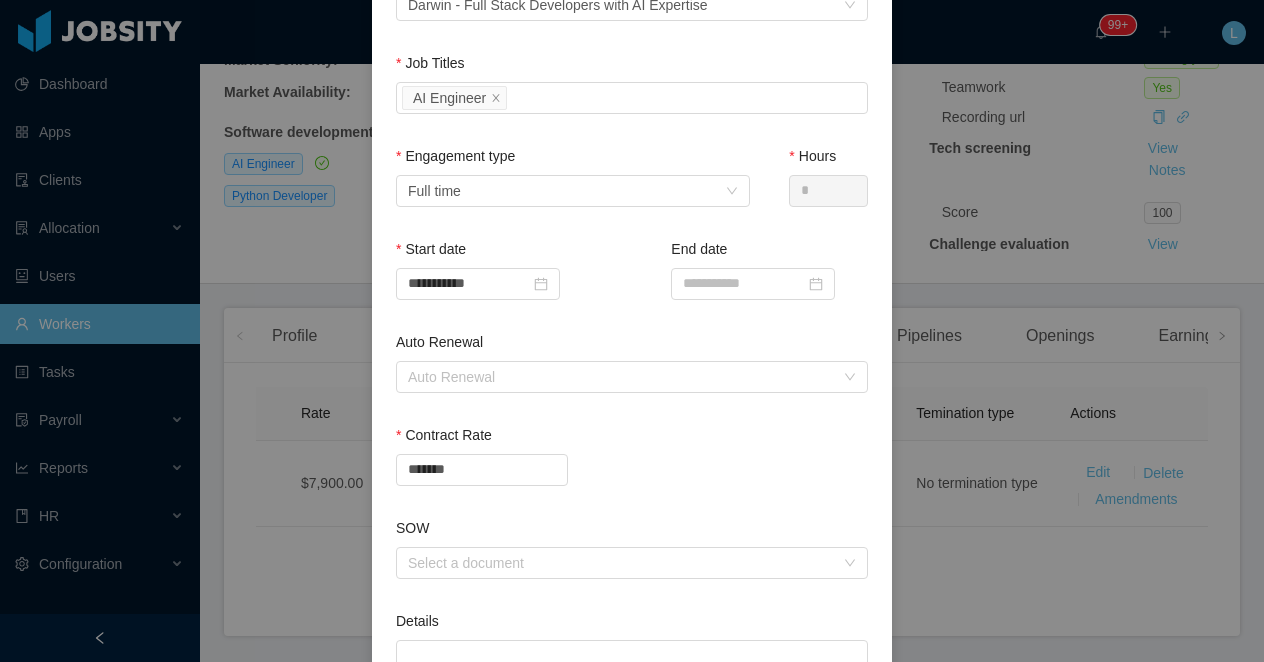scroll, scrollTop: 410, scrollLeft: 0, axis: vertical 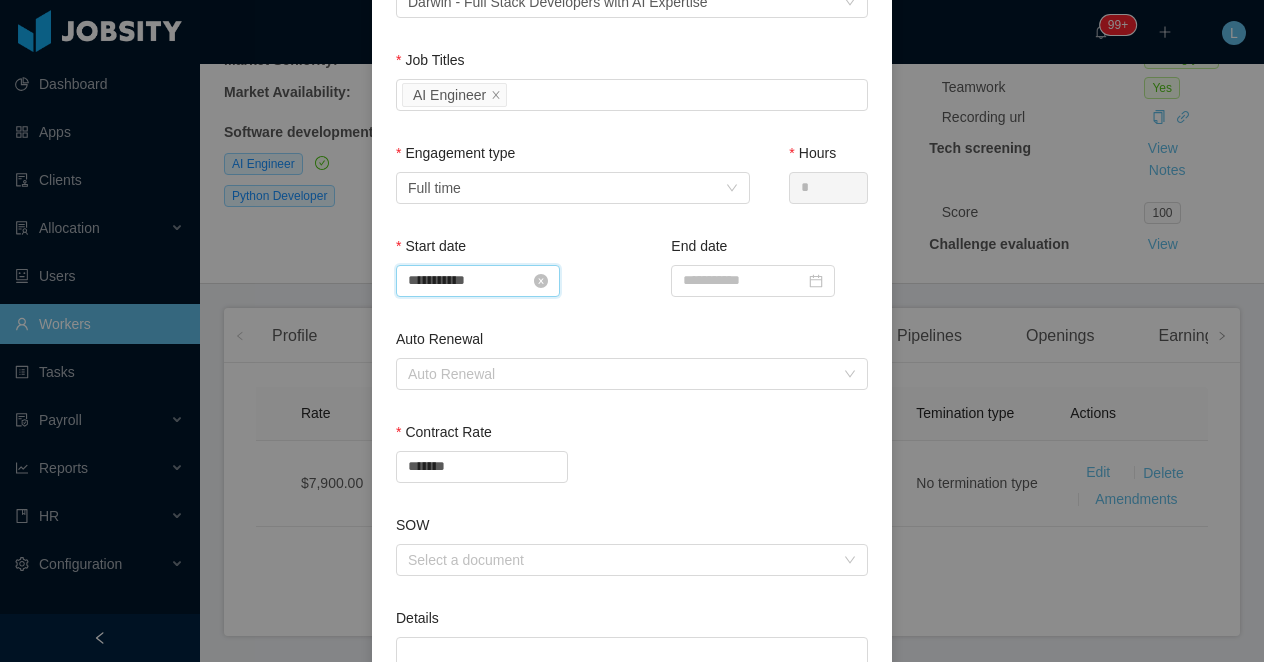 click on "**********" at bounding box center [478, 281] 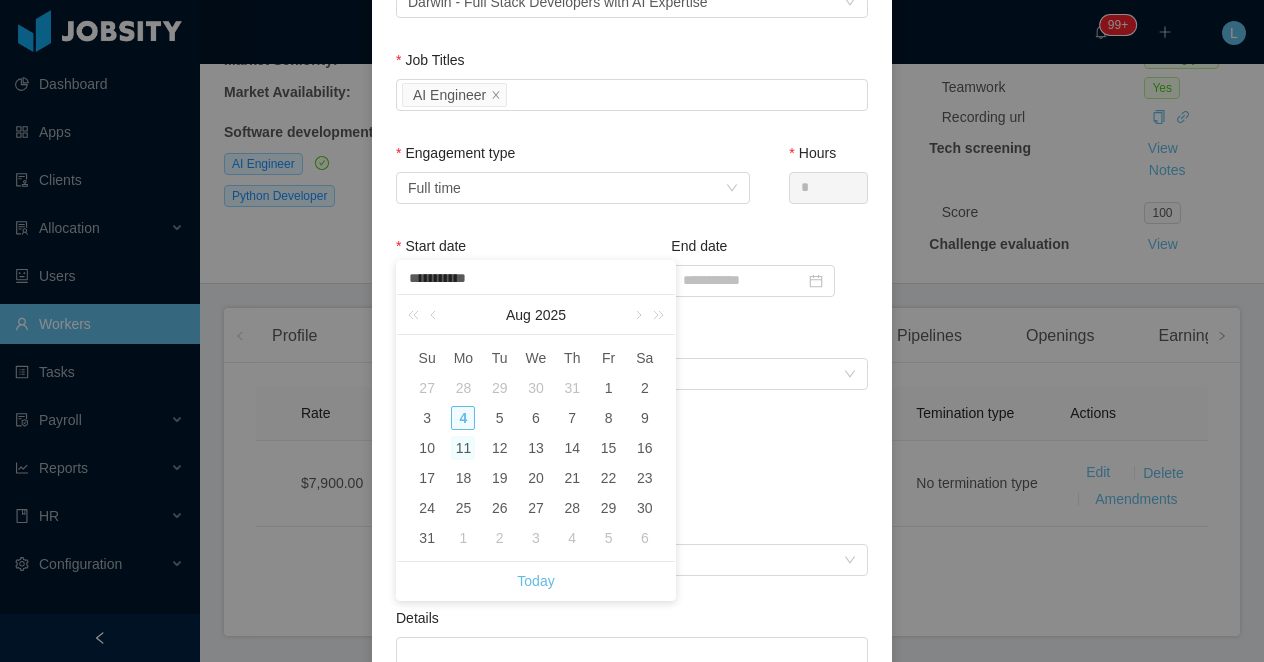 click on "11" at bounding box center [463, 448] 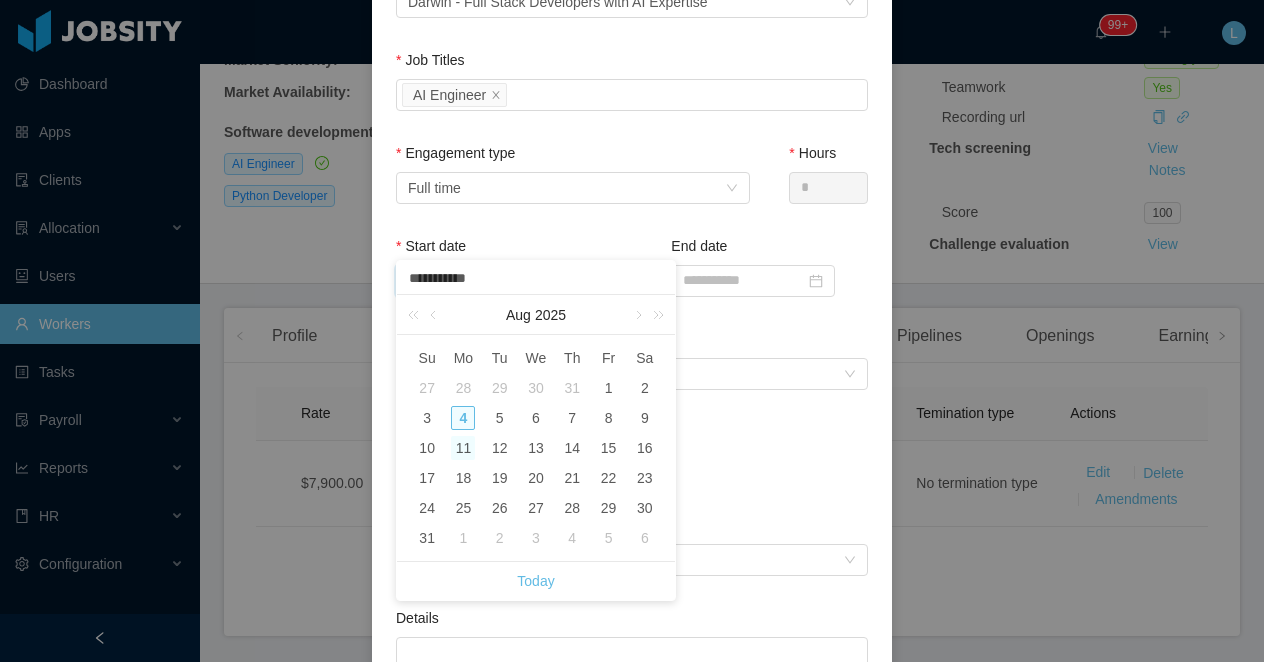 type on "**********" 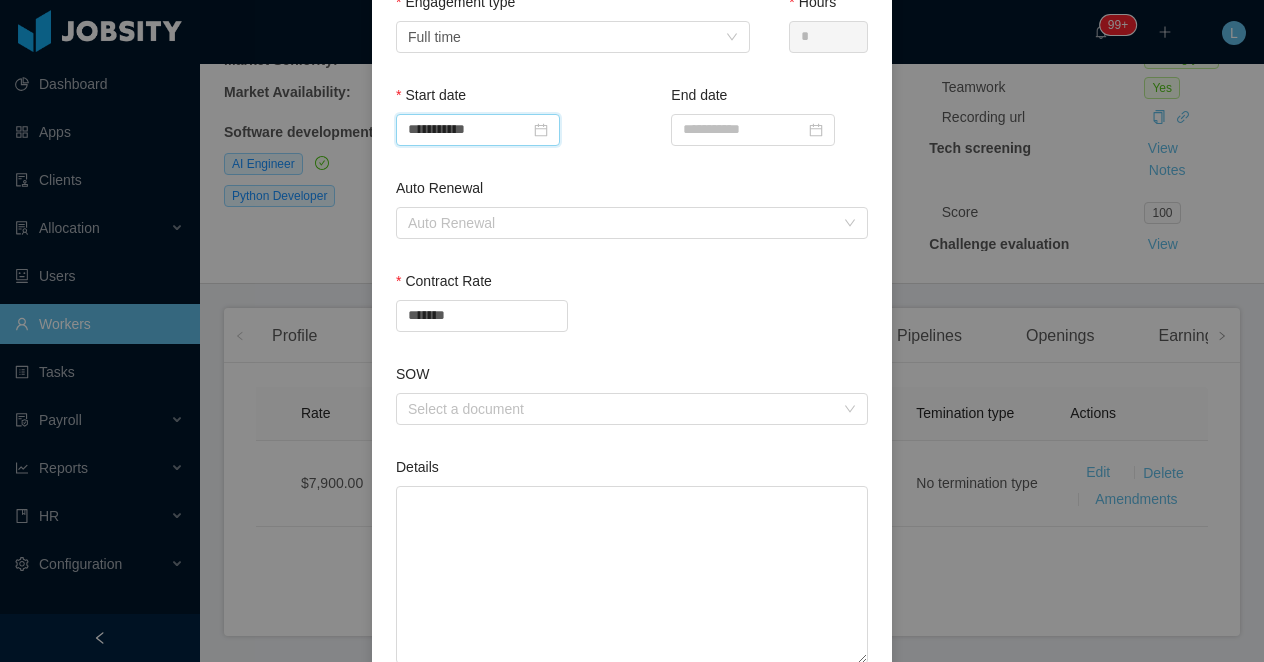 scroll, scrollTop: 698, scrollLeft: 0, axis: vertical 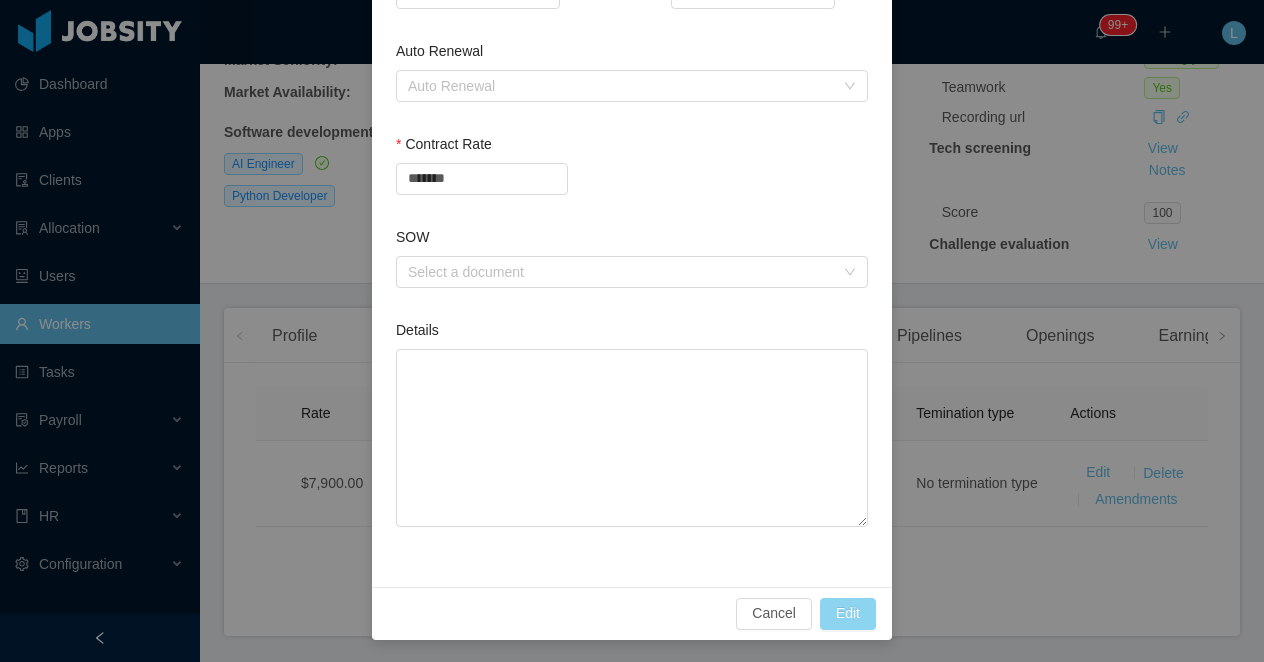 click on "Edit" at bounding box center (848, 614) 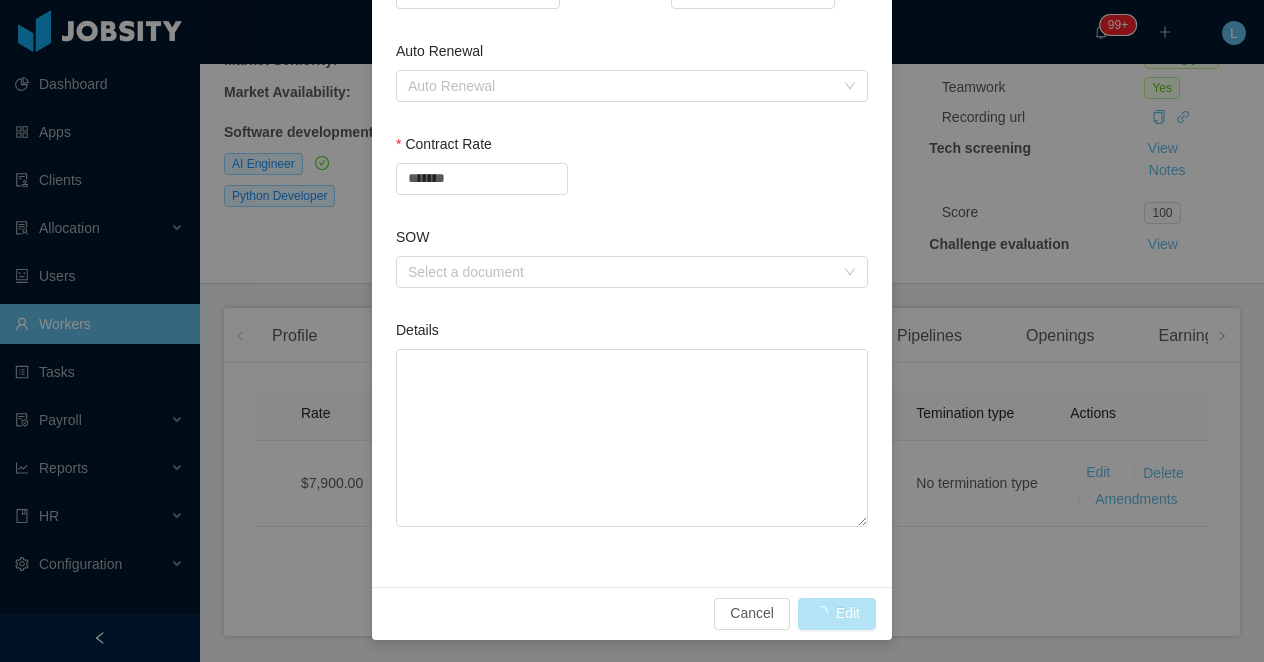 type 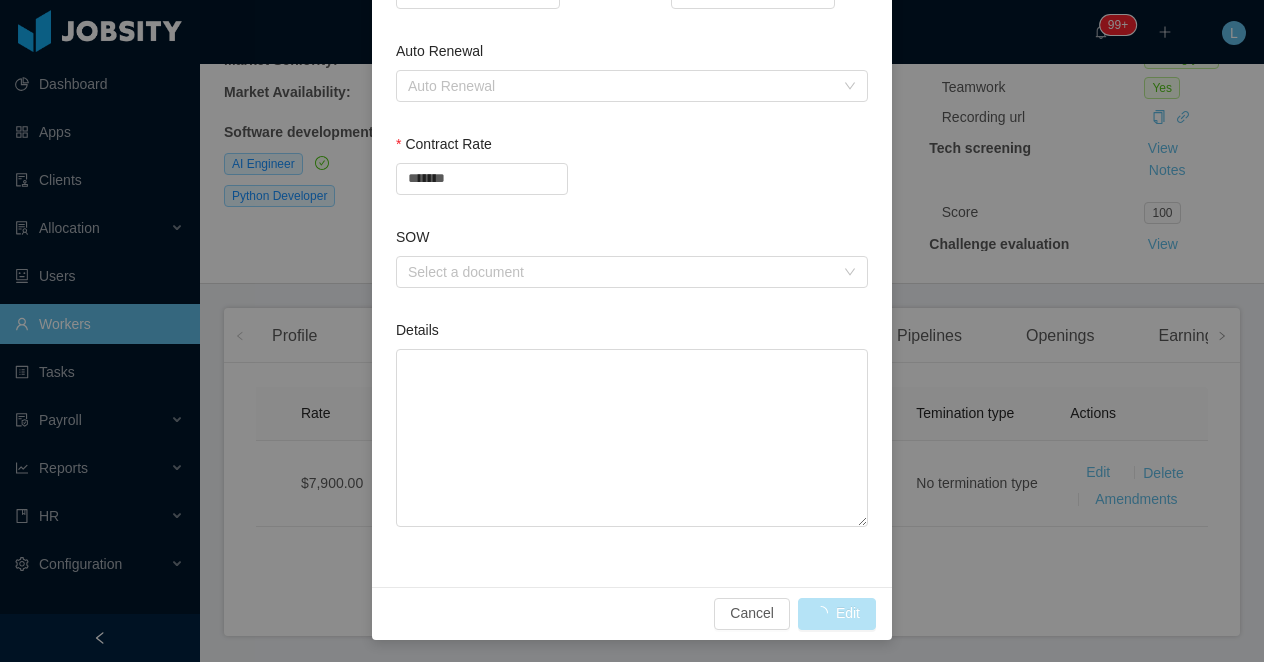 type 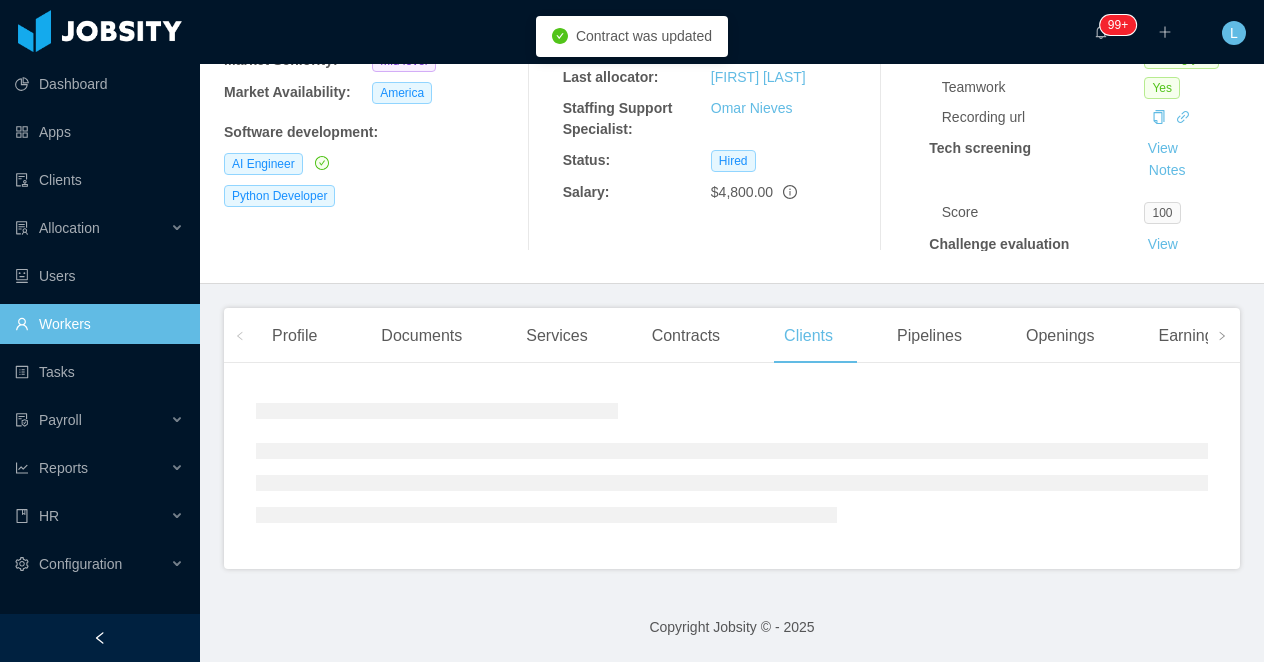 scroll, scrollTop: 598, scrollLeft: 0, axis: vertical 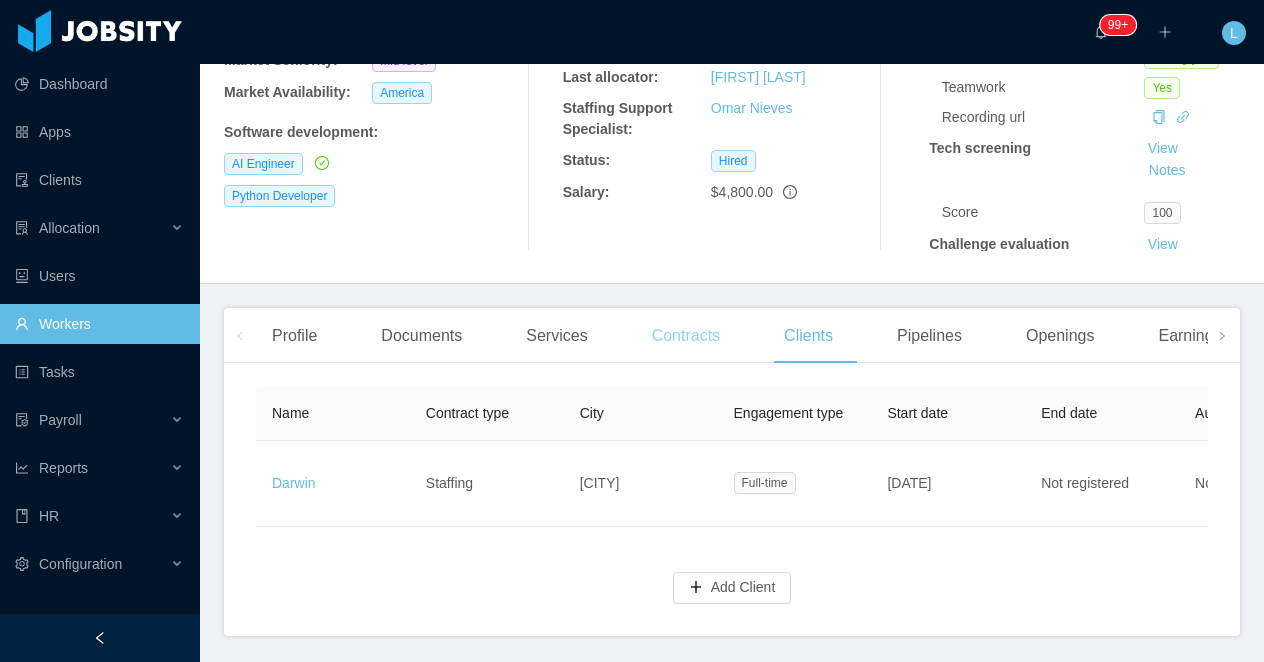 click on "Contracts" at bounding box center (686, 336) 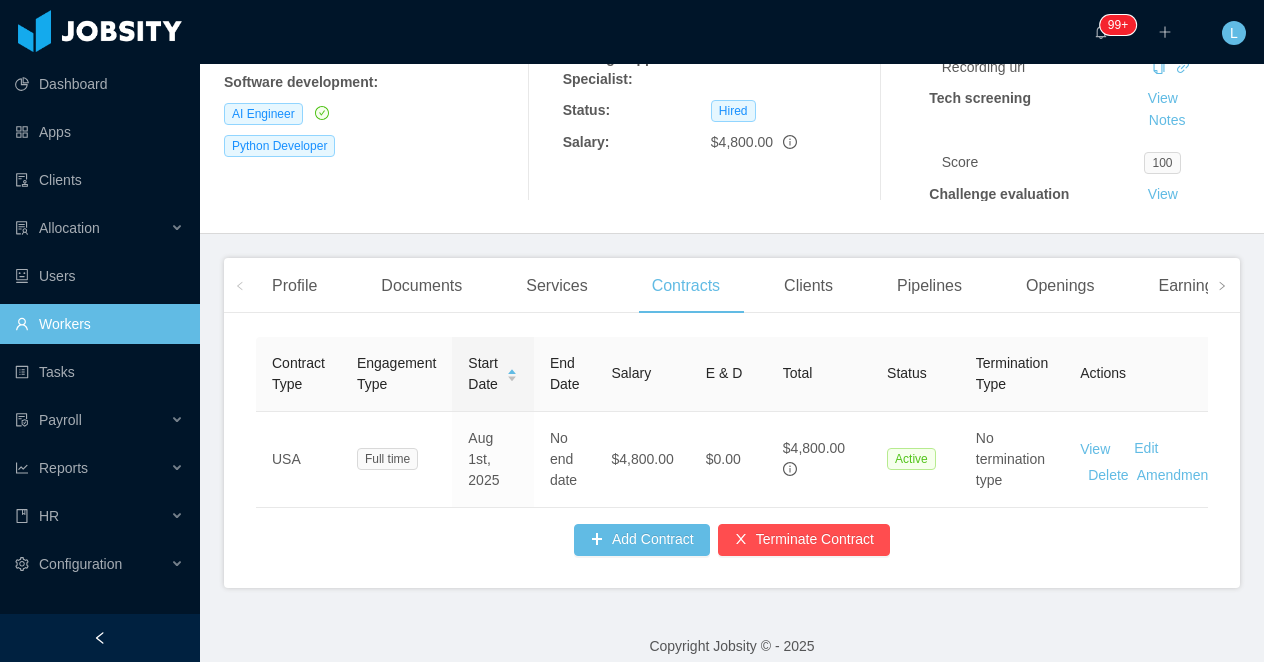 scroll, scrollTop: 335, scrollLeft: 0, axis: vertical 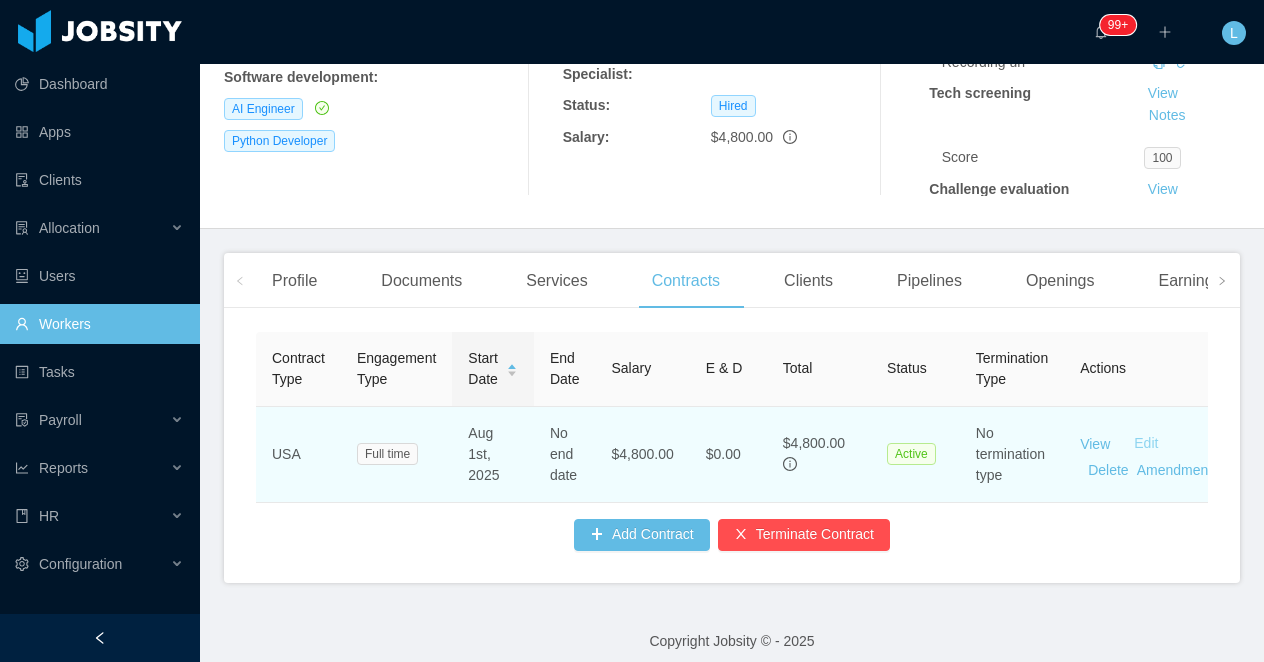 click on "Edit" at bounding box center (1146, 443) 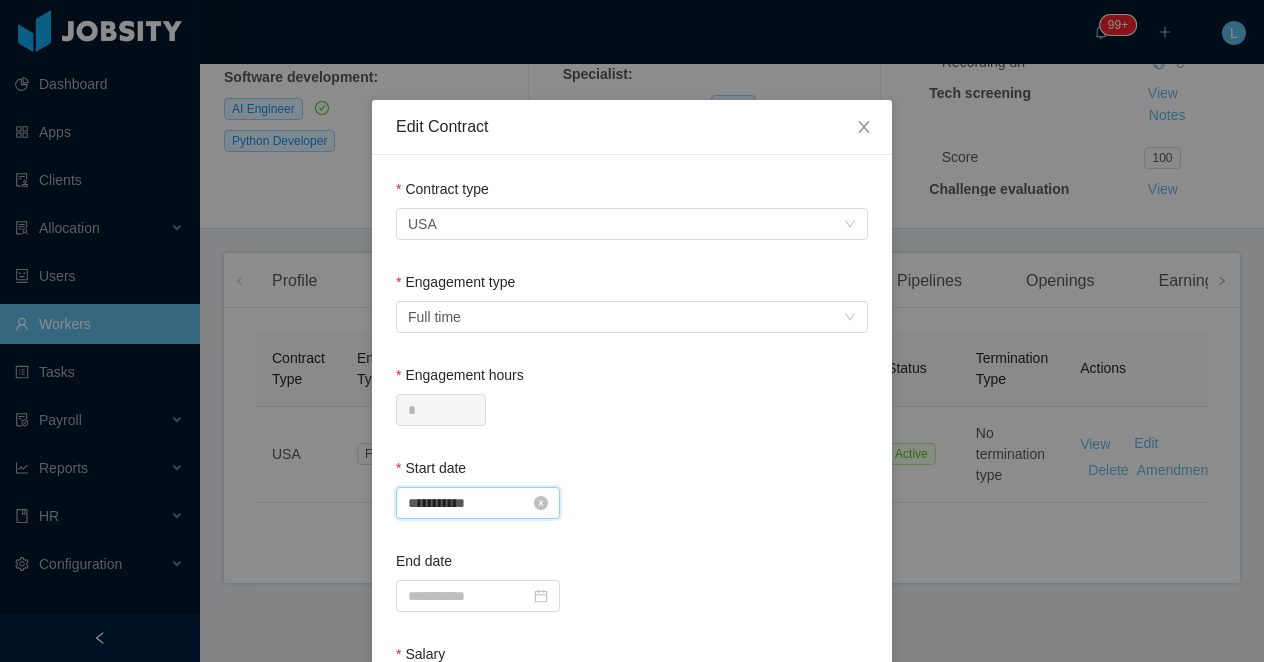 click on "**********" at bounding box center (478, 503) 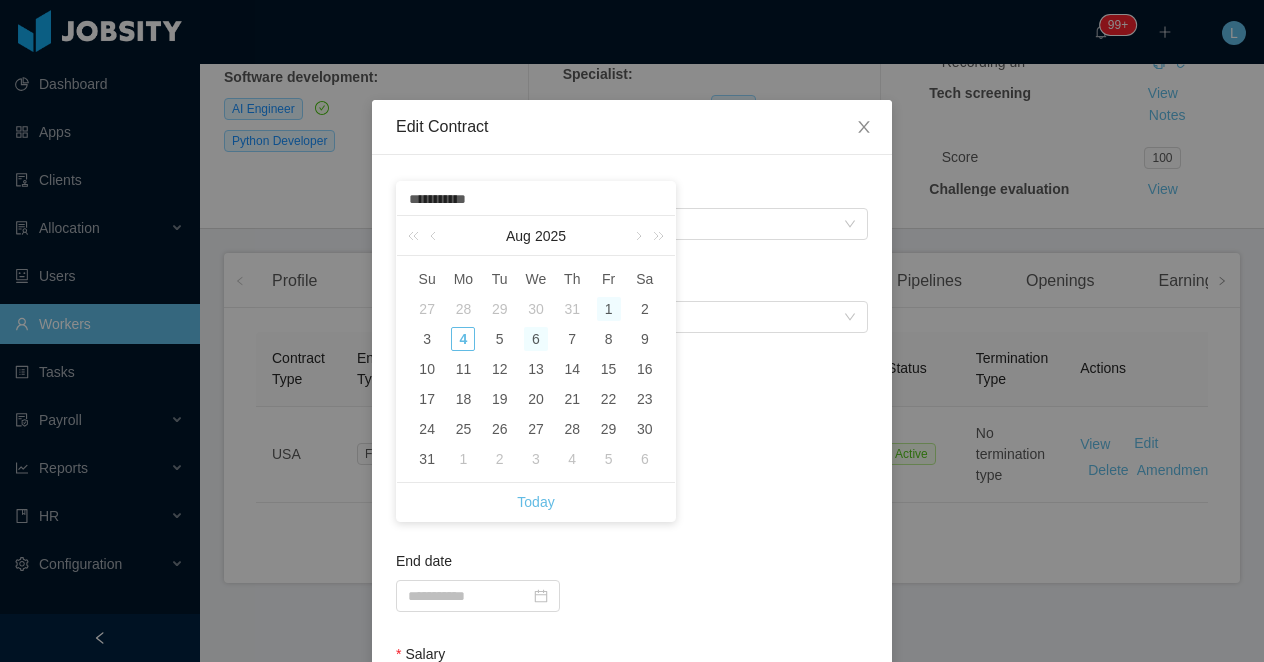 click on "6" at bounding box center [536, 339] 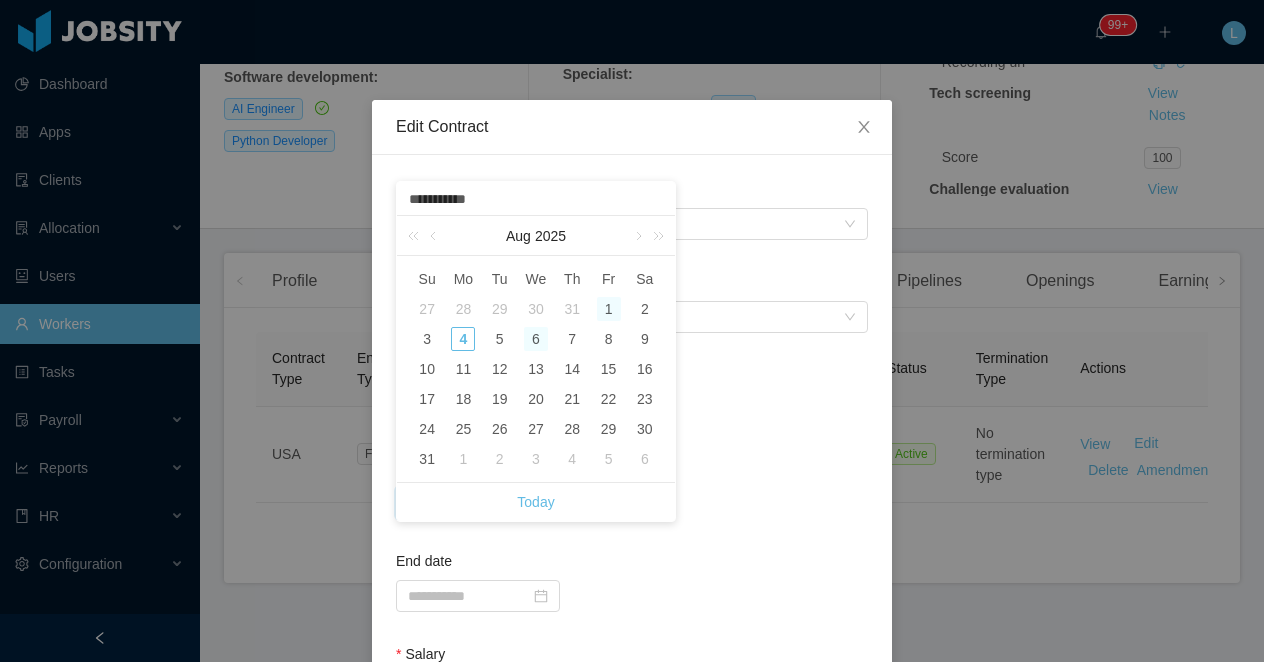 type on "**********" 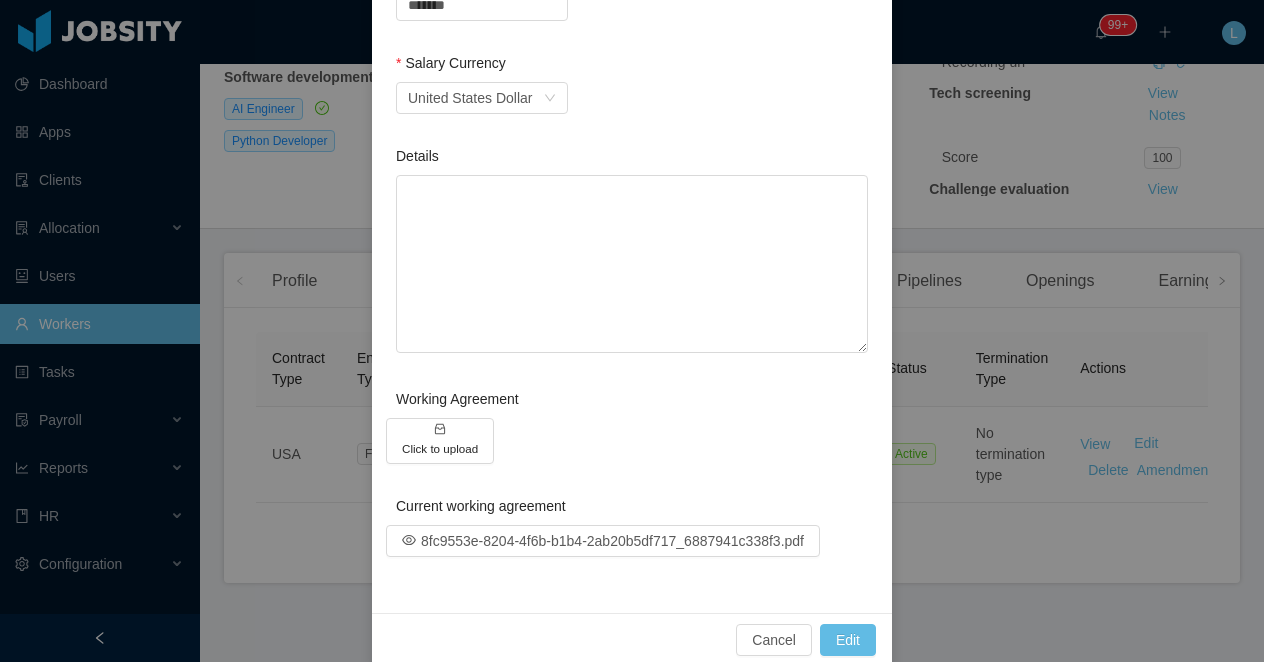 scroll, scrollTop: 805, scrollLeft: 0, axis: vertical 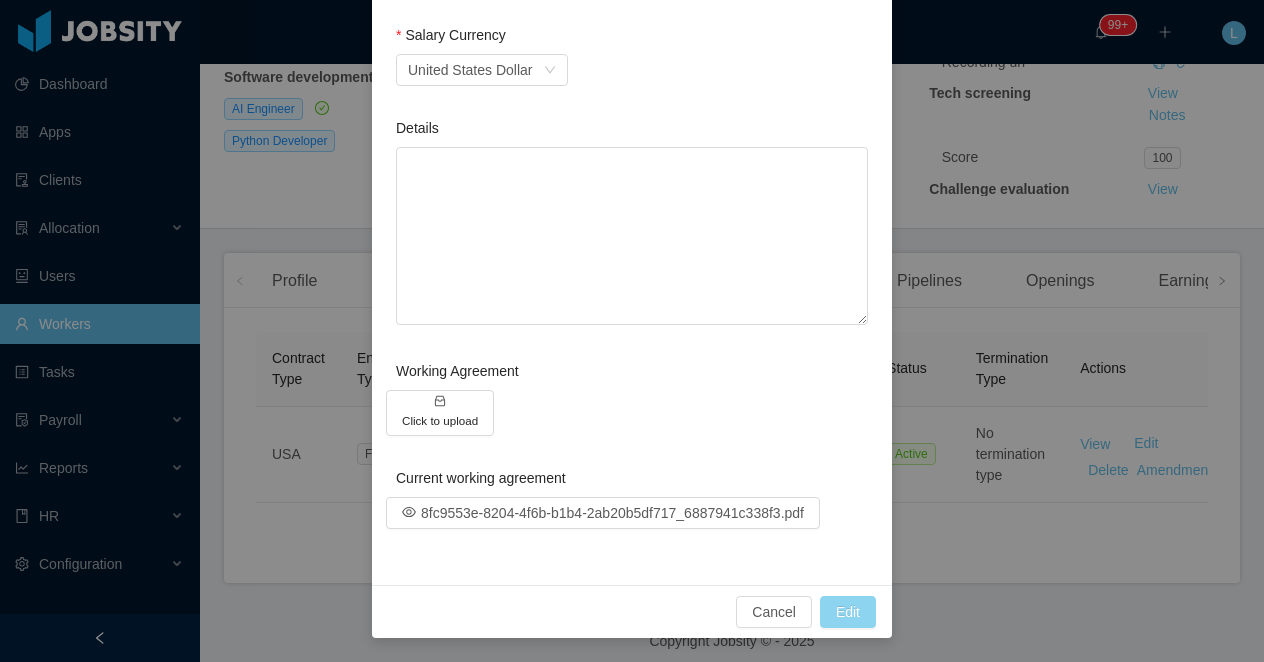click on "Edit" at bounding box center [848, 612] 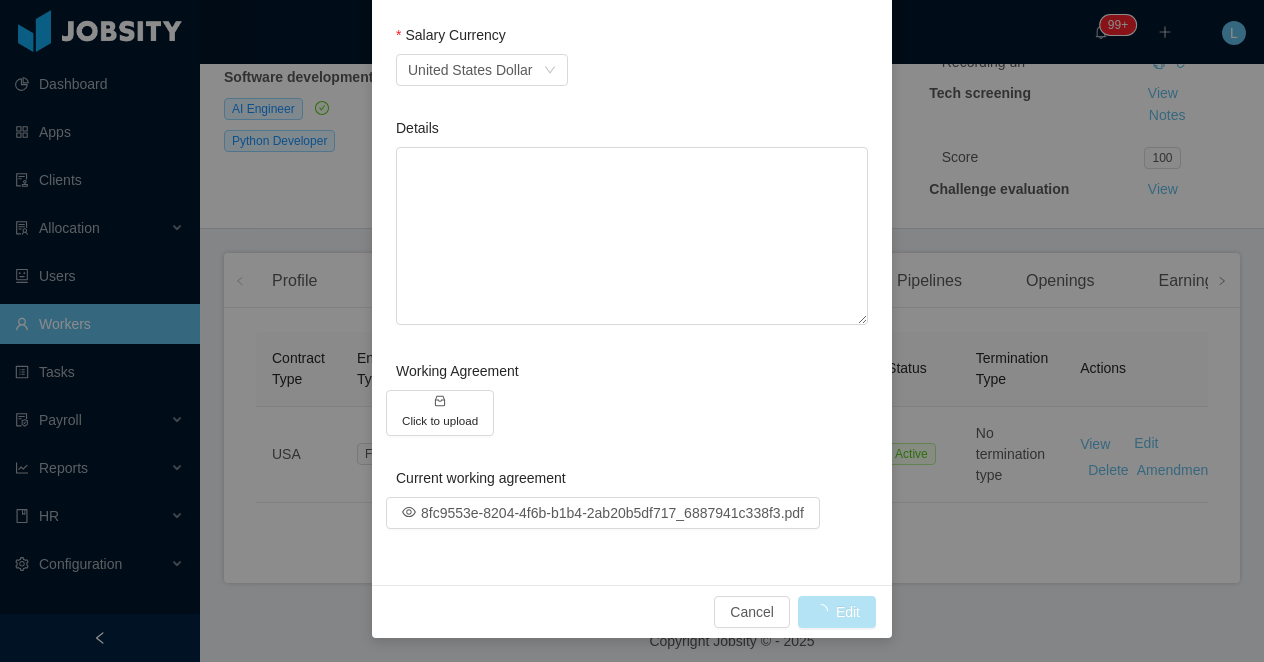 type 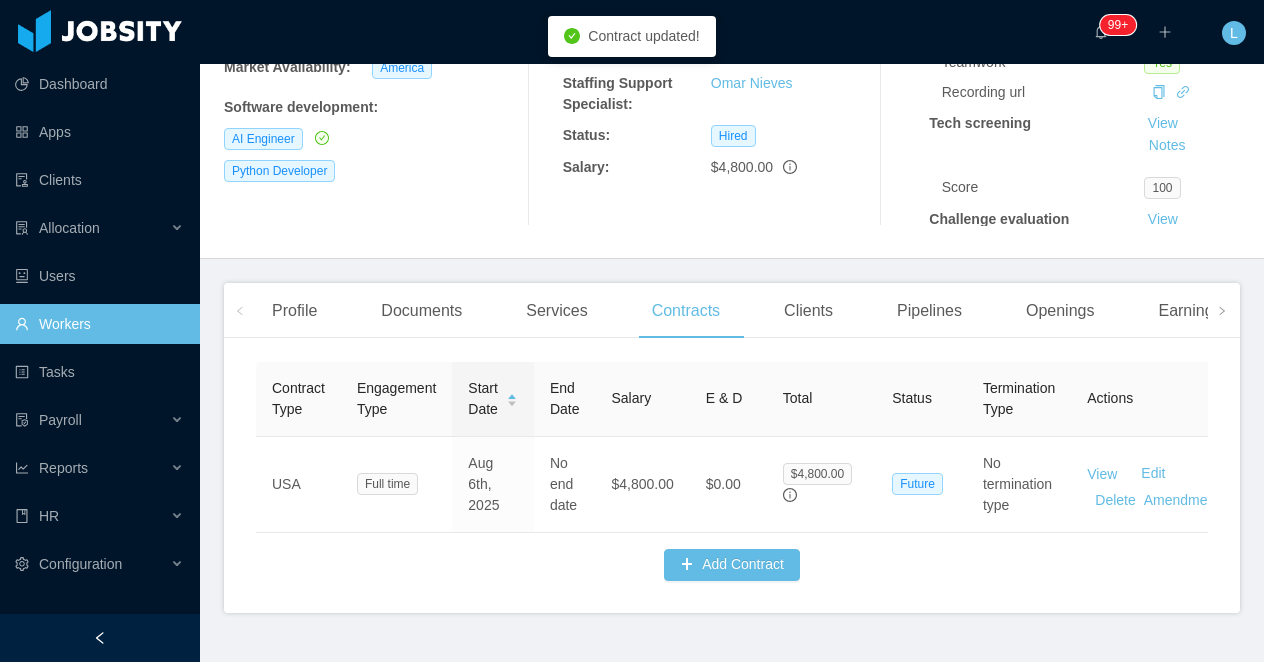 scroll, scrollTop: 335, scrollLeft: 0, axis: vertical 